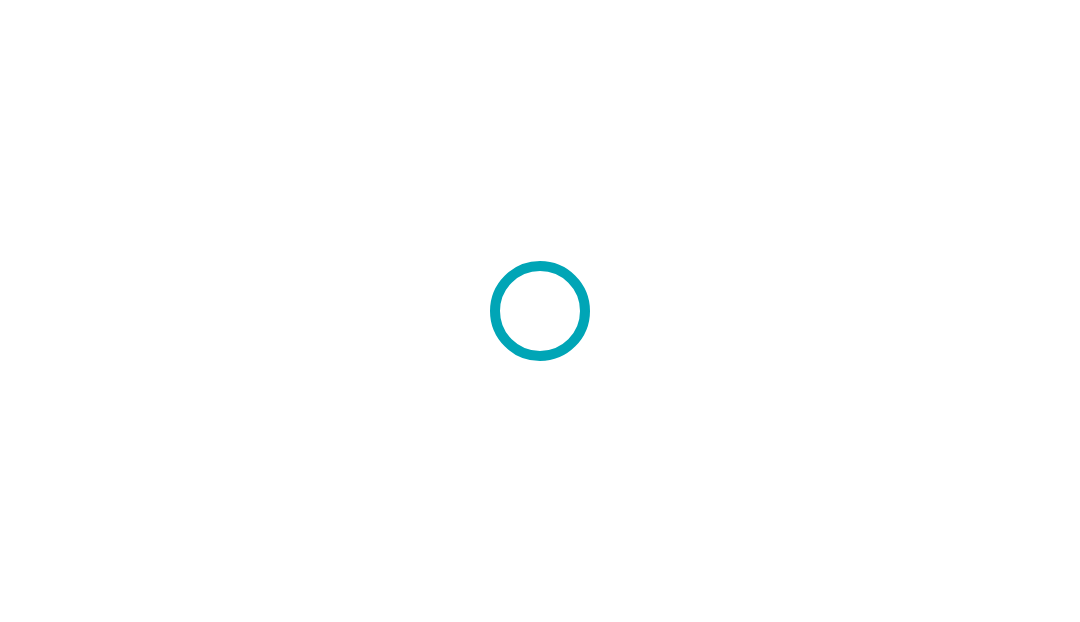 scroll, scrollTop: 0, scrollLeft: 0, axis: both 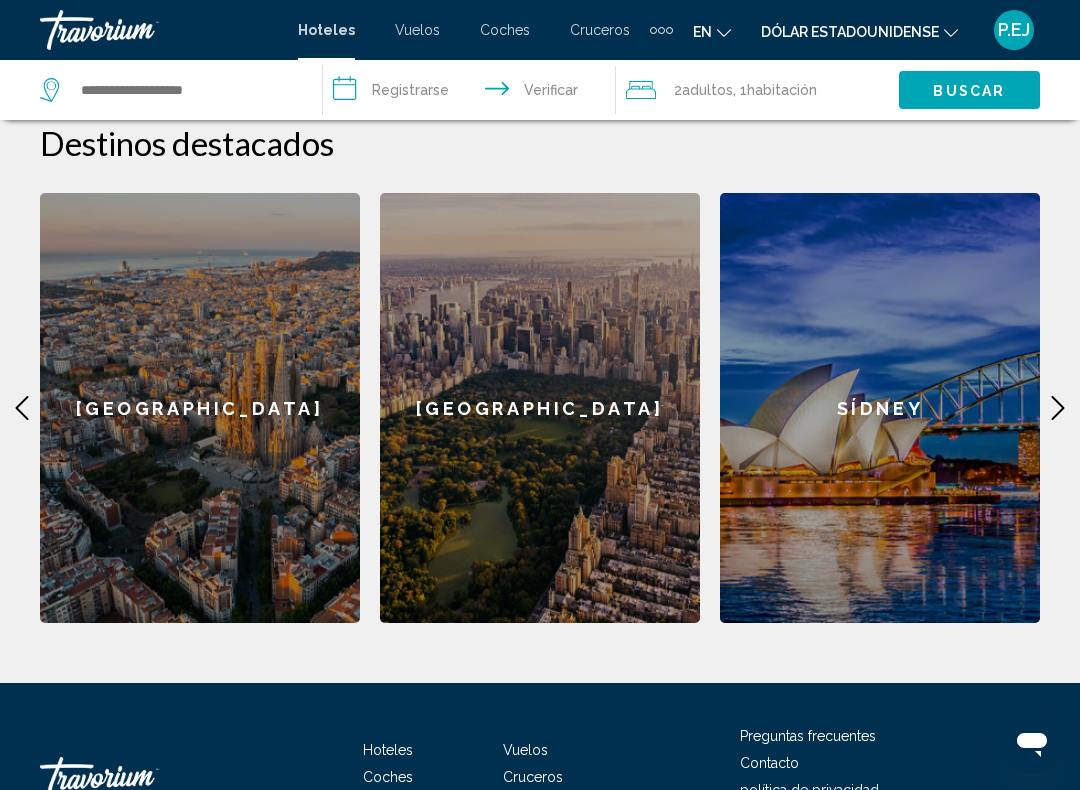 click on "[GEOGRAPHIC_DATA]" at bounding box center (540, 408) 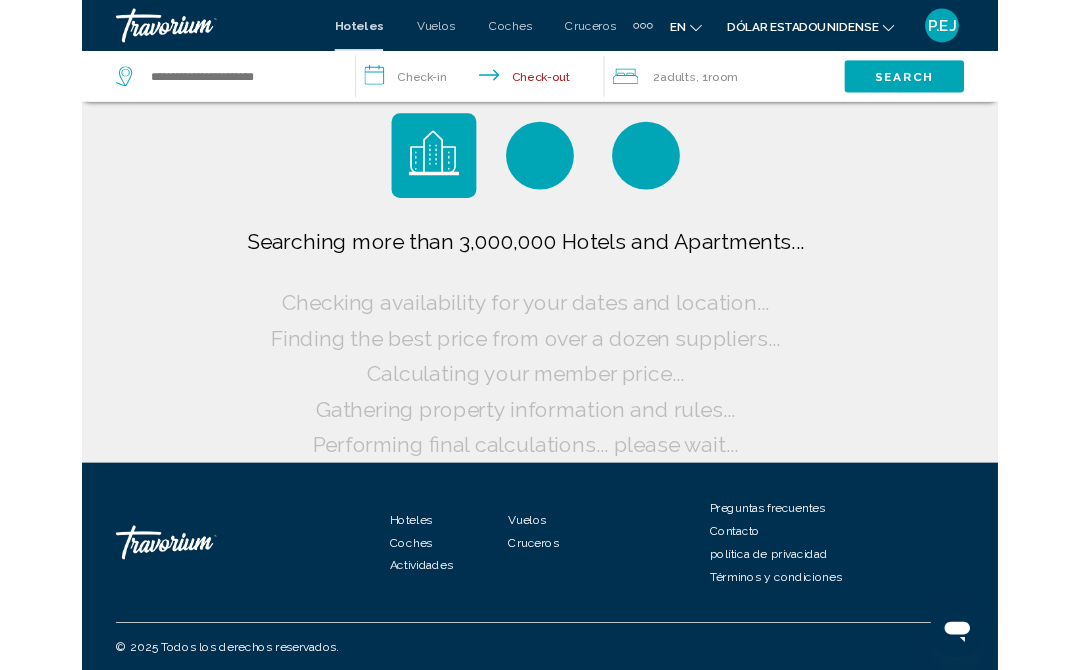 scroll, scrollTop: 0, scrollLeft: 0, axis: both 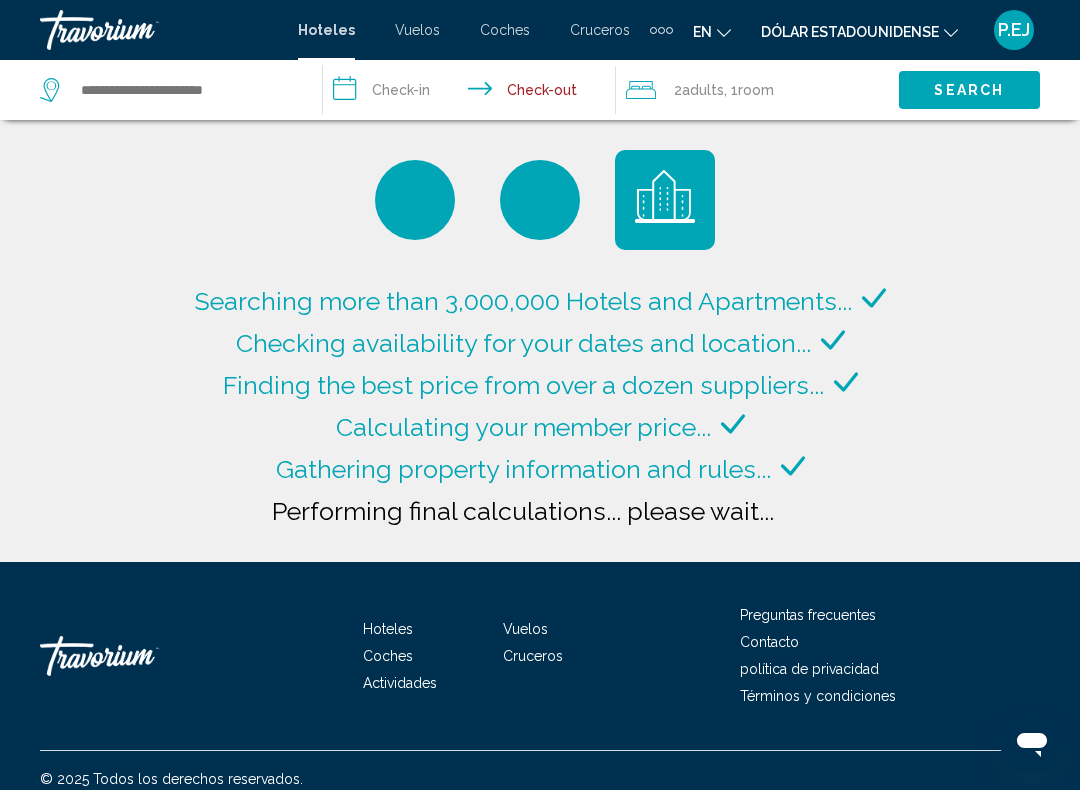 type on "**********" 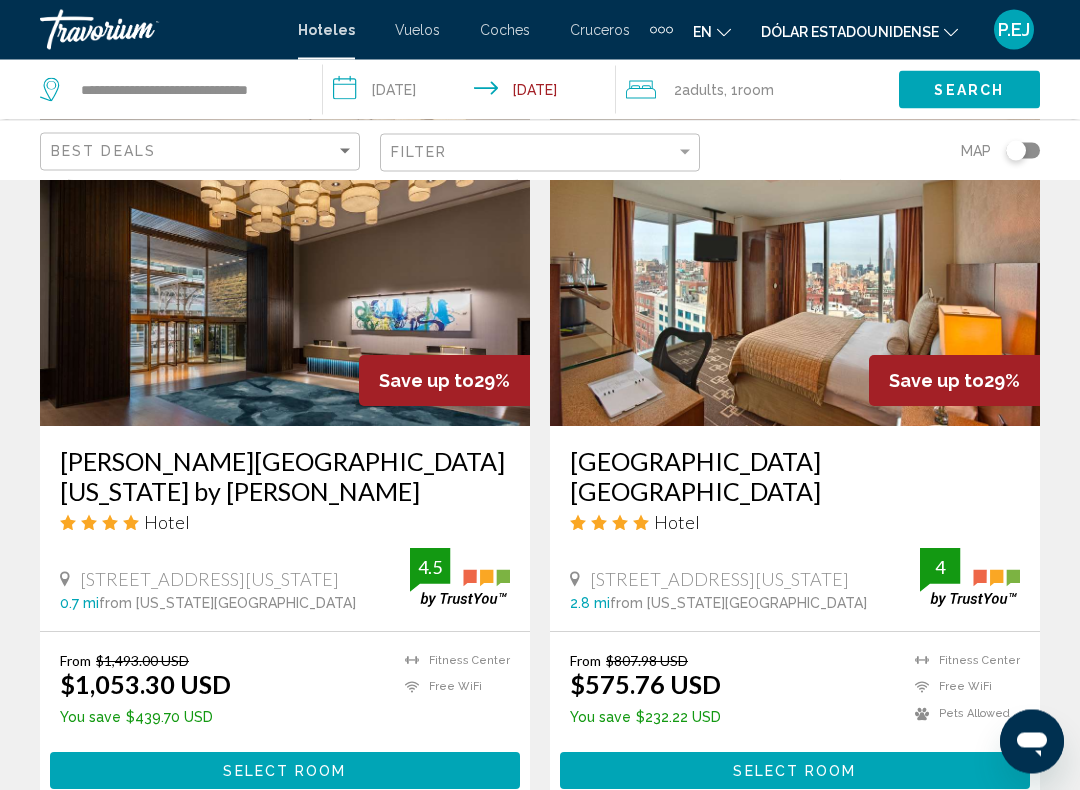 scroll, scrollTop: 1601, scrollLeft: 0, axis: vertical 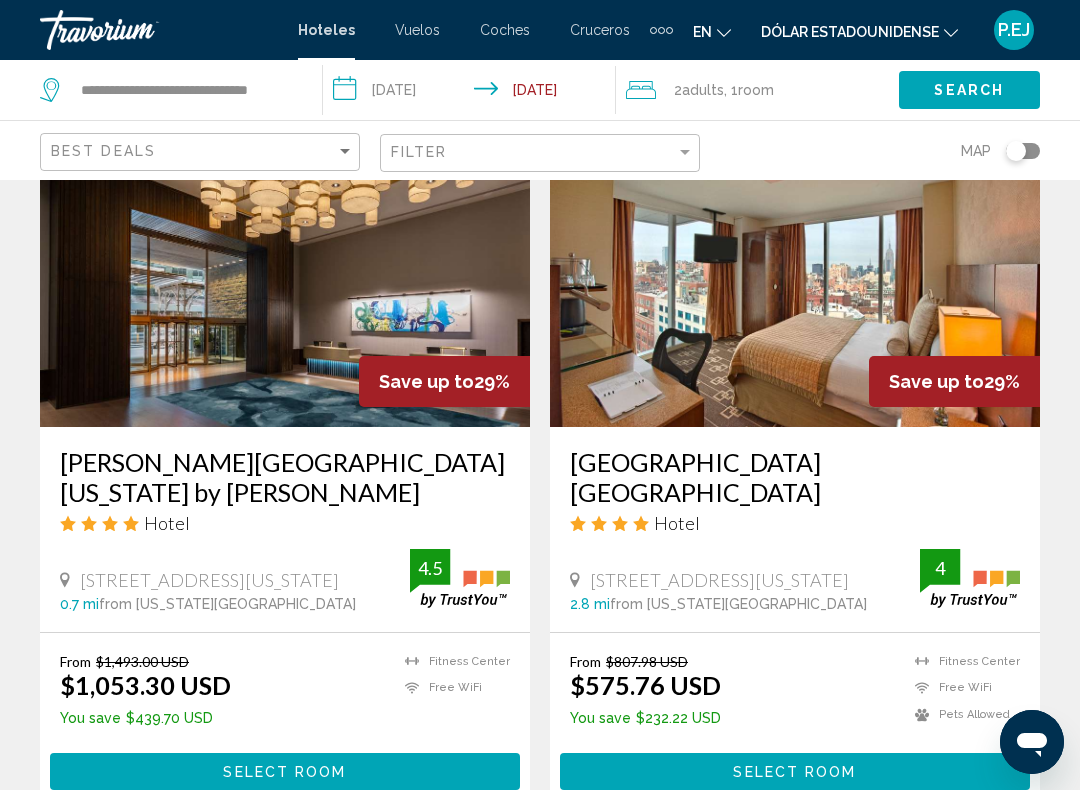 click at bounding box center (285, 267) 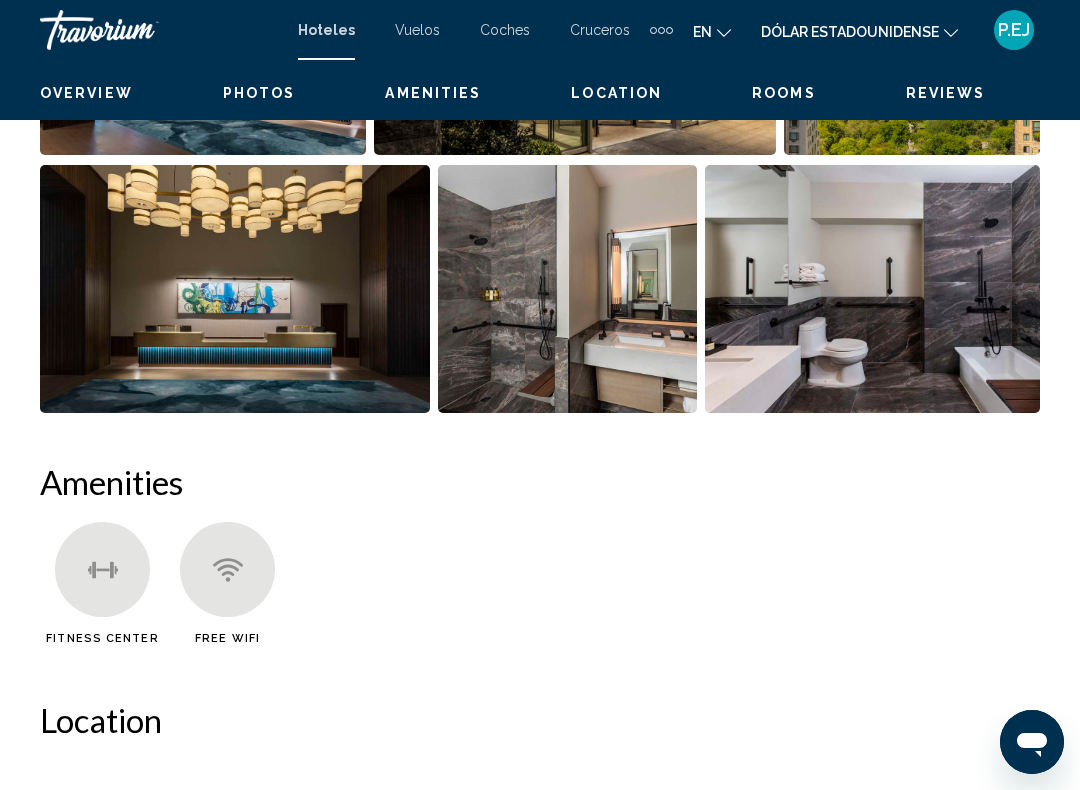 scroll, scrollTop: 0, scrollLeft: 0, axis: both 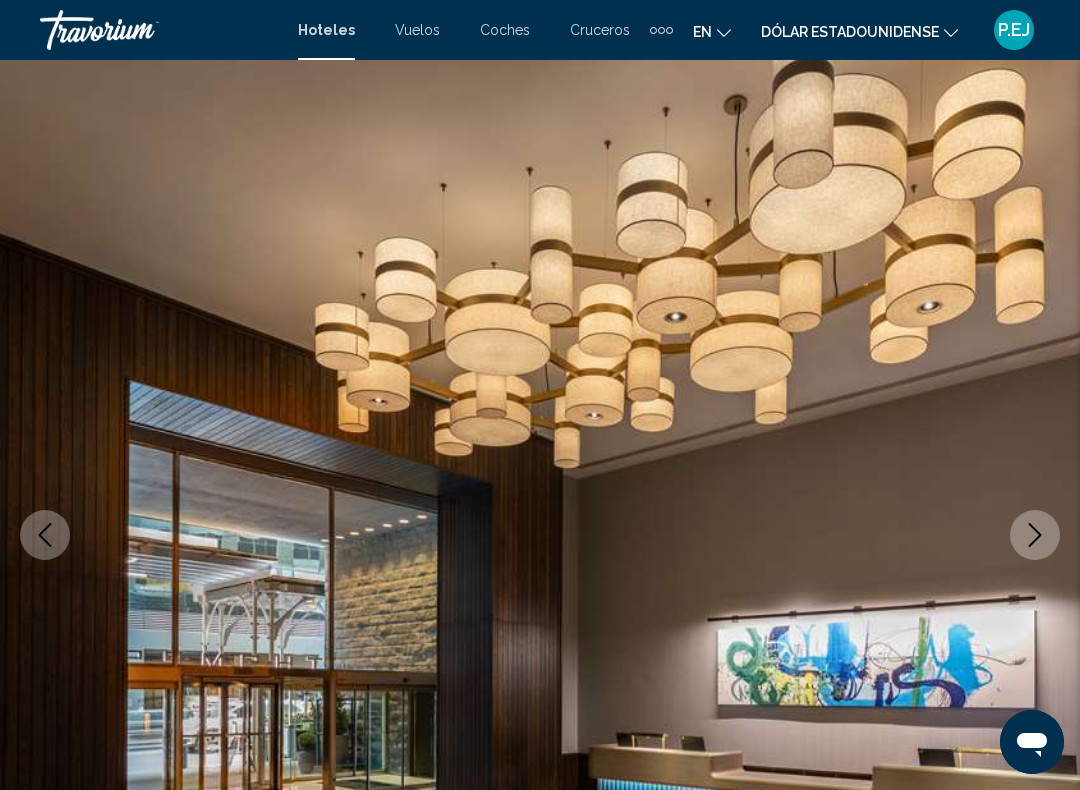 click at bounding box center (1035, 535) 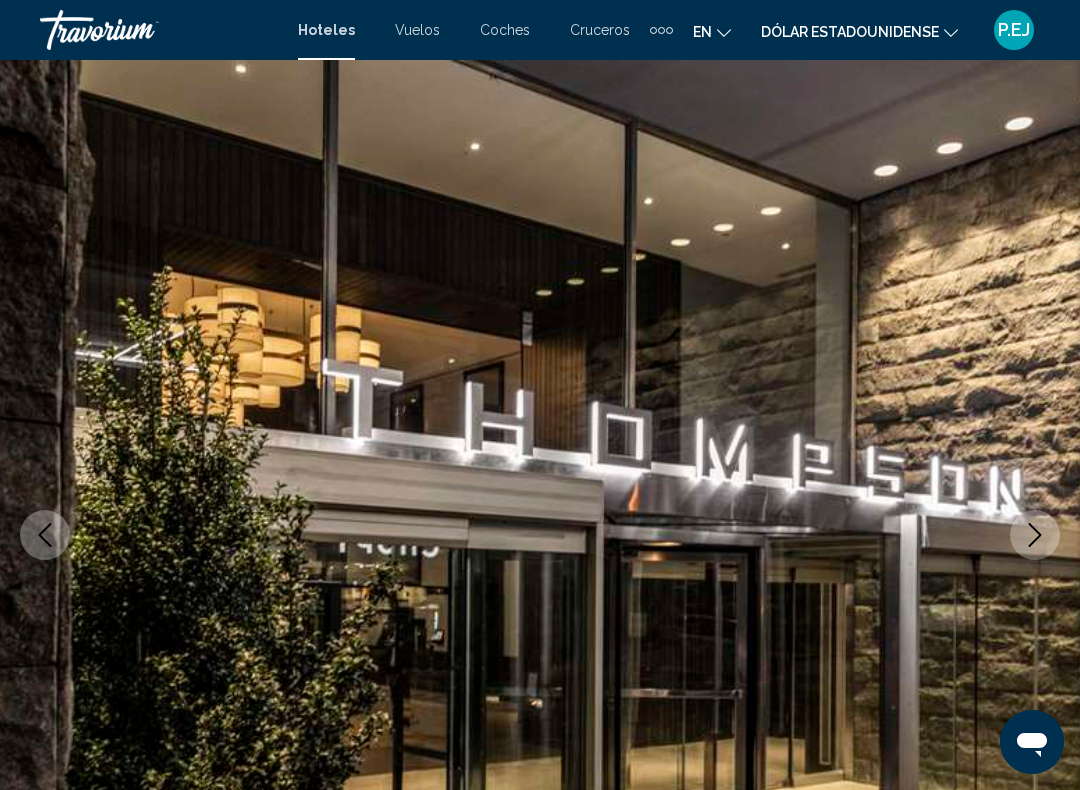 click 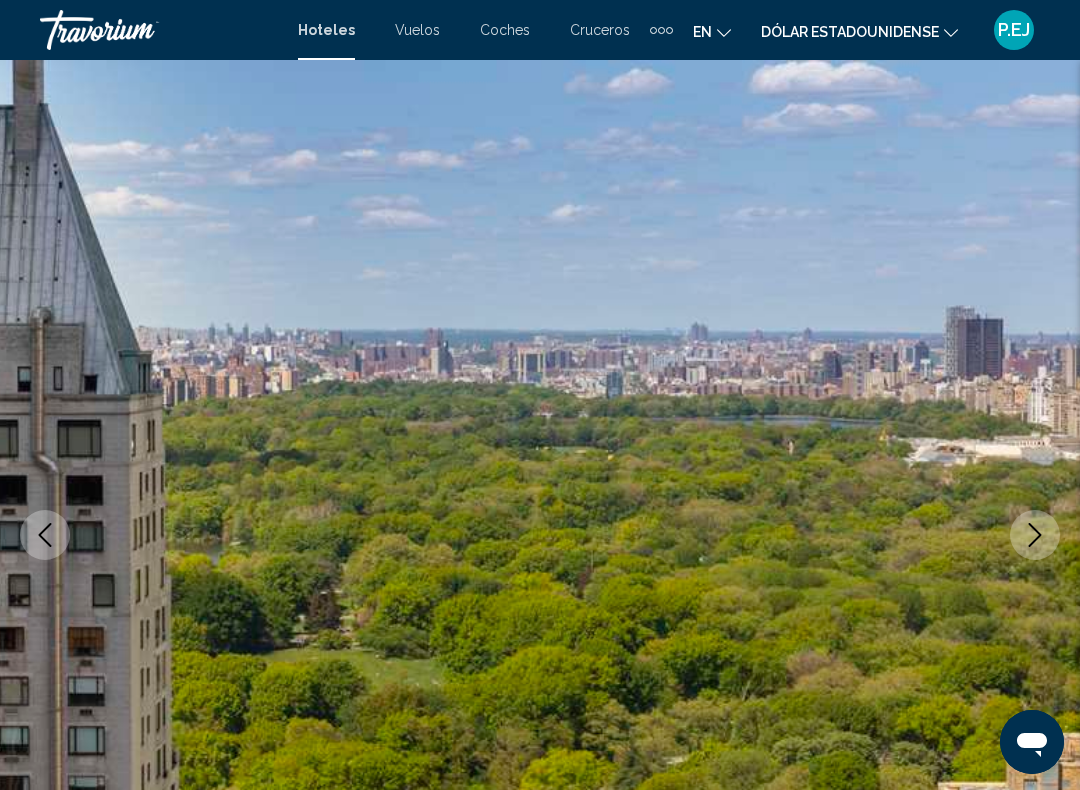 click 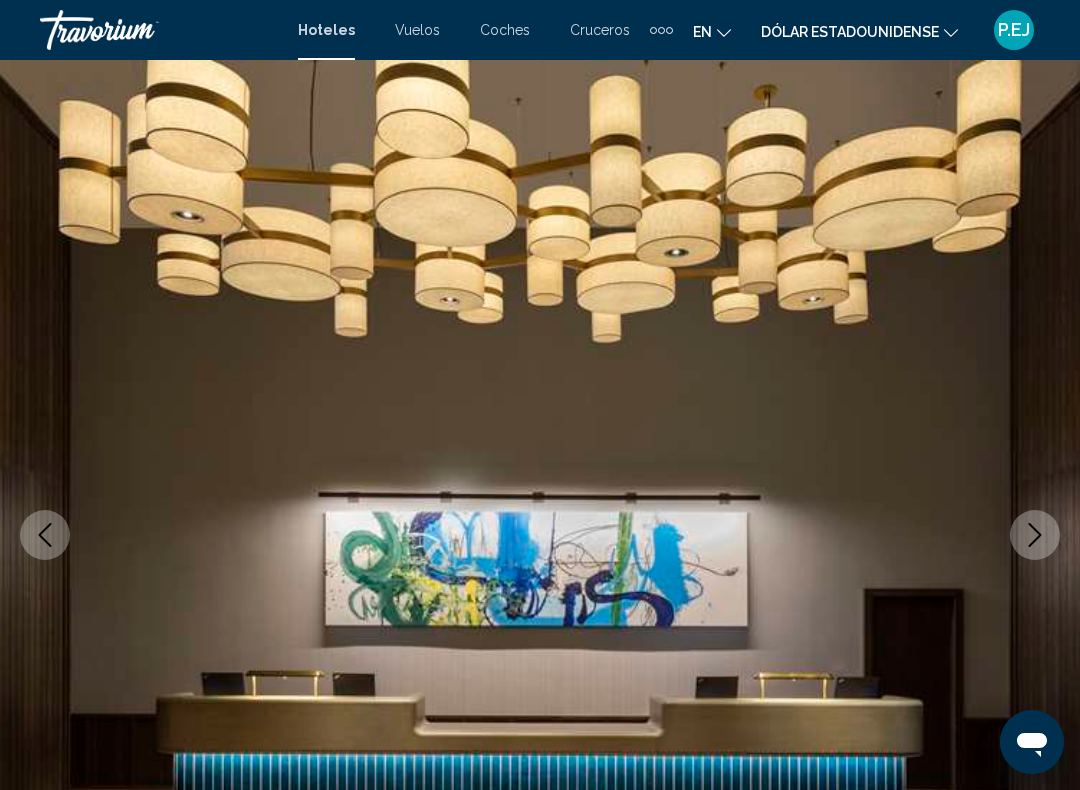 click 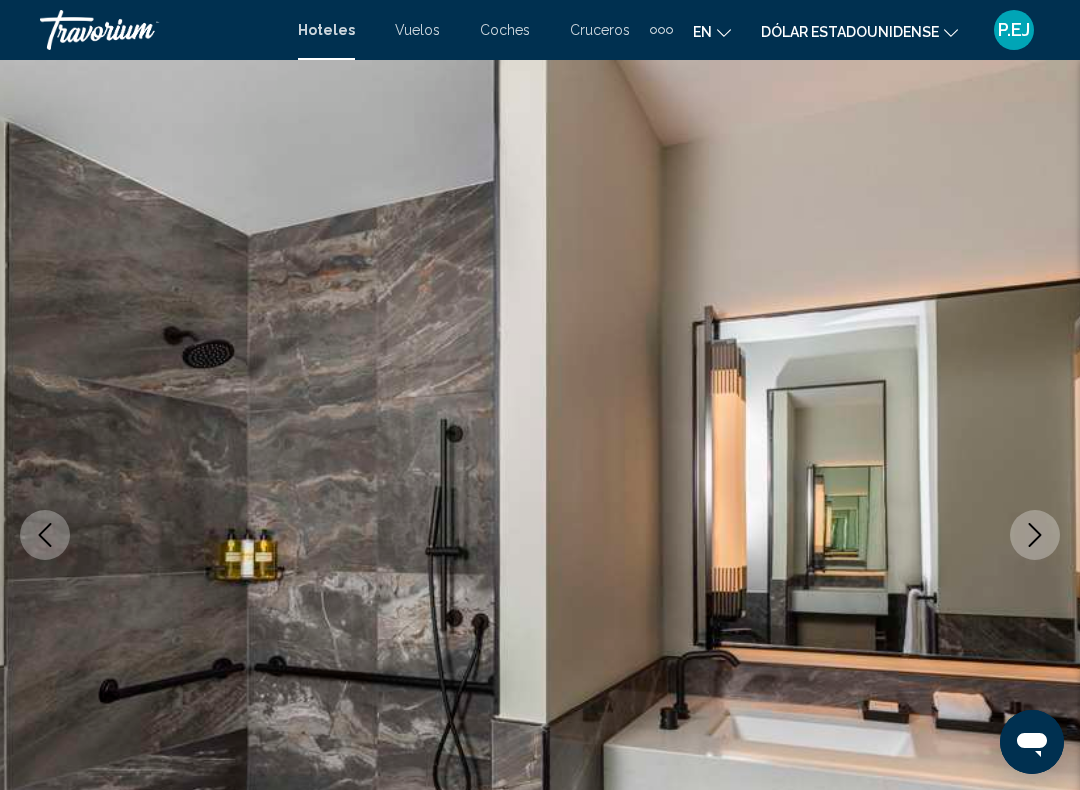 click 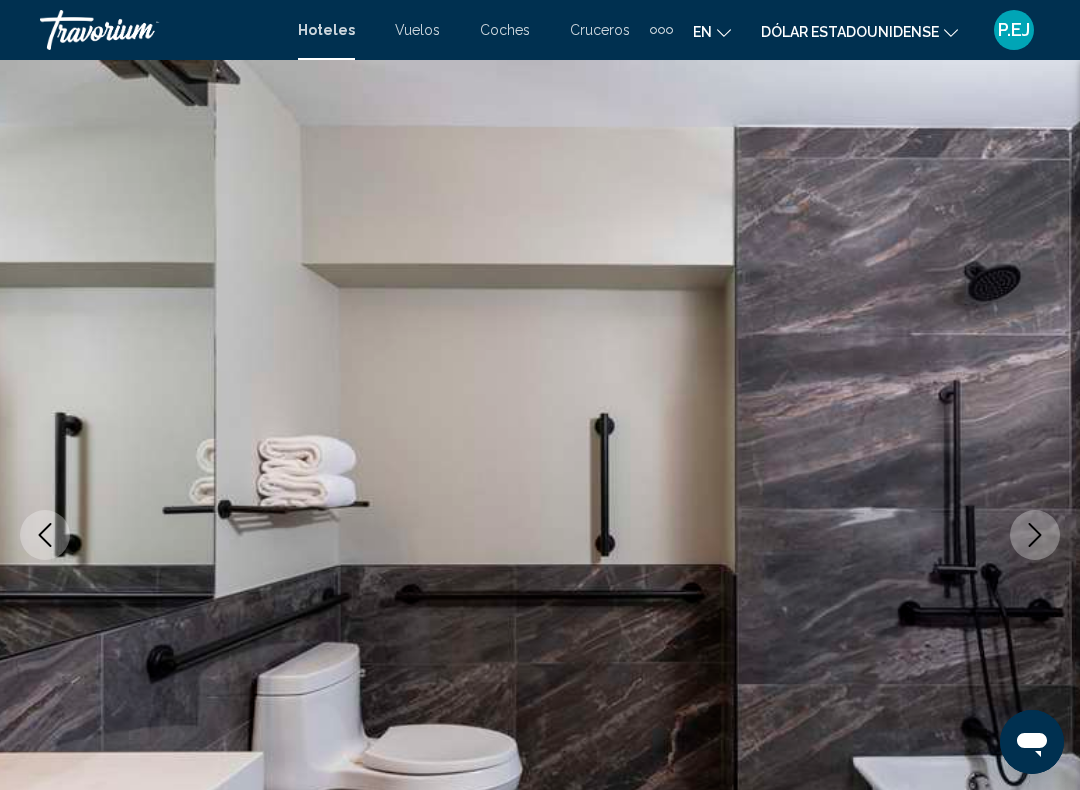 click 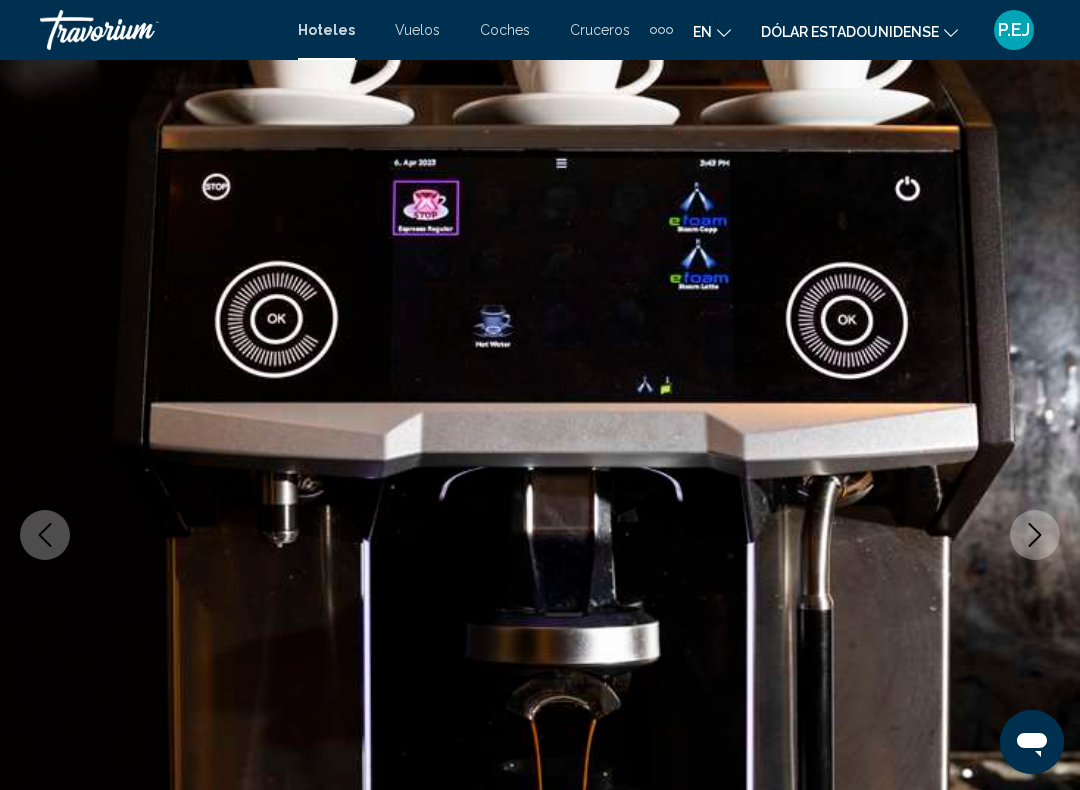 click 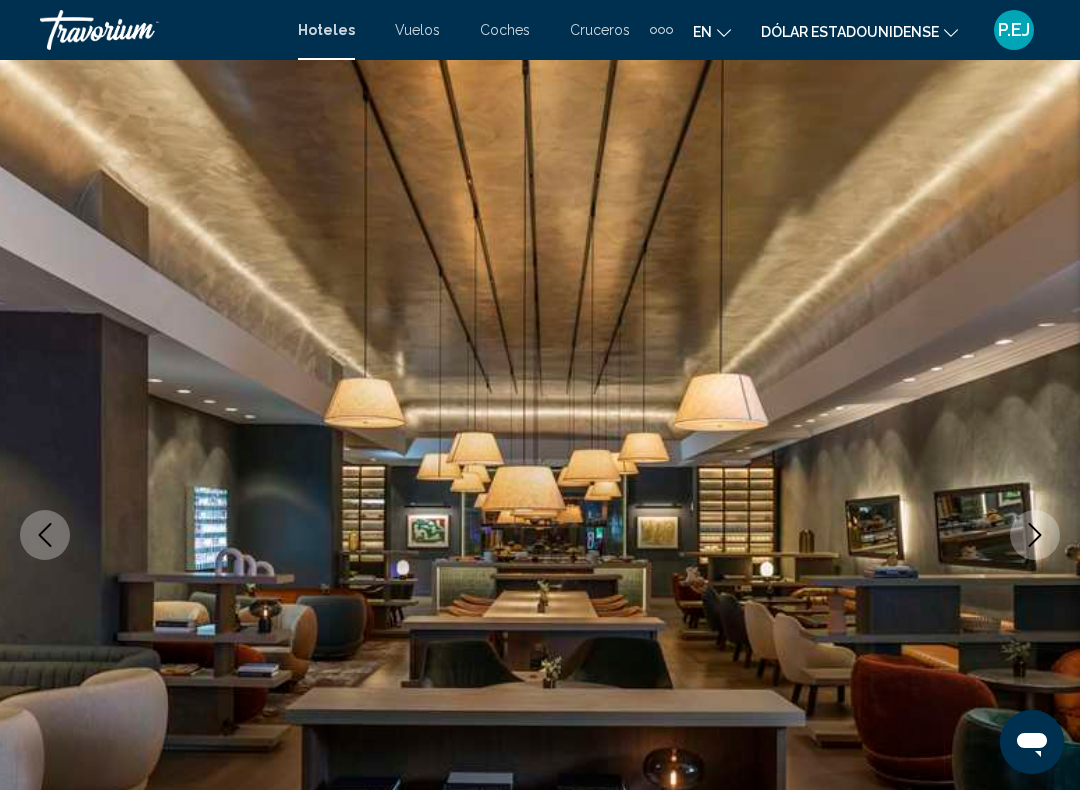 click at bounding box center (1035, 535) 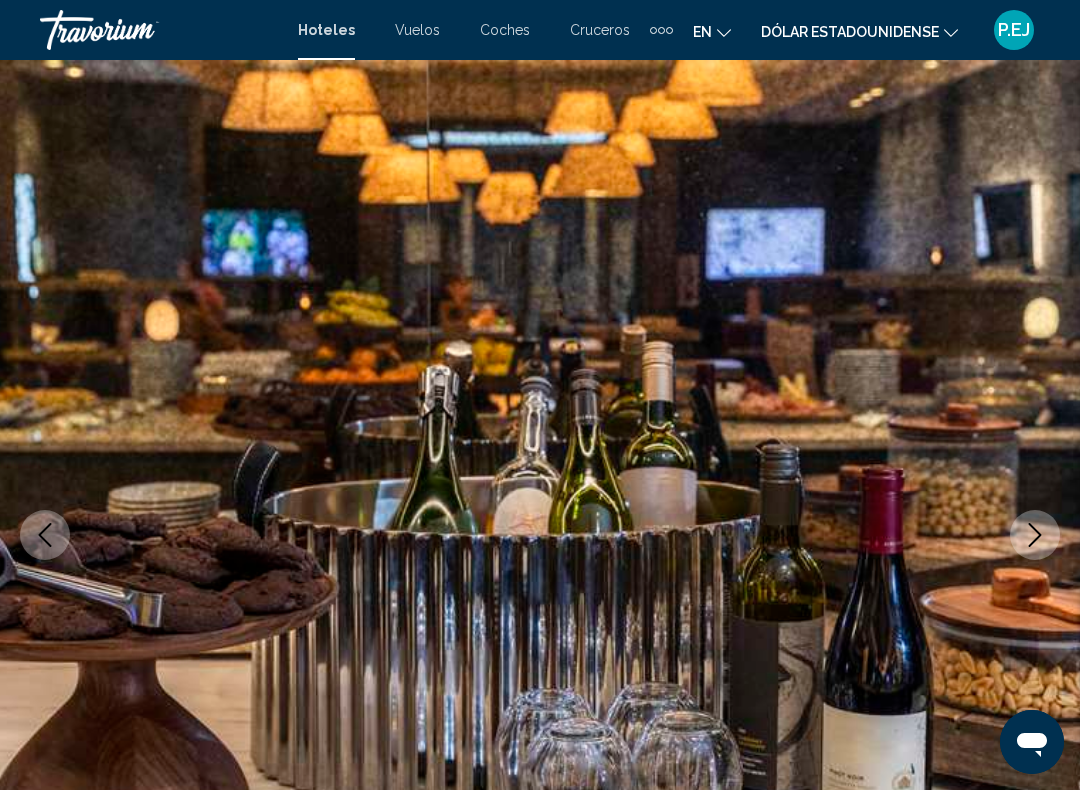click 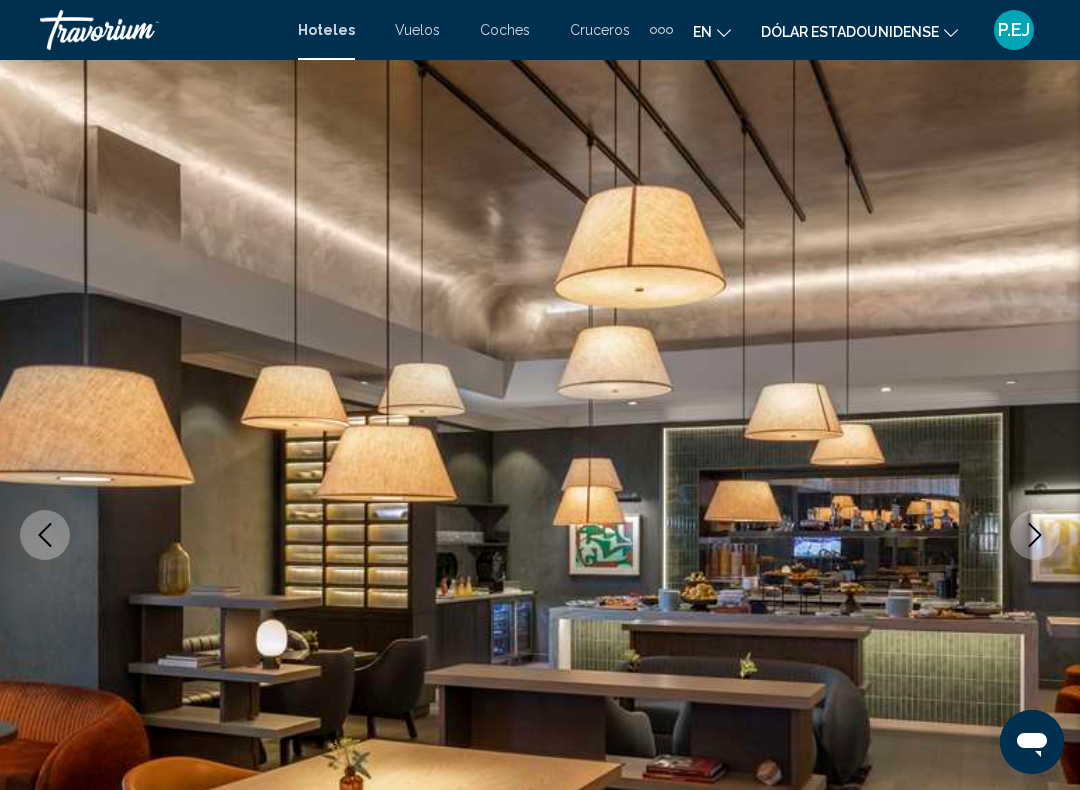 click 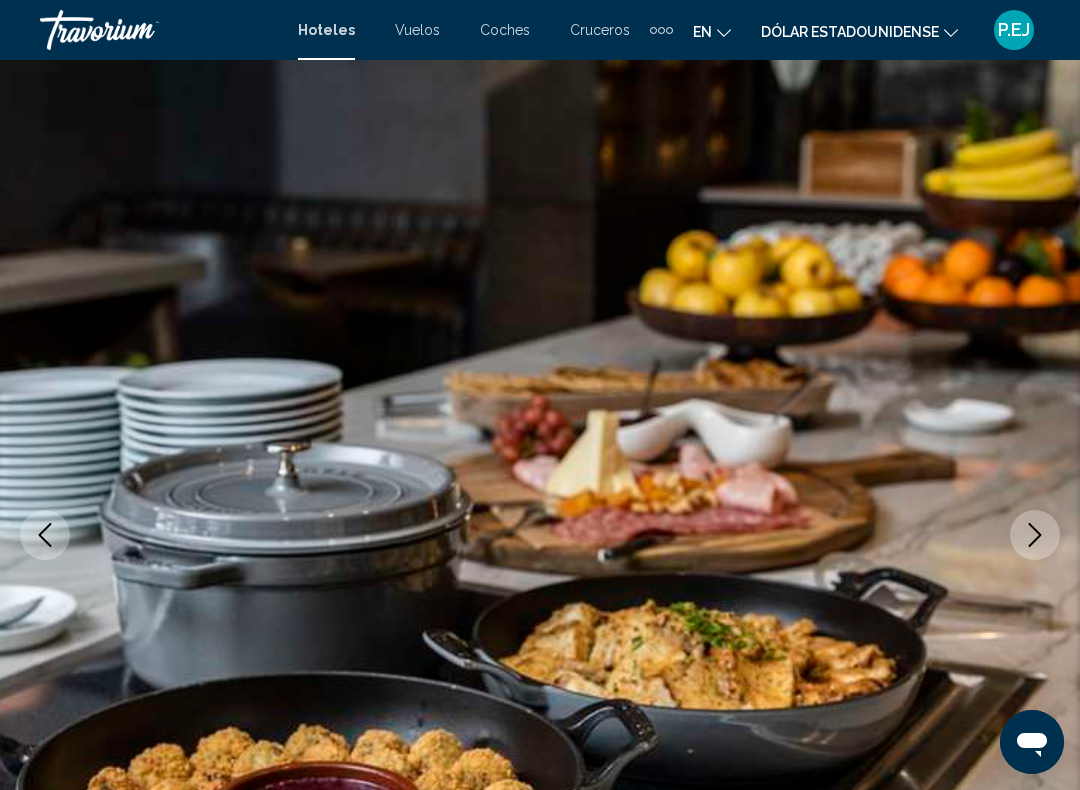 click at bounding box center (540, 535) 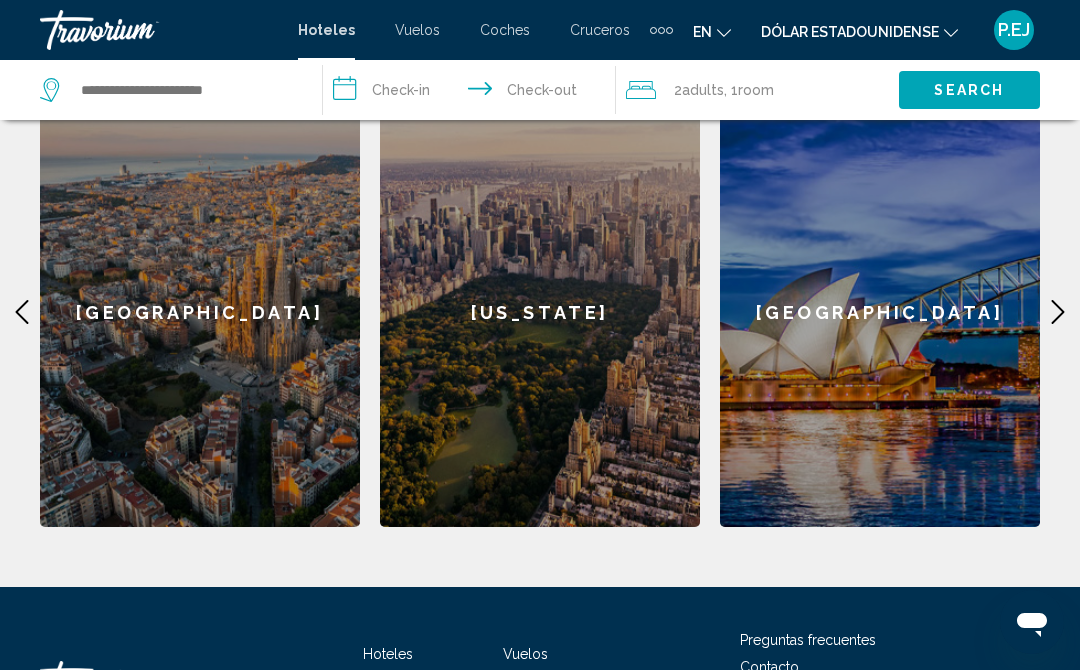 scroll, scrollTop: 663, scrollLeft: 0, axis: vertical 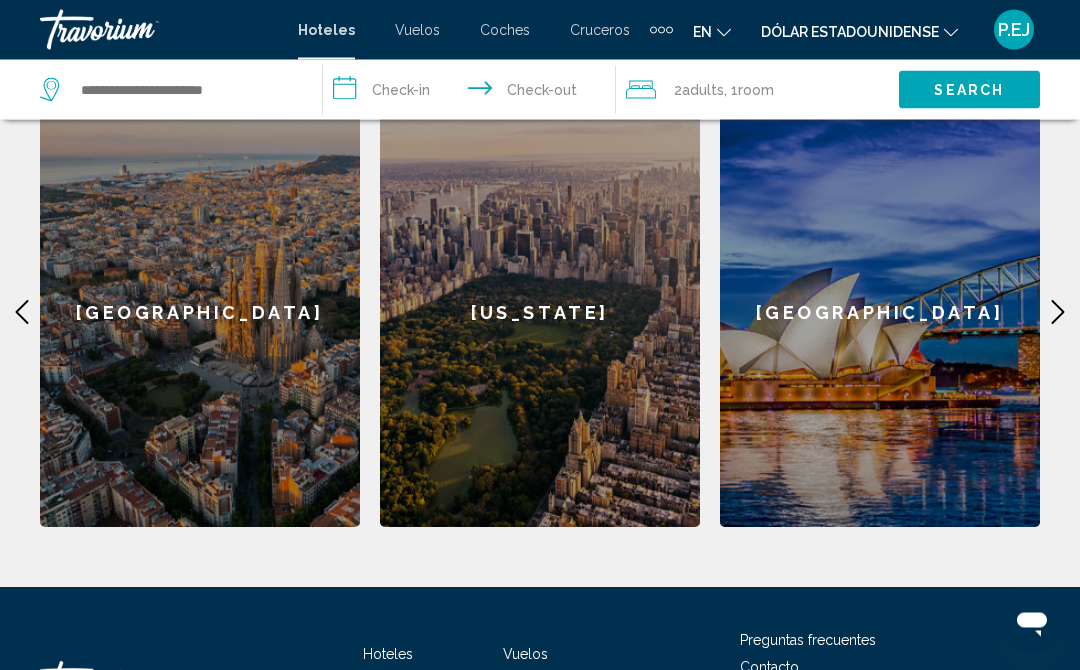 click on "[US_STATE]" at bounding box center (540, 313) 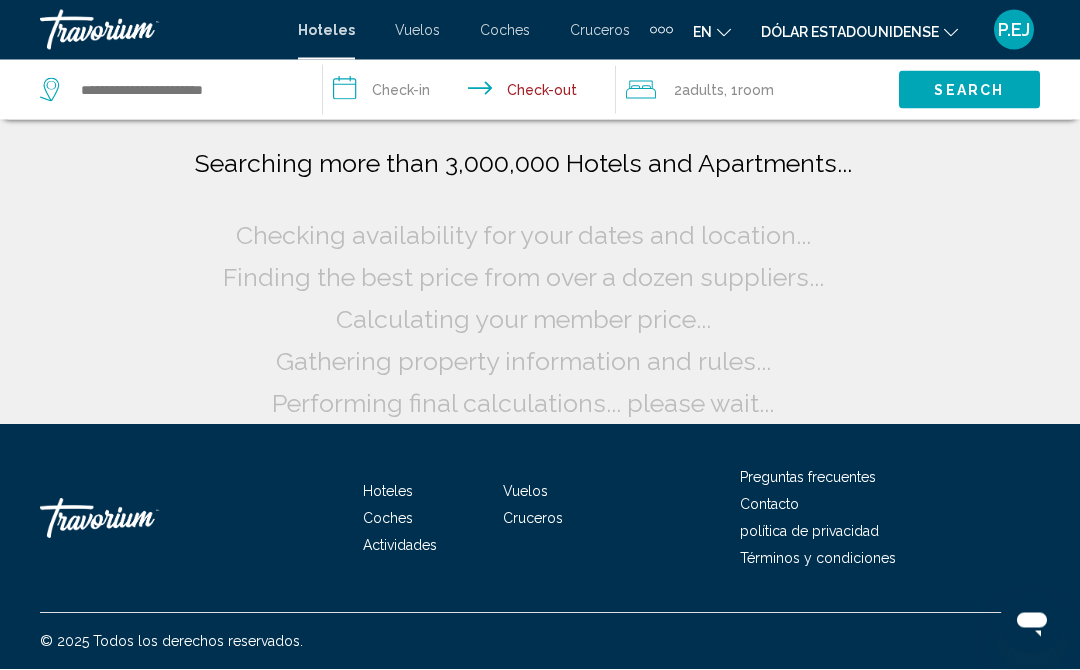 scroll, scrollTop: 0, scrollLeft: 0, axis: both 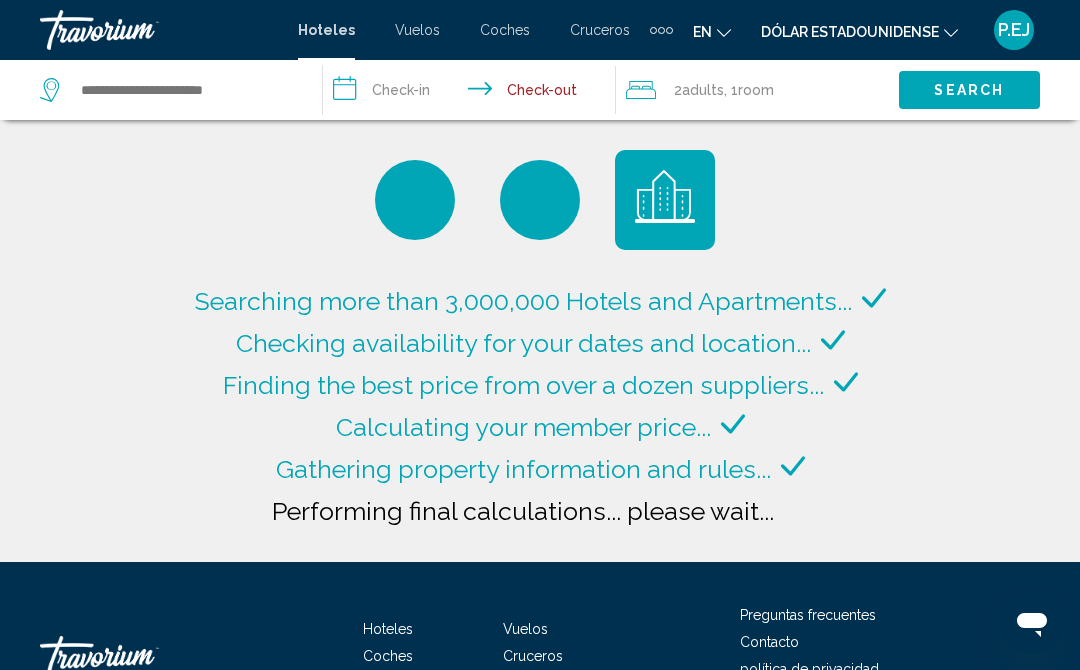 type on "**********" 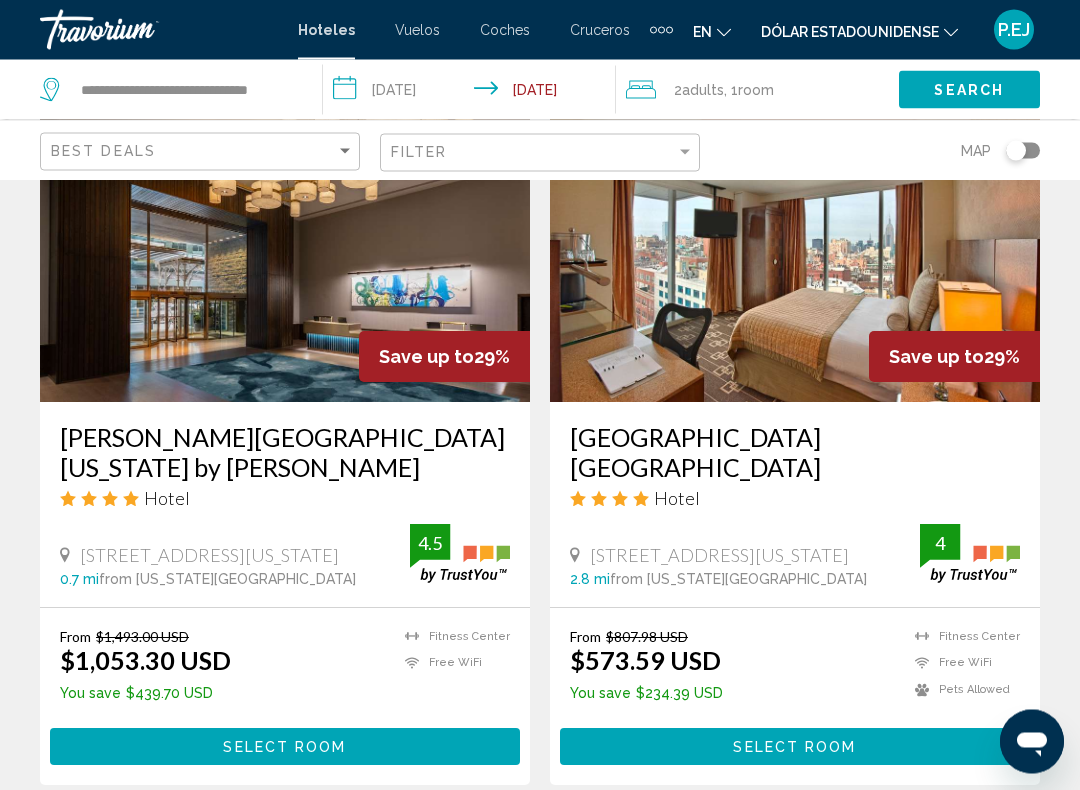 scroll, scrollTop: 1626, scrollLeft: 0, axis: vertical 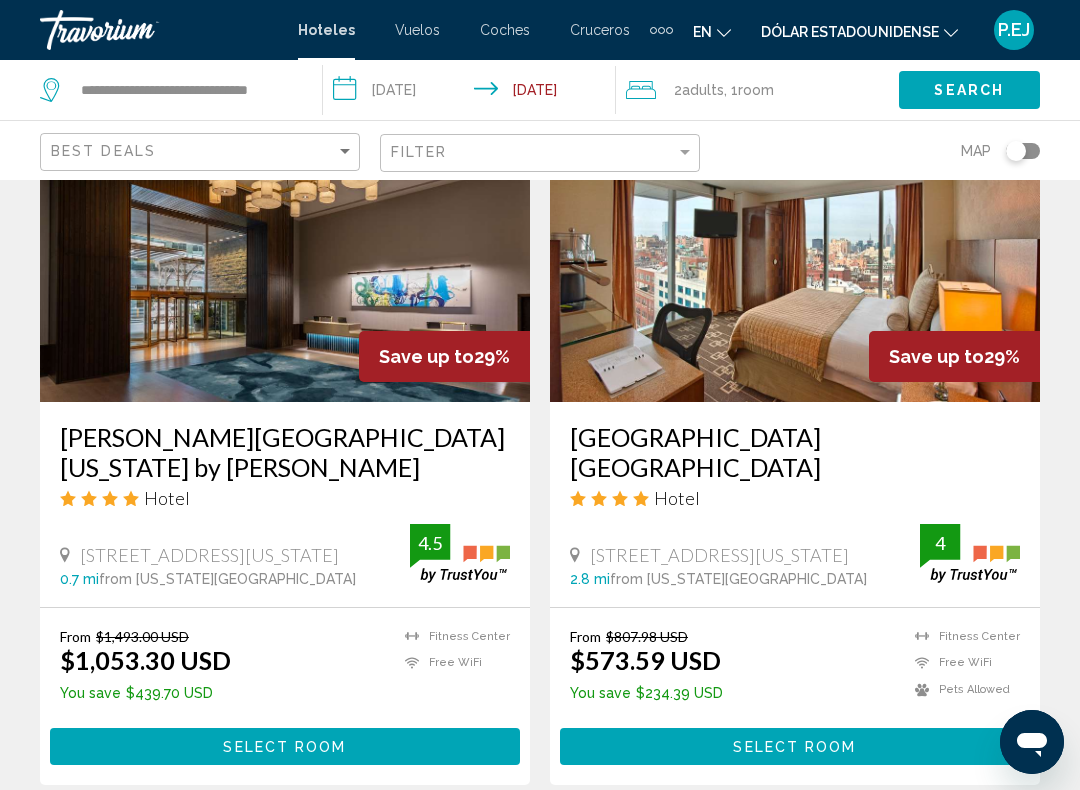 click on "[PERSON_NAME][GEOGRAPHIC_DATA] [US_STATE] by [PERSON_NAME]" at bounding box center (285, 452) 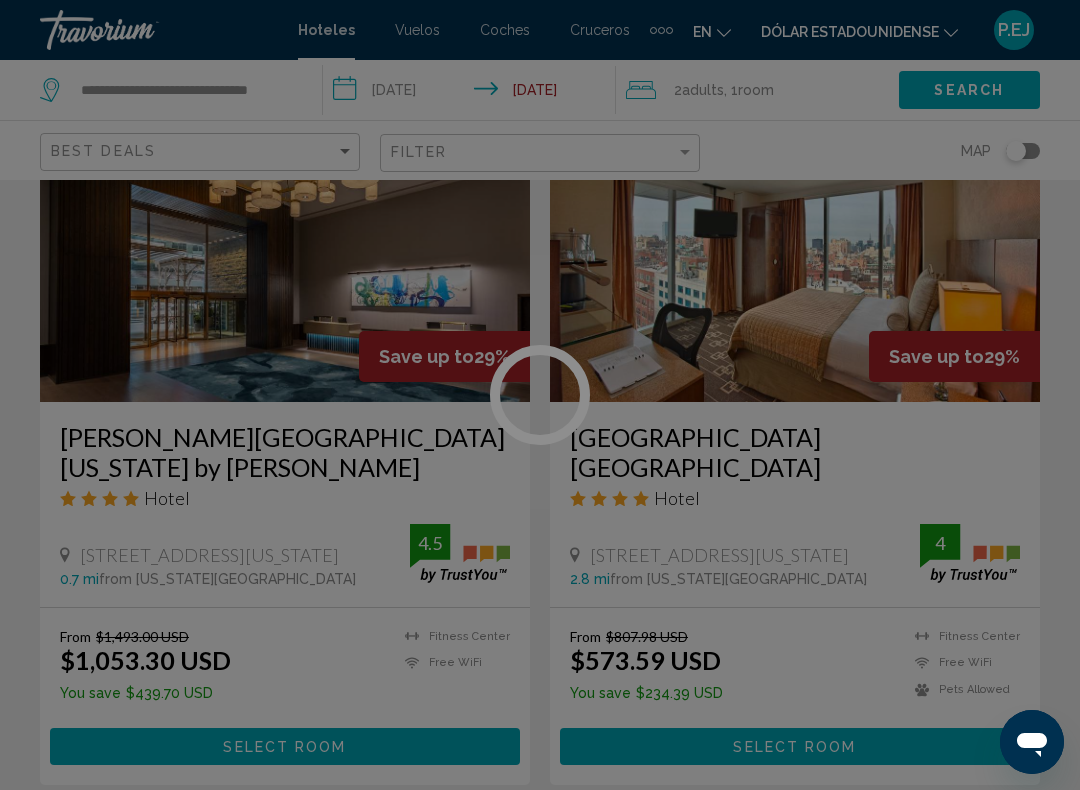 scroll, scrollTop: 0, scrollLeft: 0, axis: both 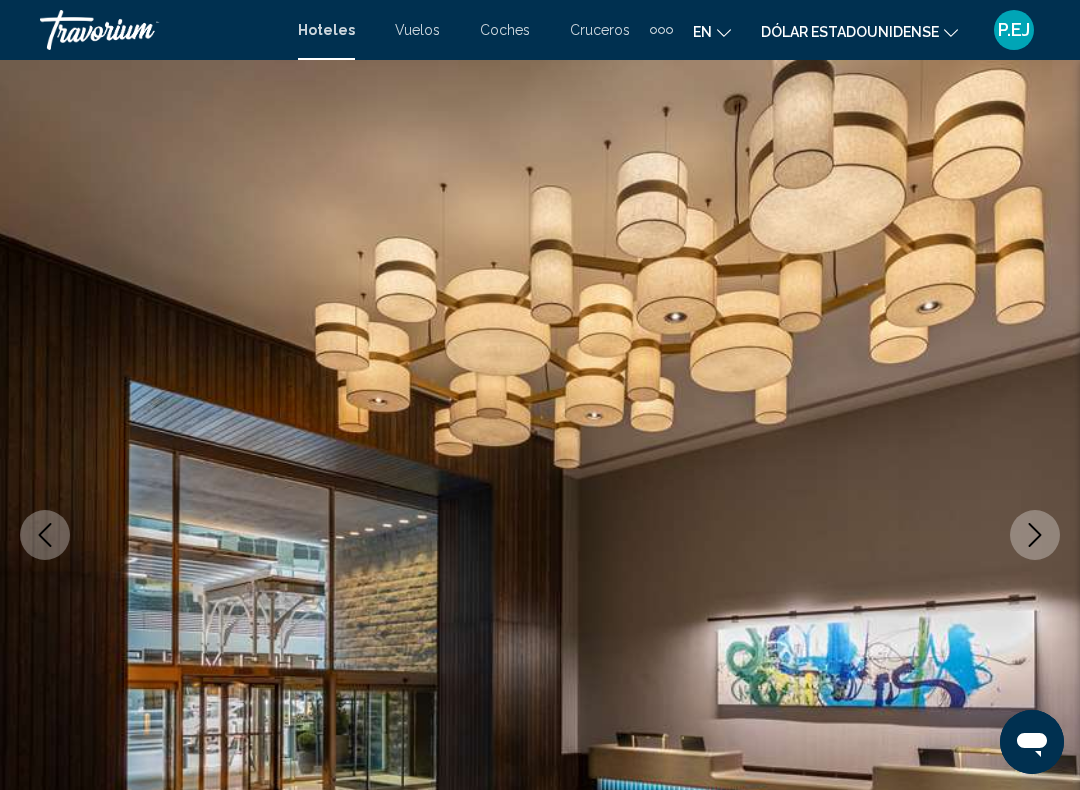 click 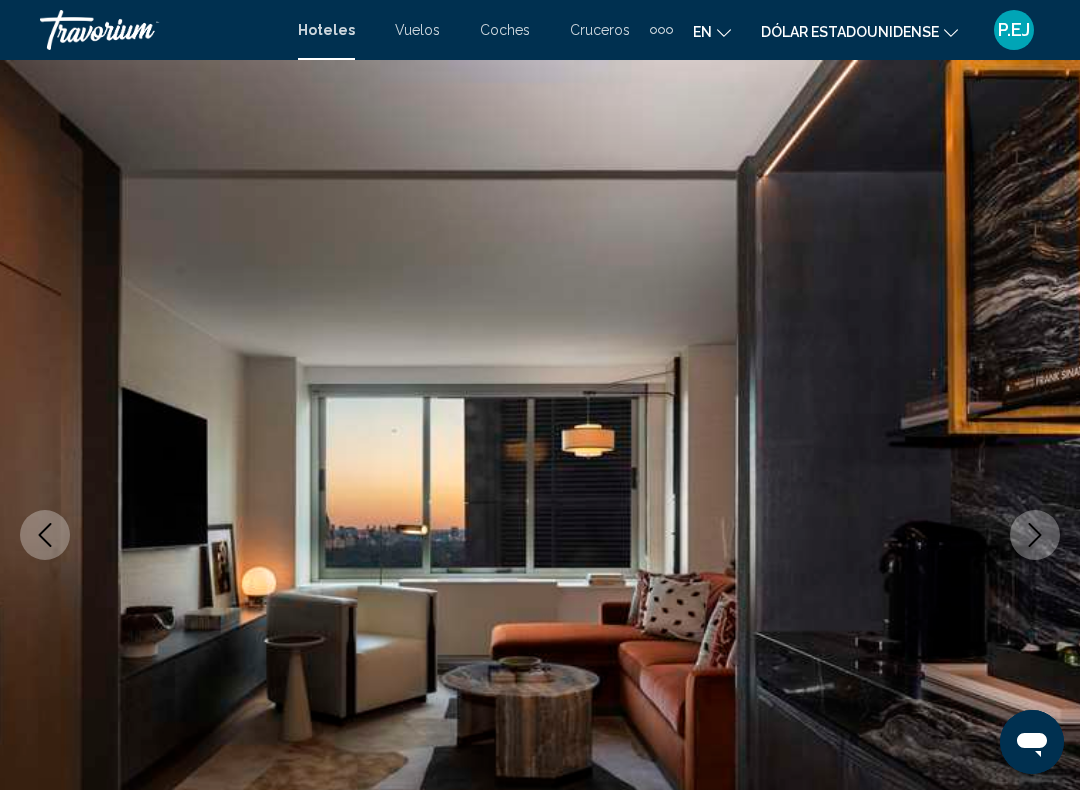 click at bounding box center [540, 535] 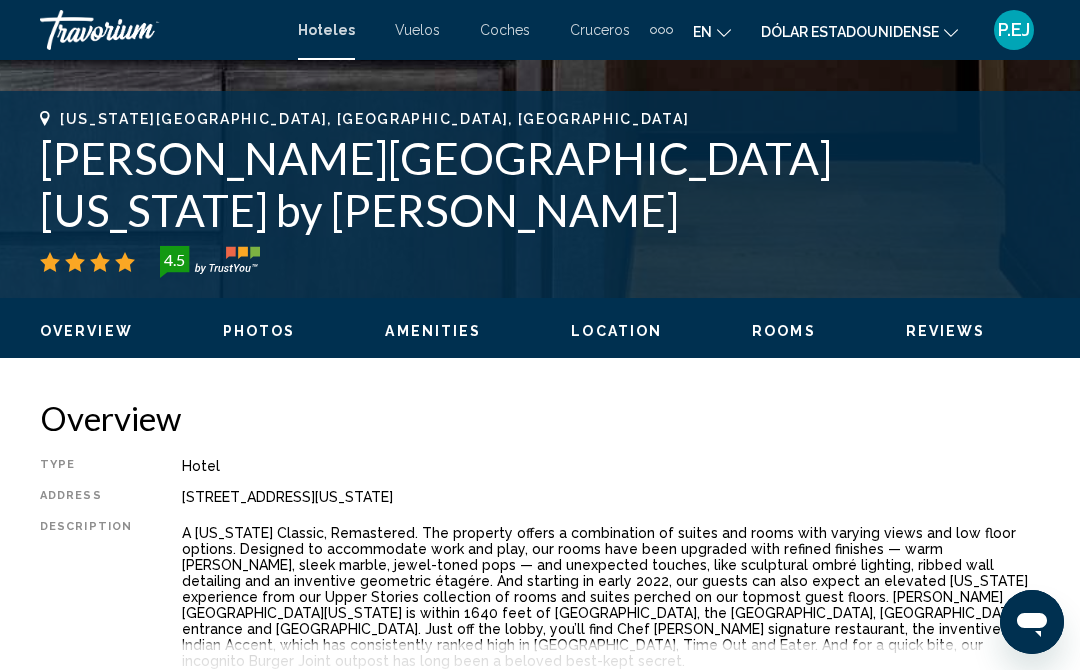 scroll, scrollTop: 711, scrollLeft: 0, axis: vertical 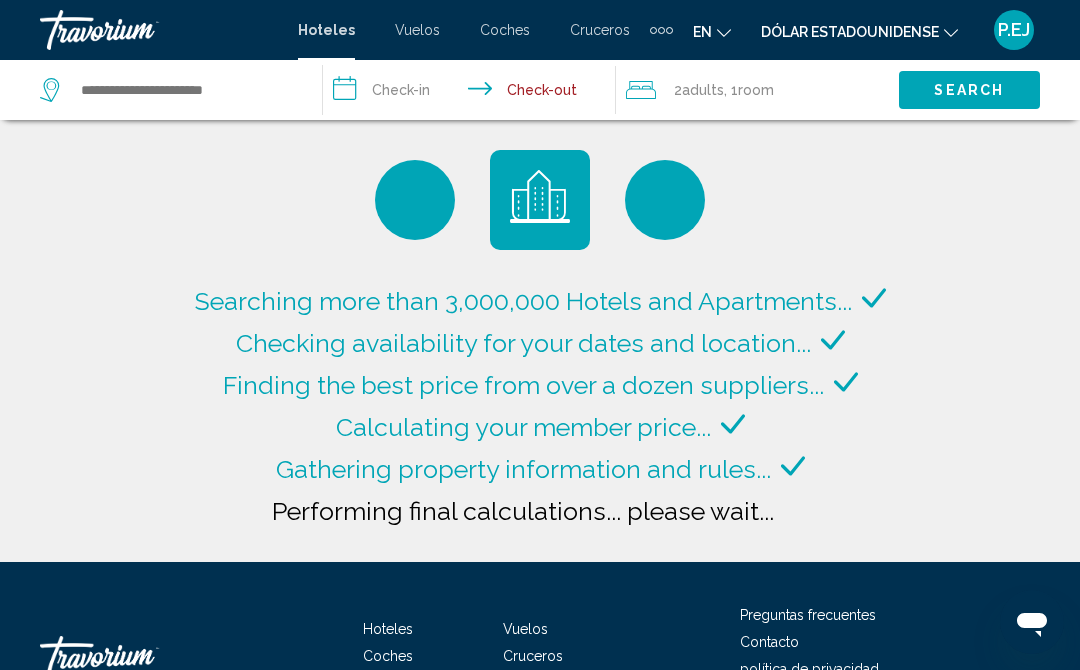 type on "**********" 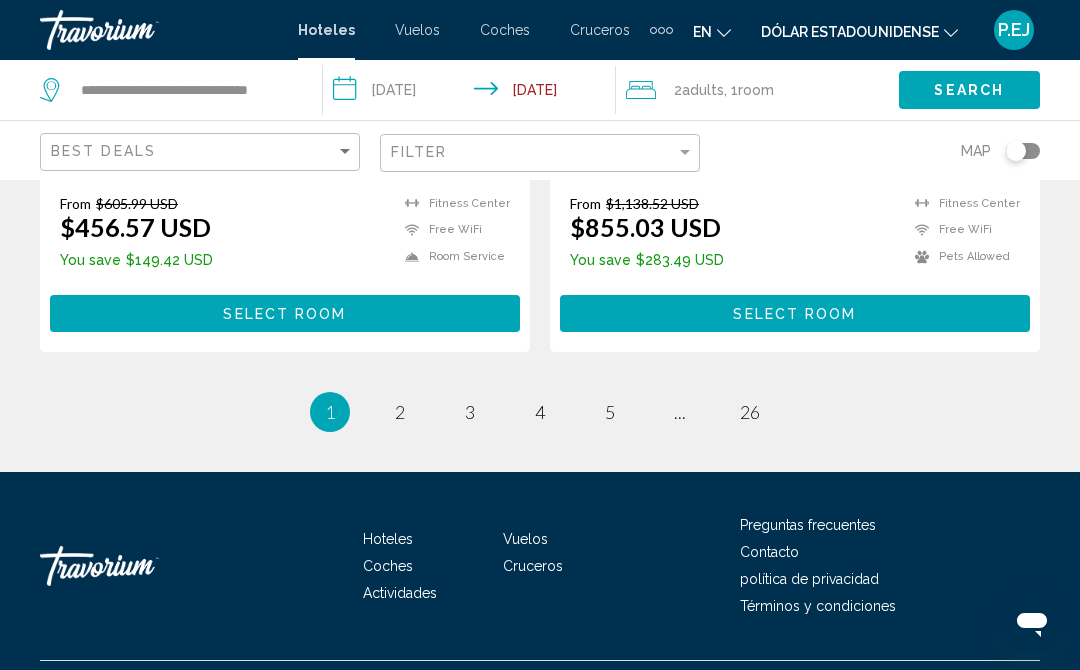 scroll, scrollTop: 4274, scrollLeft: 0, axis: vertical 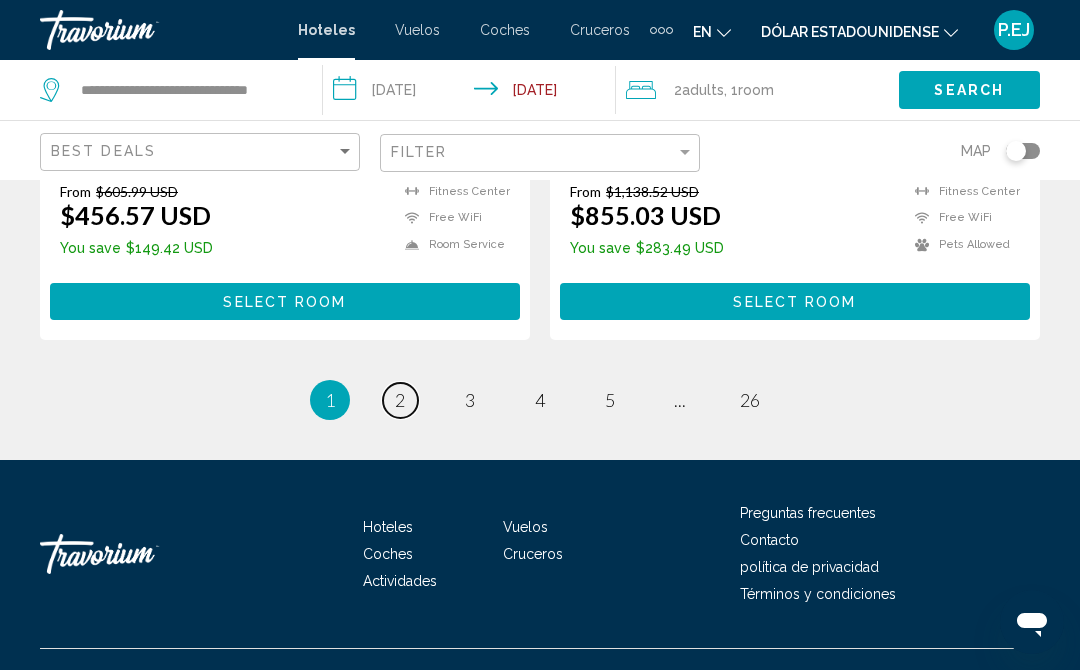 click on "page  2" at bounding box center [400, 400] 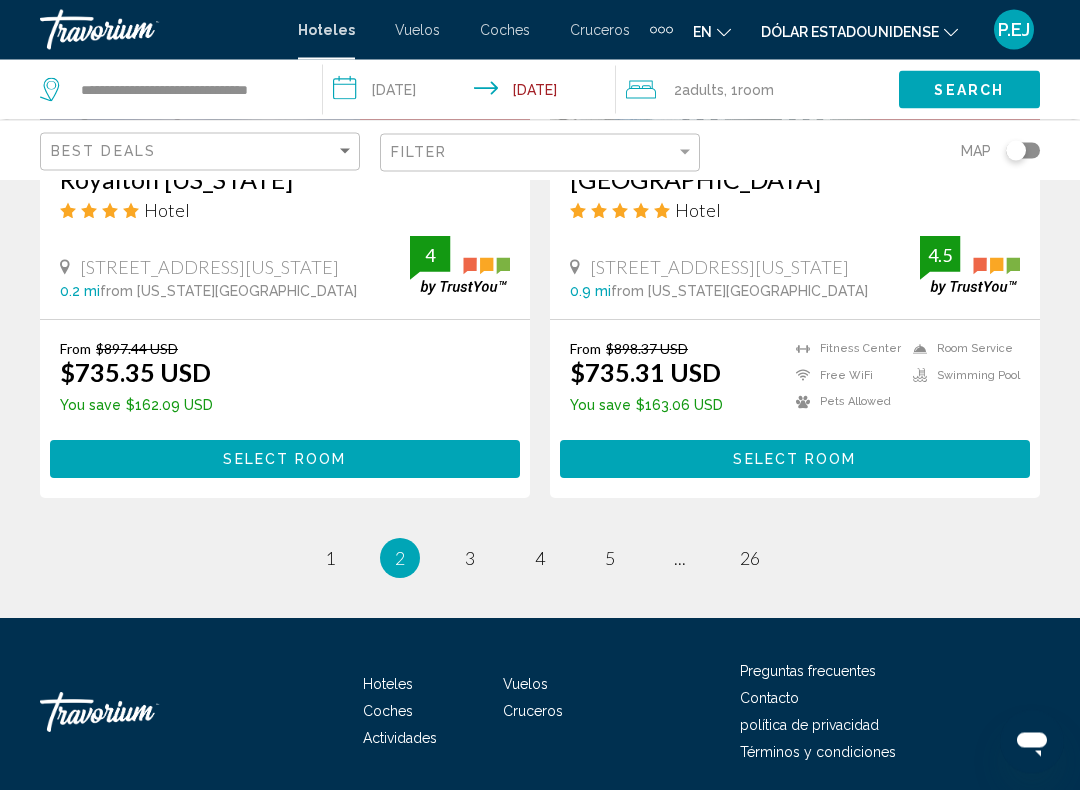 scroll, scrollTop: 4025, scrollLeft: 0, axis: vertical 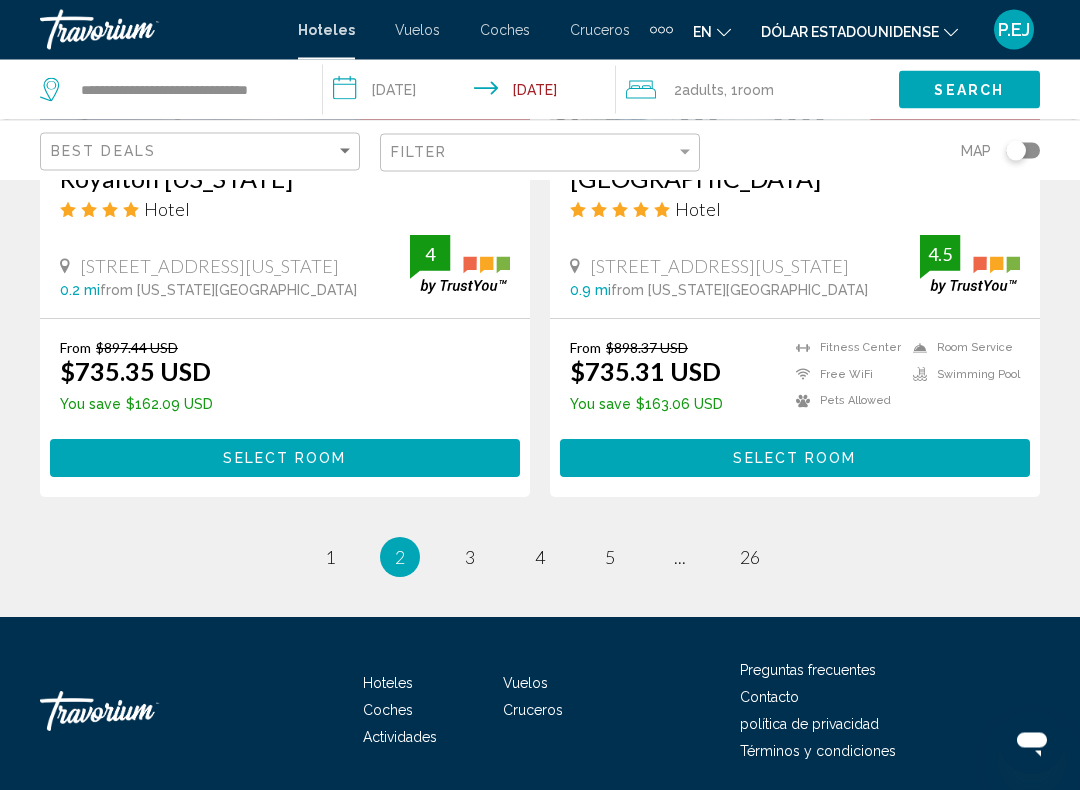 click on "Hoteles Vuelos Coches Cruceros Actividades Preguntas frecuentes Contacto política de privacidad Términos y condiciones" at bounding box center (540, 712) 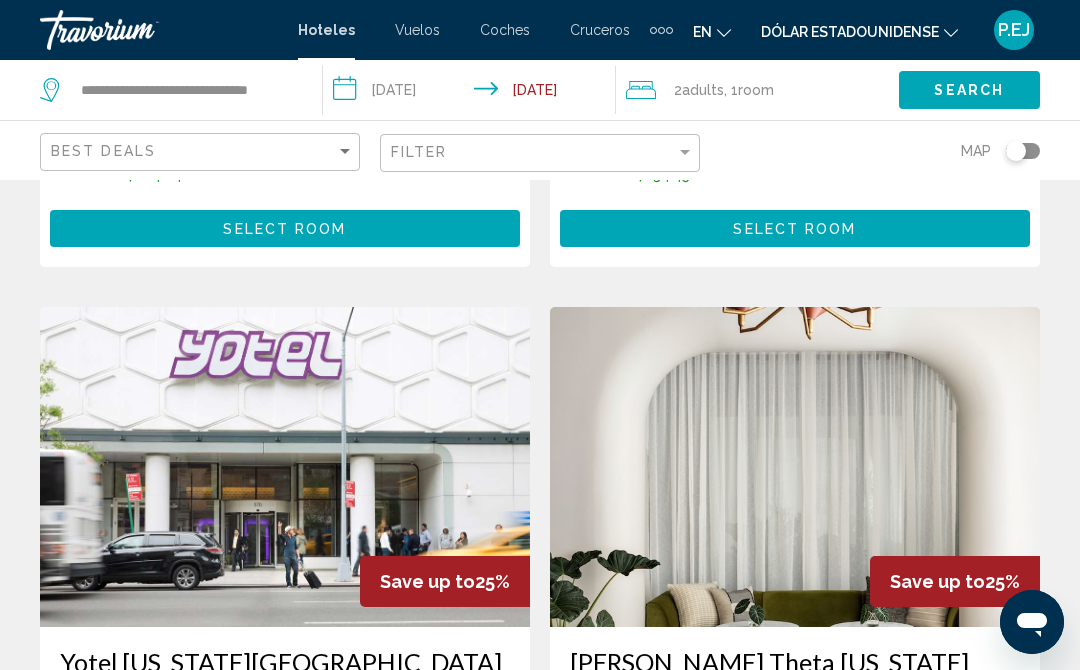 scroll, scrollTop: 3599, scrollLeft: 0, axis: vertical 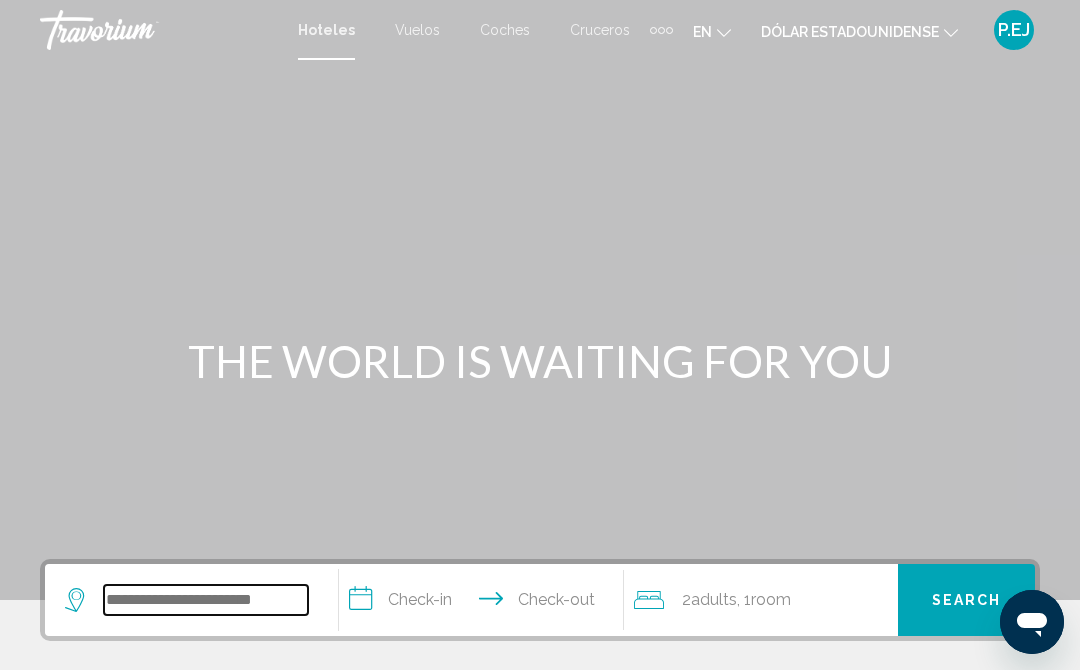 click at bounding box center [206, 600] 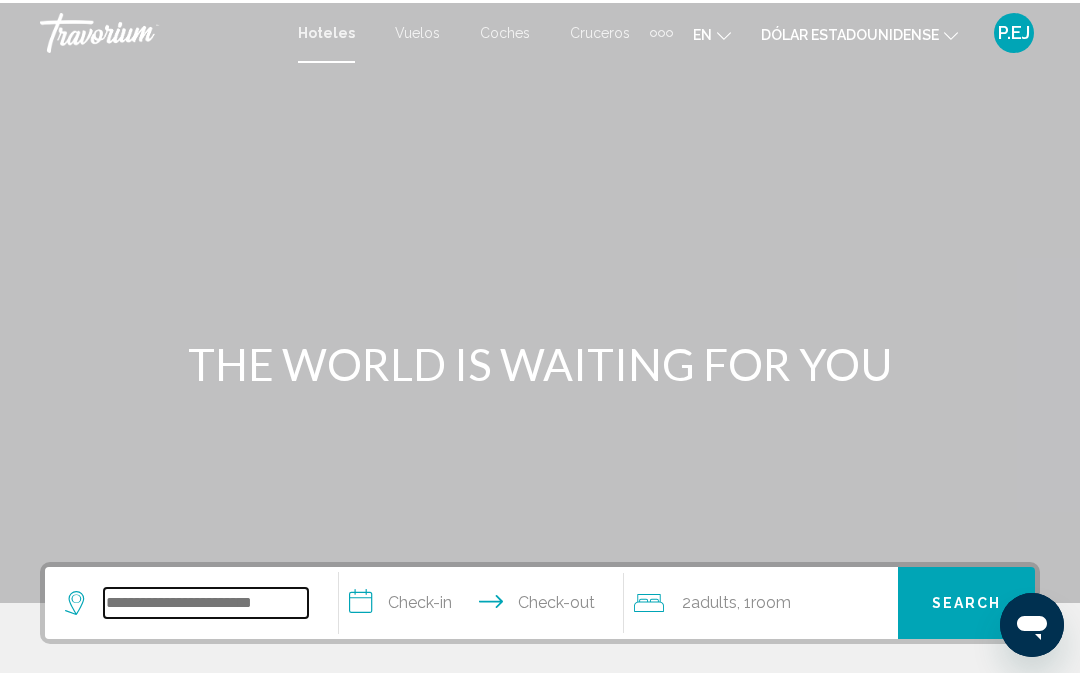 scroll, scrollTop: 83, scrollLeft: 0, axis: vertical 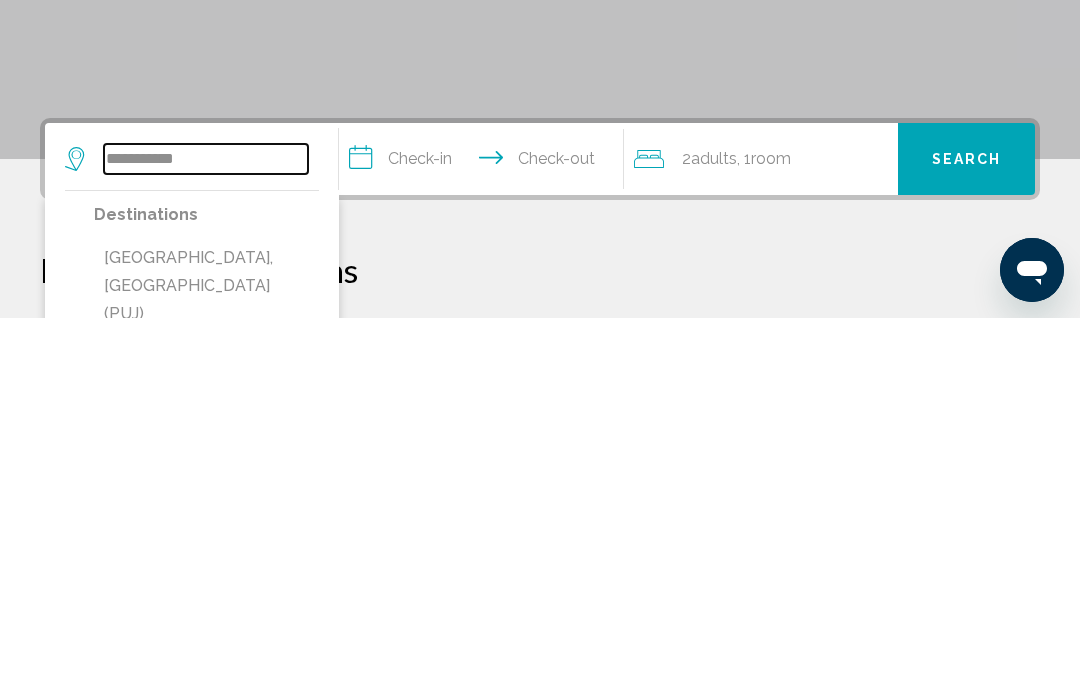 type on "**********" 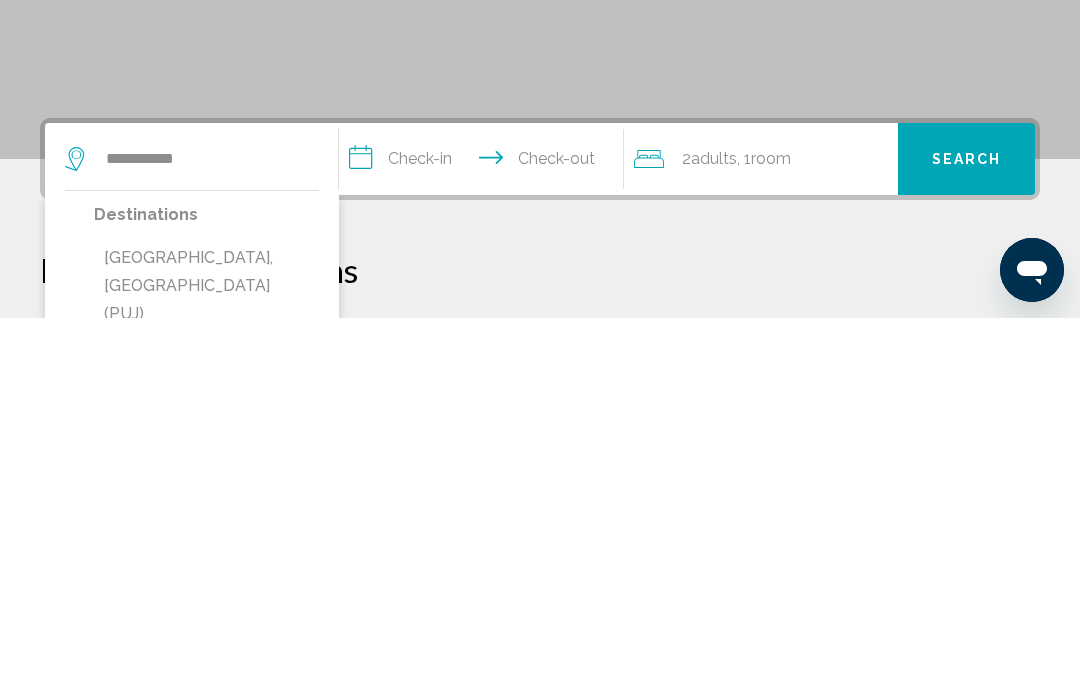click on "**********" at bounding box center [485, 520] 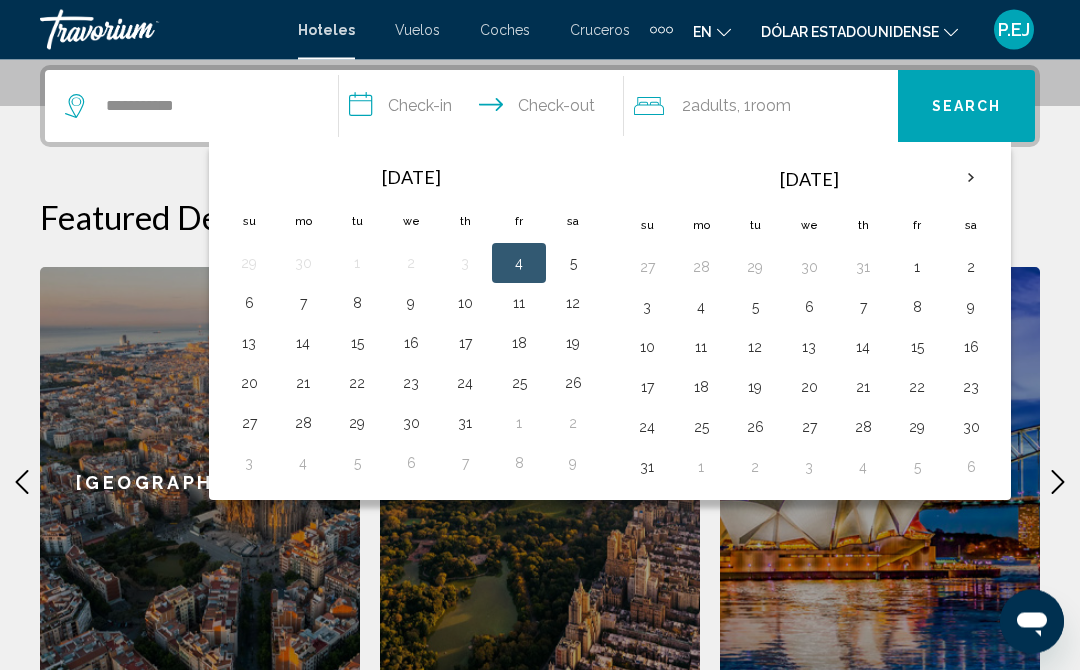 scroll, scrollTop: 494, scrollLeft: 0, axis: vertical 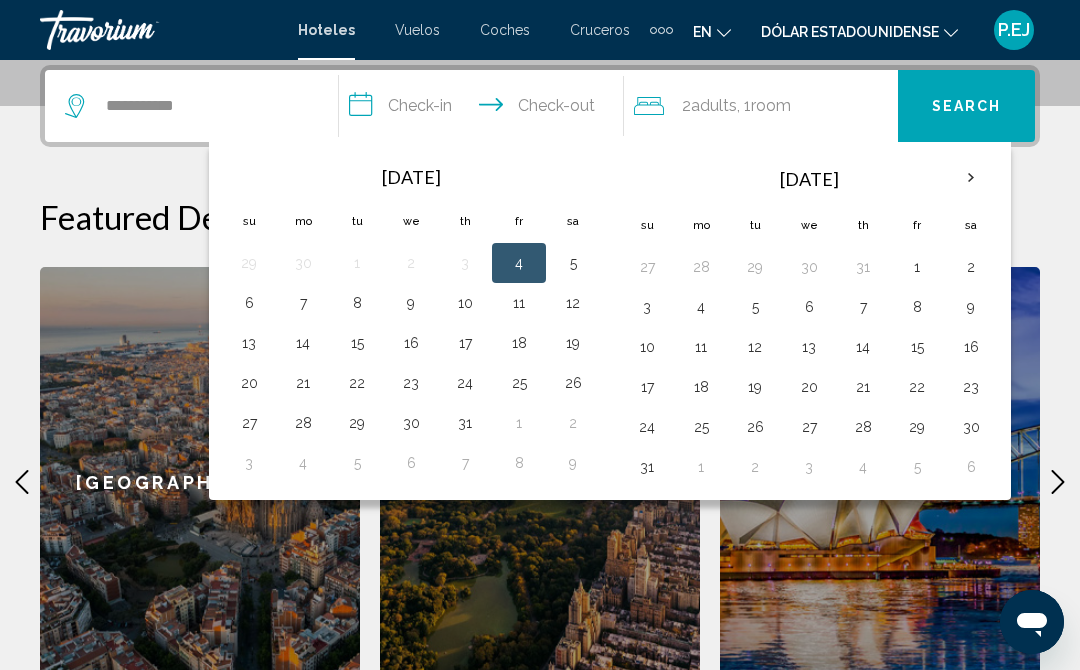 click on "4" at bounding box center (701, 307) 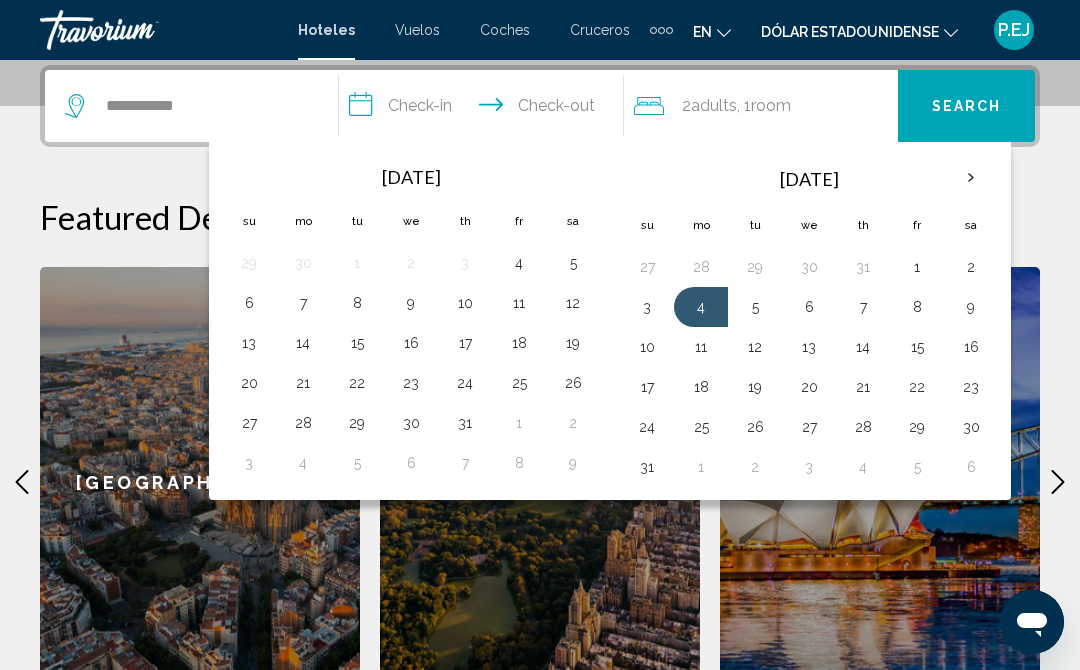 click on "11" at bounding box center [701, 347] 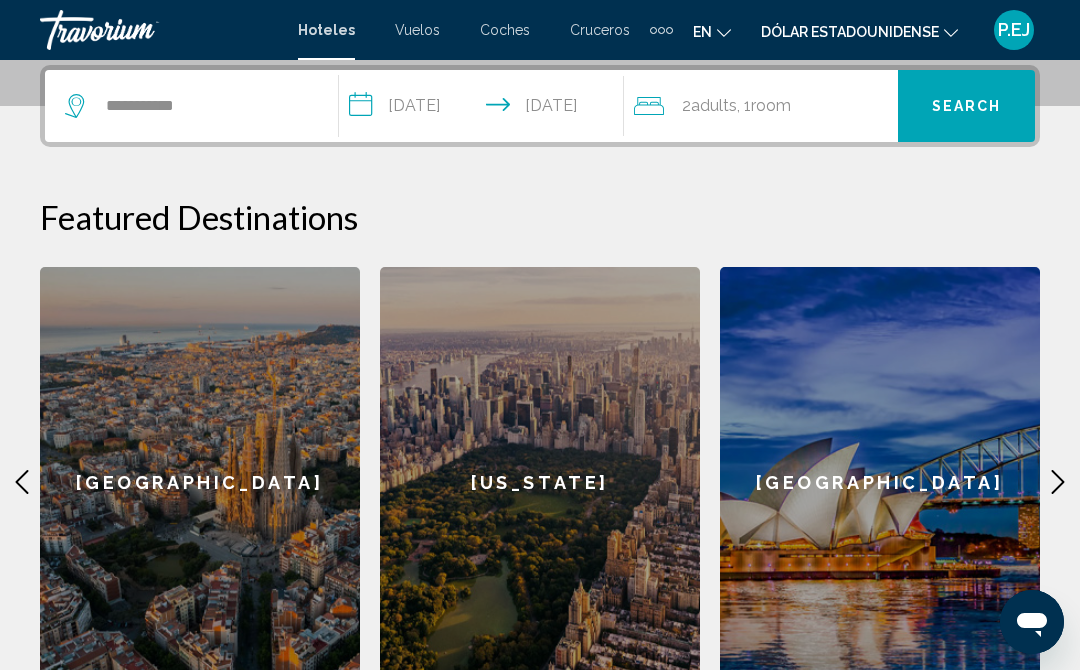 type on "**********" 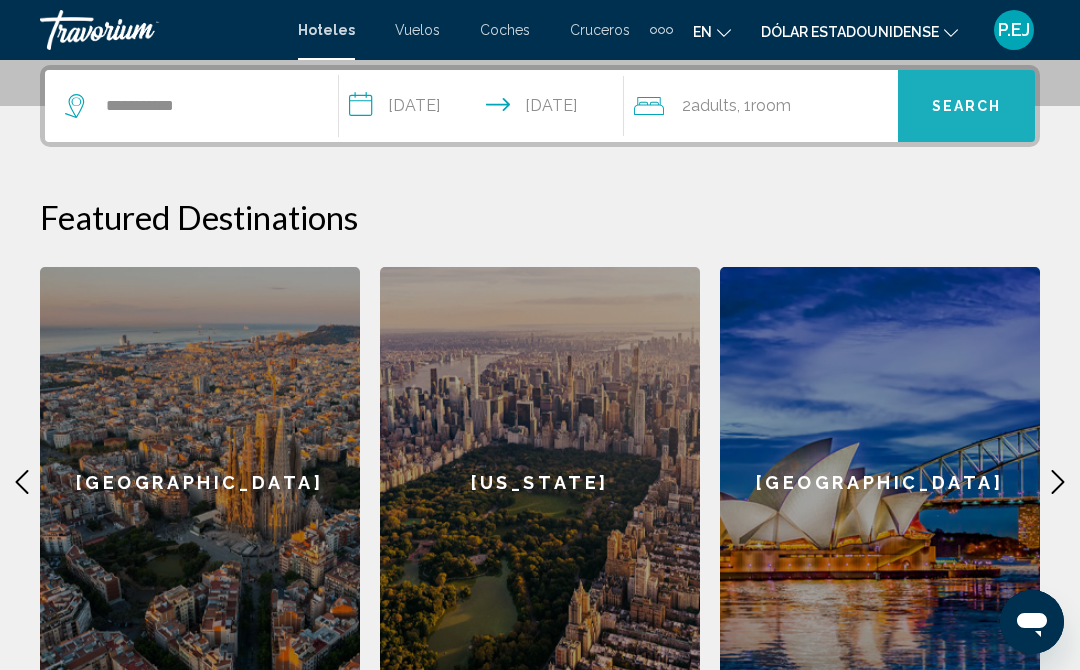 click on "Search" at bounding box center [967, 107] 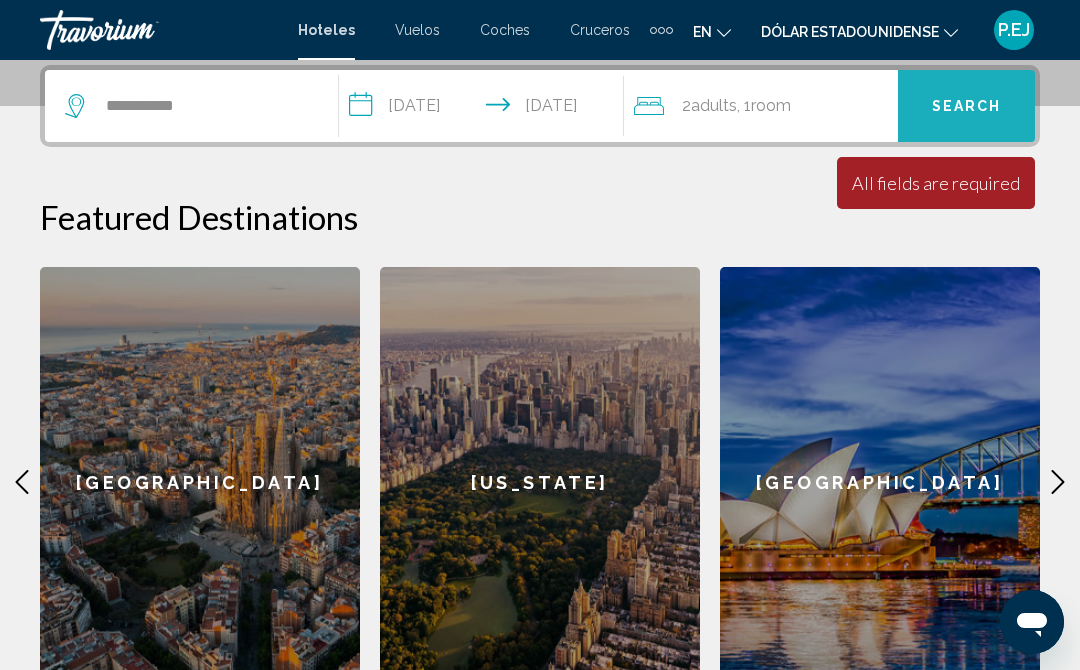 click on "Search" at bounding box center [967, 107] 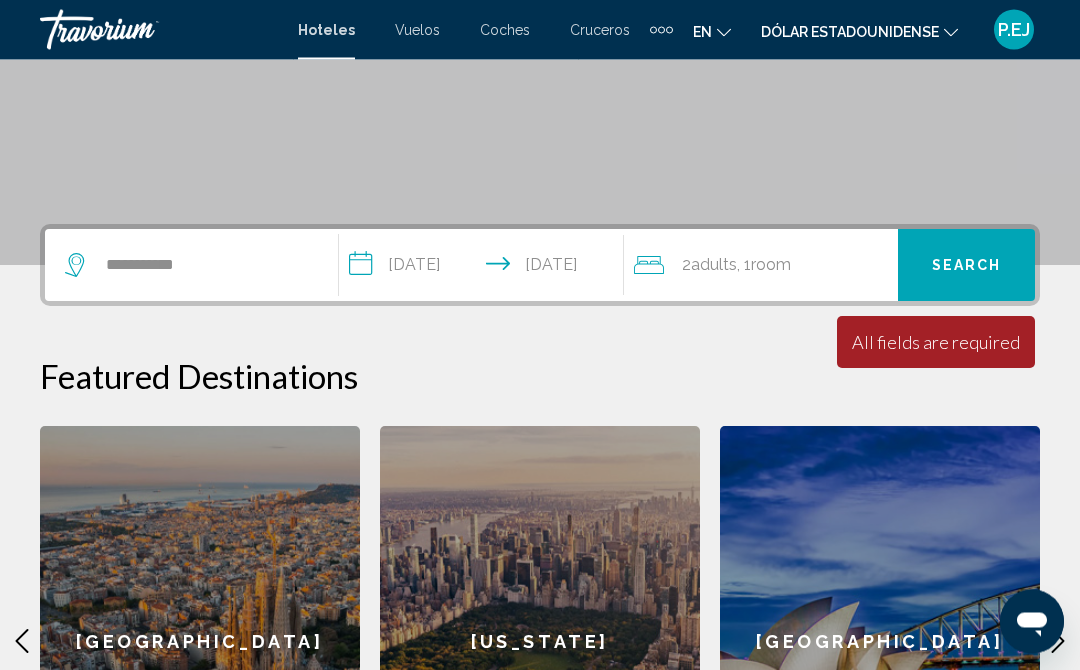 scroll, scrollTop: 324, scrollLeft: 0, axis: vertical 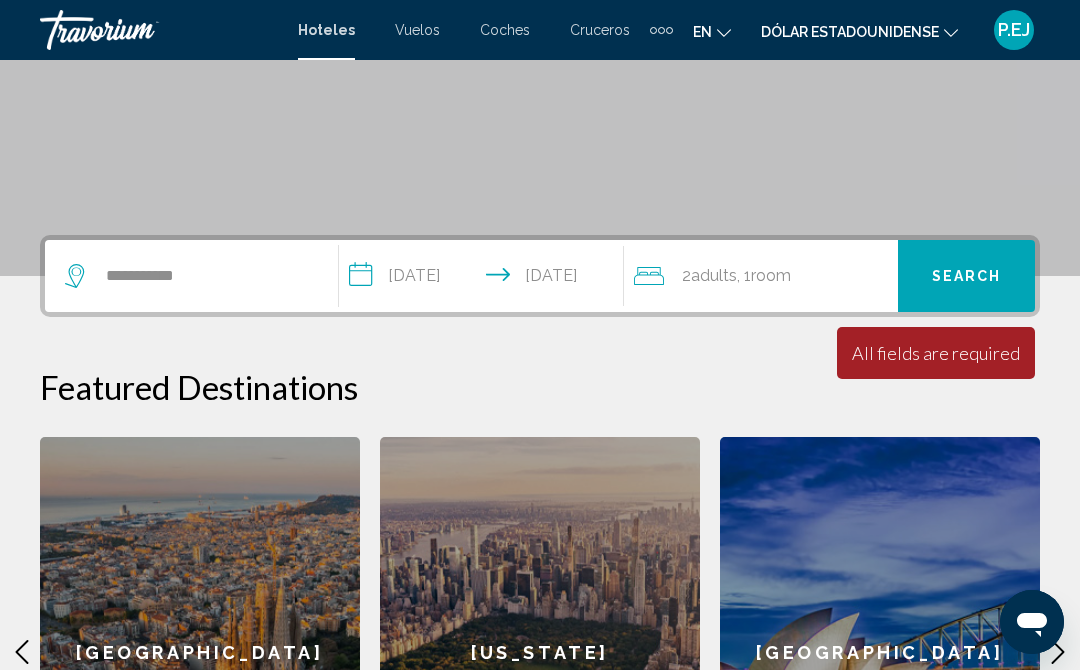 click on "Search" at bounding box center [967, 277] 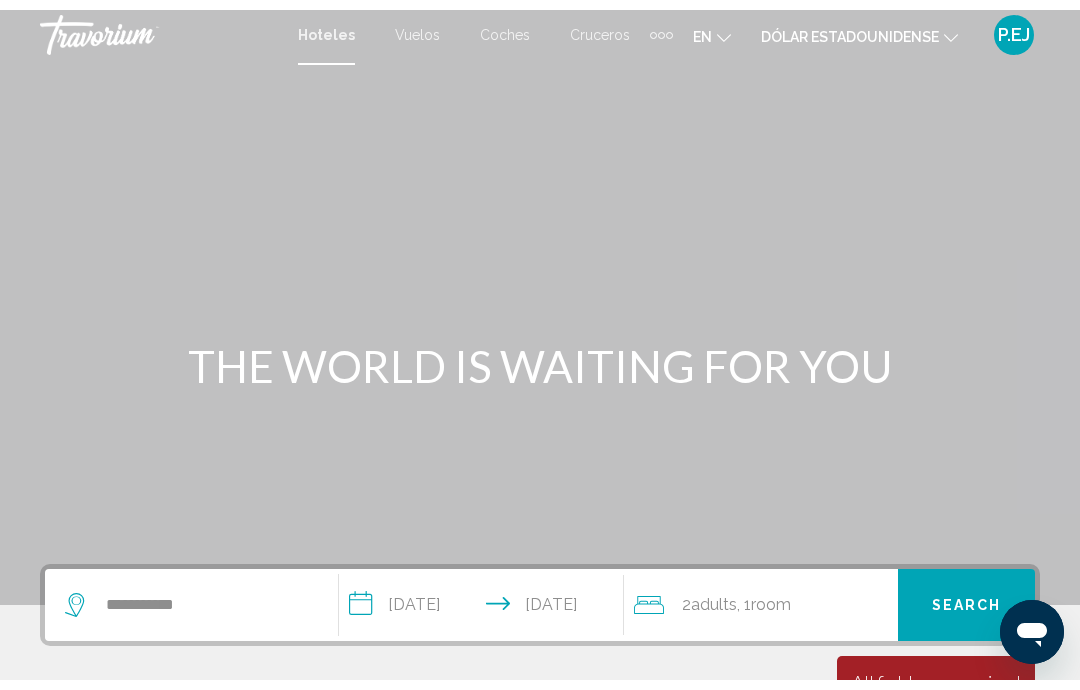 scroll, scrollTop: 0, scrollLeft: 0, axis: both 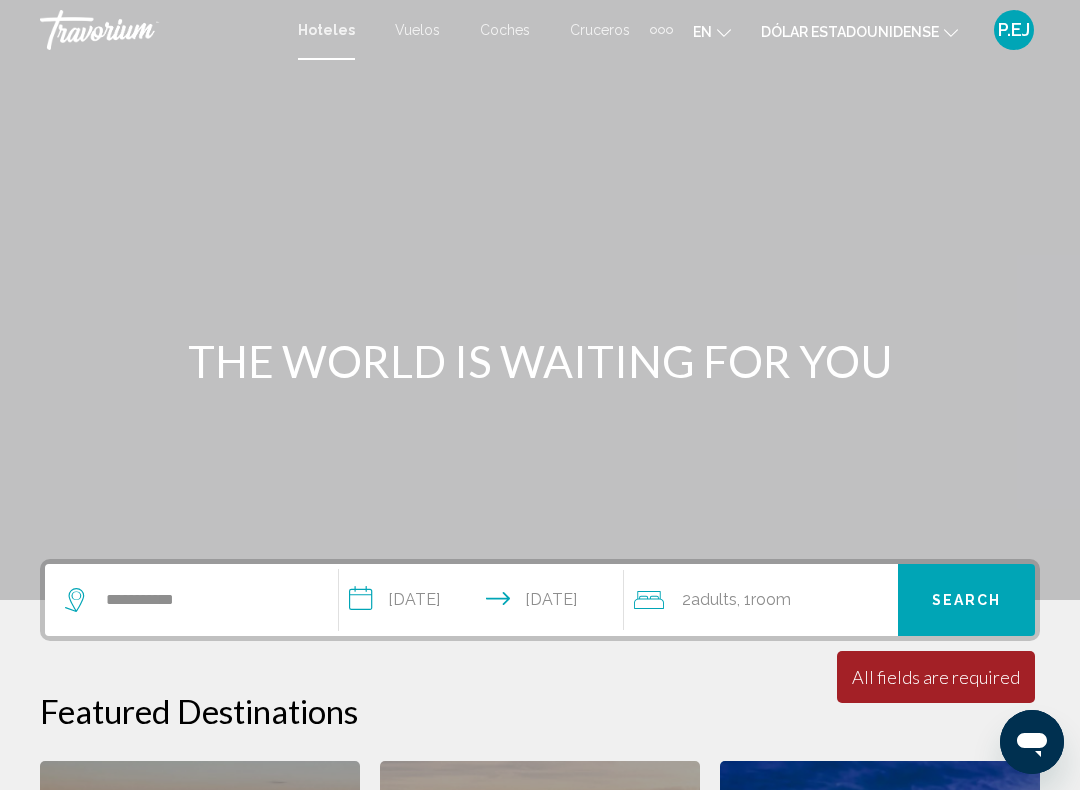 click on "Search" at bounding box center (967, 601) 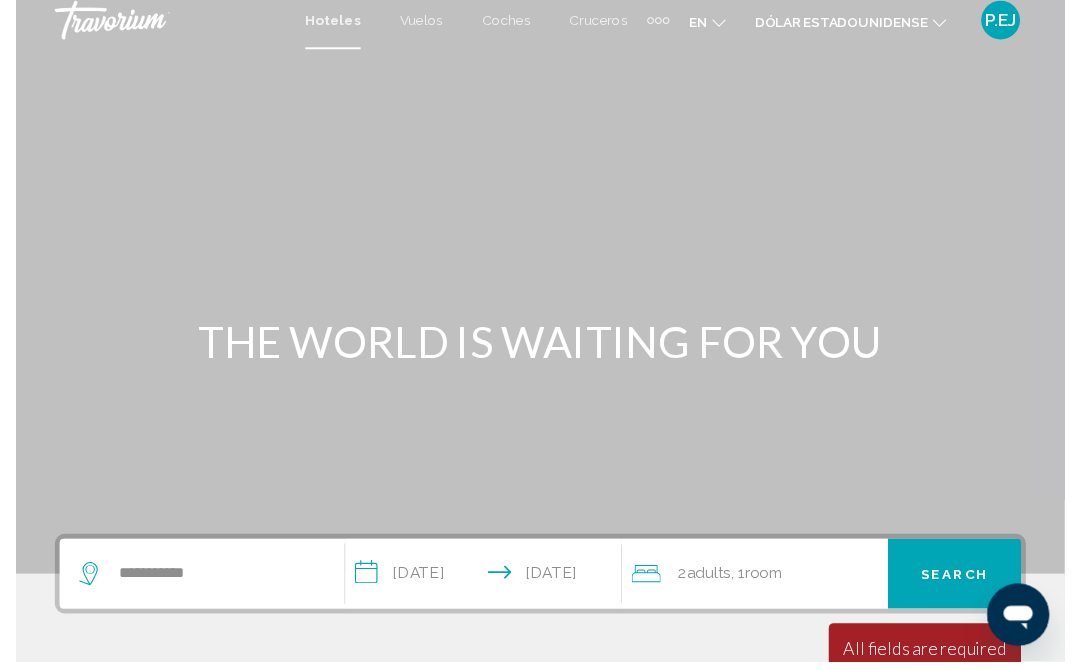 scroll, scrollTop: 2, scrollLeft: 0, axis: vertical 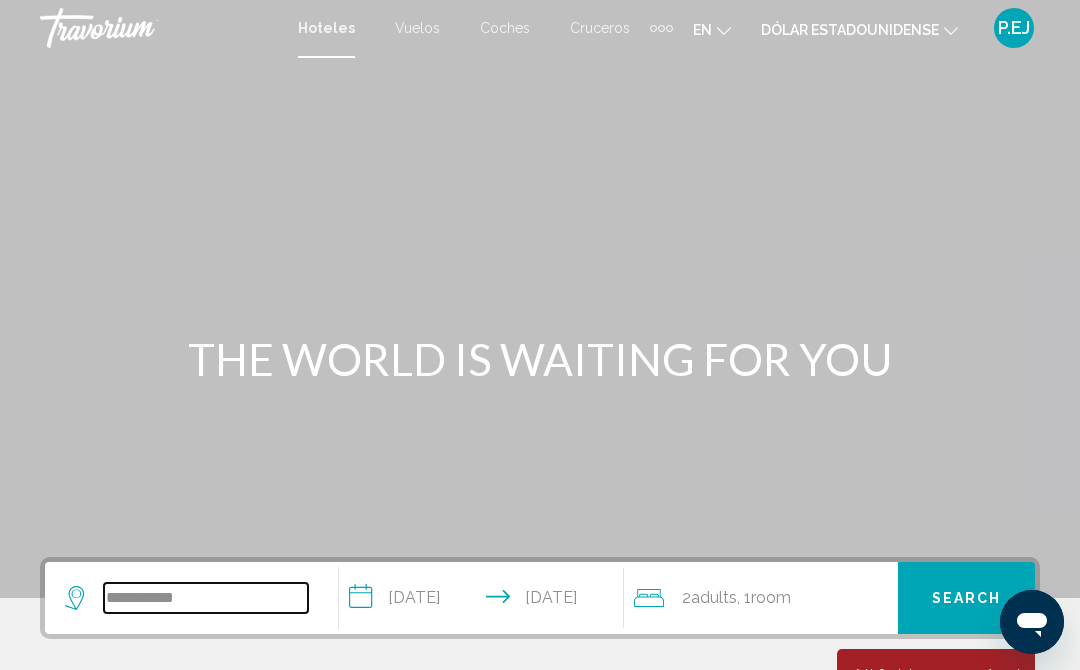 click on "**********" at bounding box center (206, 598) 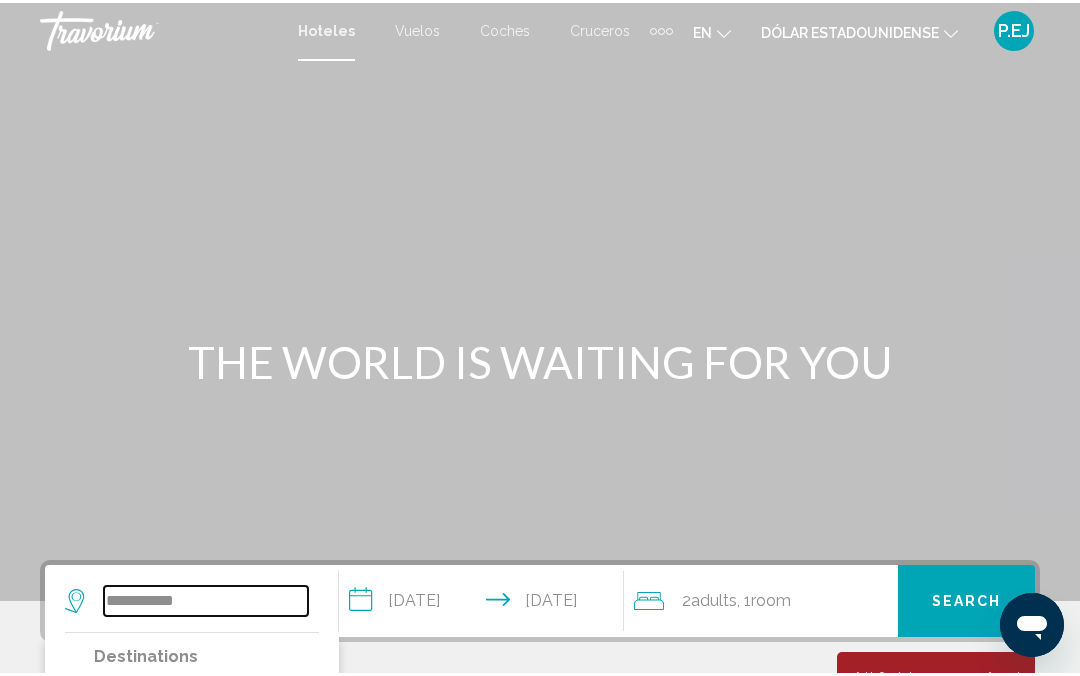 scroll, scrollTop: 83, scrollLeft: 0, axis: vertical 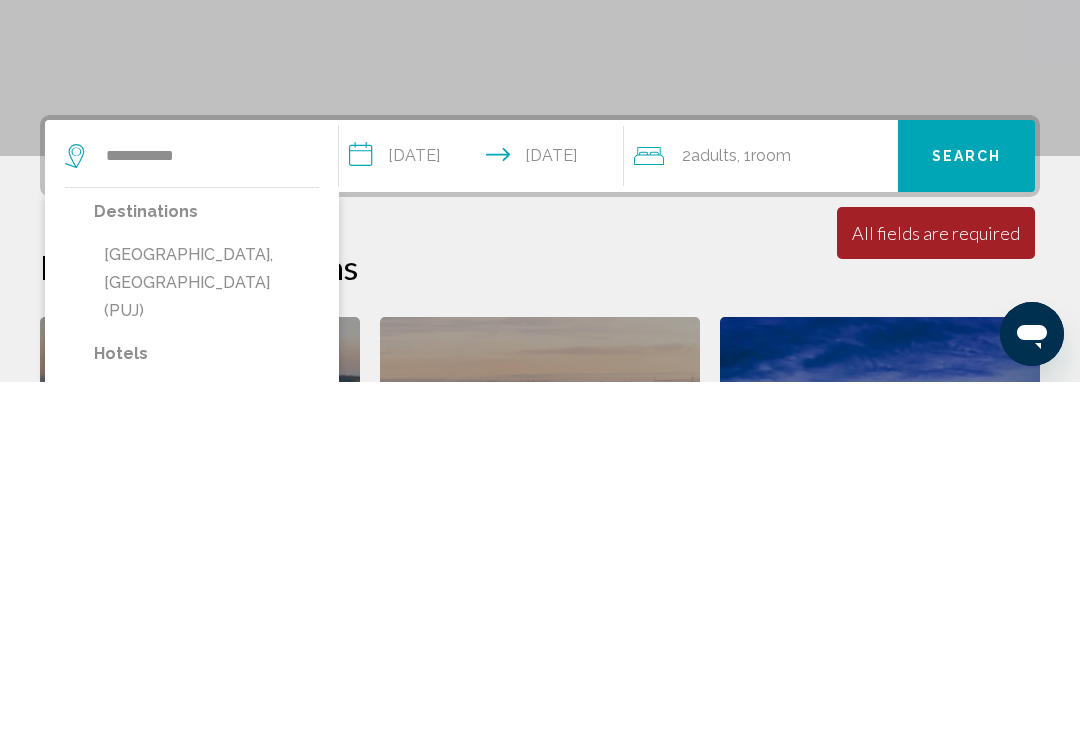 click on "[GEOGRAPHIC_DATA], [GEOGRAPHIC_DATA] (PUJ)" at bounding box center (206, 641) 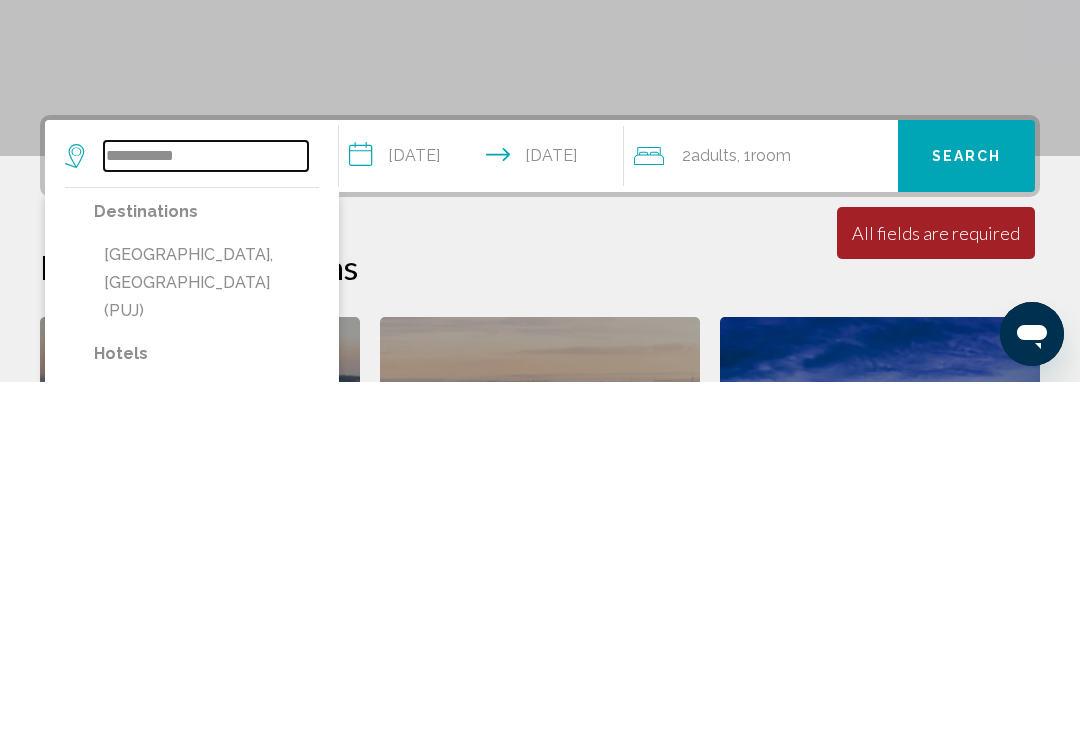 type on "**********" 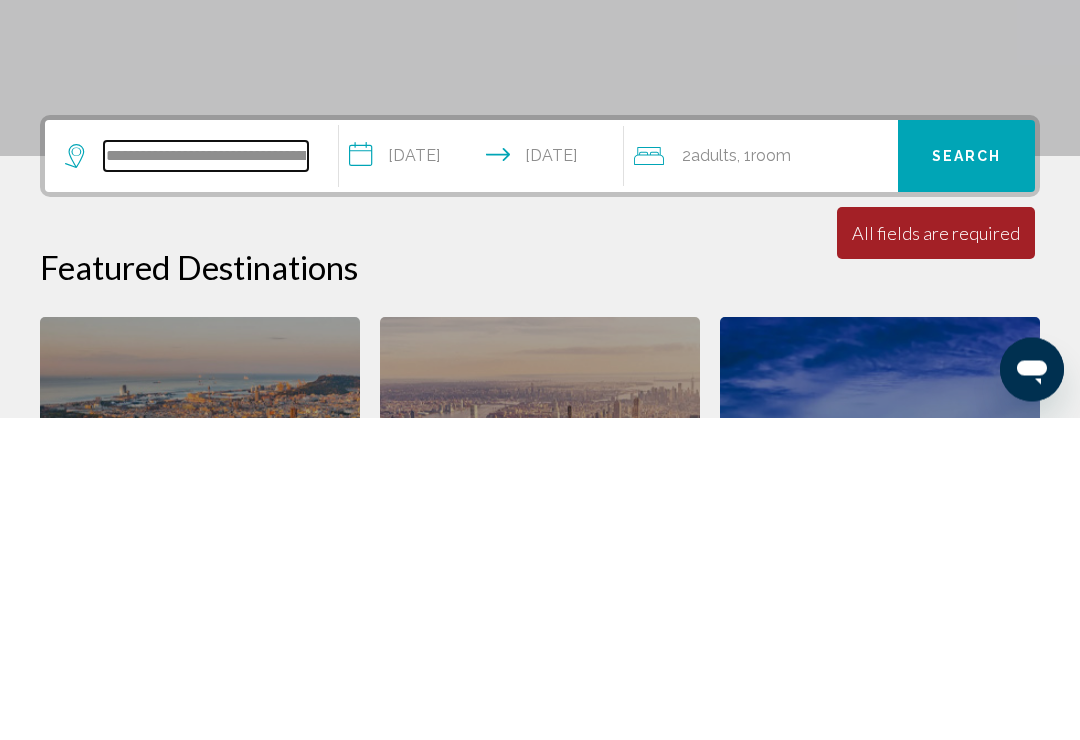 scroll, scrollTop: 136, scrollLeft: 0, axis: vertical 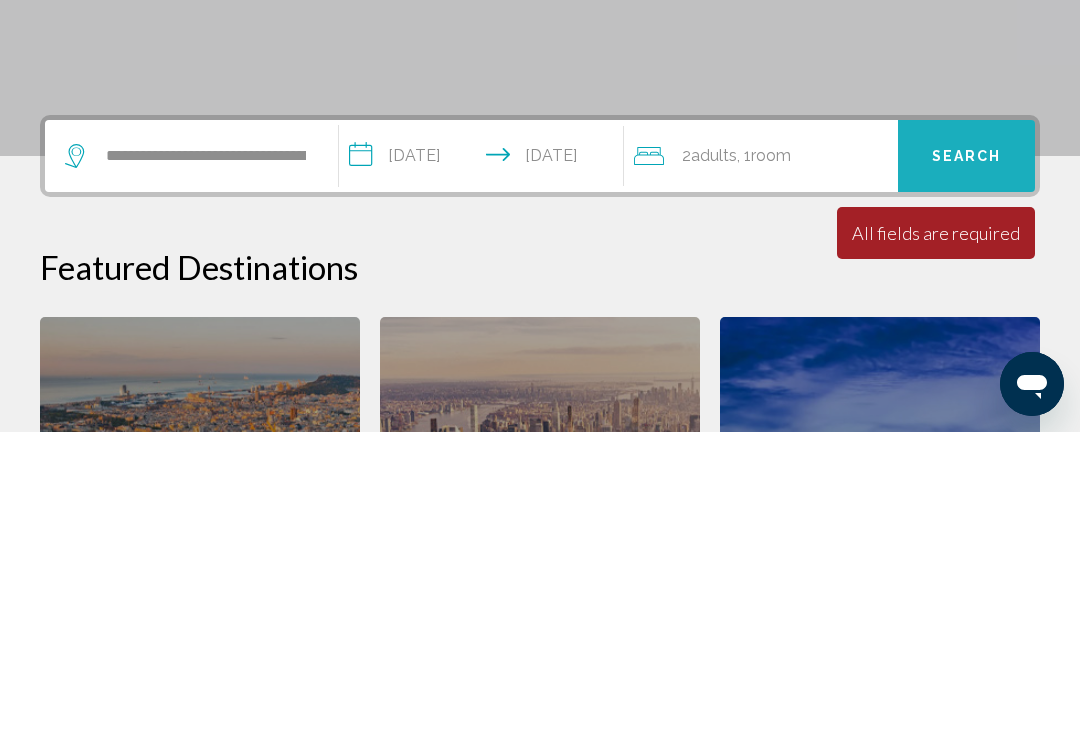 click on "Search" at bounding box center [967, 465] 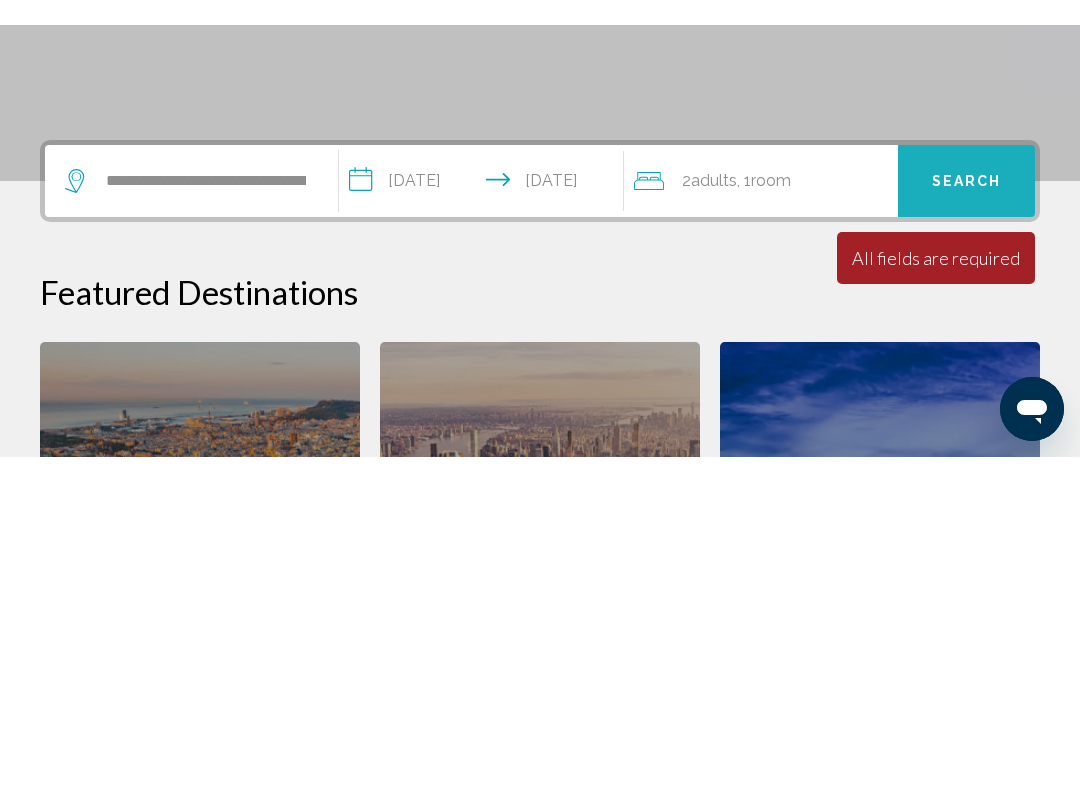 scroll, scrollTop: 494, scrollLeft: 0, axis: vertical 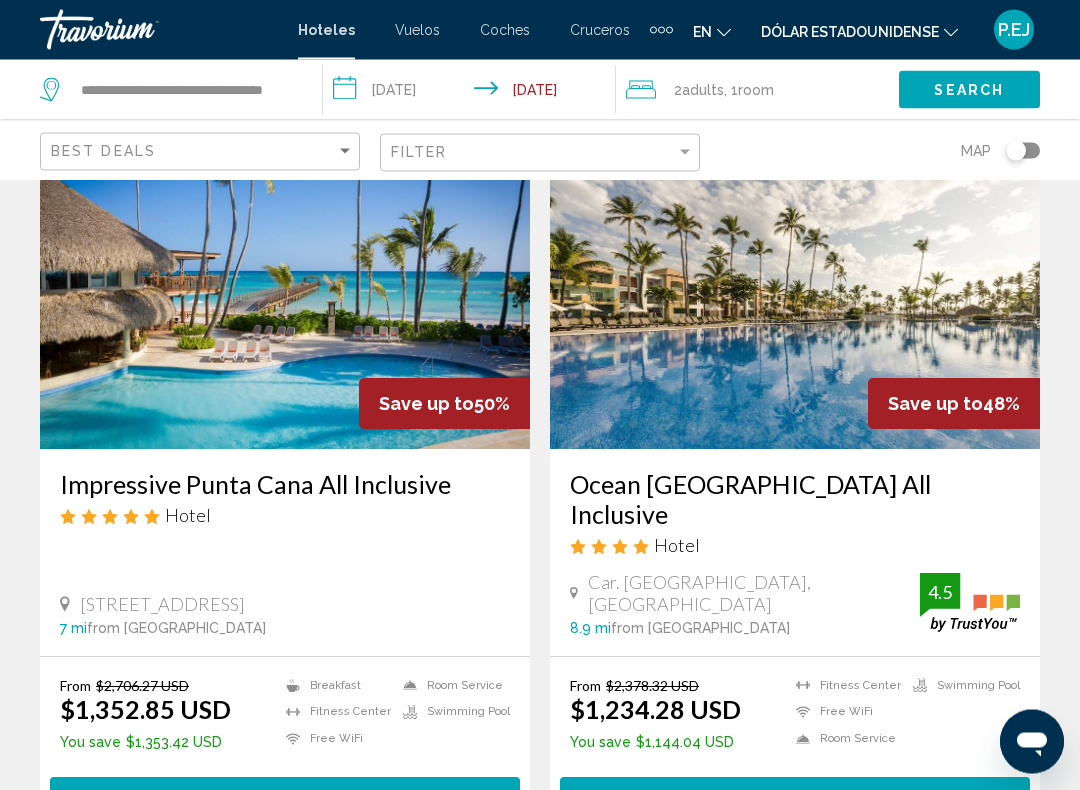click on "Ocean [GEOGRAPHIC_DATA] All Inclusive
Hotel" at bounding box center (795, 521) 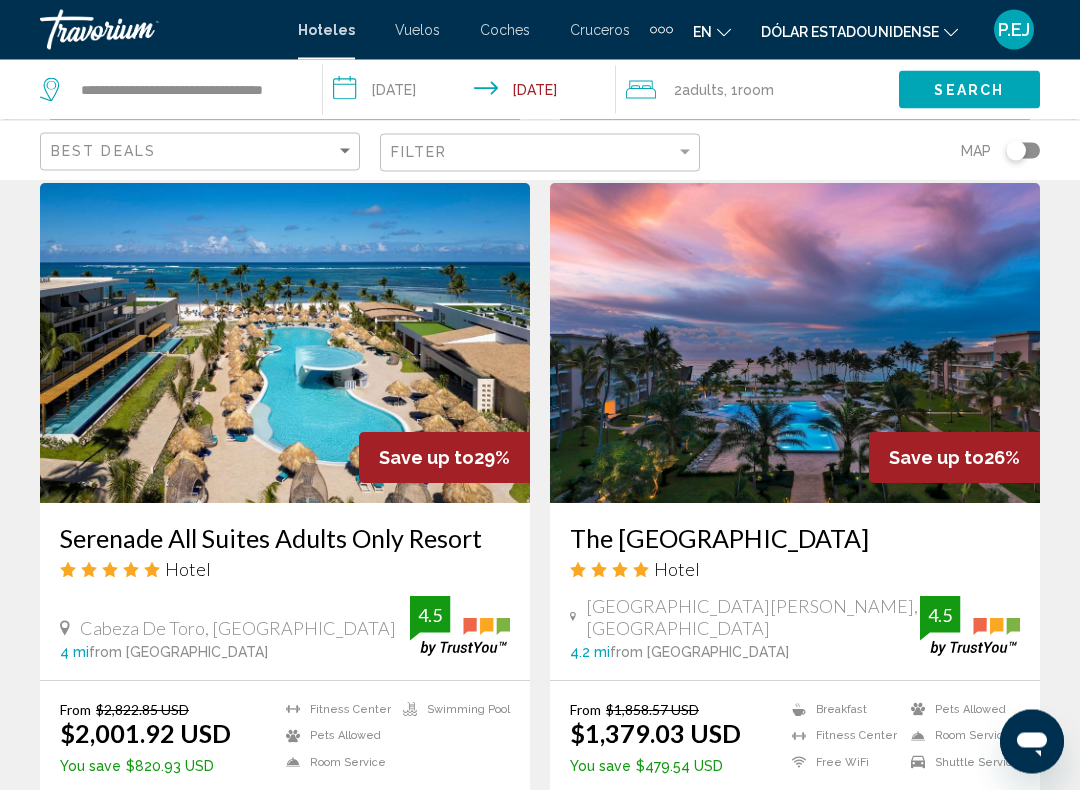 scroll, scrollTop: 1530, scrollLeft: 0, axis: vertical 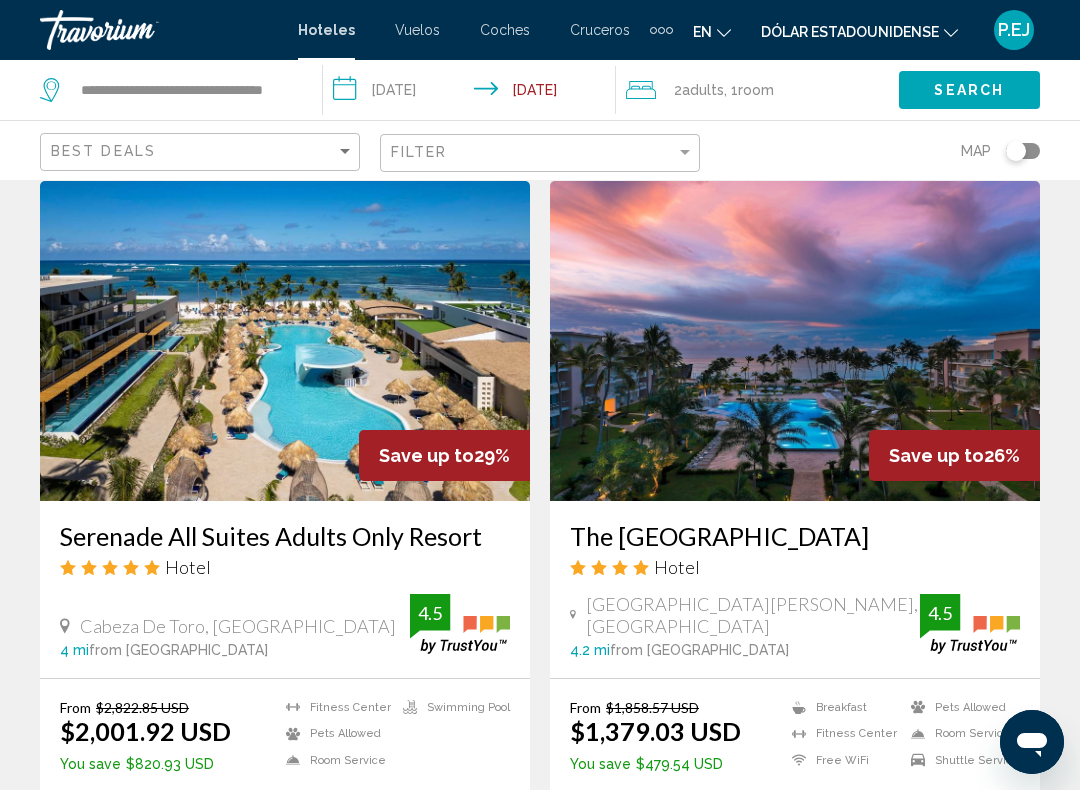 click at bounding box center [285, 341] 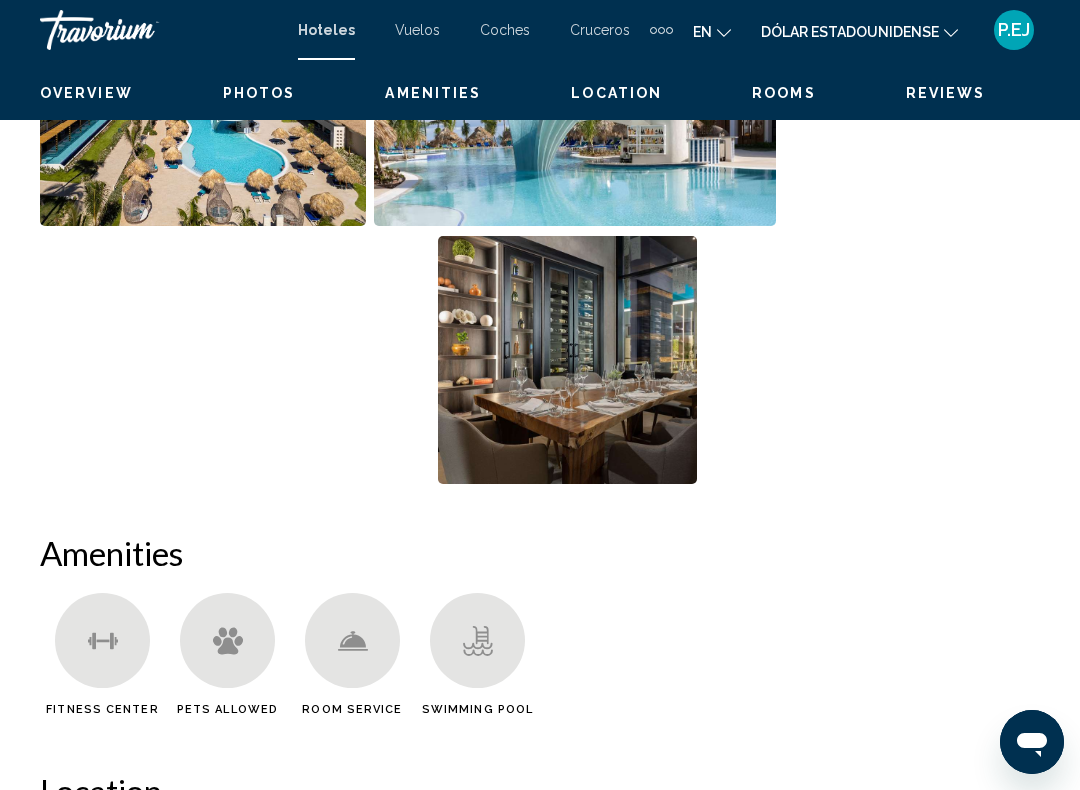scroll, scrollTop: 0, scrollLeft: 0, axis: both 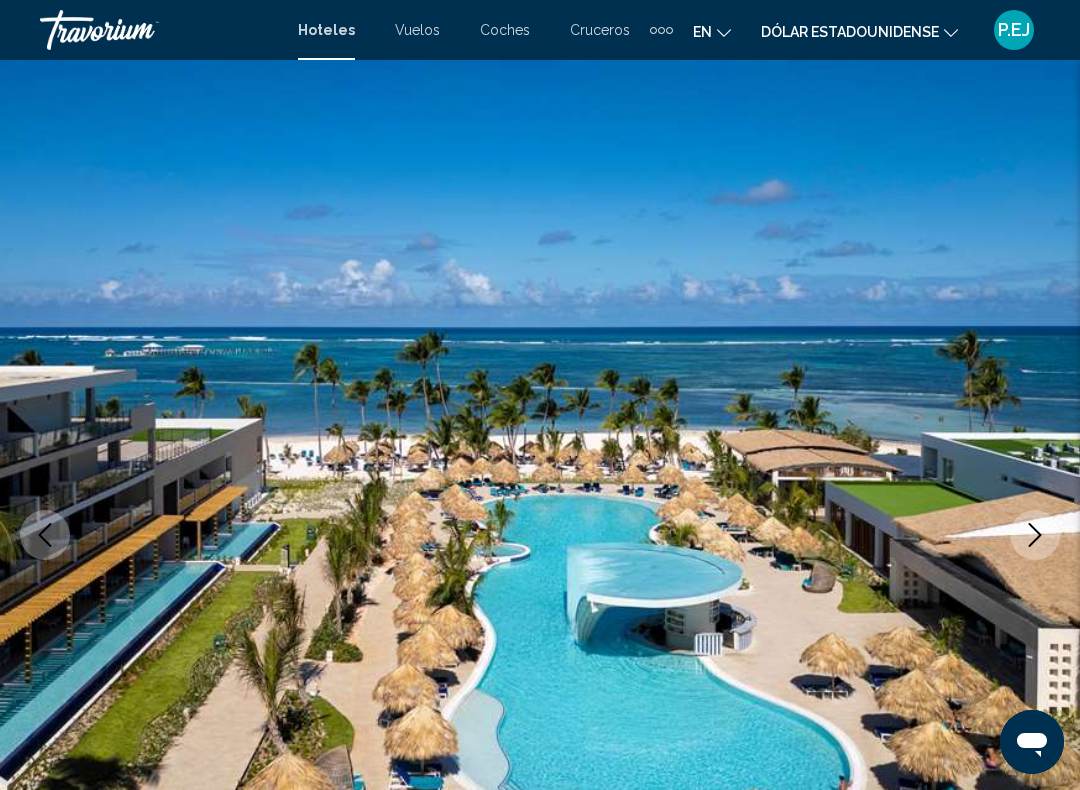 click 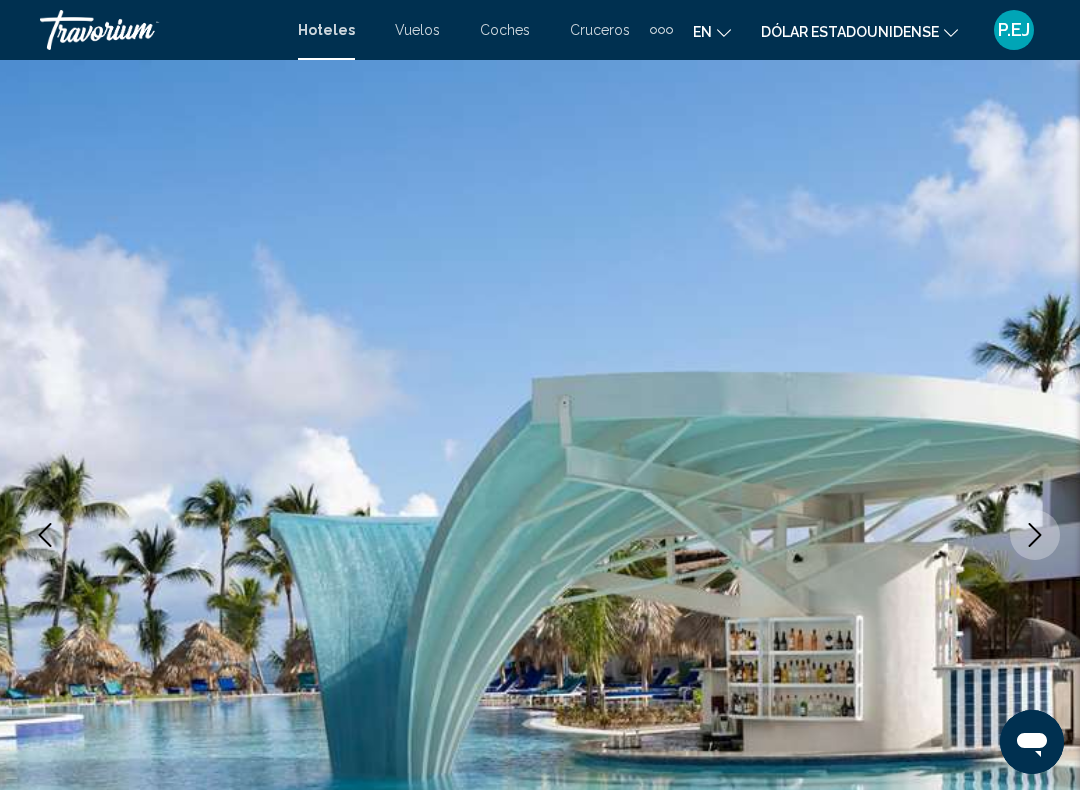 click 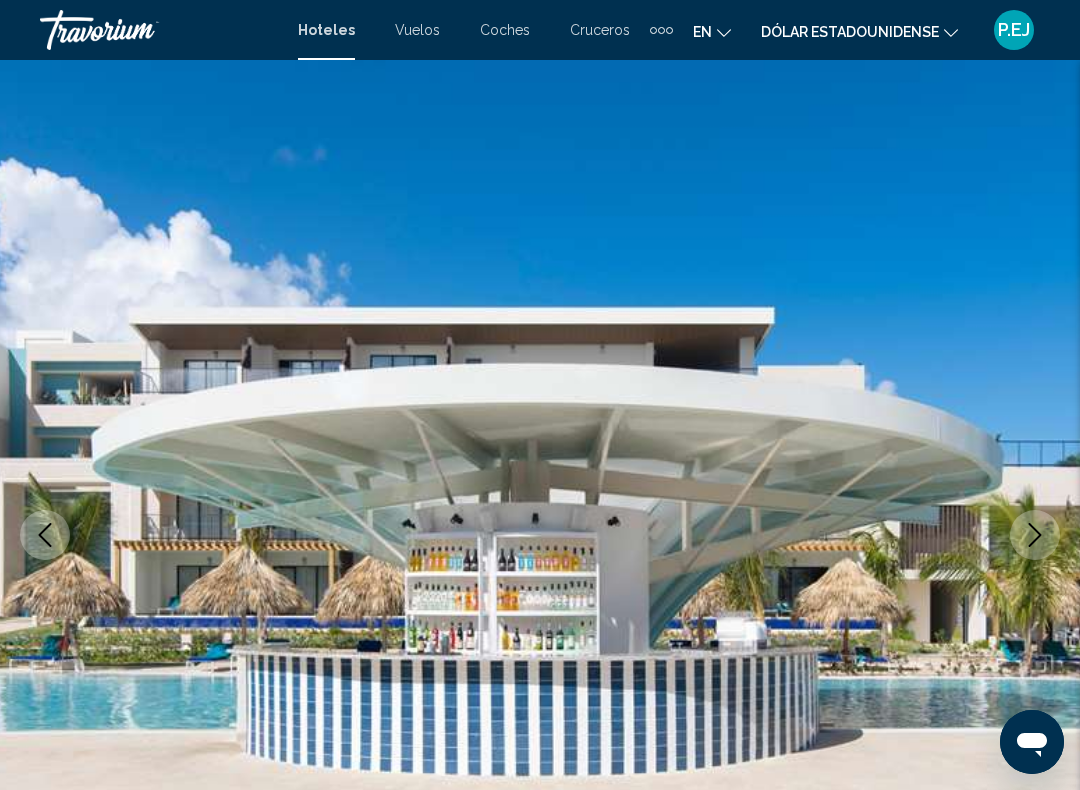 click 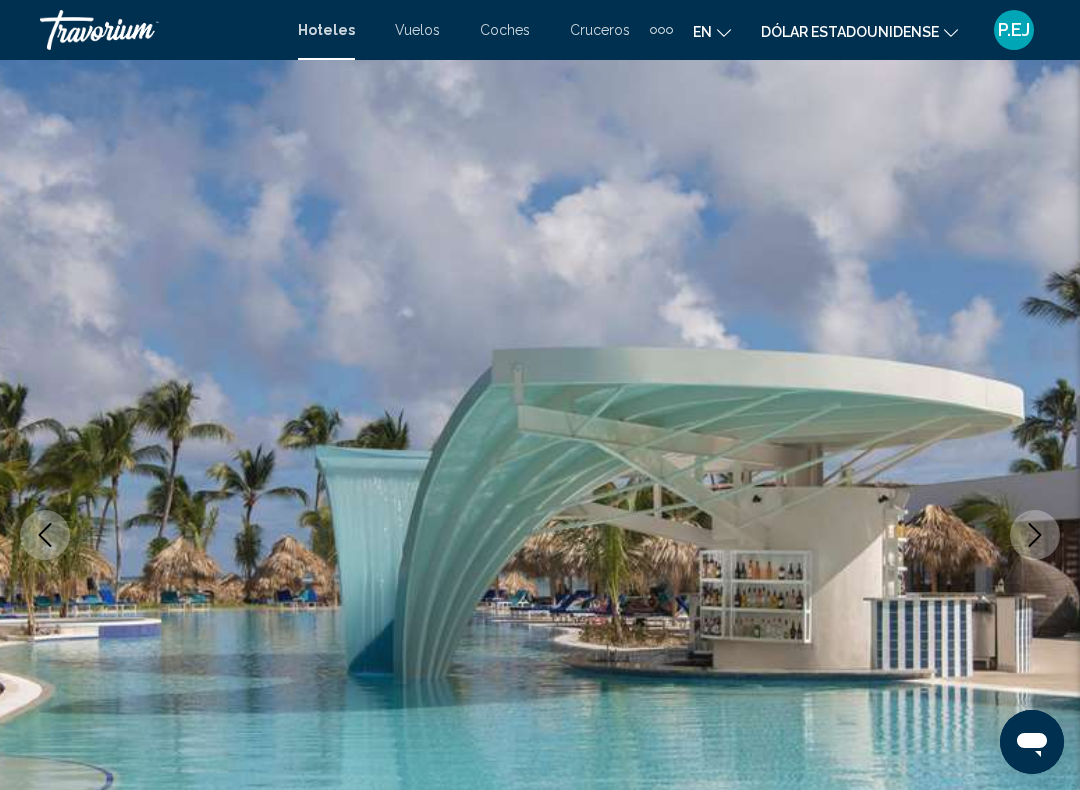 click 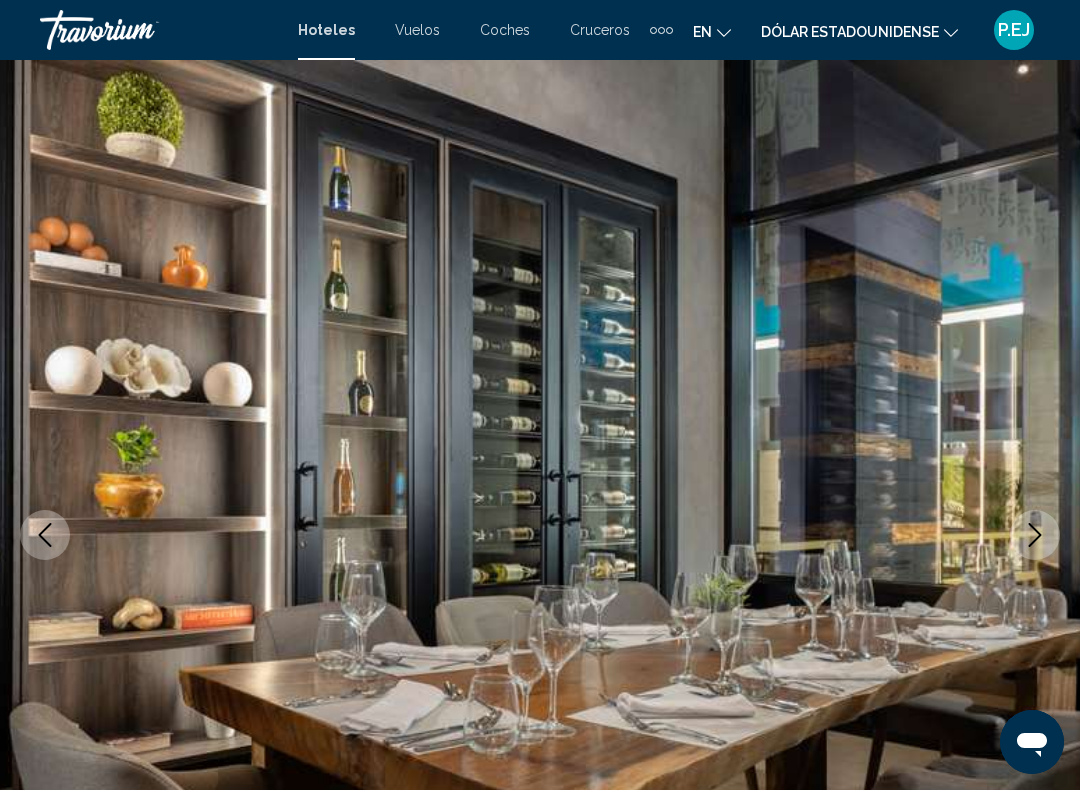 click 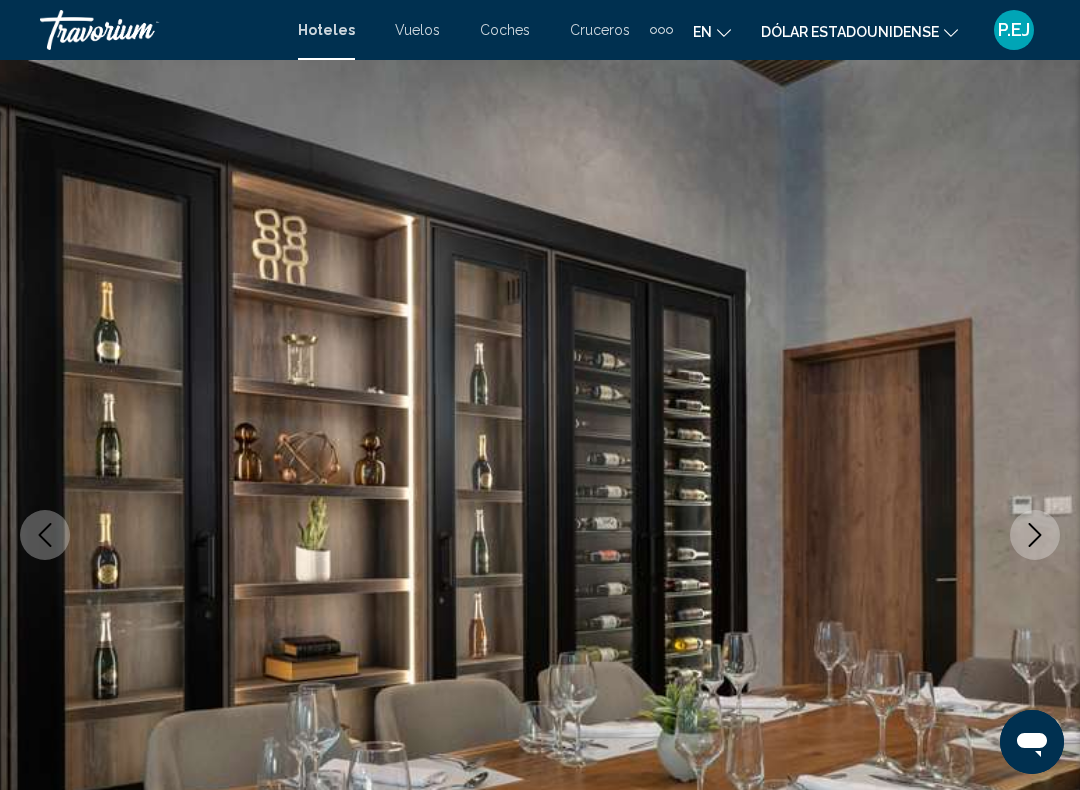 click 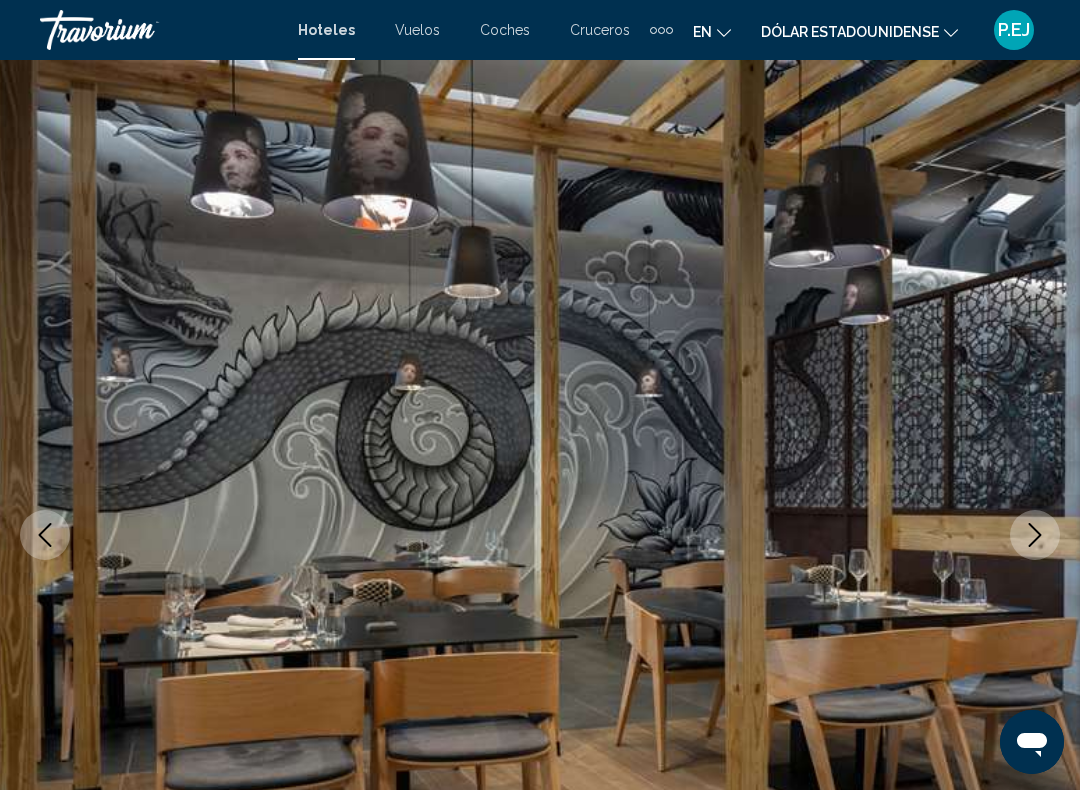 click 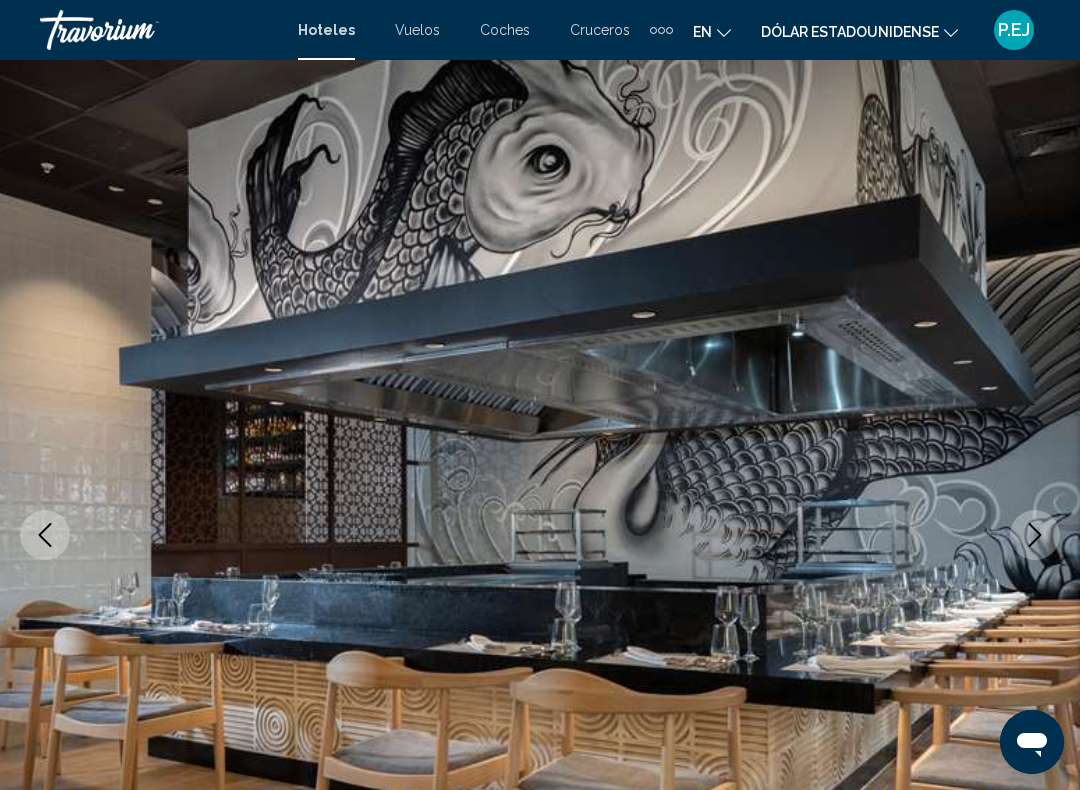 click 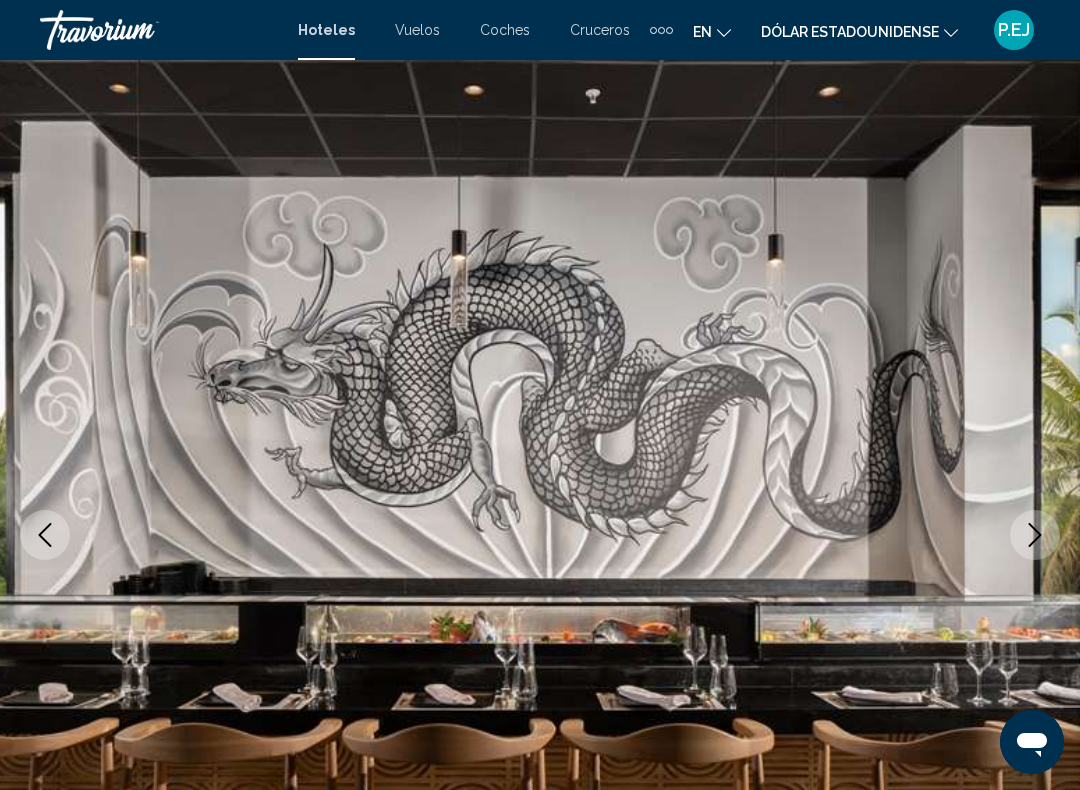 click 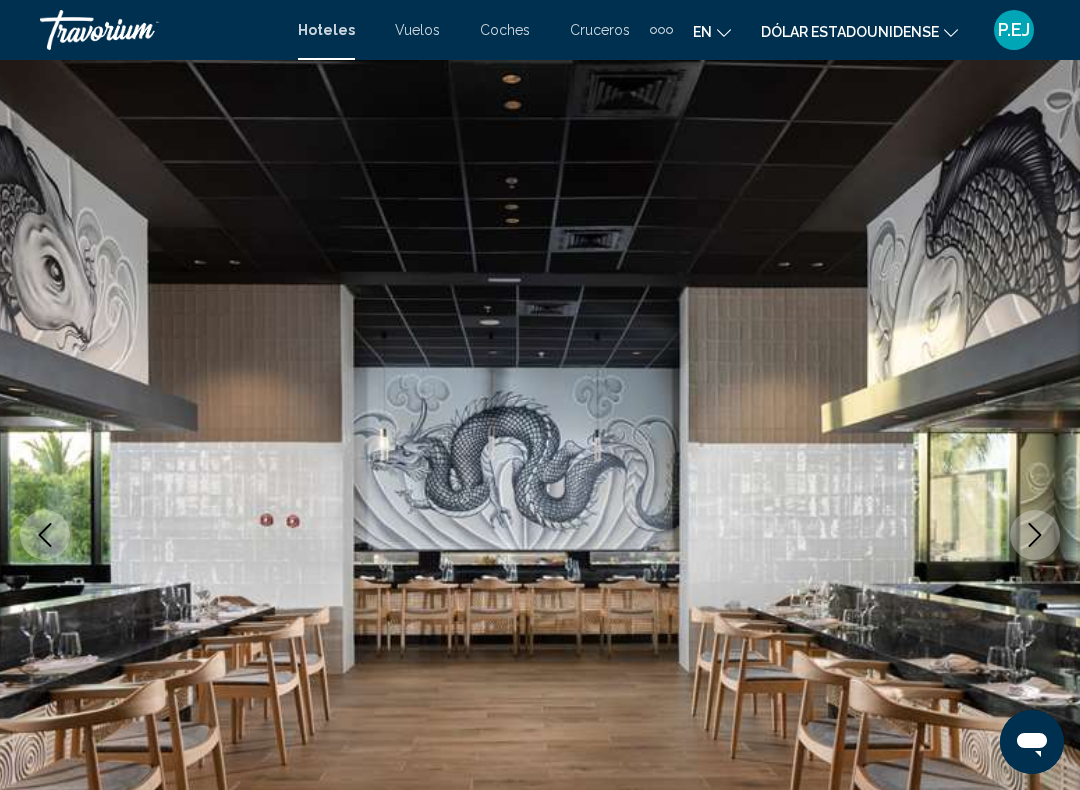 click 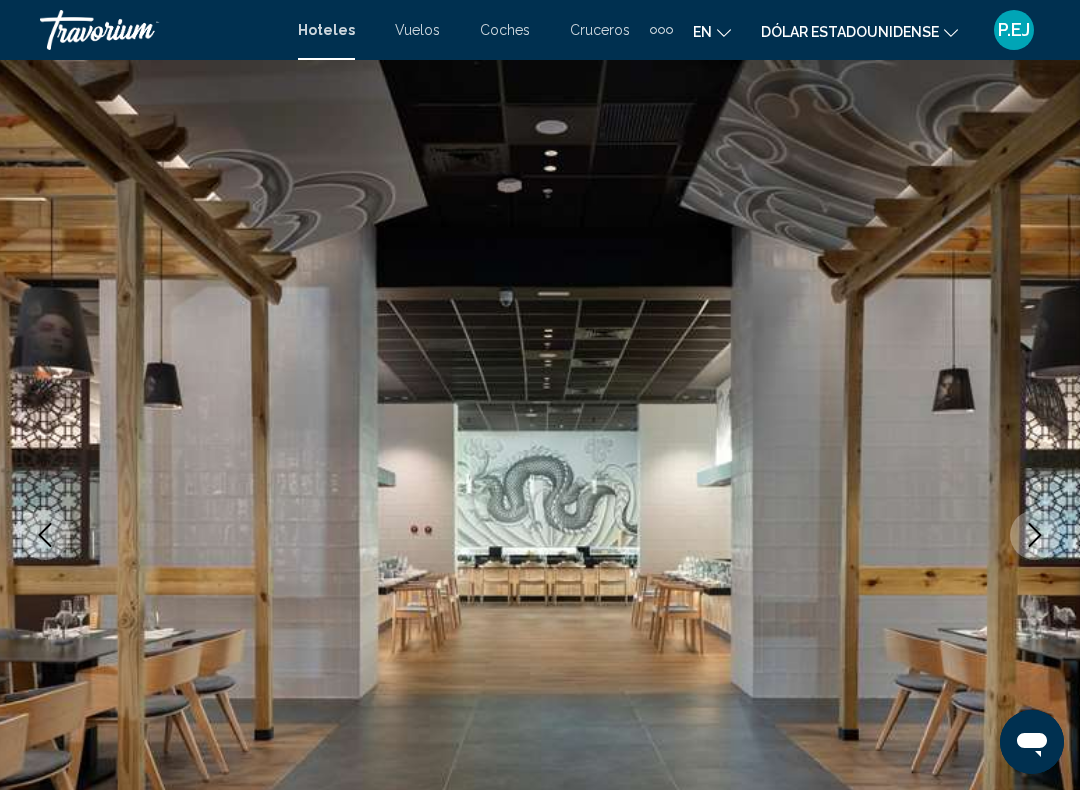 click 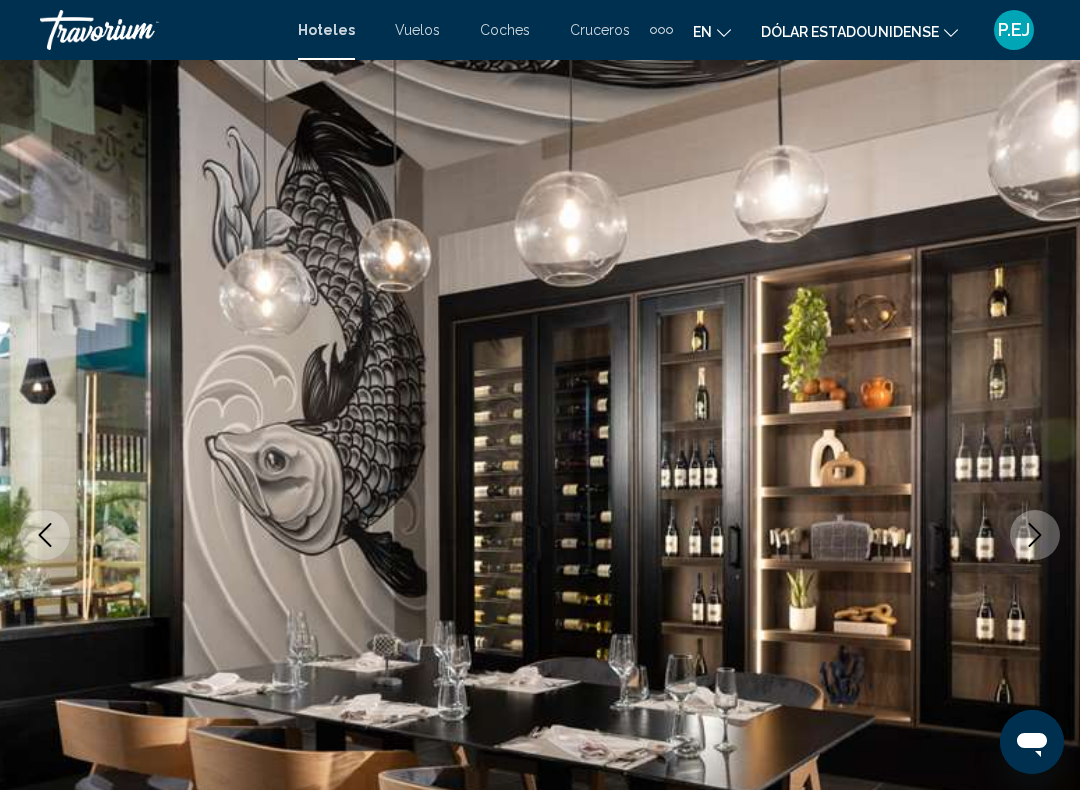 click 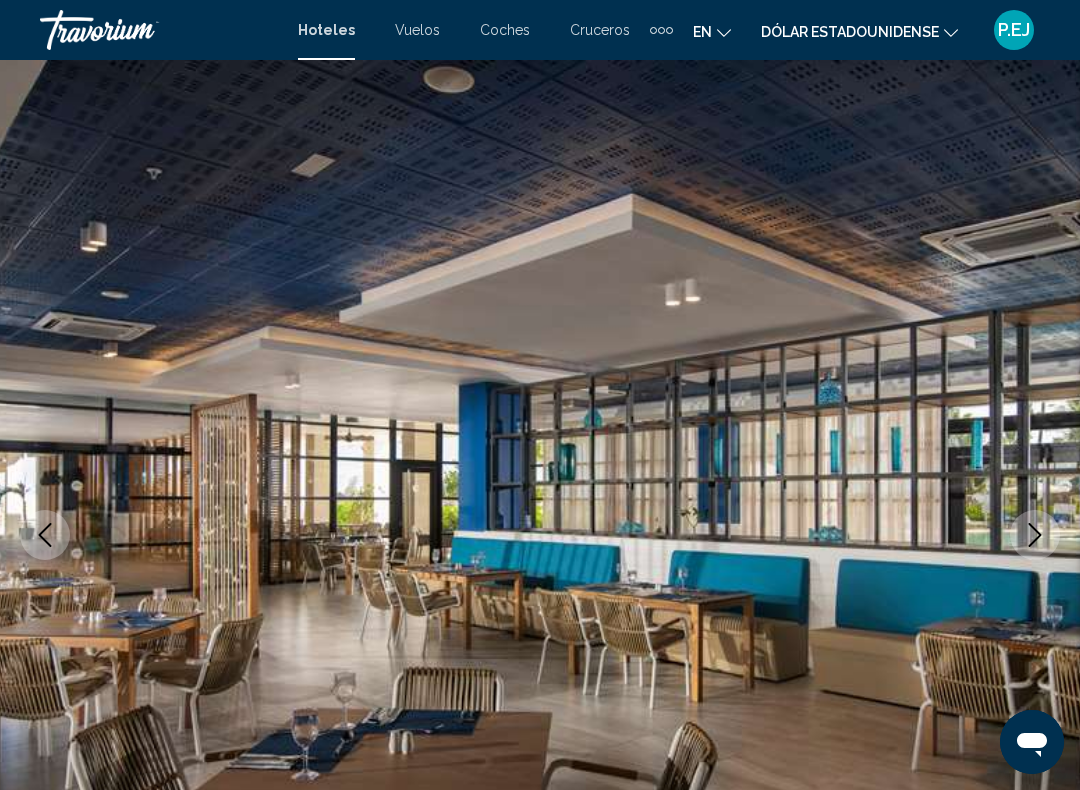 click 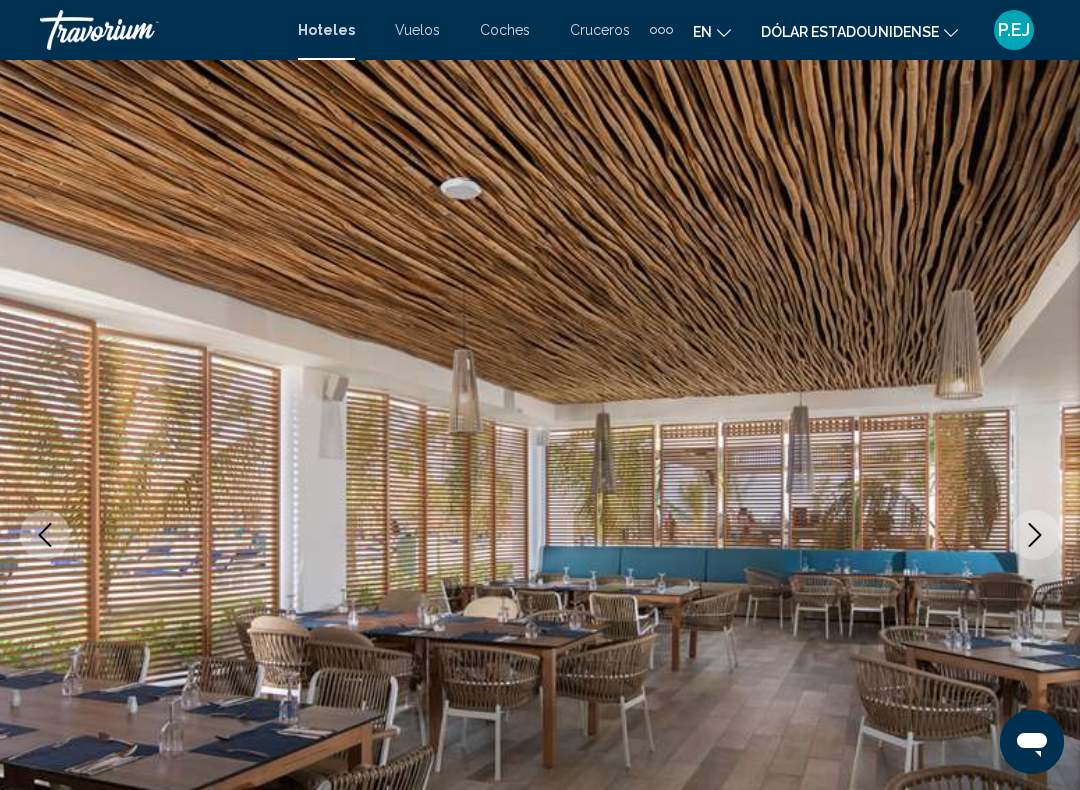 click 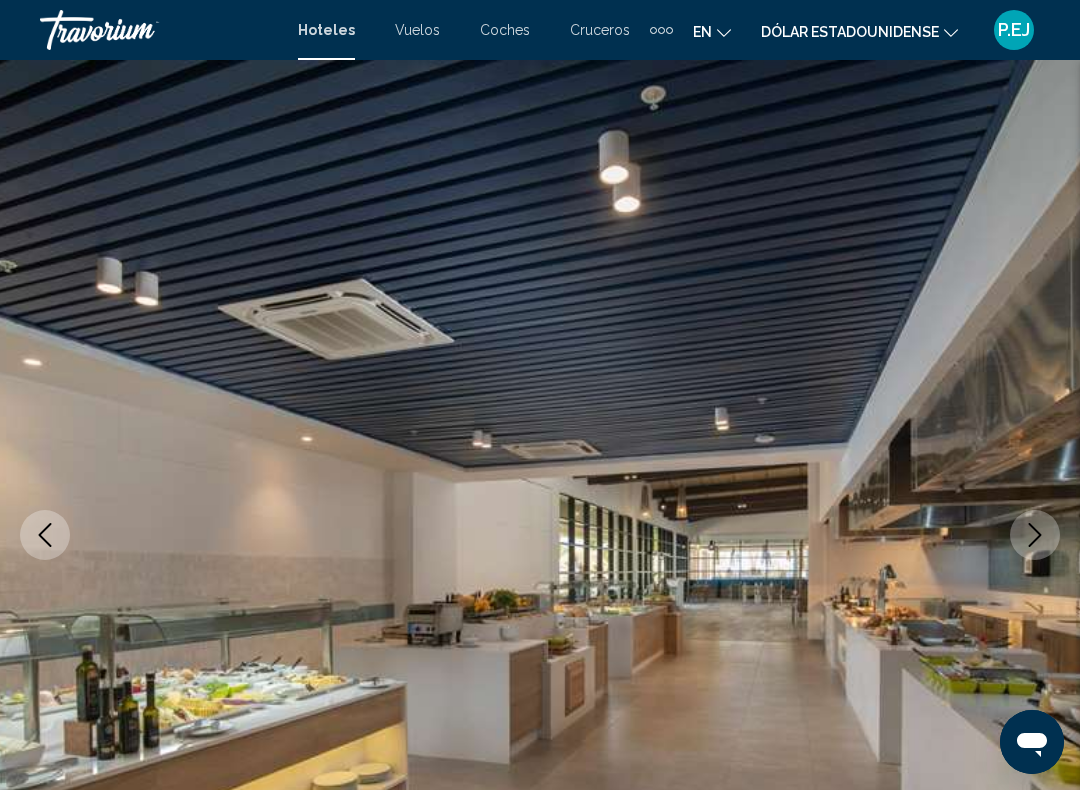 click 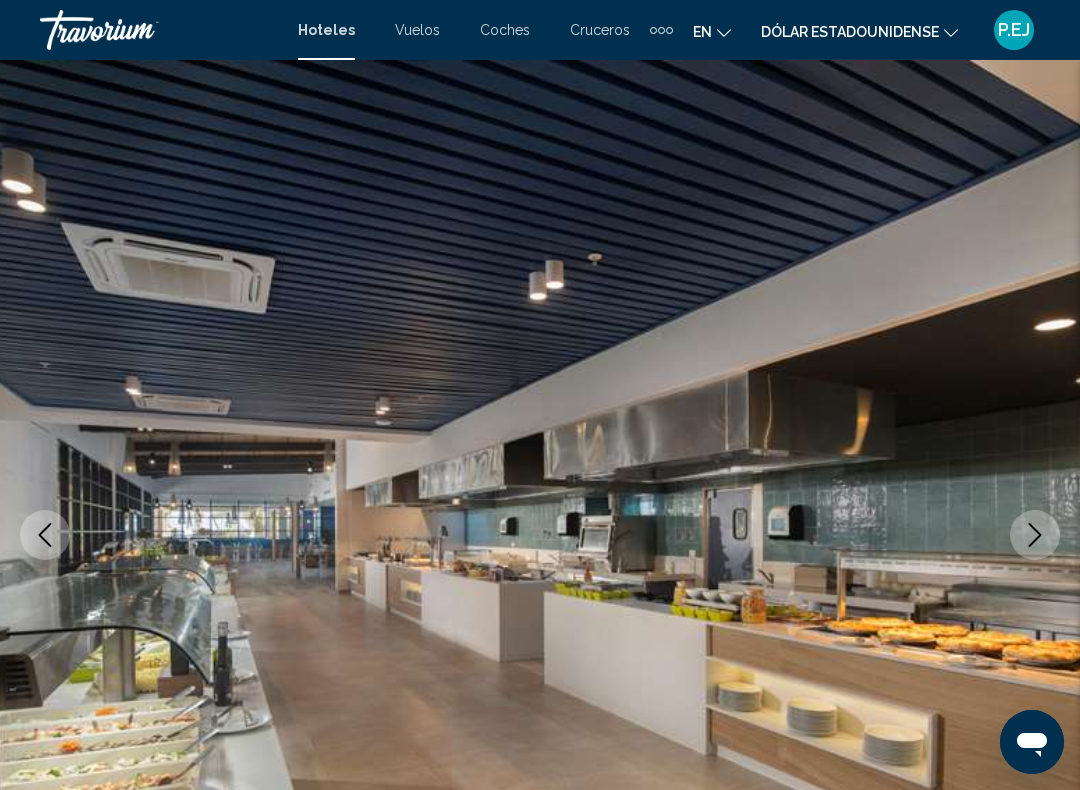 click 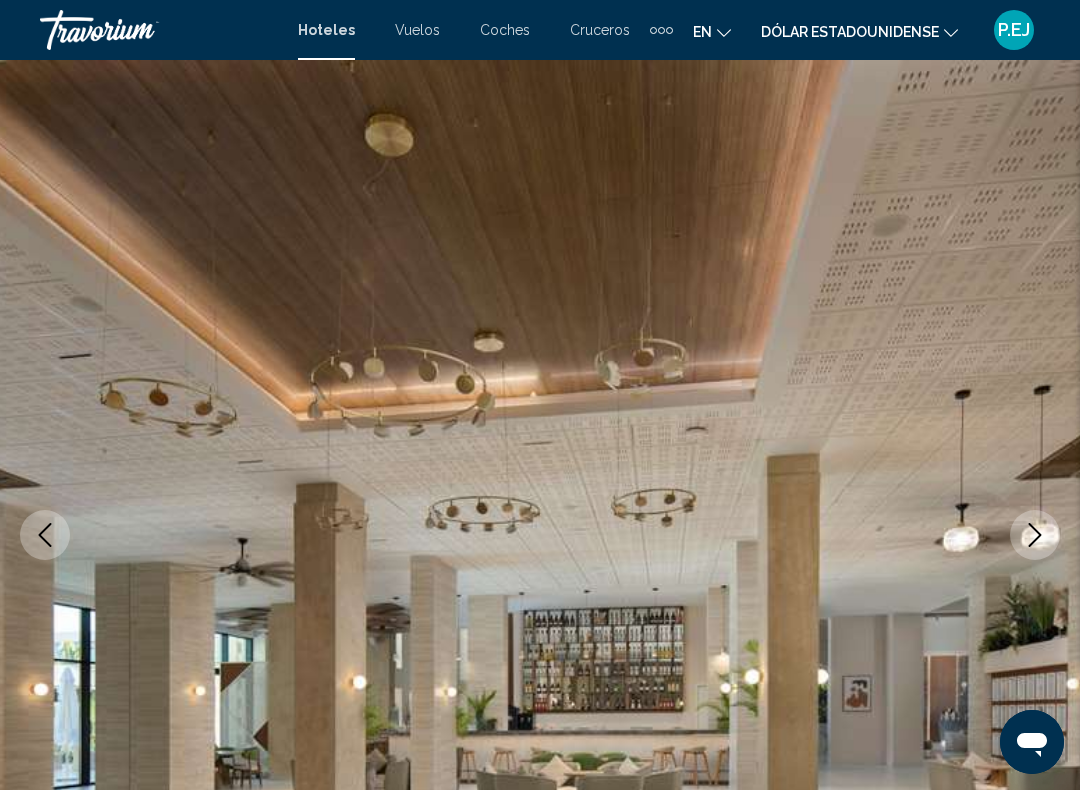 click 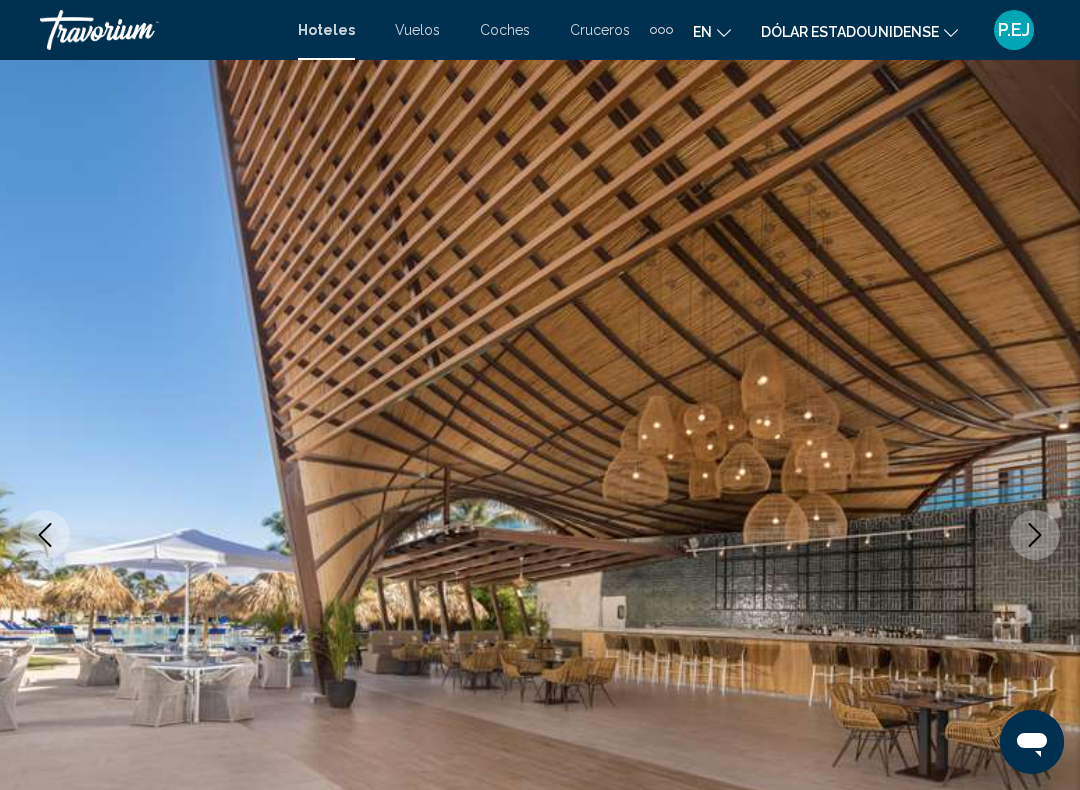 click 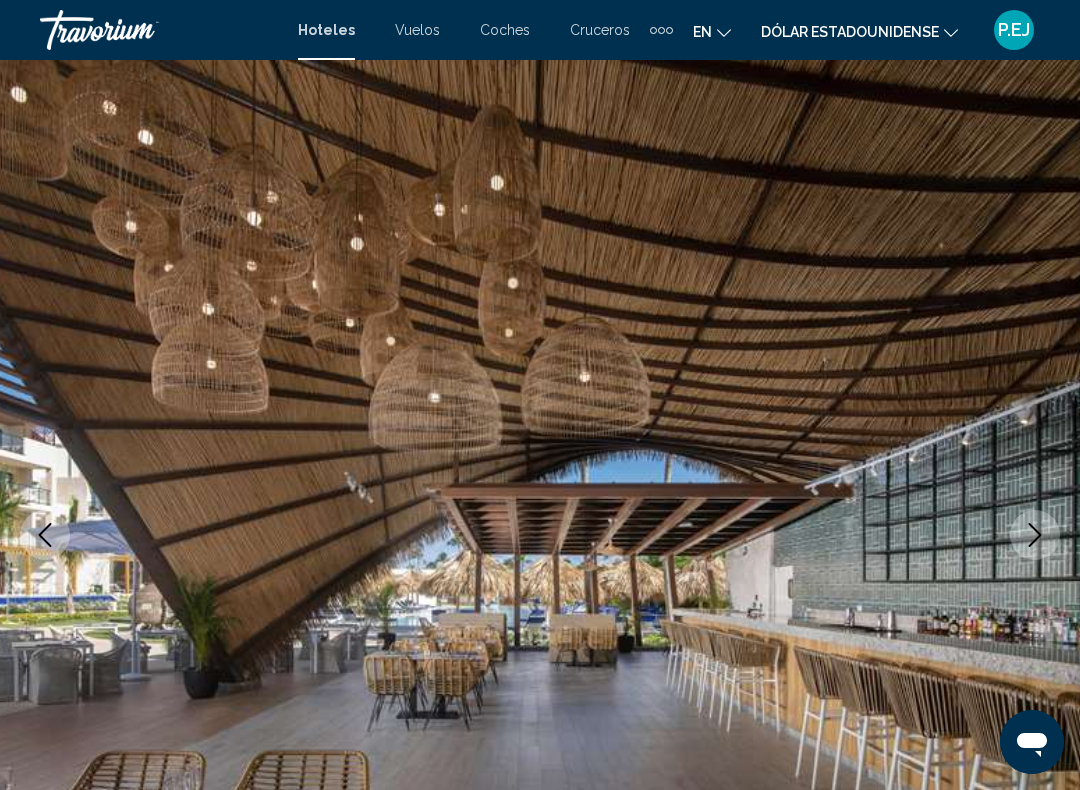 click 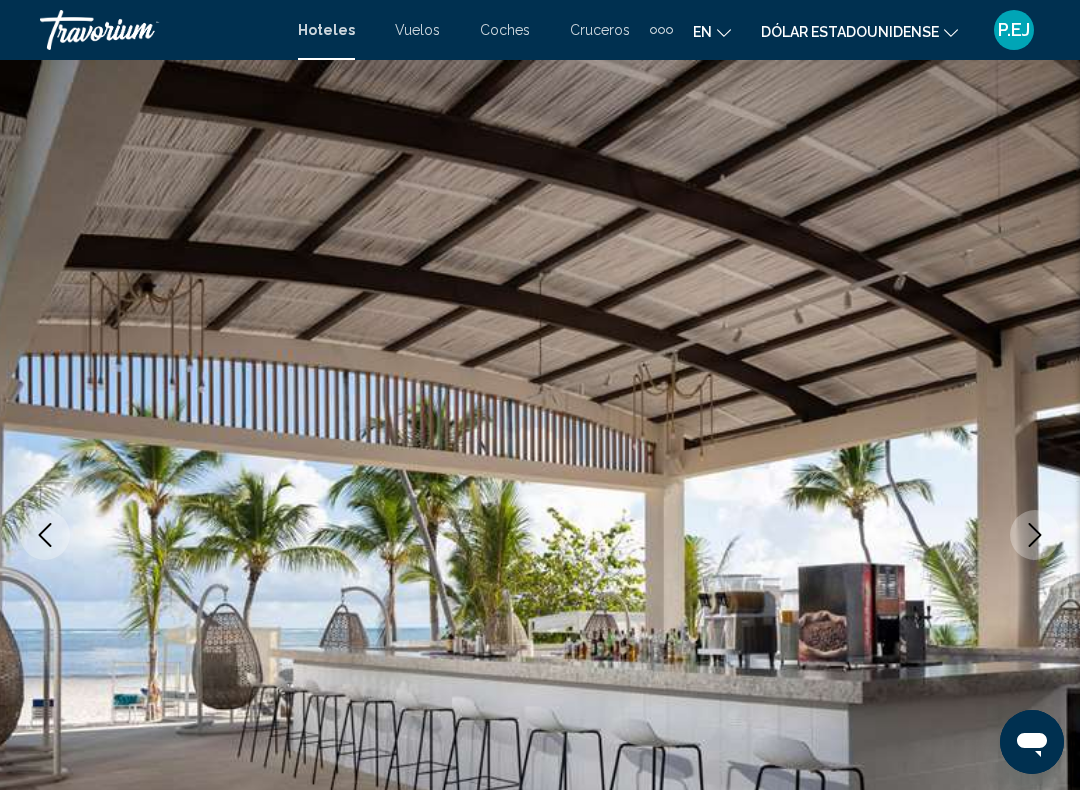 click 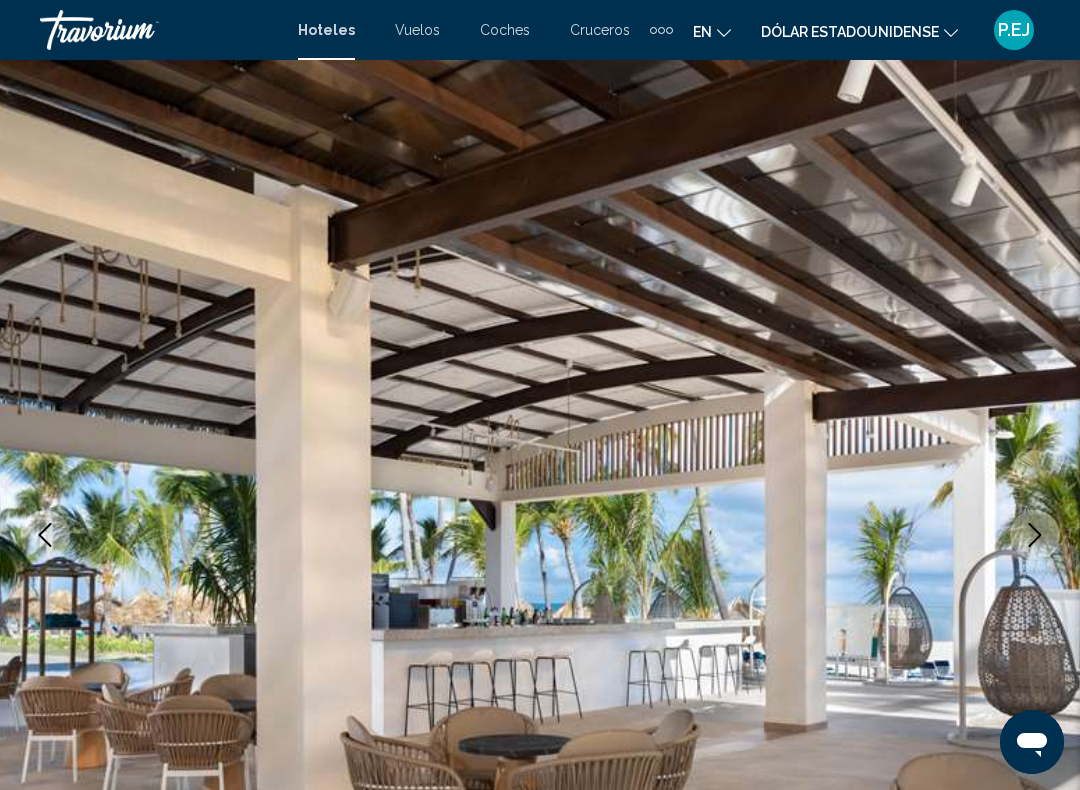 click 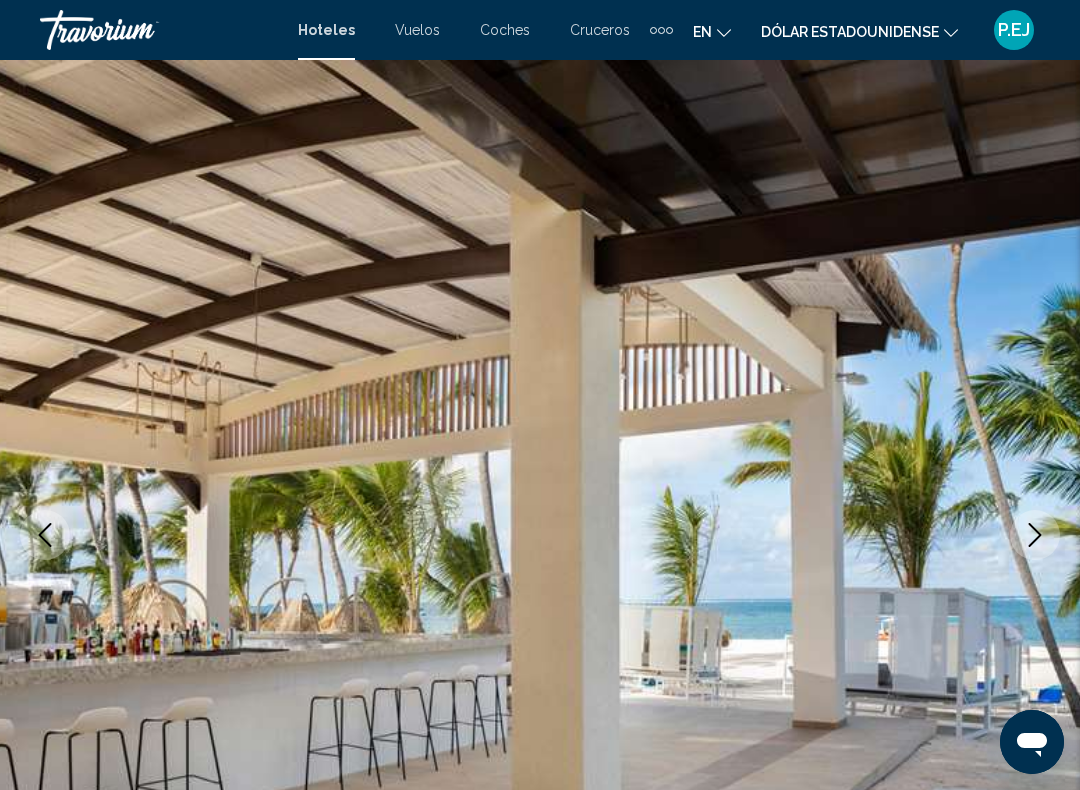 click at bounding box center [1035, 535] 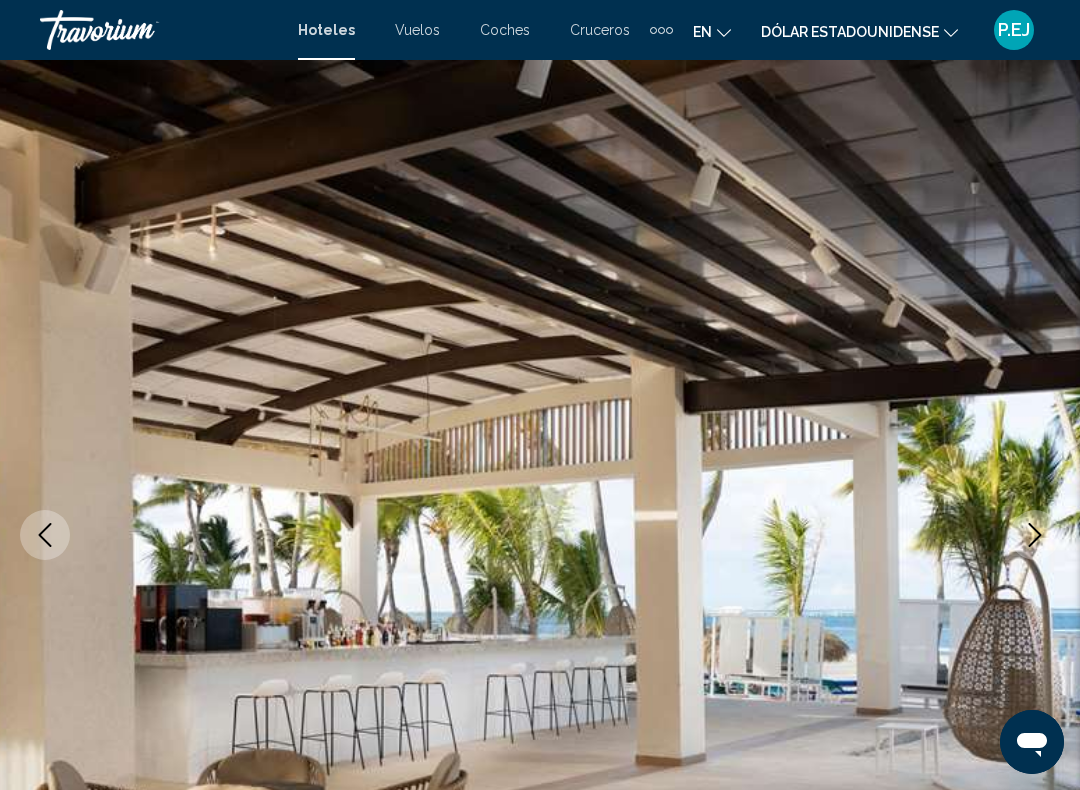 click 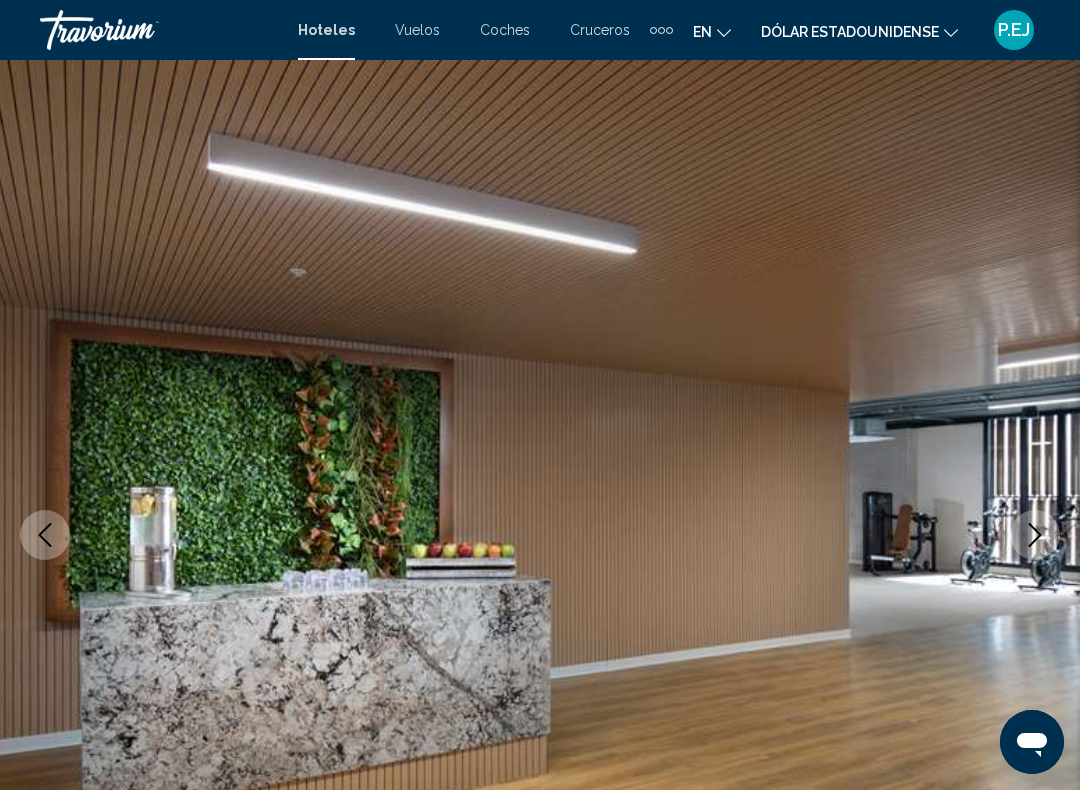 click 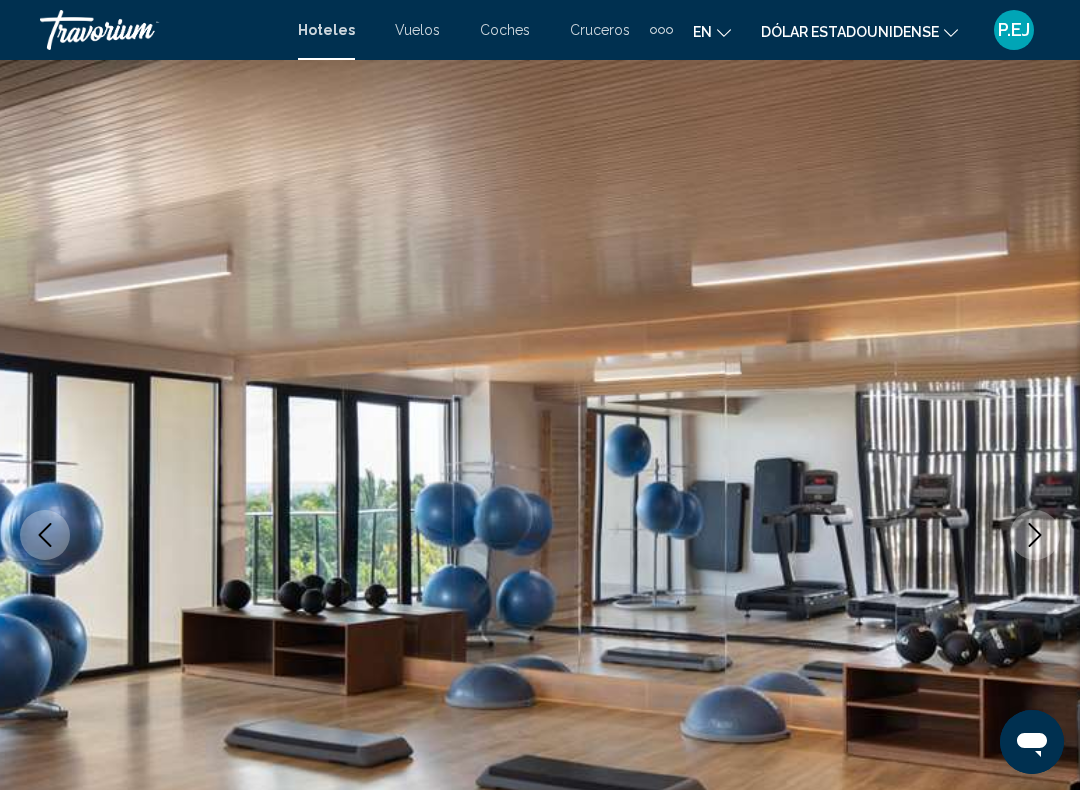 click 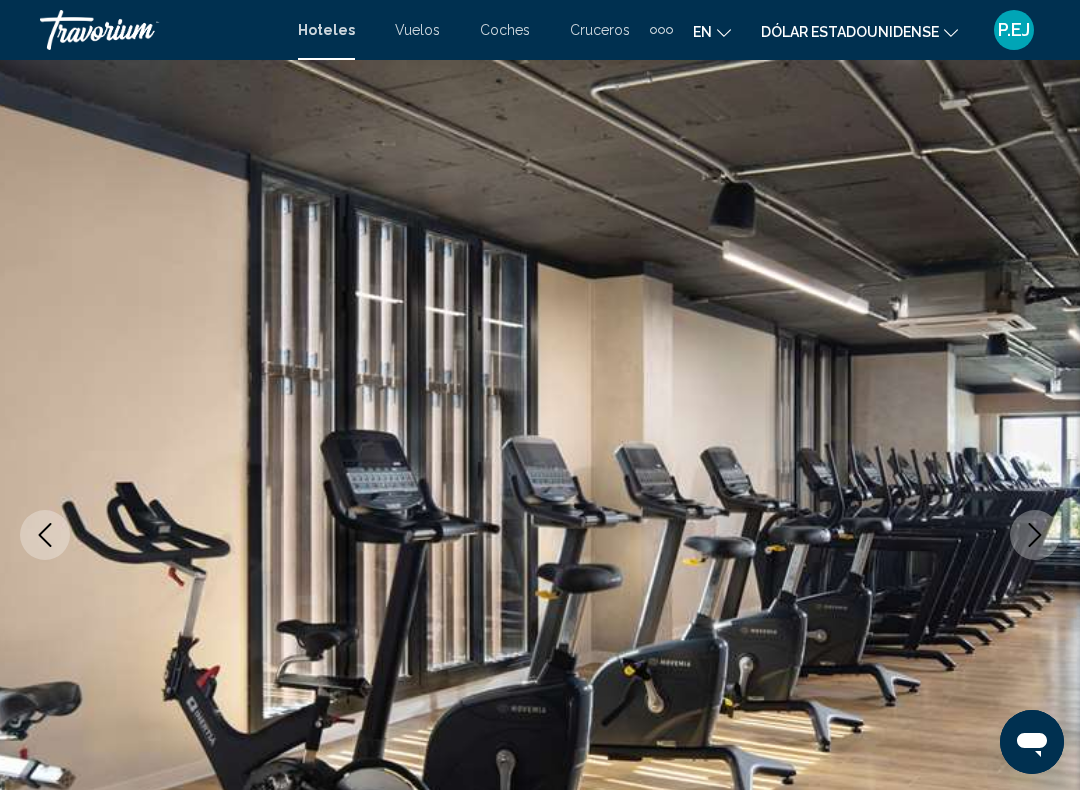 click at bounding box center (1035, 535) 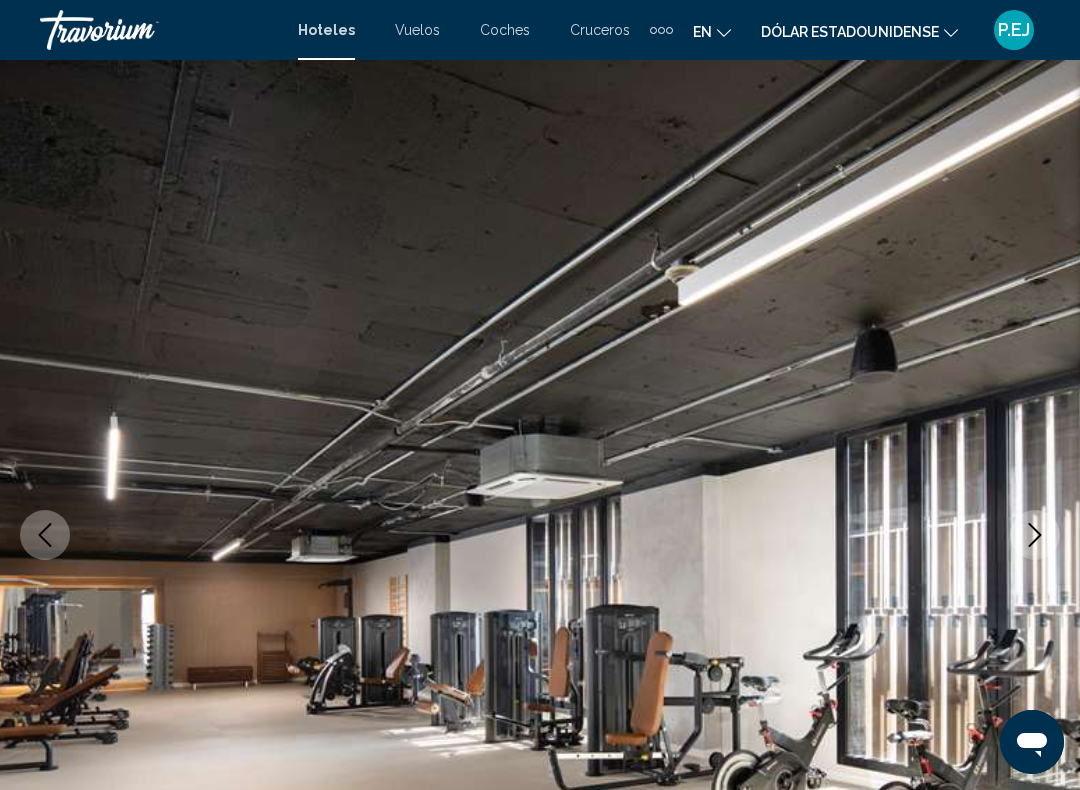 click at bounding box center [540, 535] 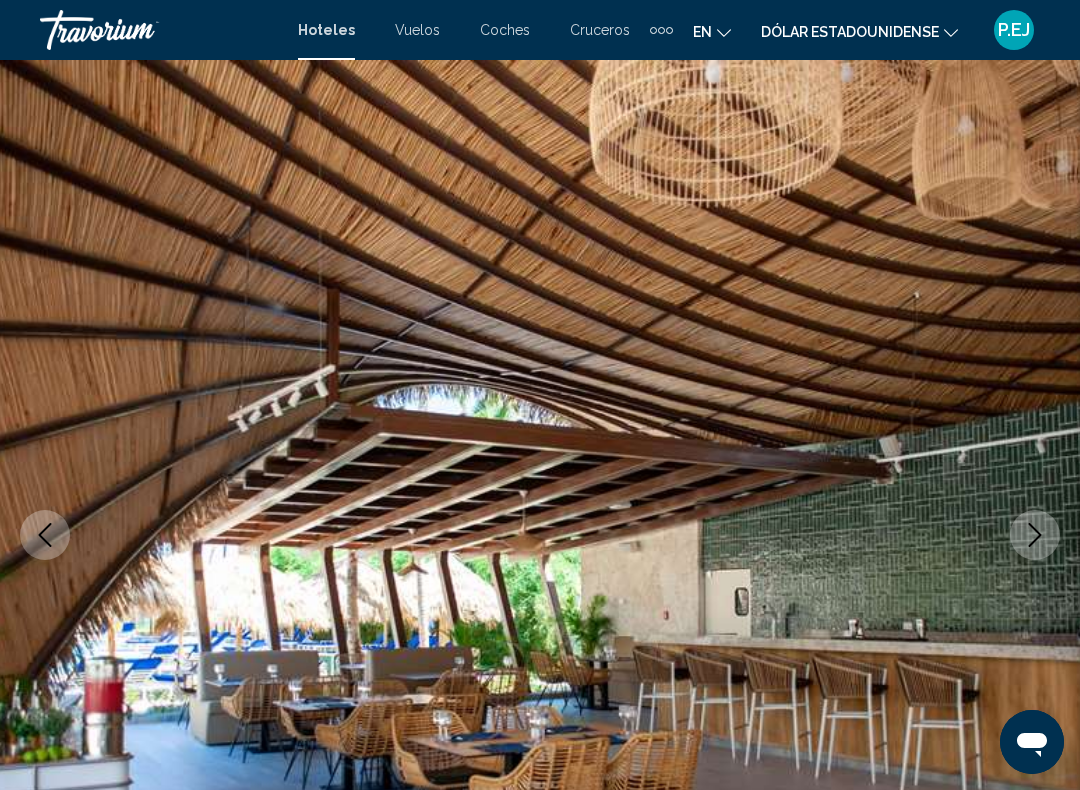 click at bounding box center [1035, 535] 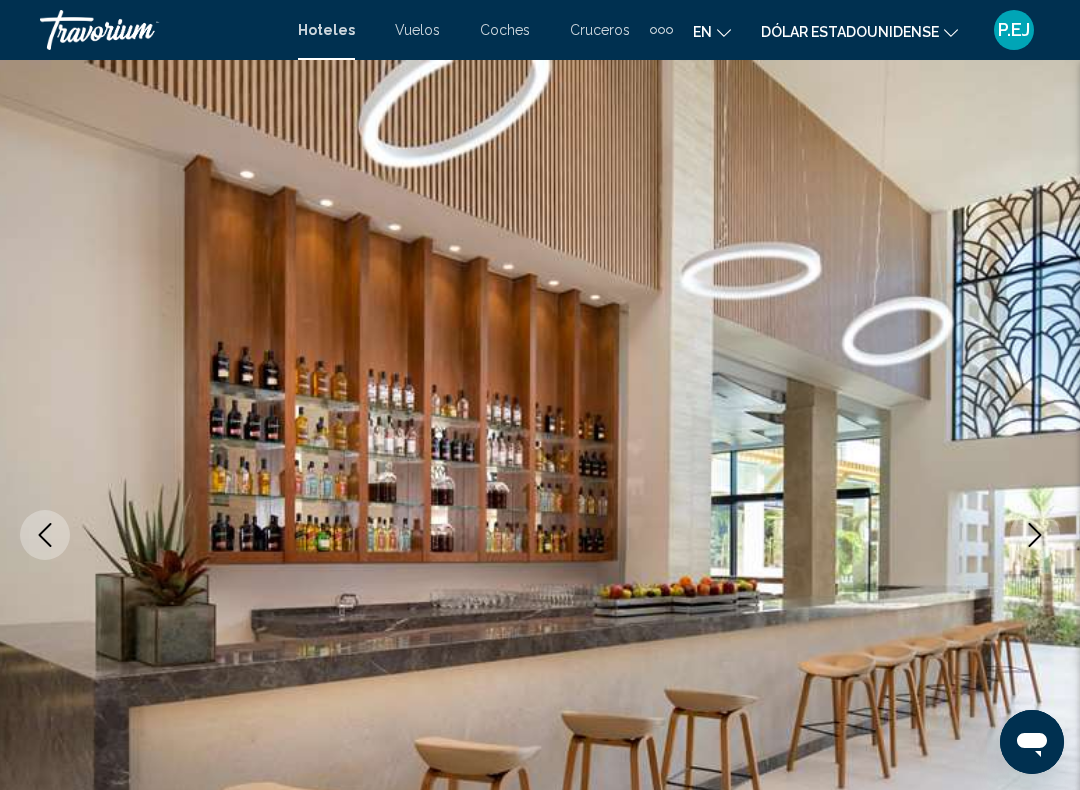 click at bounding box center (1035, 535) 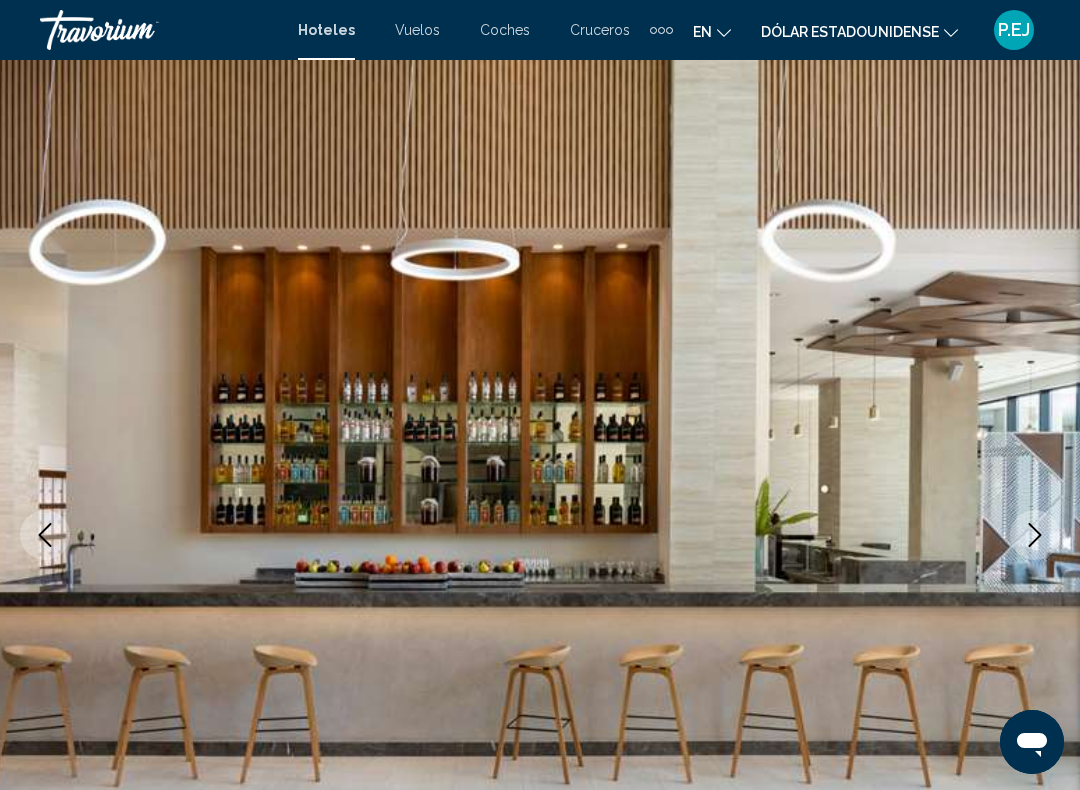 click 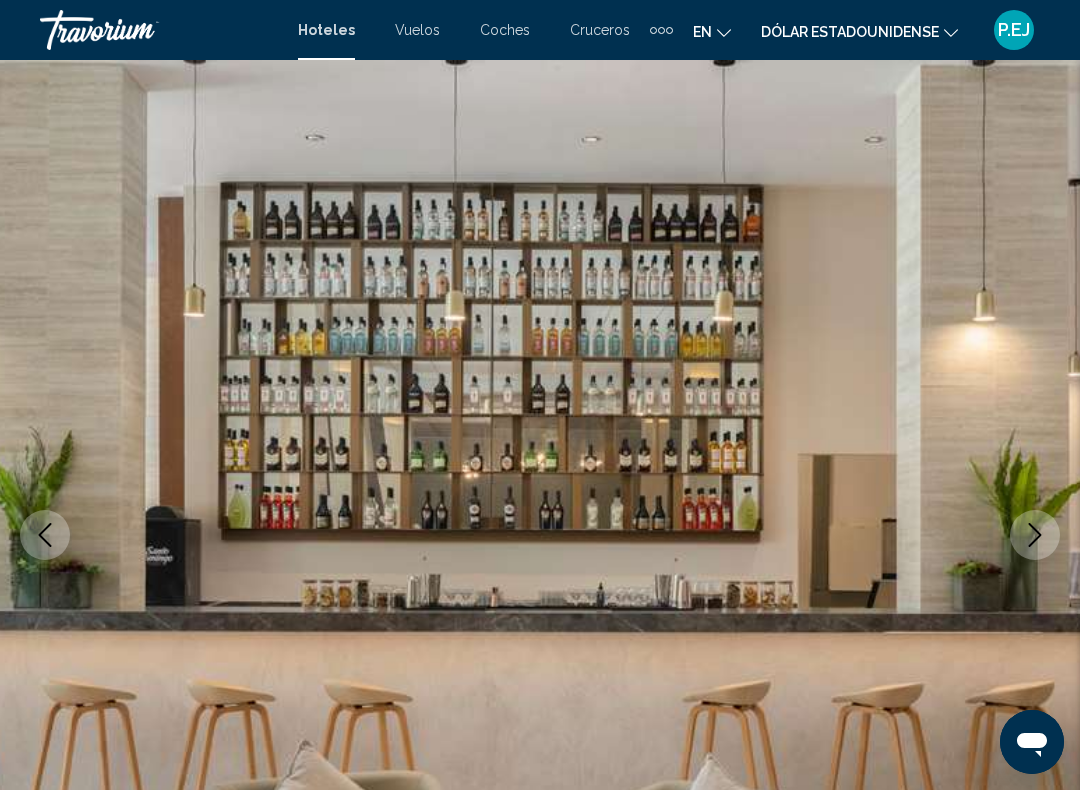 click 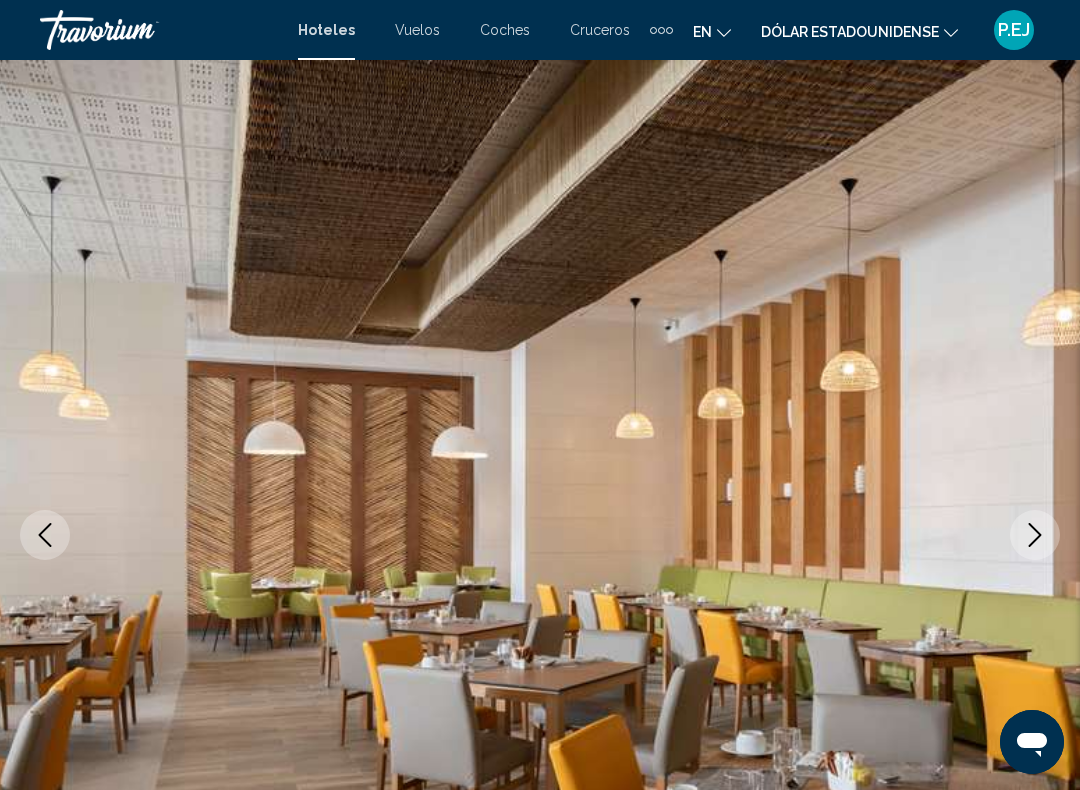 click at bounding box center (1035, 535) 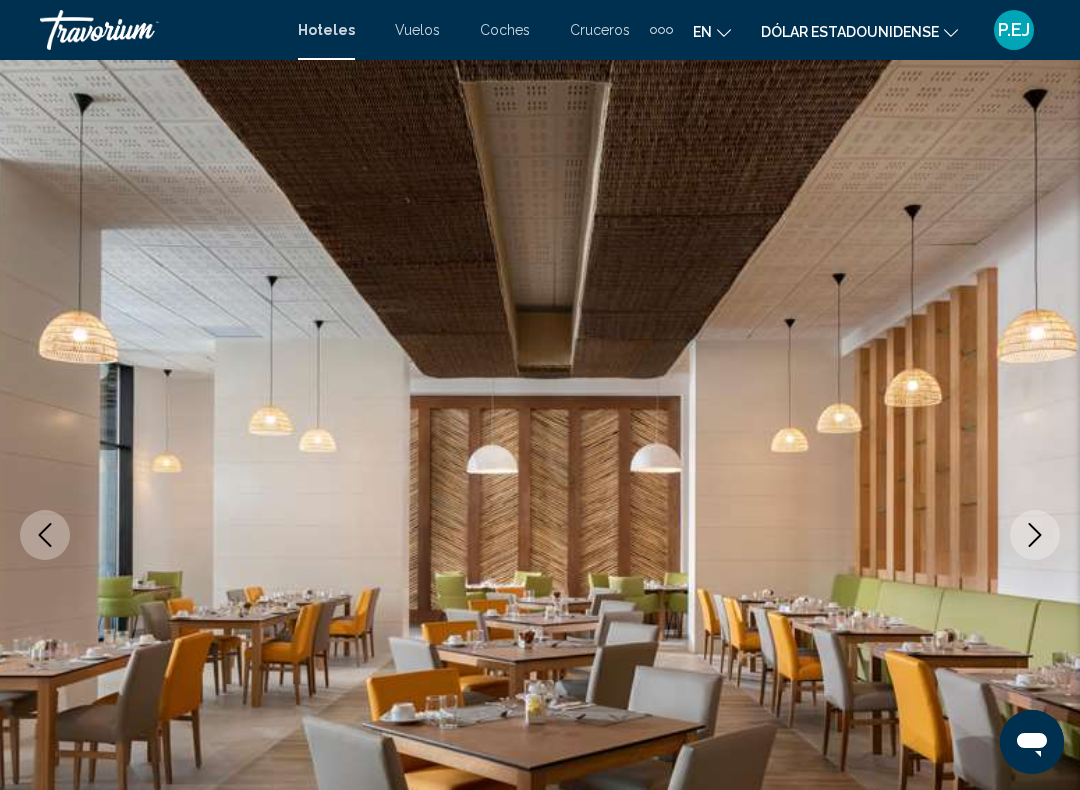 click 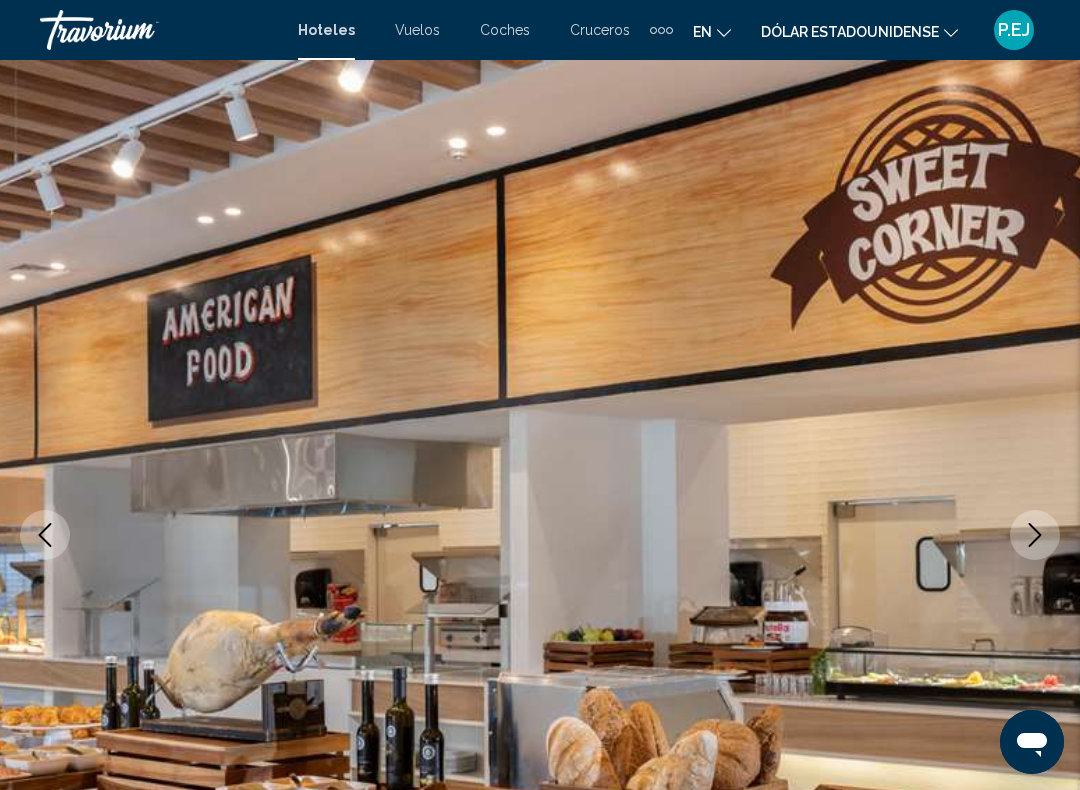 click at bounding box center [1035, 535] 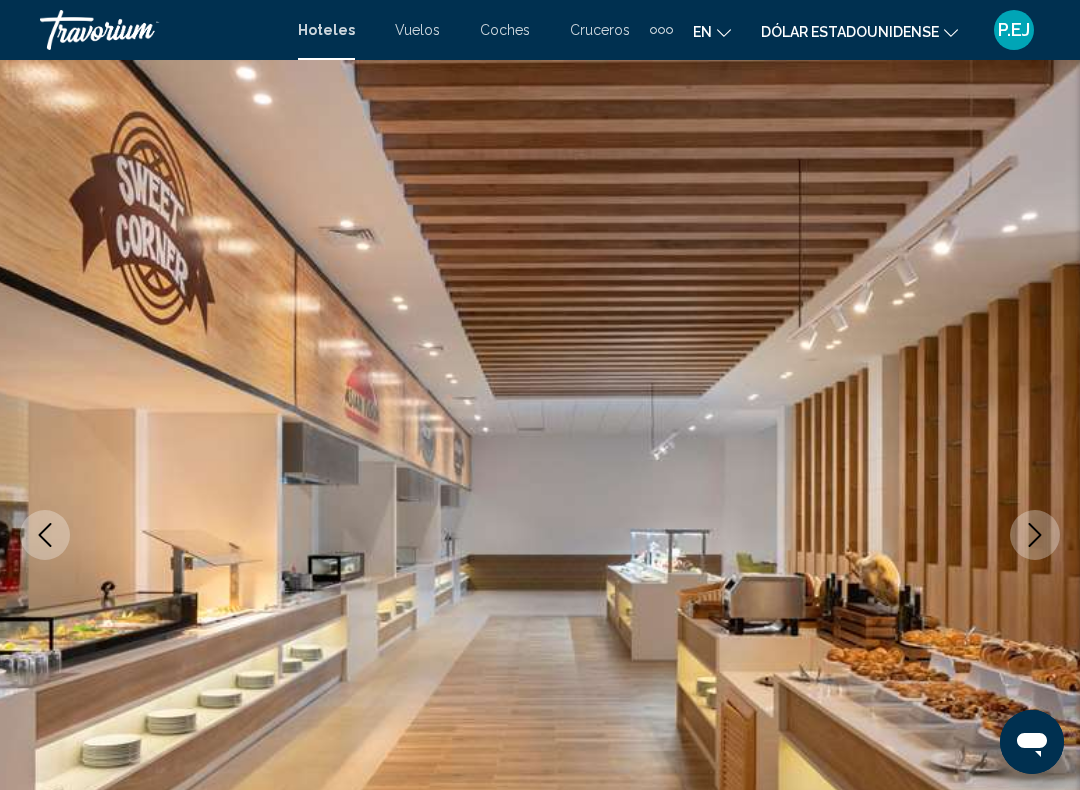 click 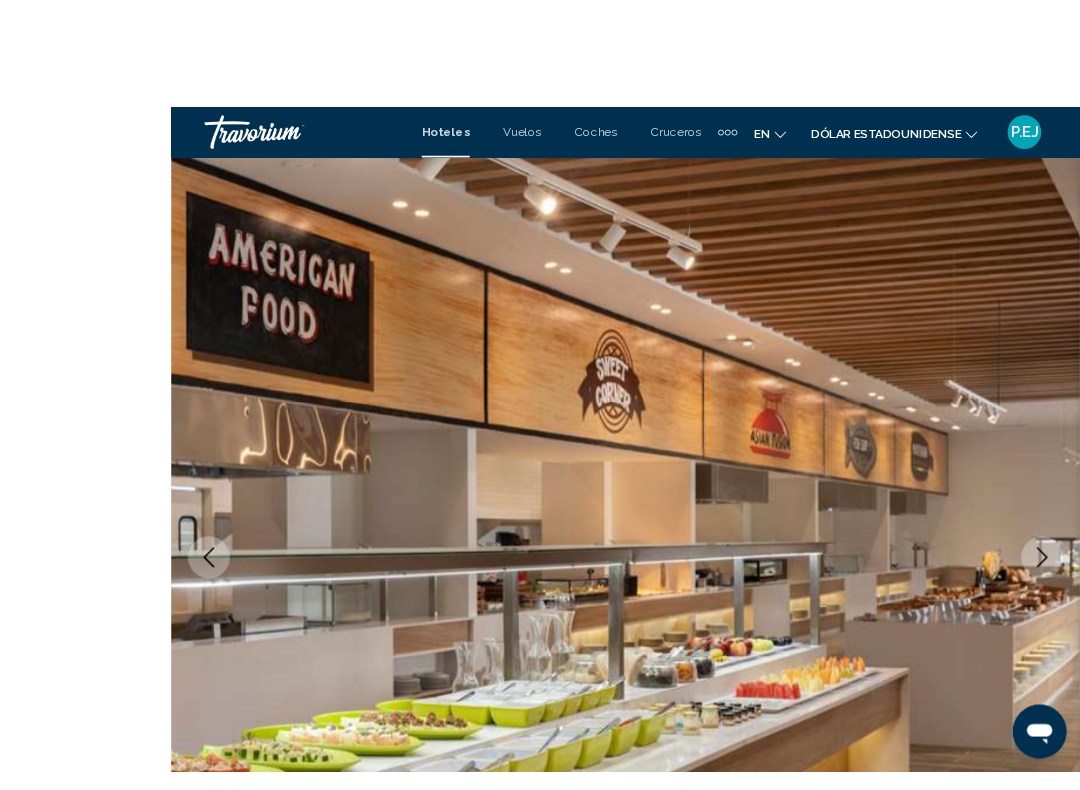 scroll, scrollTop: 27, scrollLeft: 0, axis: vertical 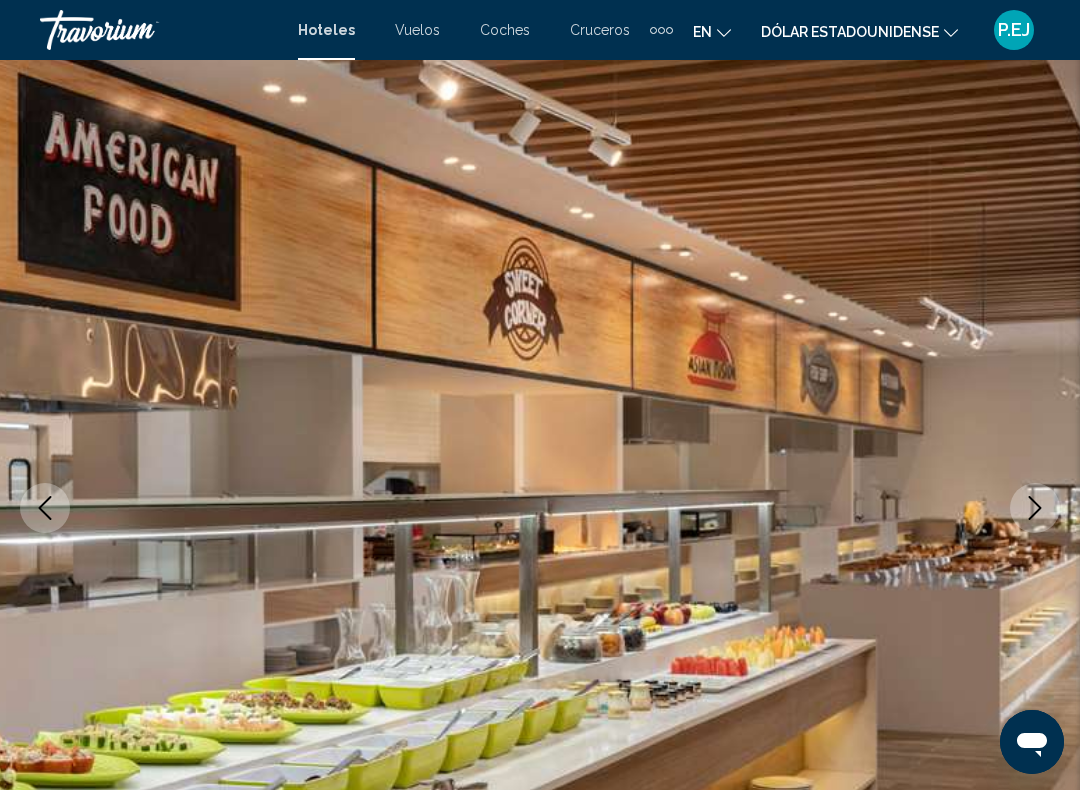 click at bounding box center (540, 508) 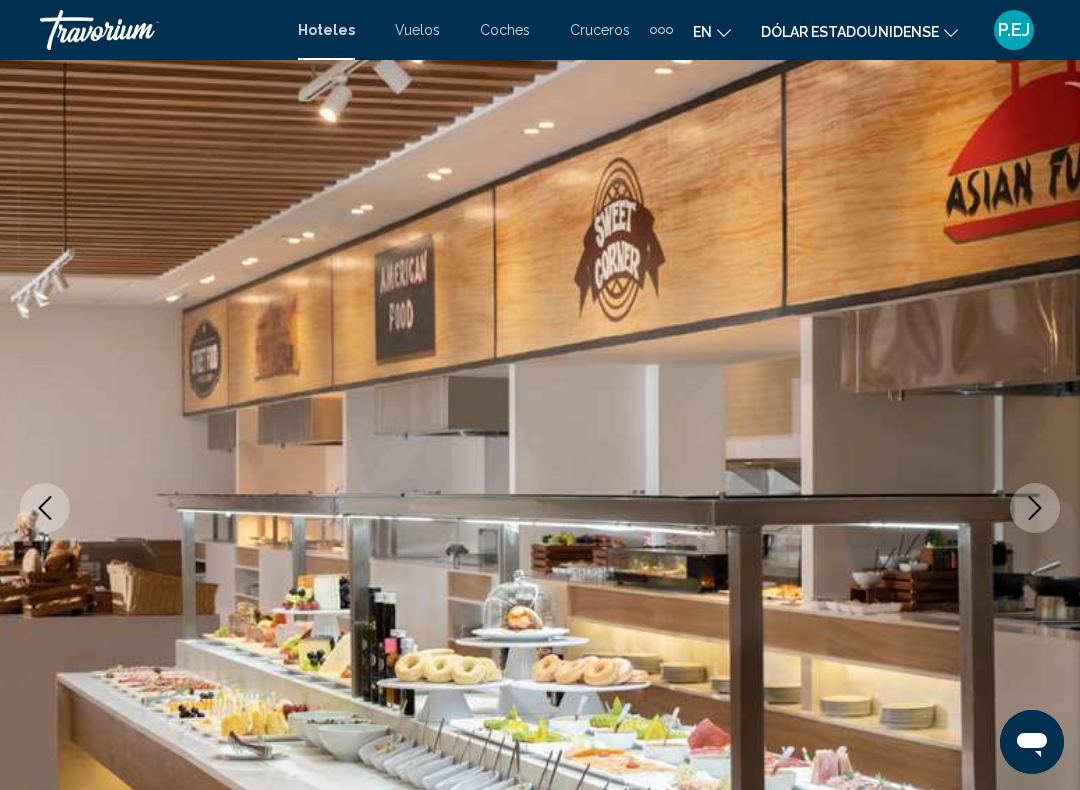 click 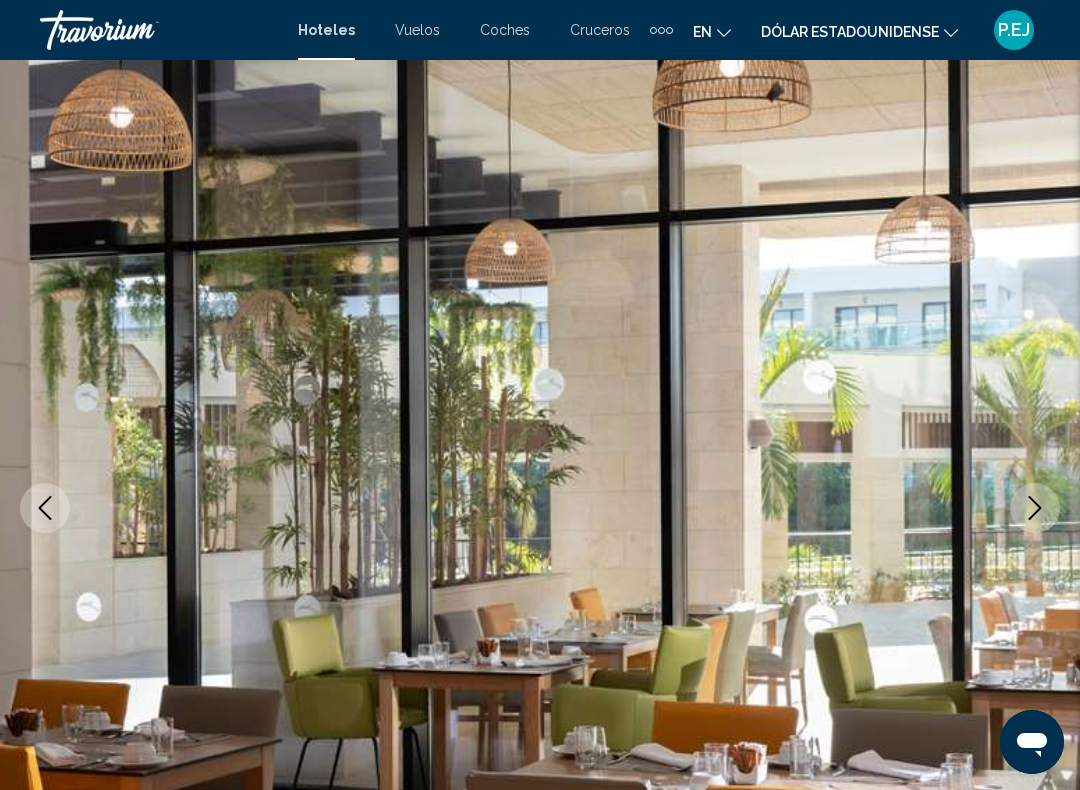 click 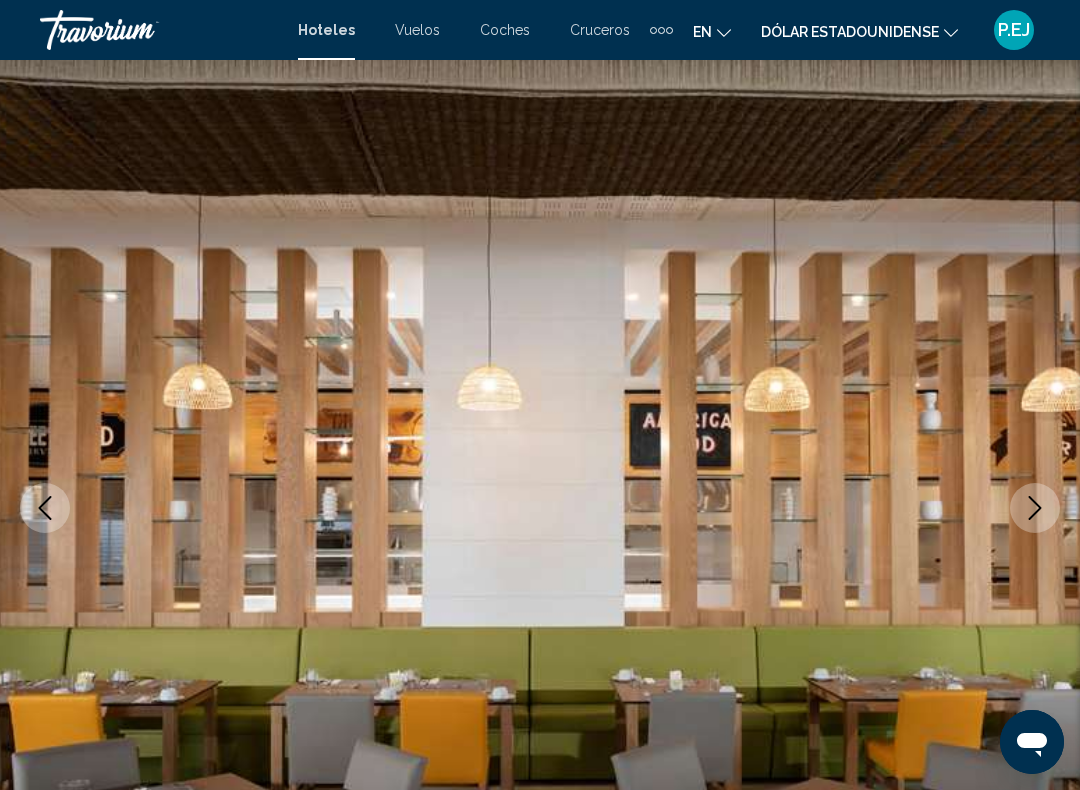 click 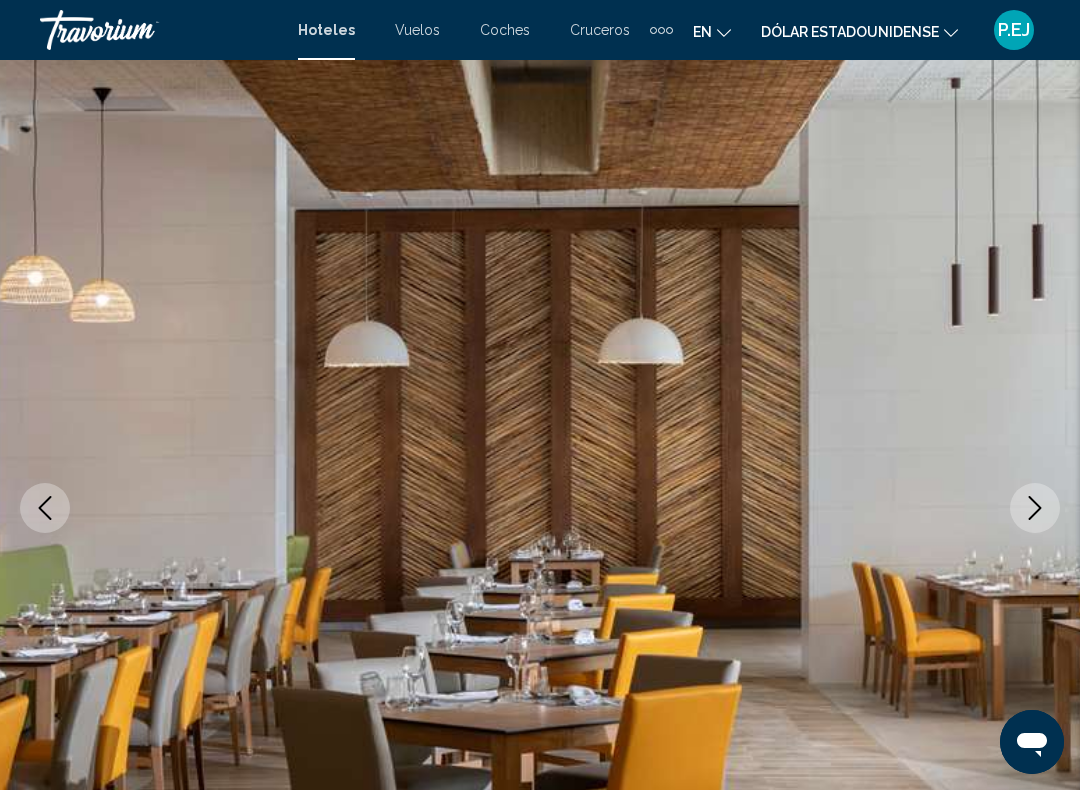 click 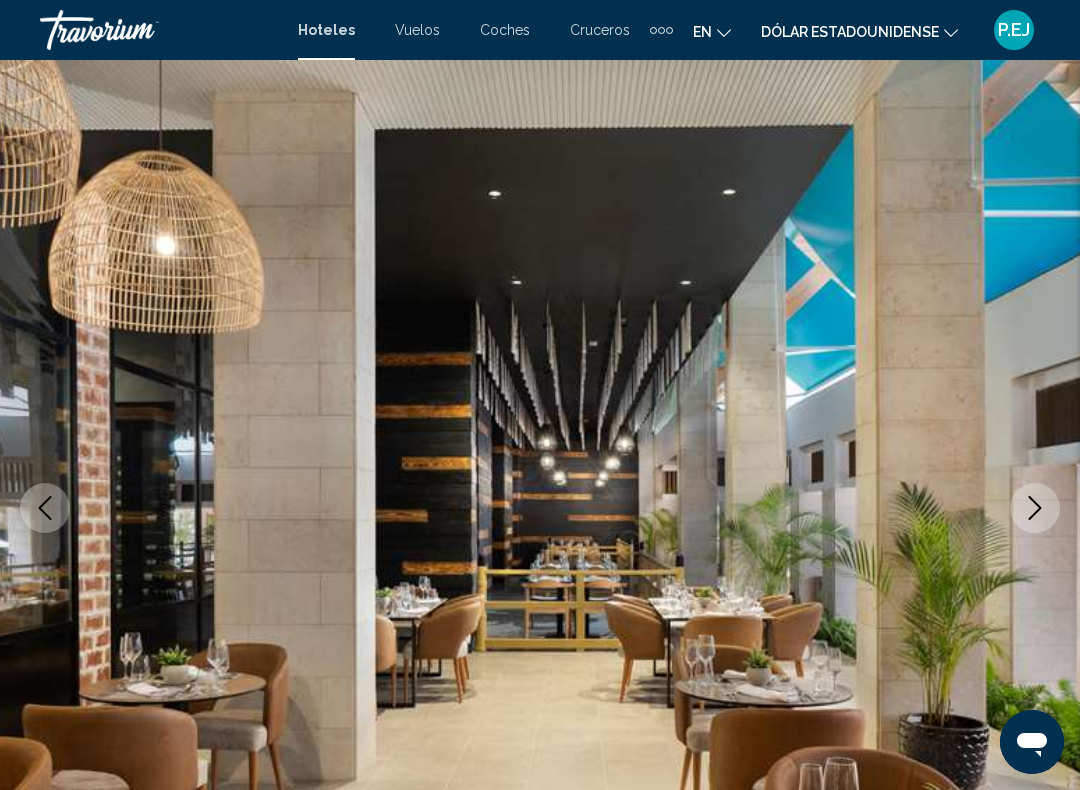 click 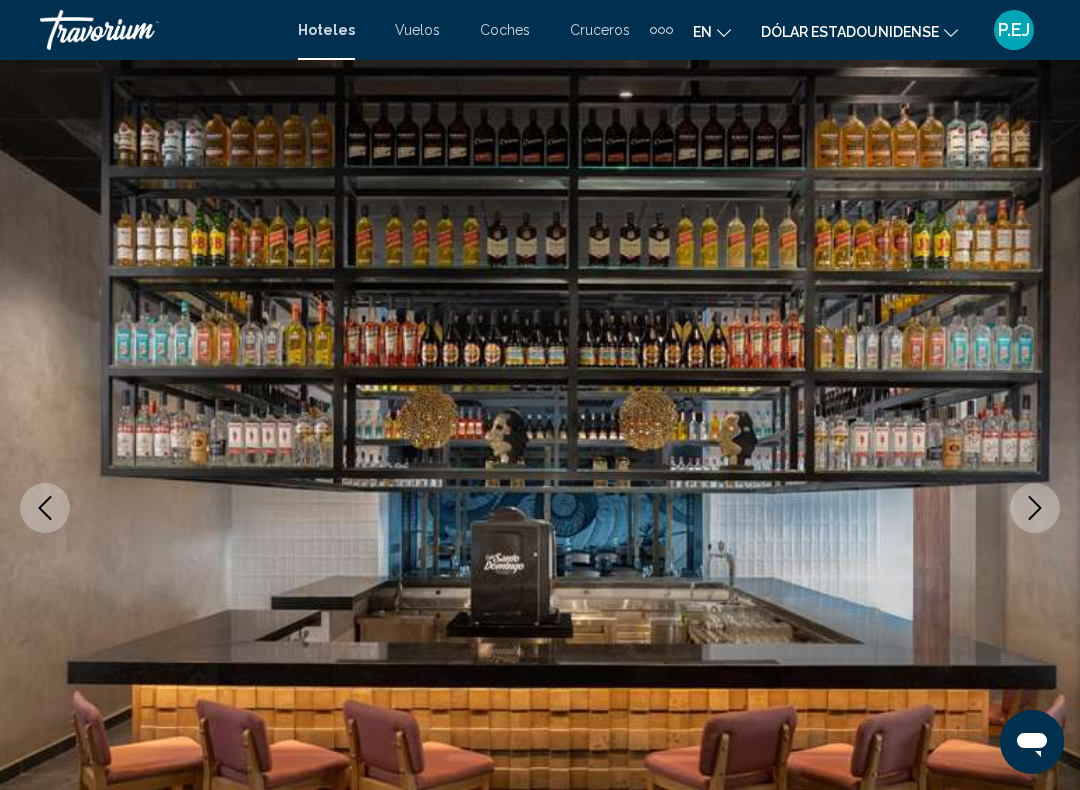 click 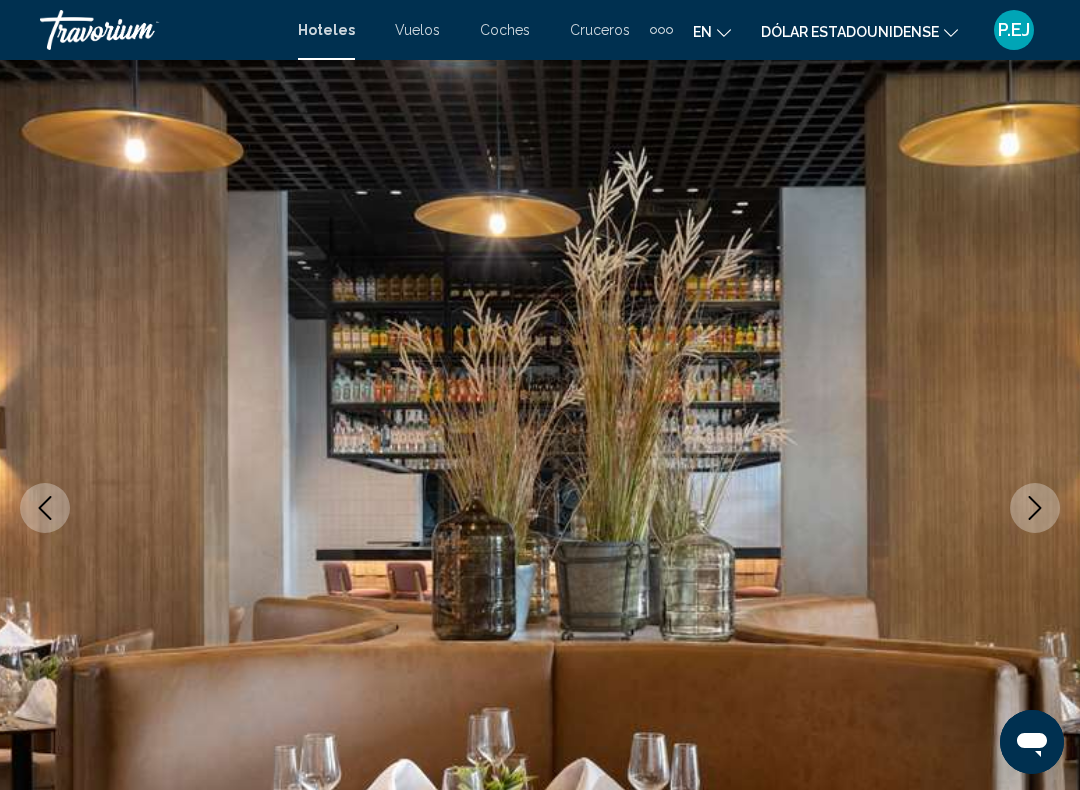 click 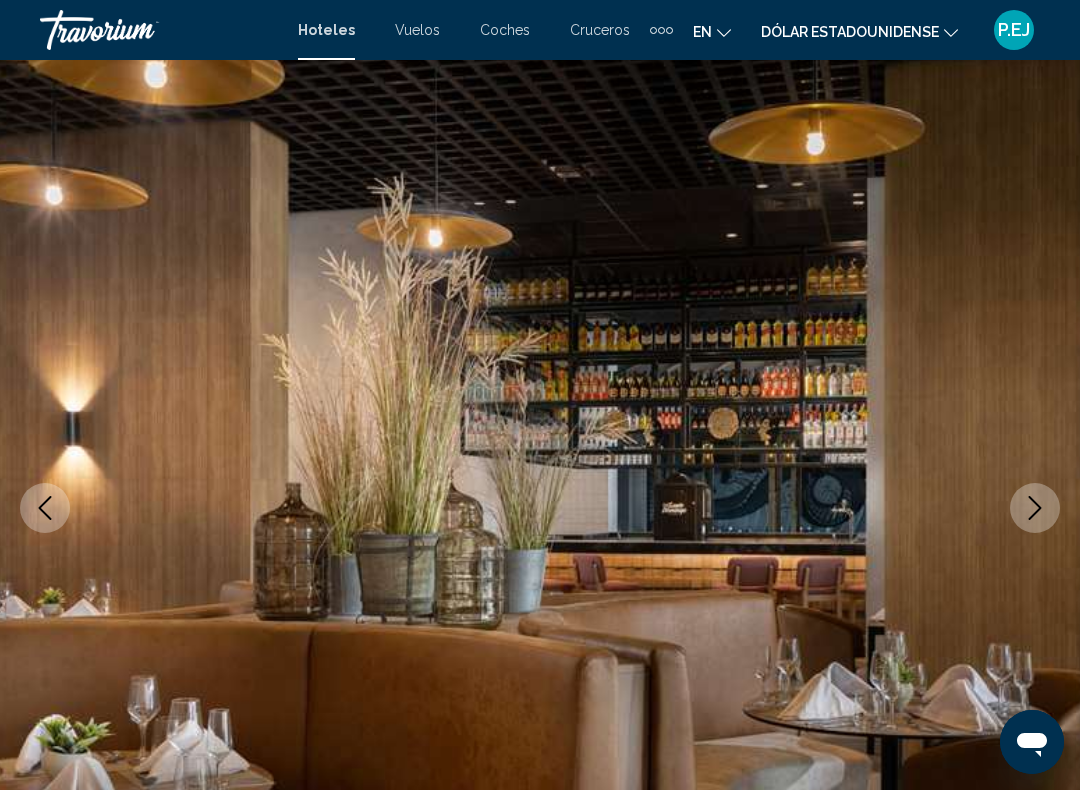 click 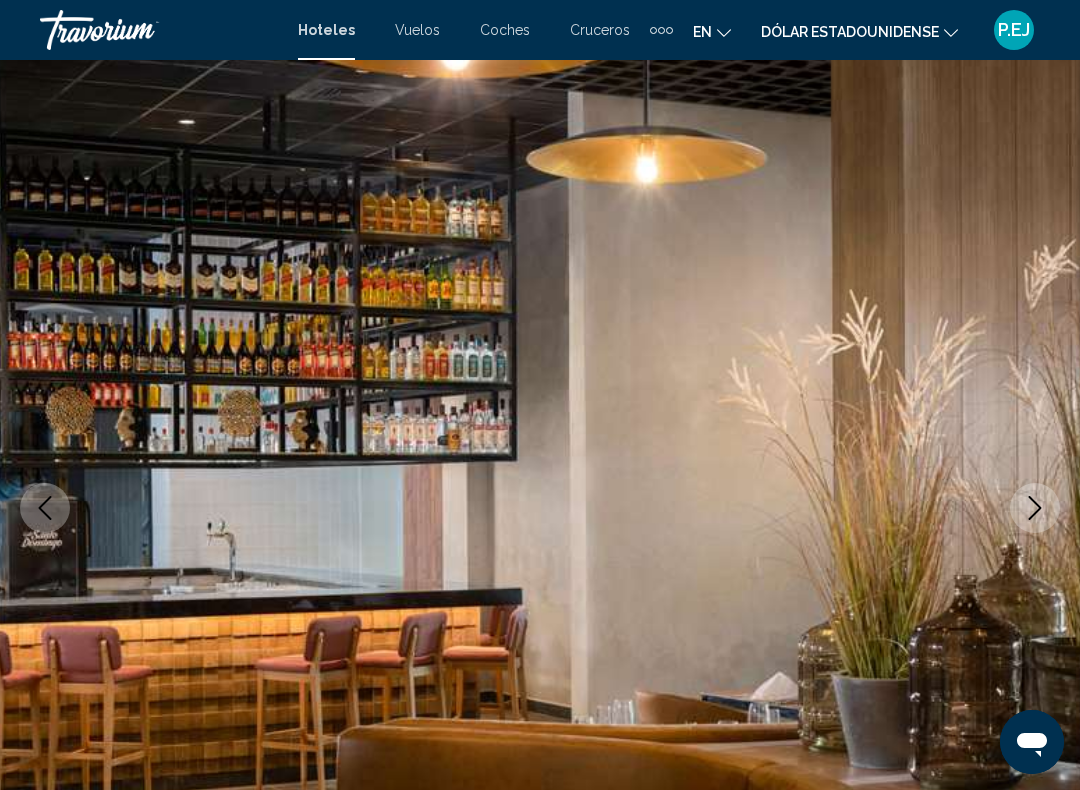 click 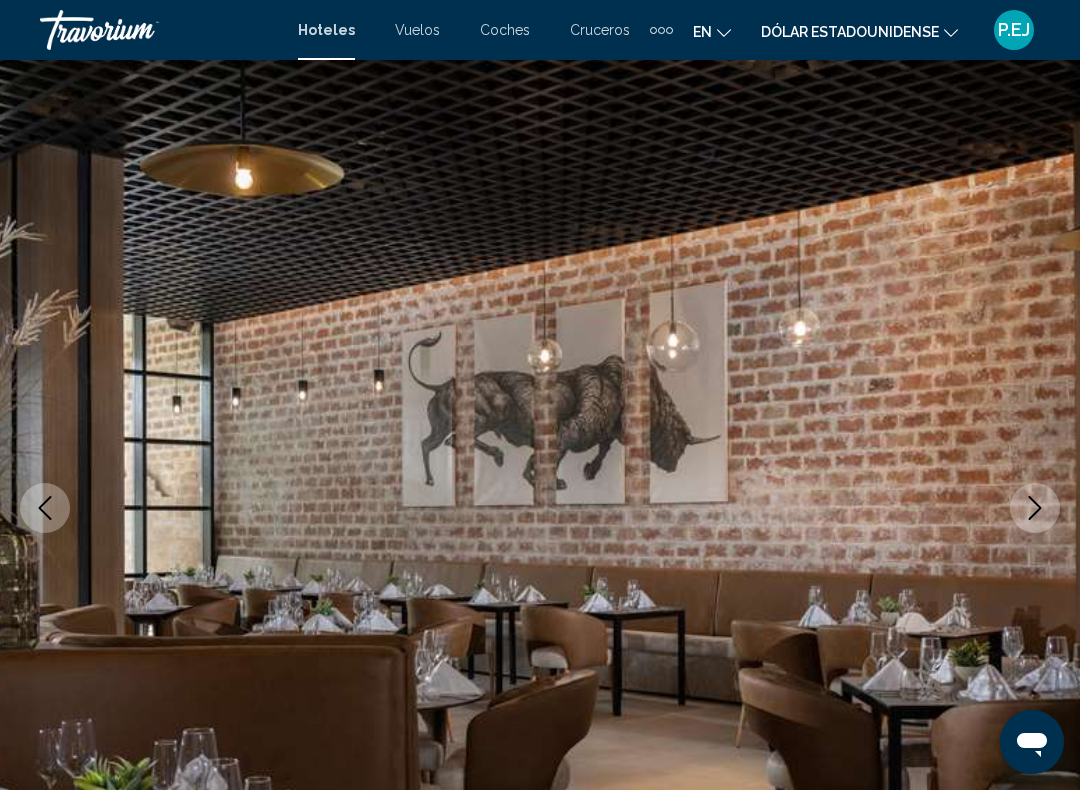 click at bounding box center [1035, 508] 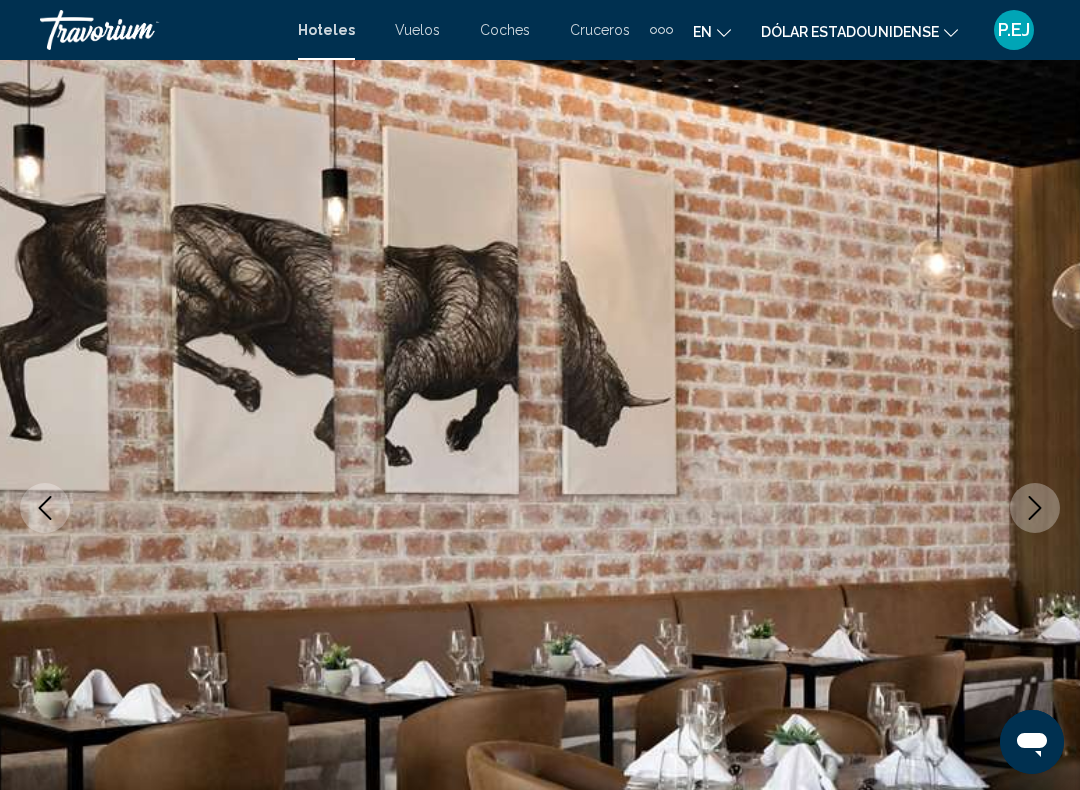 click at bounding box center (540, 508) 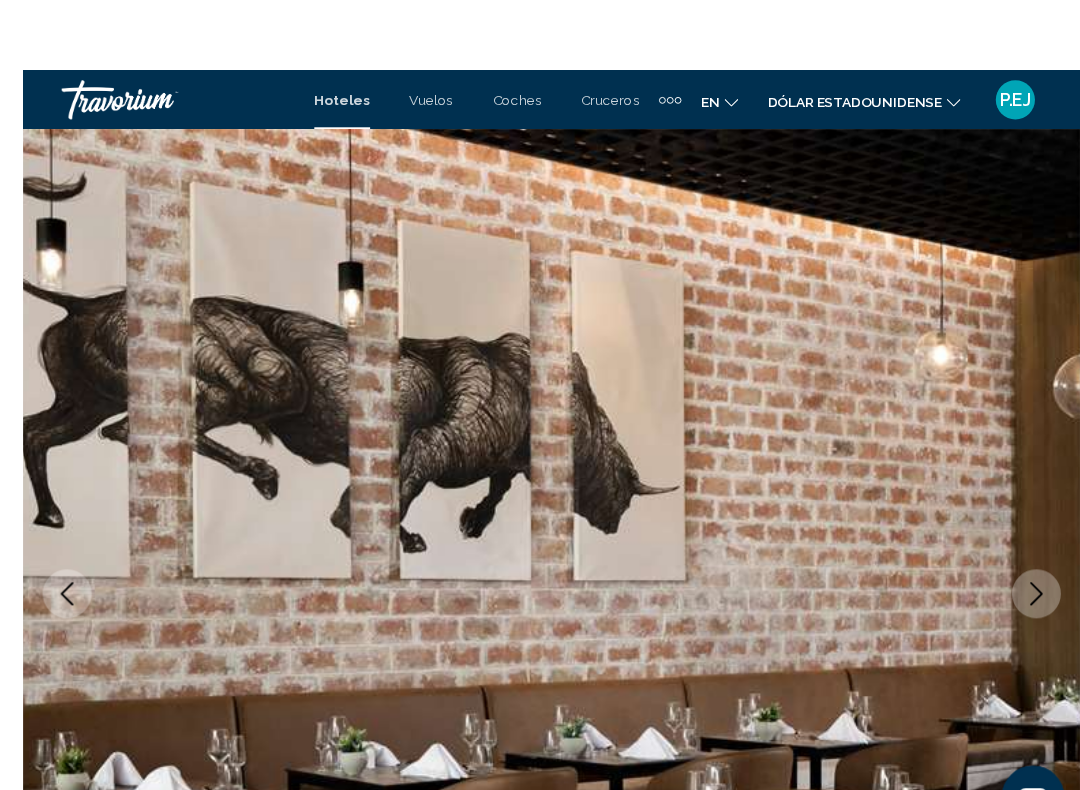 scroll, scrollTop: 31, scrollLeft: 0, axis: vertical 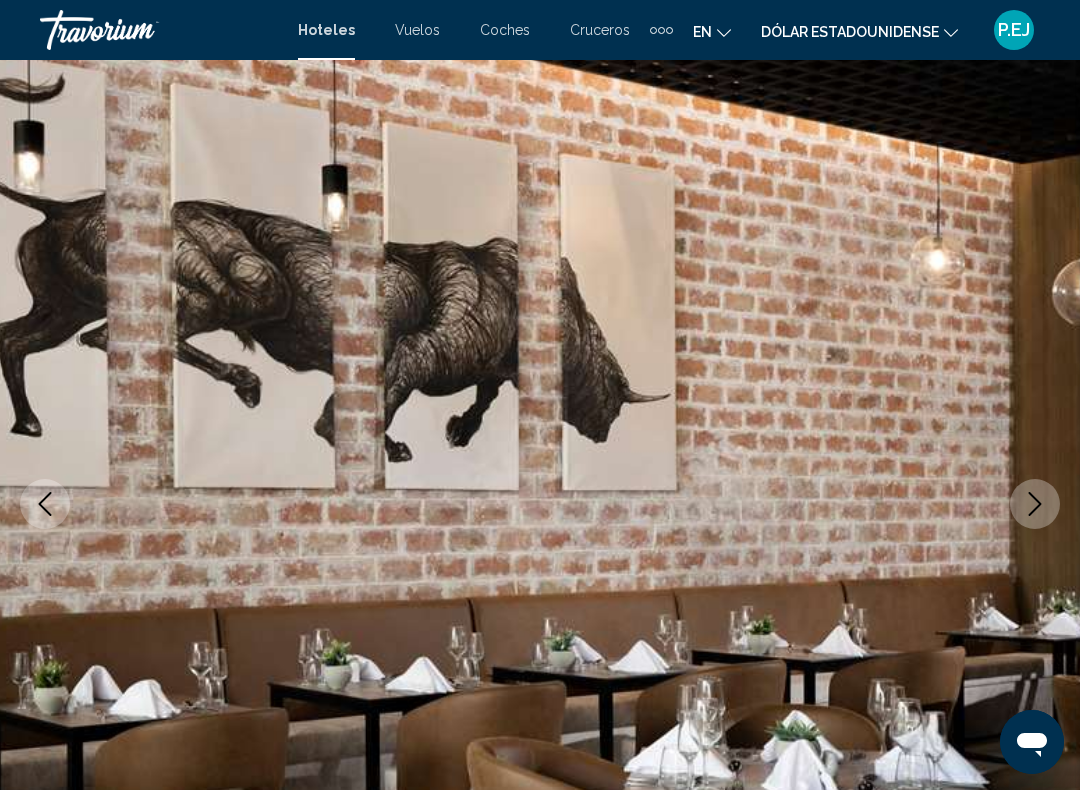 click at bounding box center [540, 504] 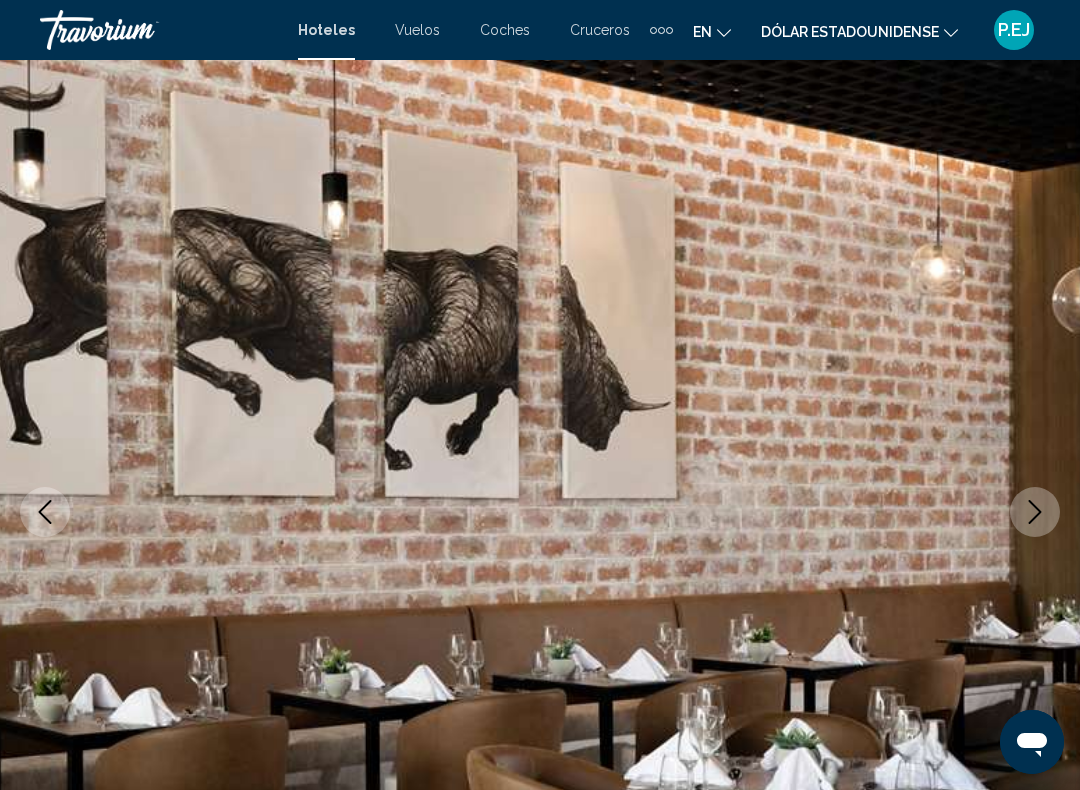 scroll, scrollTop: 34, scrollLeft: 0, axis: vertical 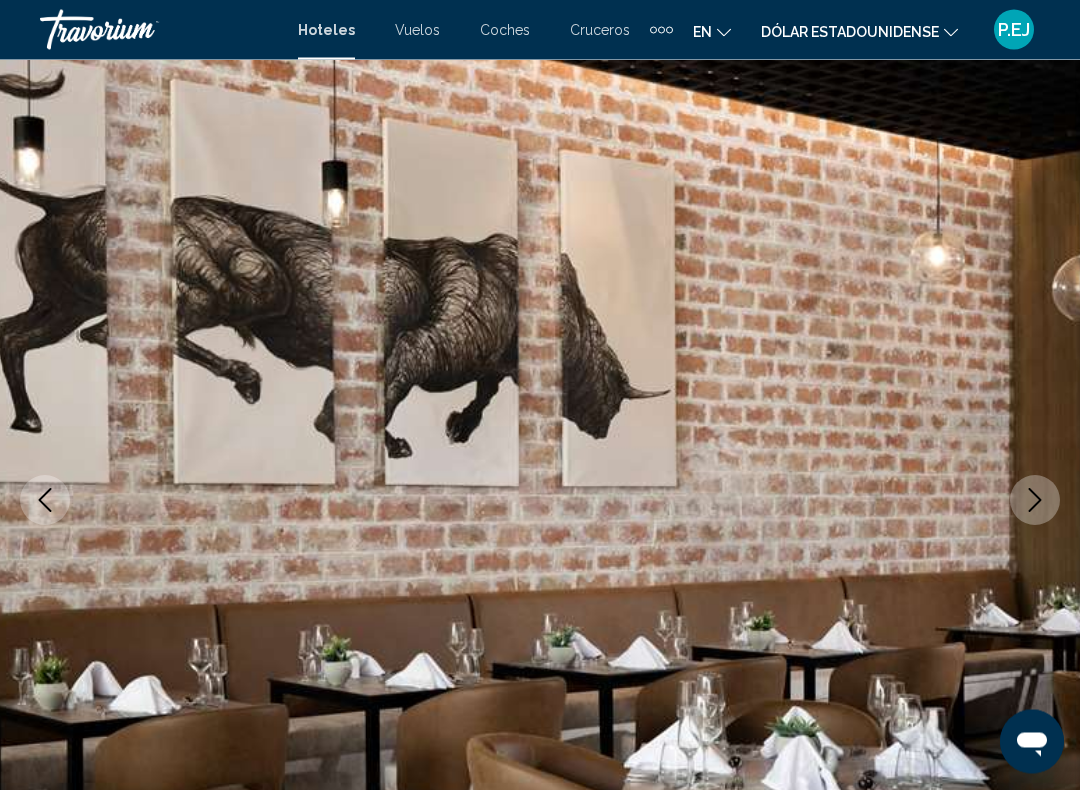 click at bounding box center (540, 501) 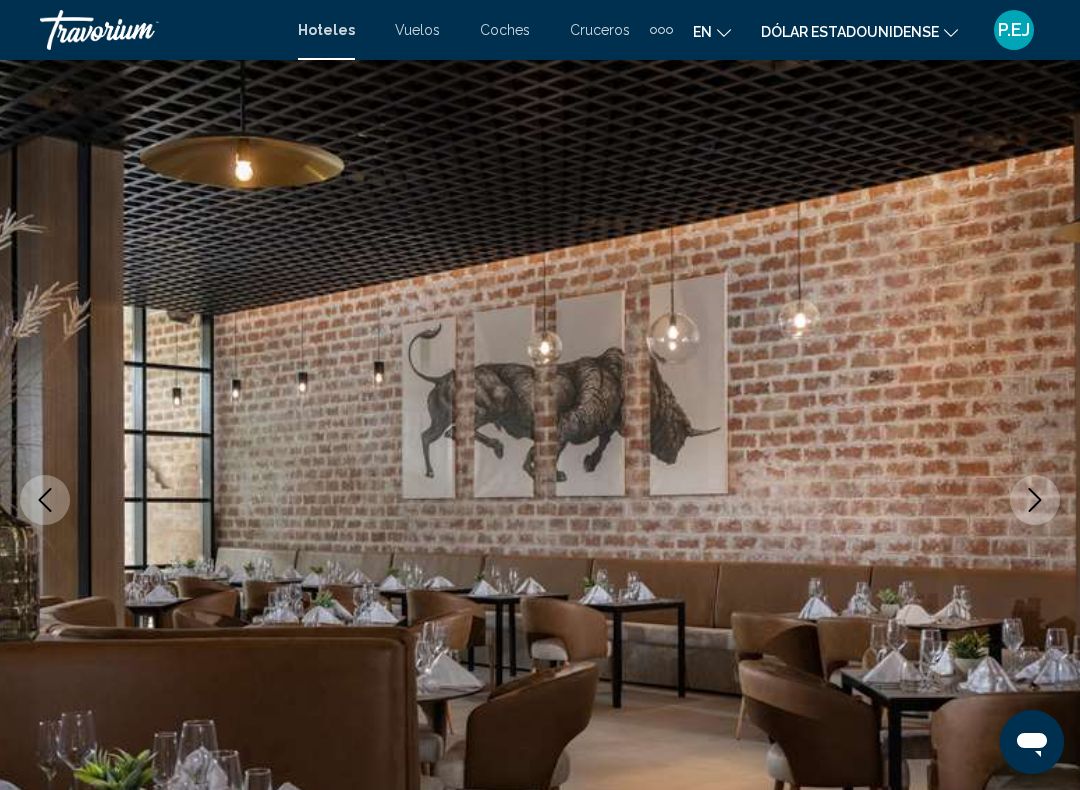 click at bounding box center [540, 500] 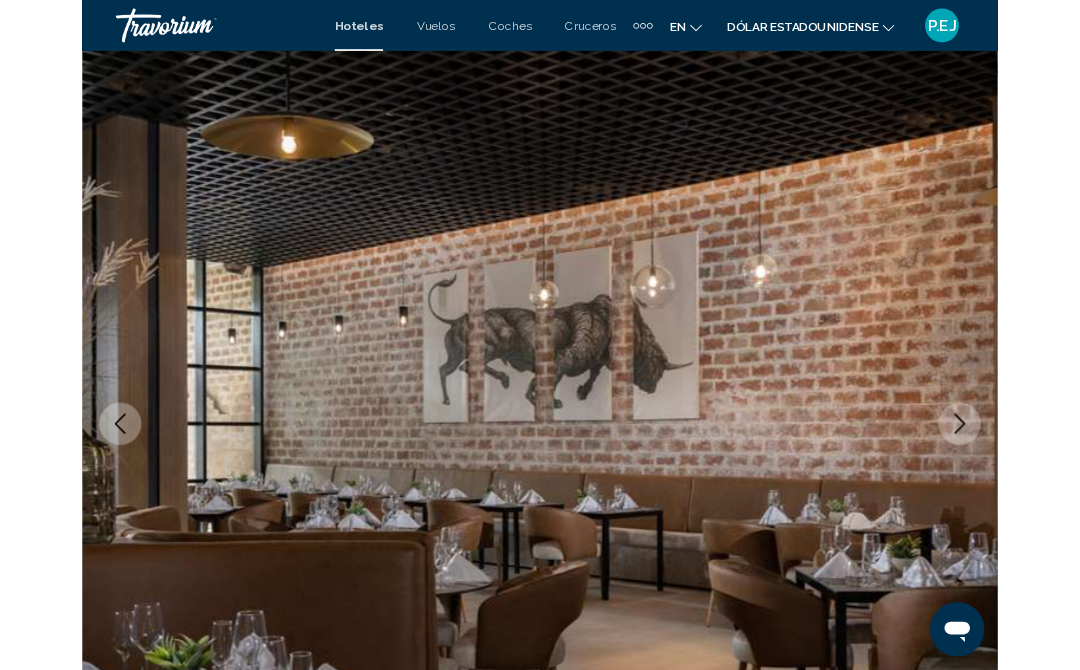 scroll, scrollTop: 99, scrollLeft: 0, axis: vertical 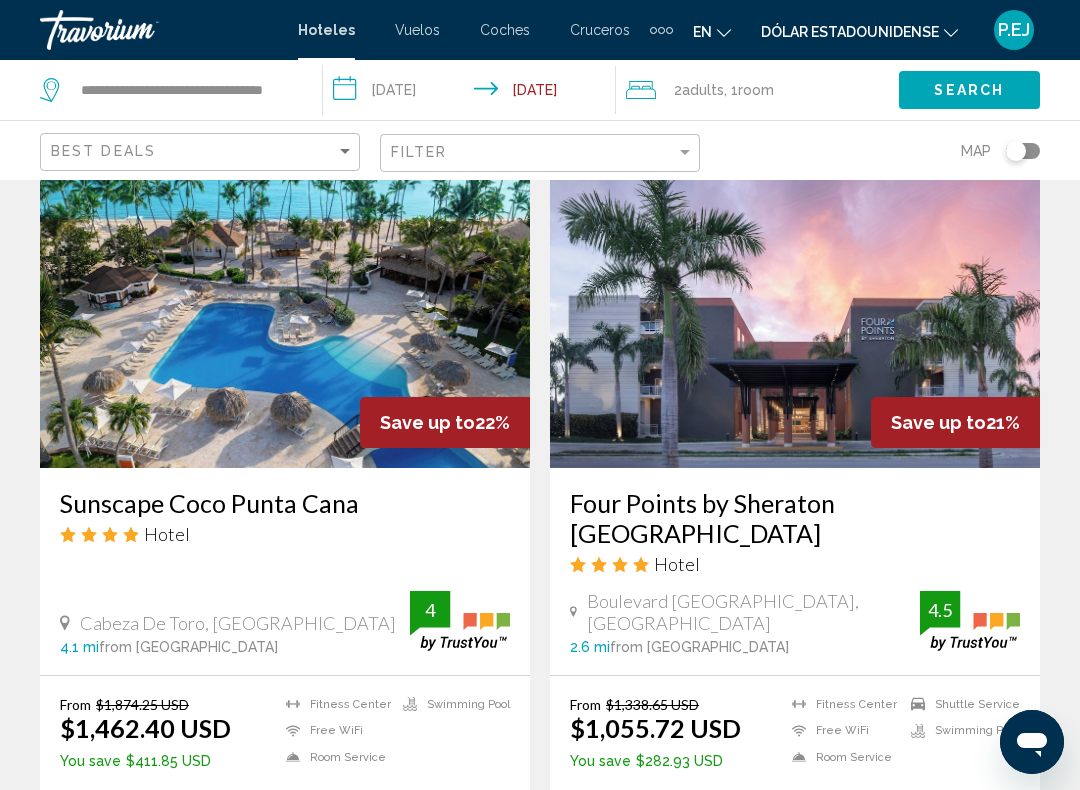 click at bounding box center [795, 308] 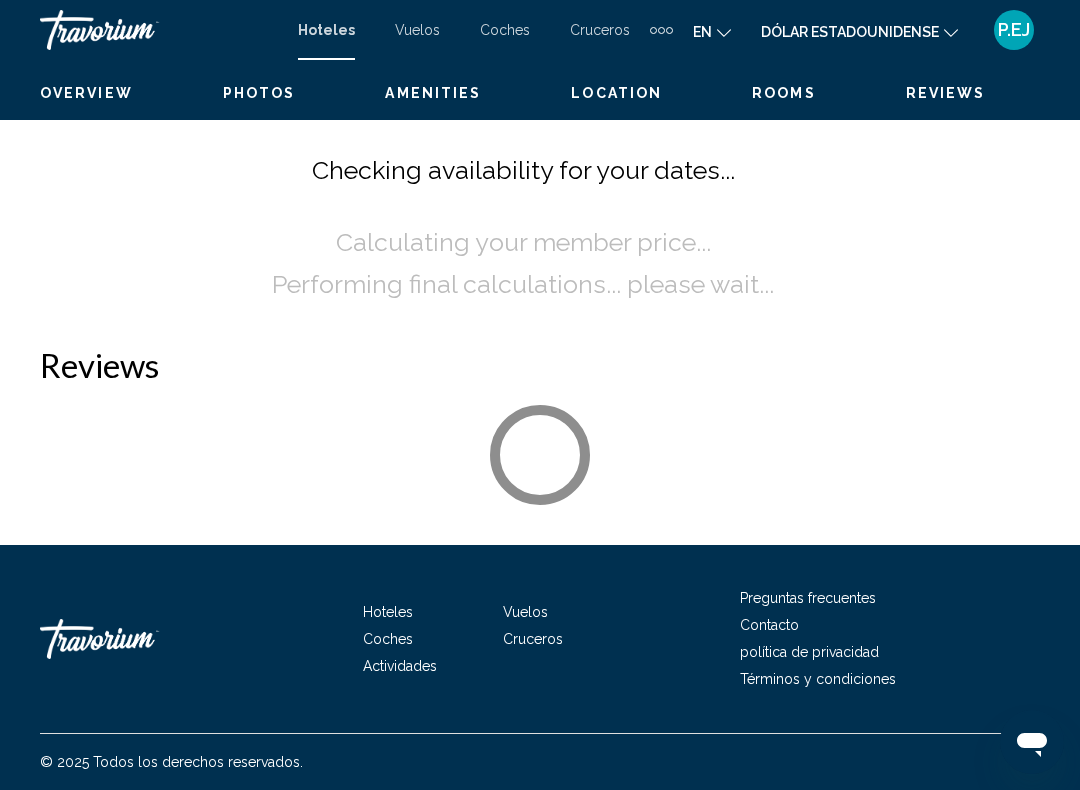 scroll, scrollTop: 0, scrollLeft: 0, axis: both 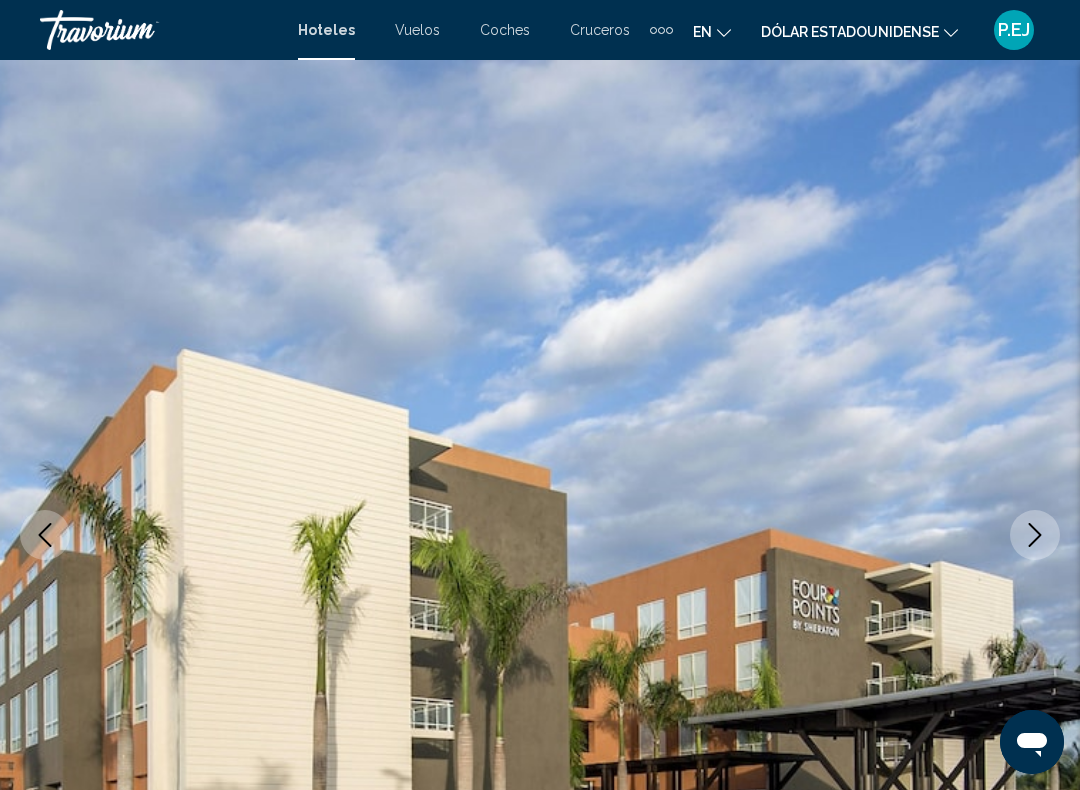click 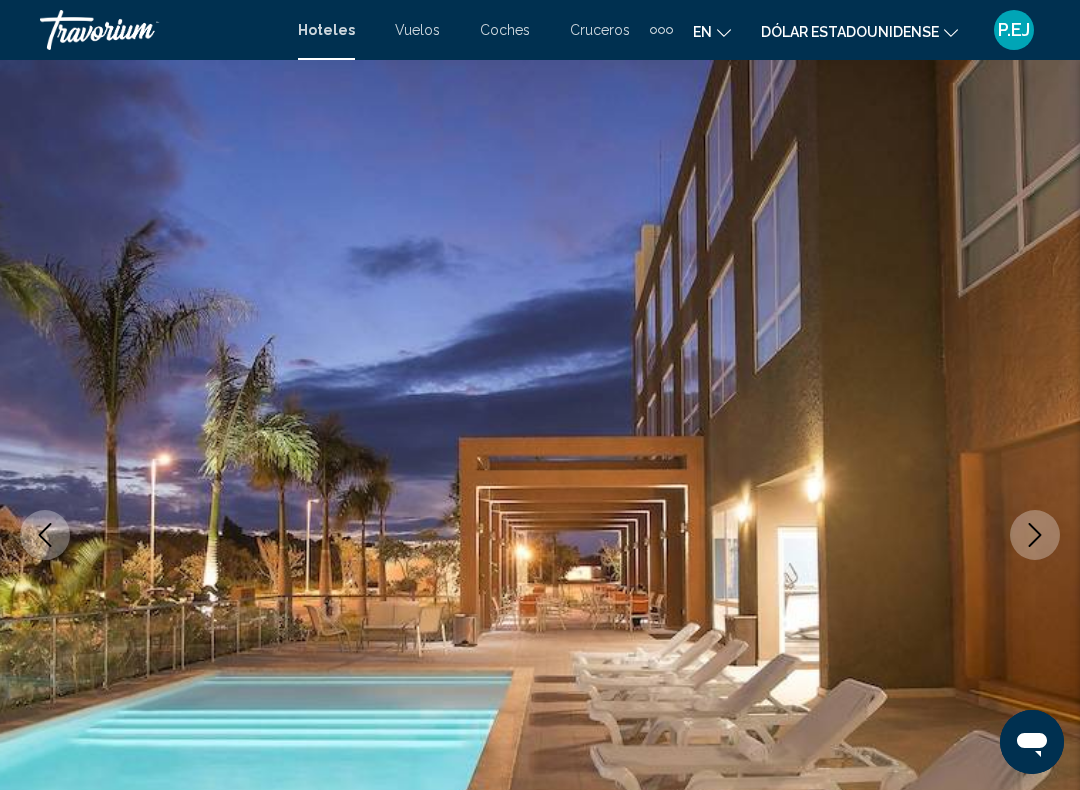 click 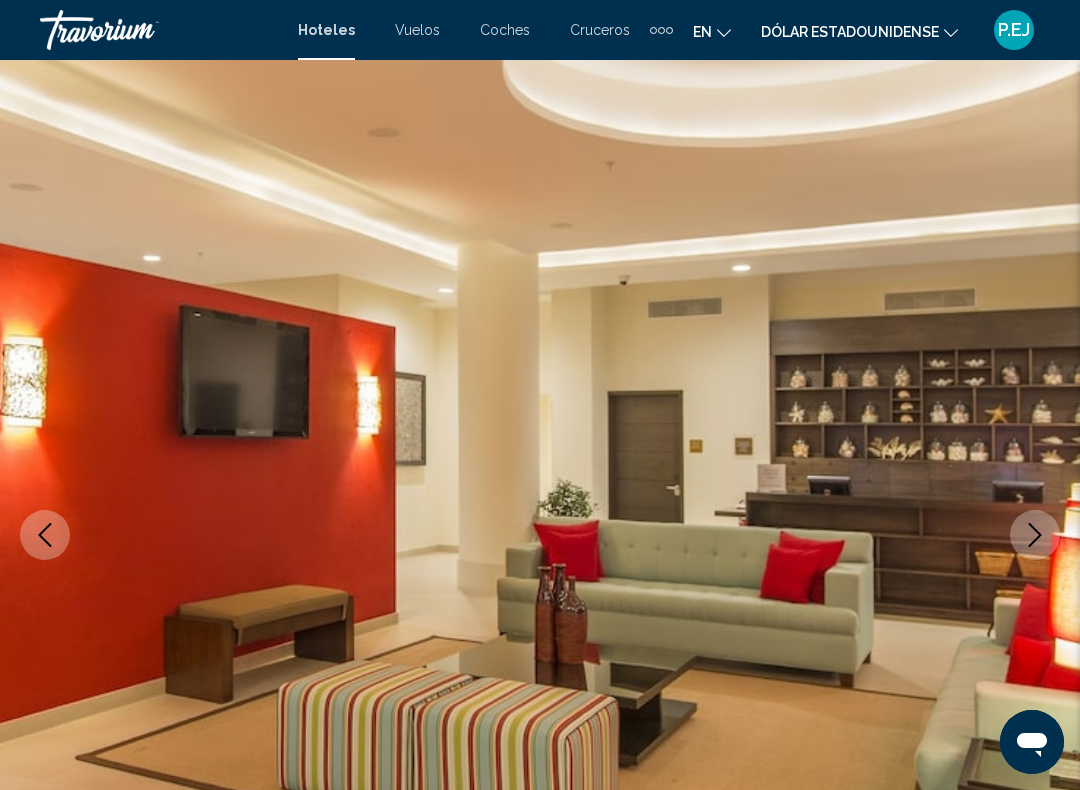 click 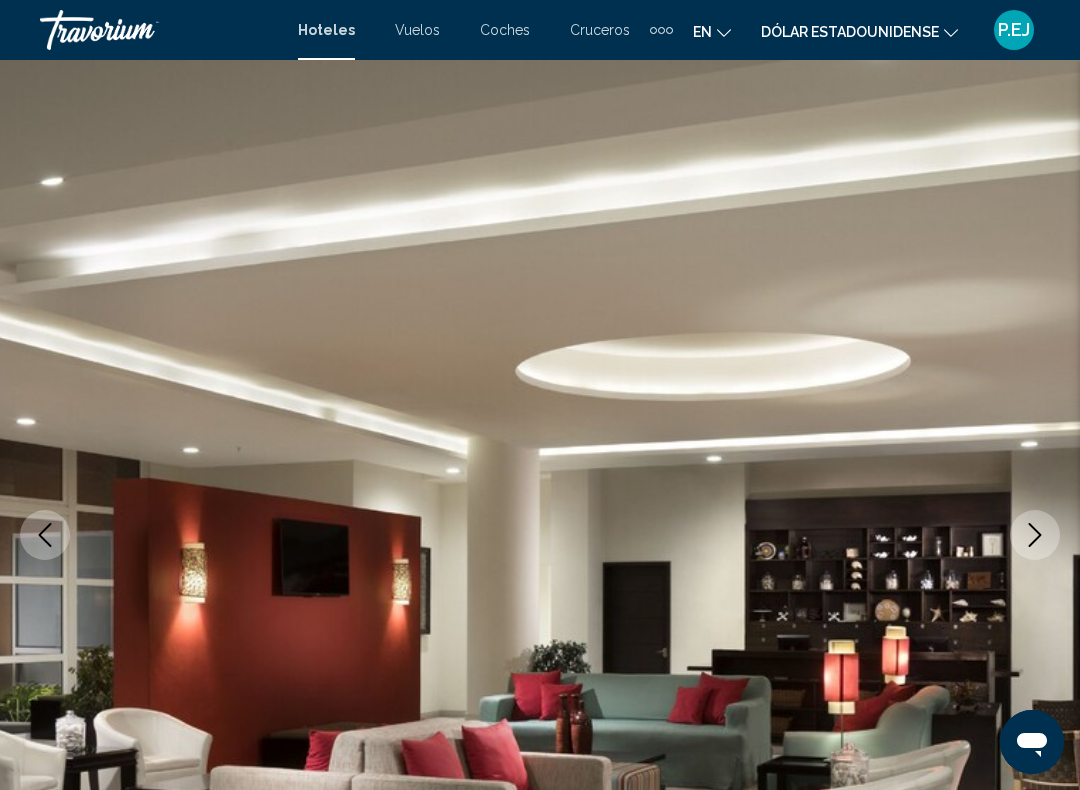click 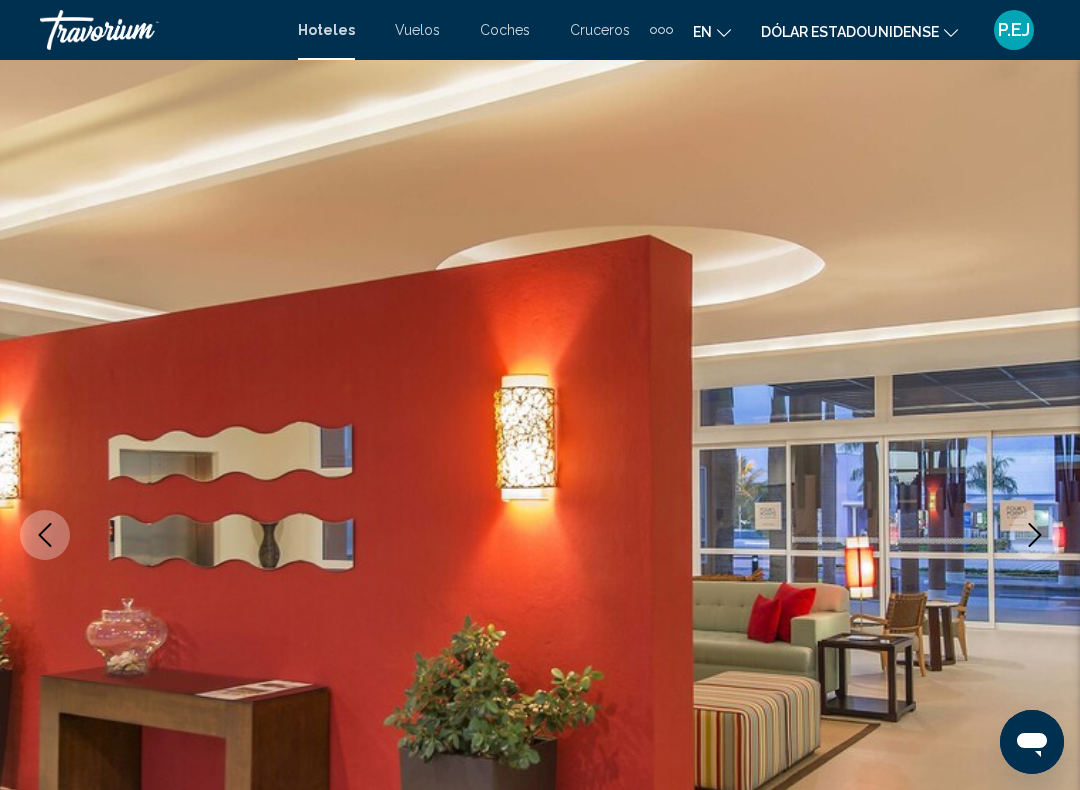 click 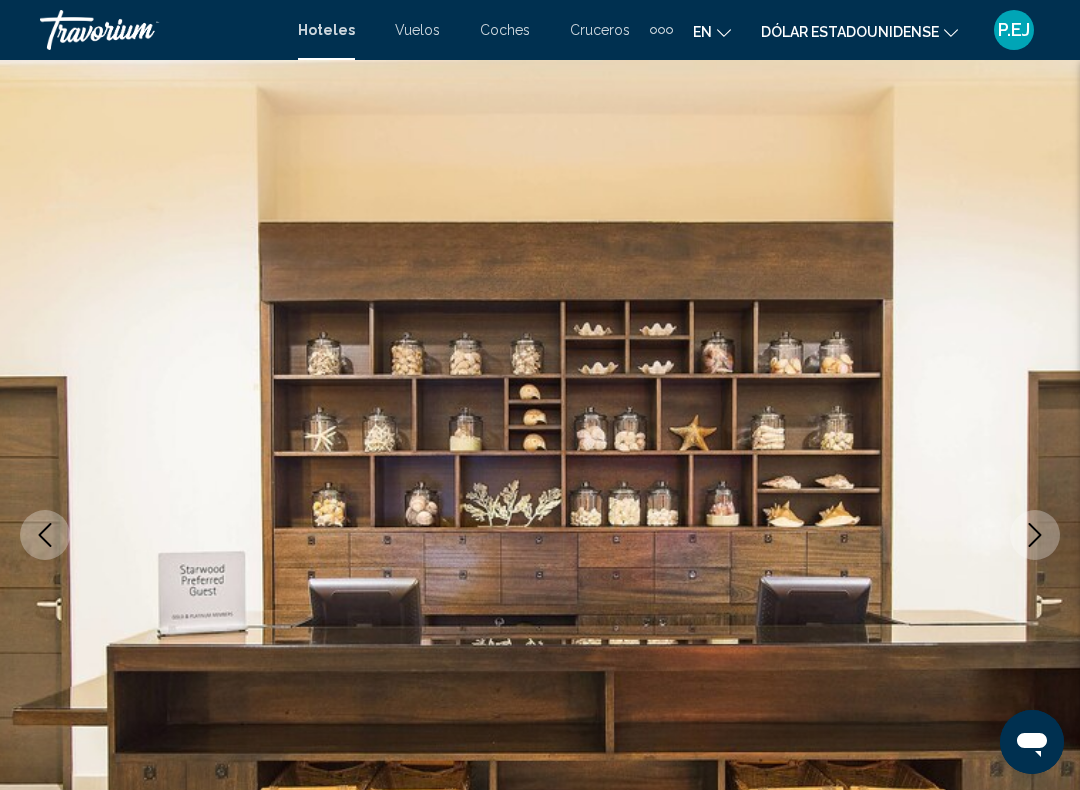 click 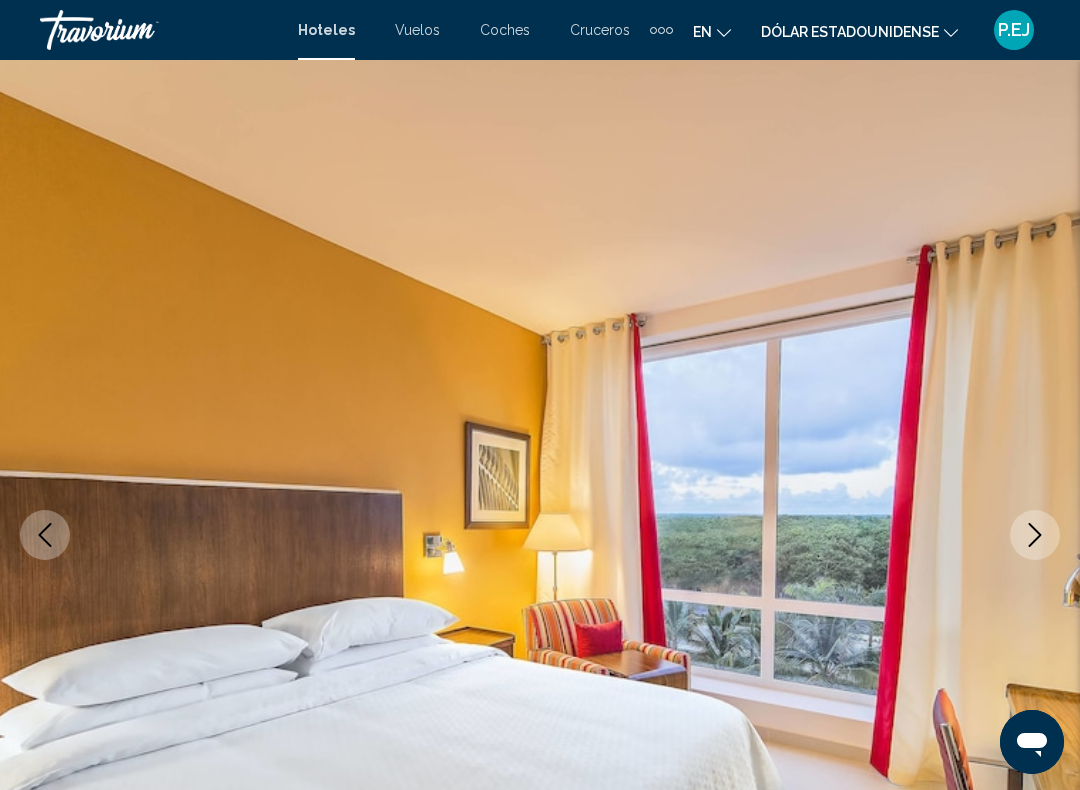 click 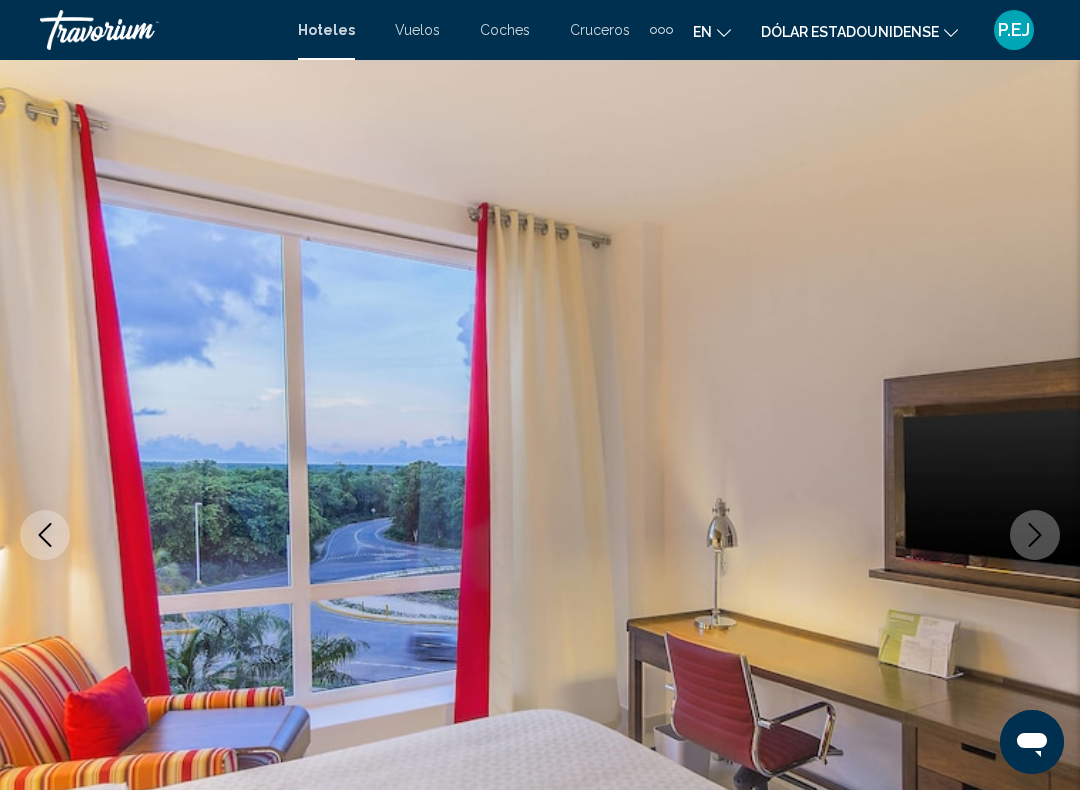 click 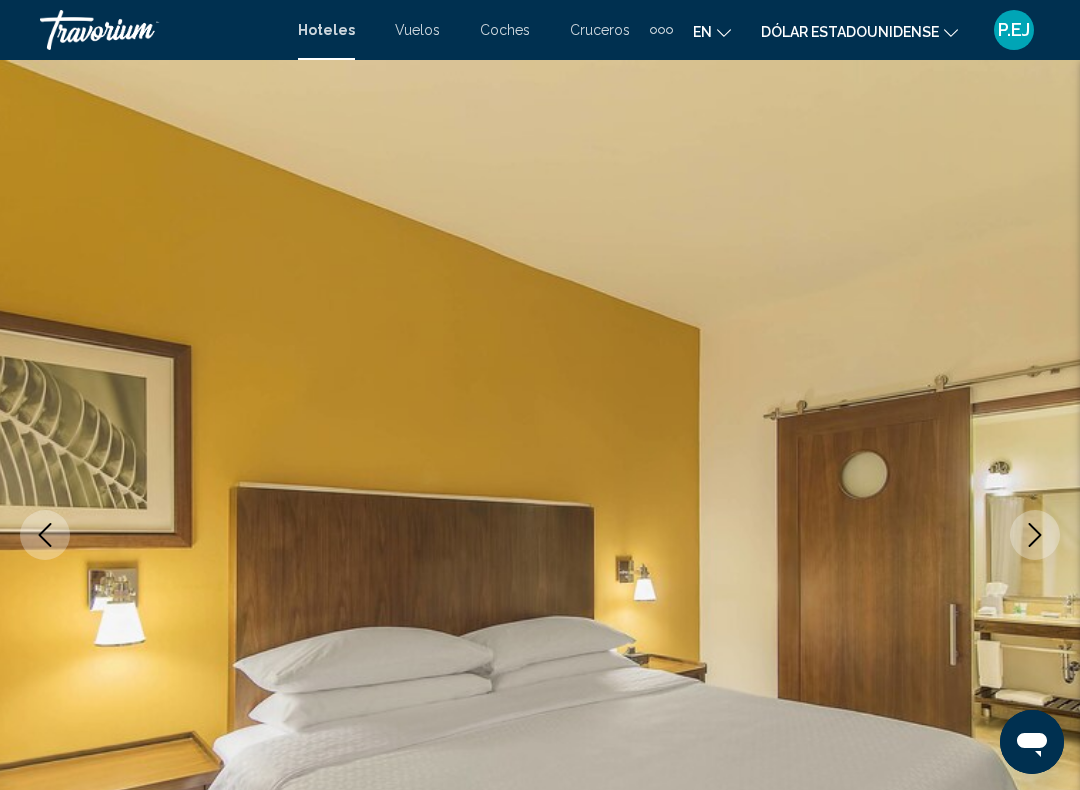 click at bounding box center (1035, 535) 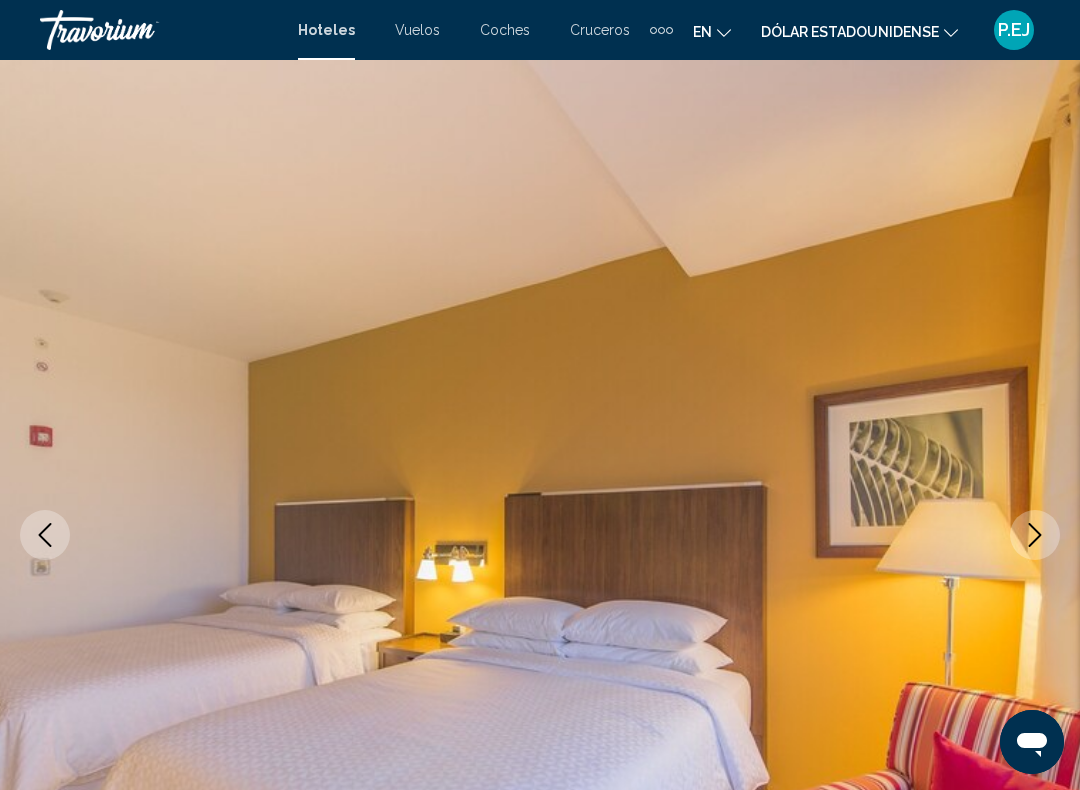 click at bounding box center (1035, 535) 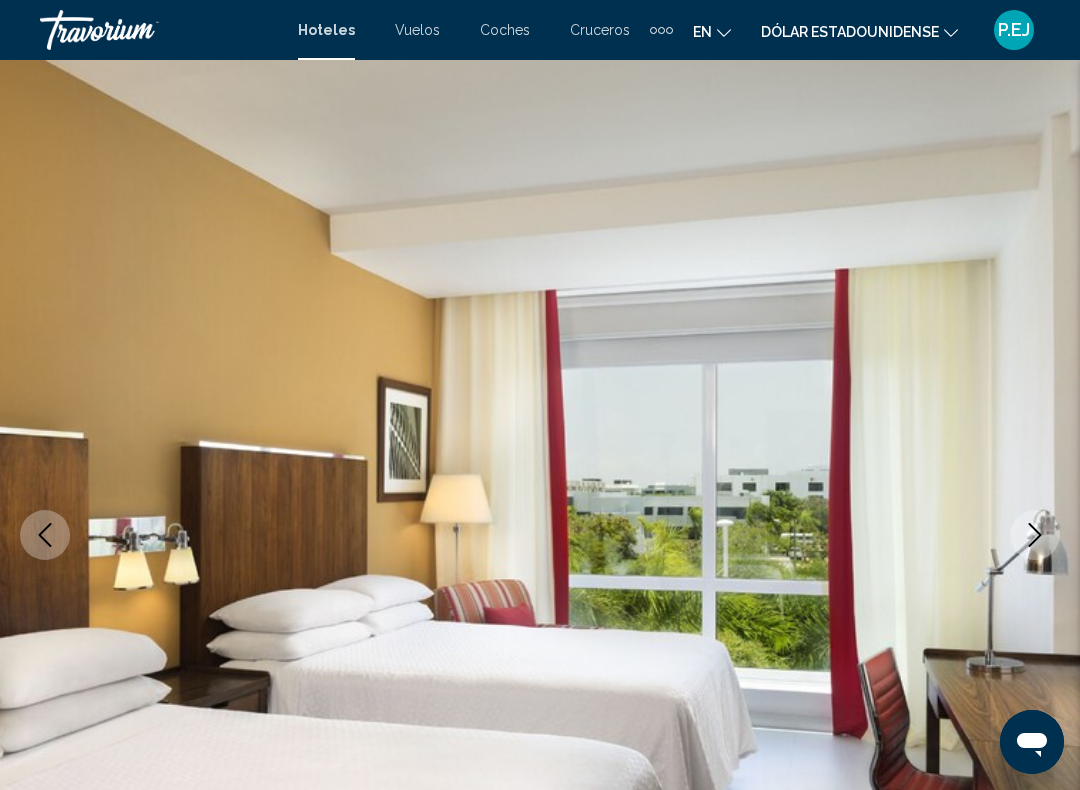 click at bounding box center (1035, 535) 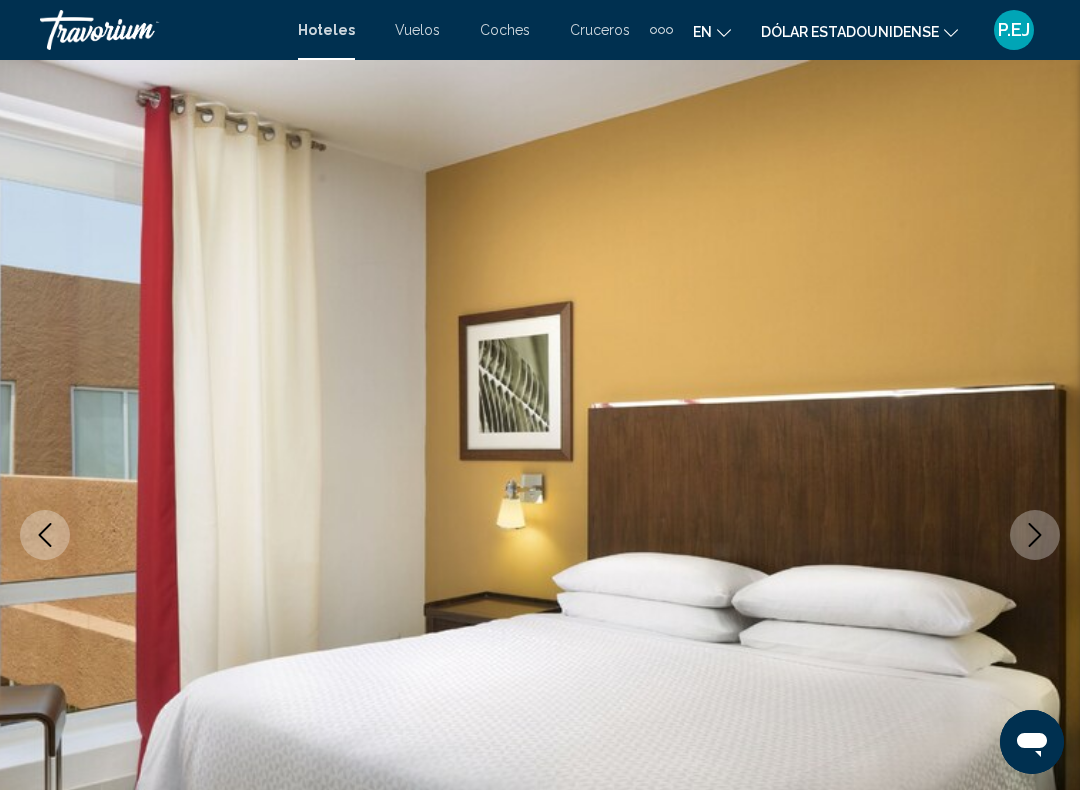 click at bounding box center [1035, 535] 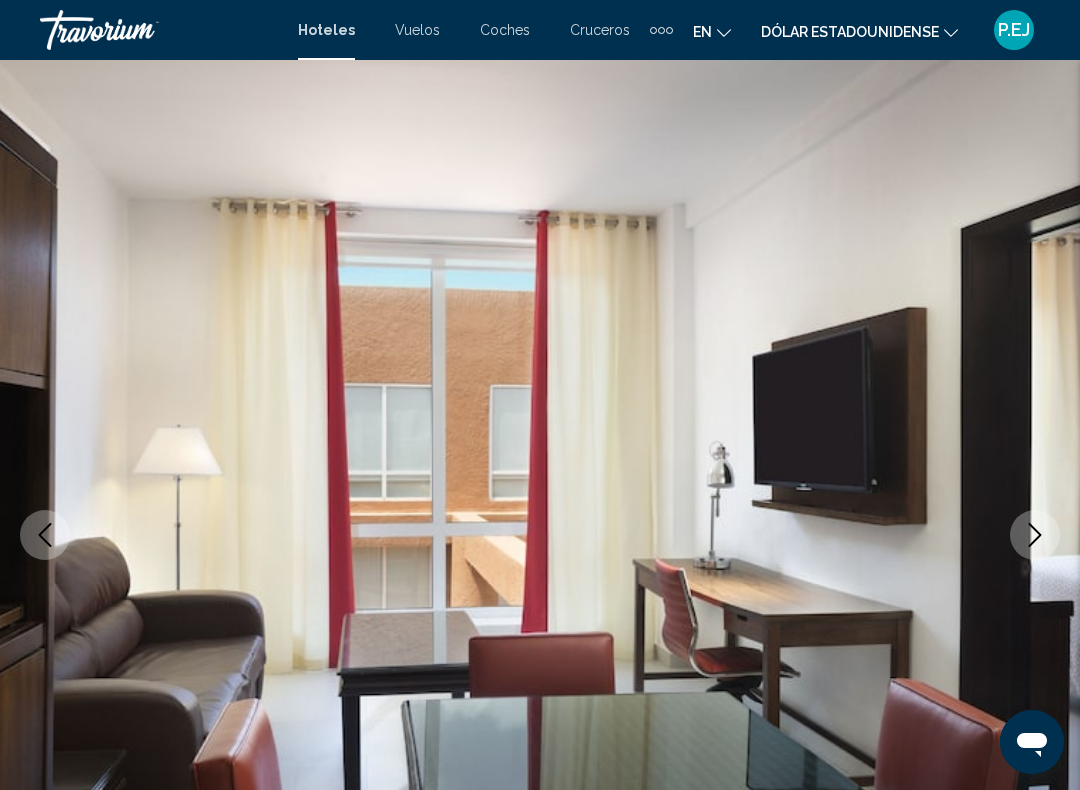 click 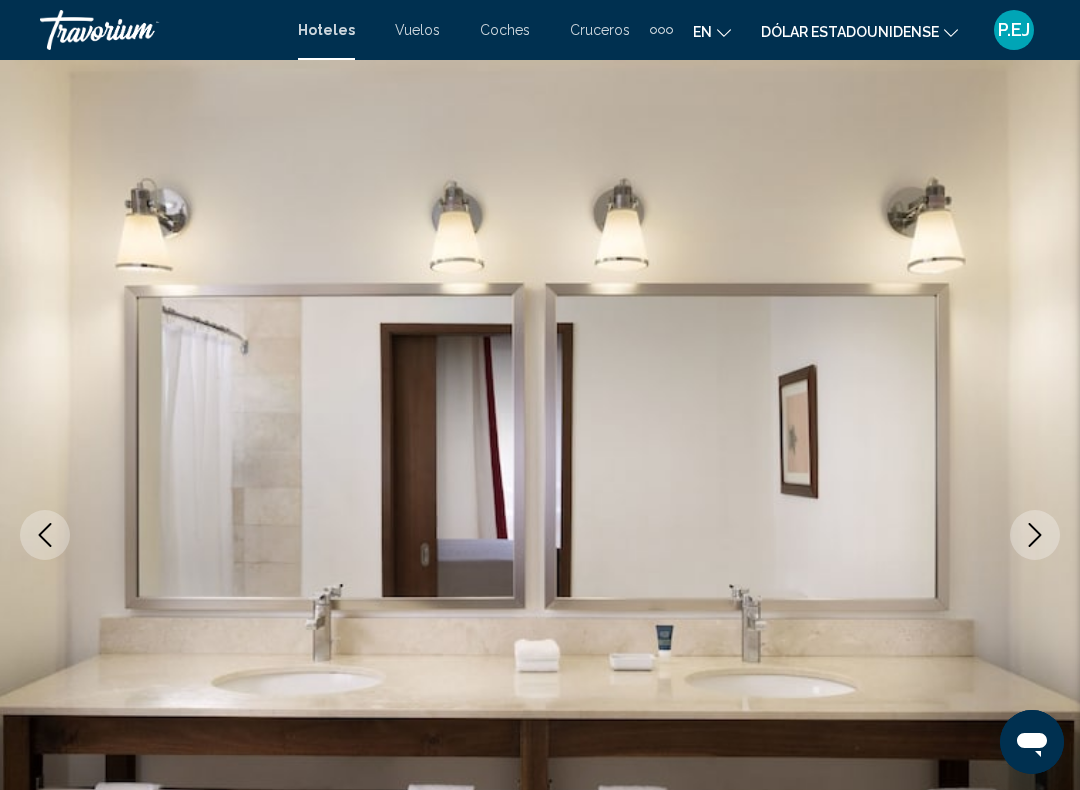 click 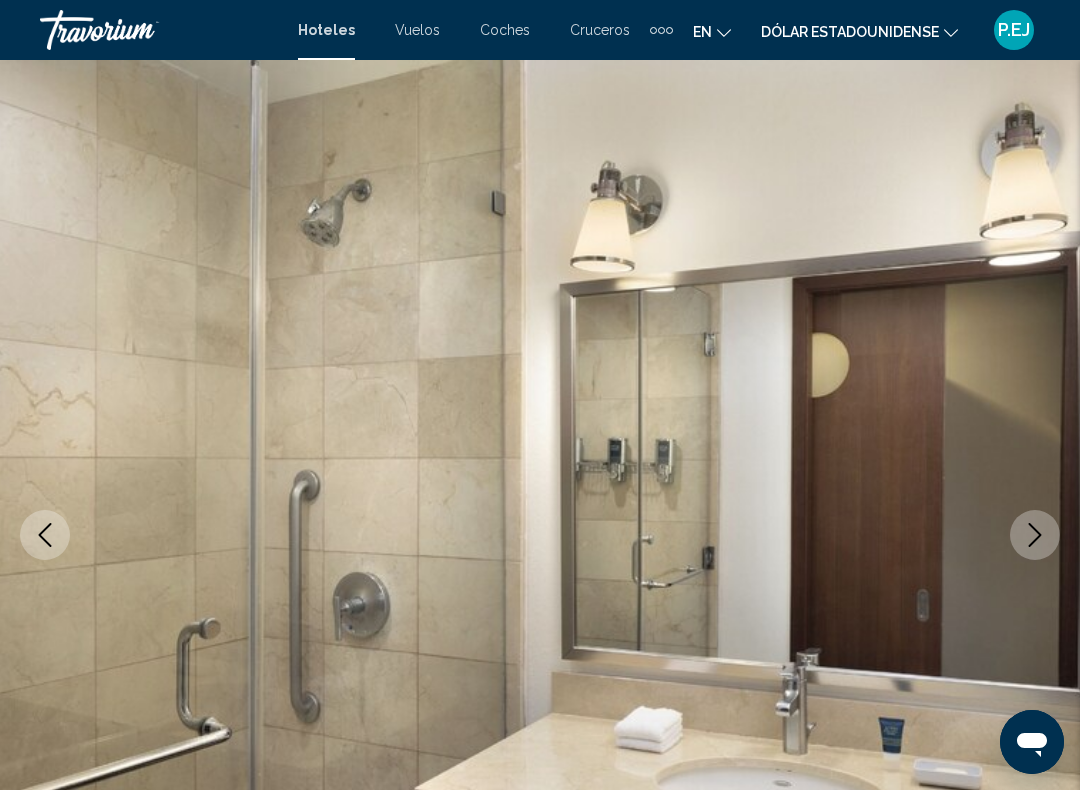 click 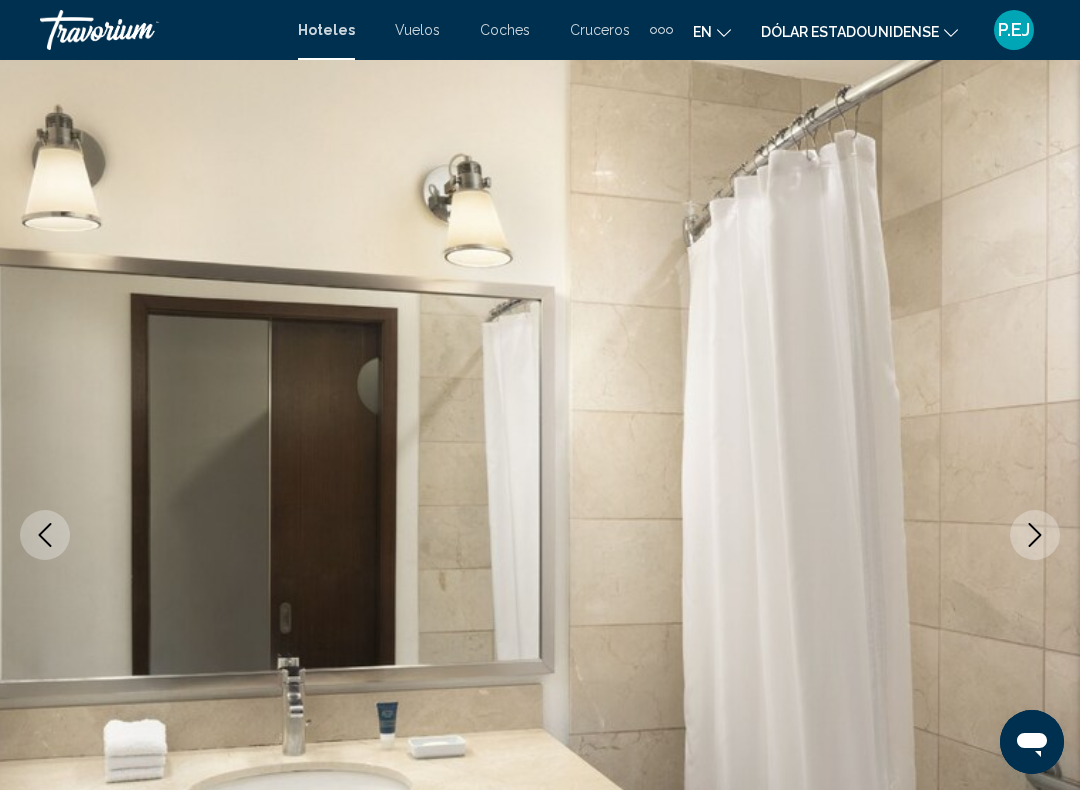 click at bounding box center [1035, 535] 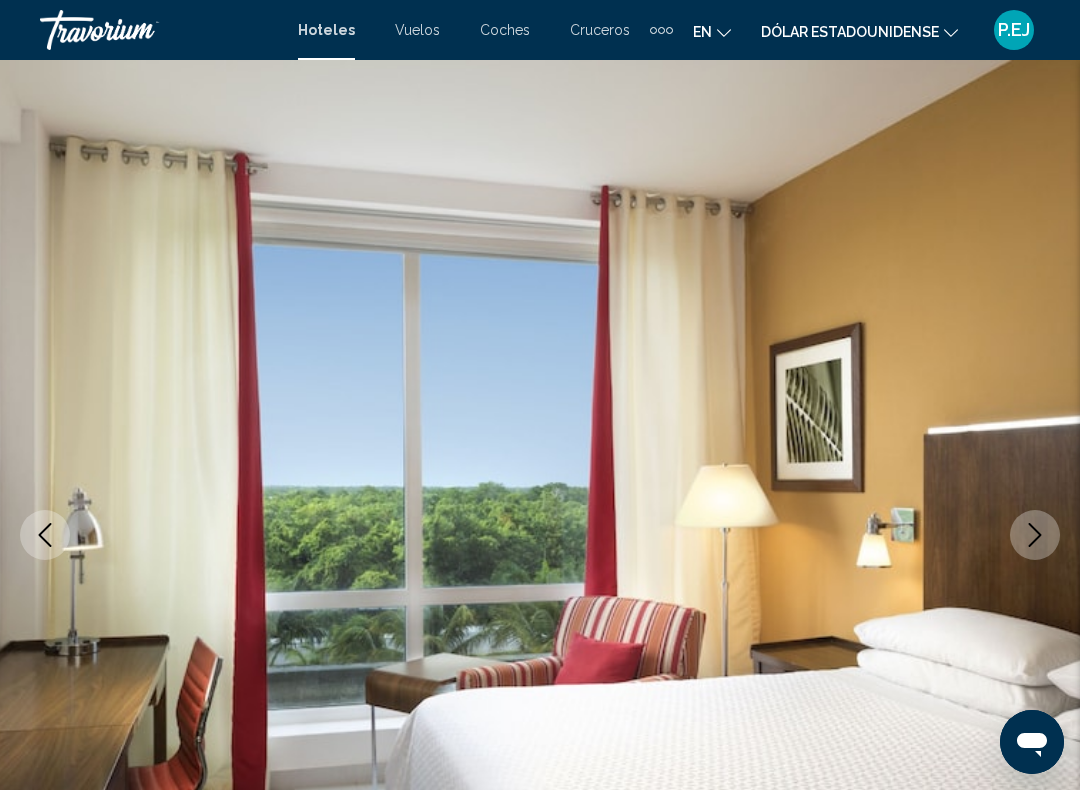 click 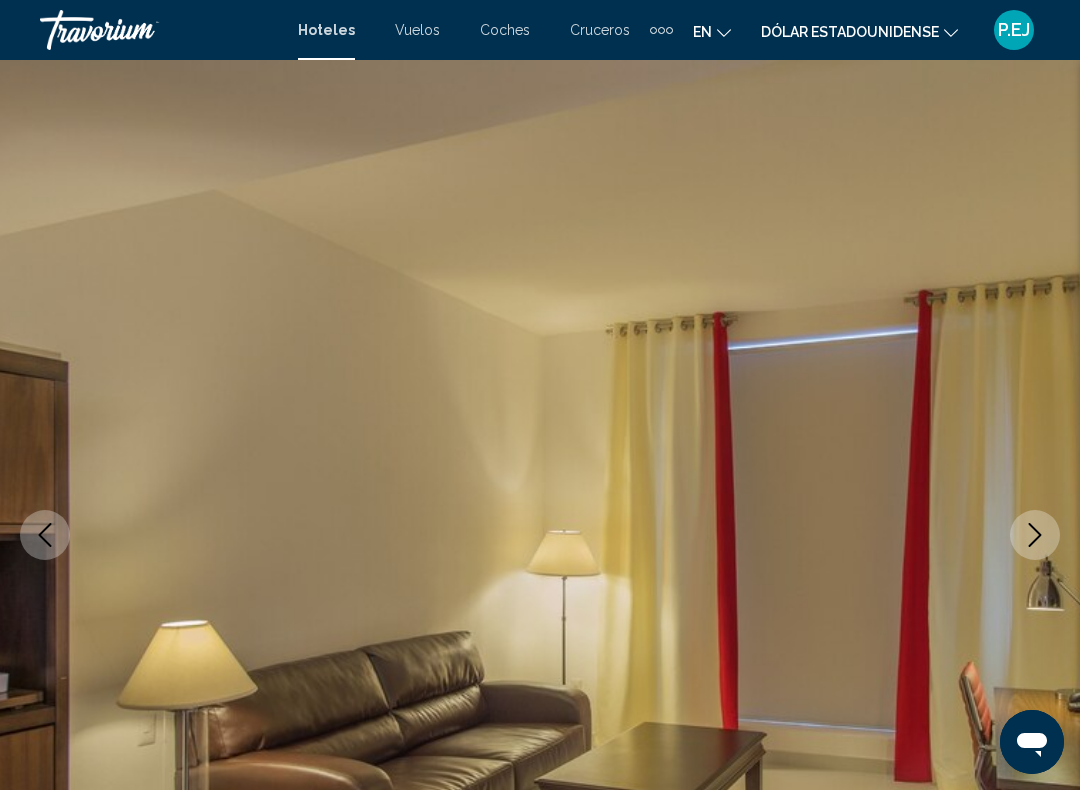 click 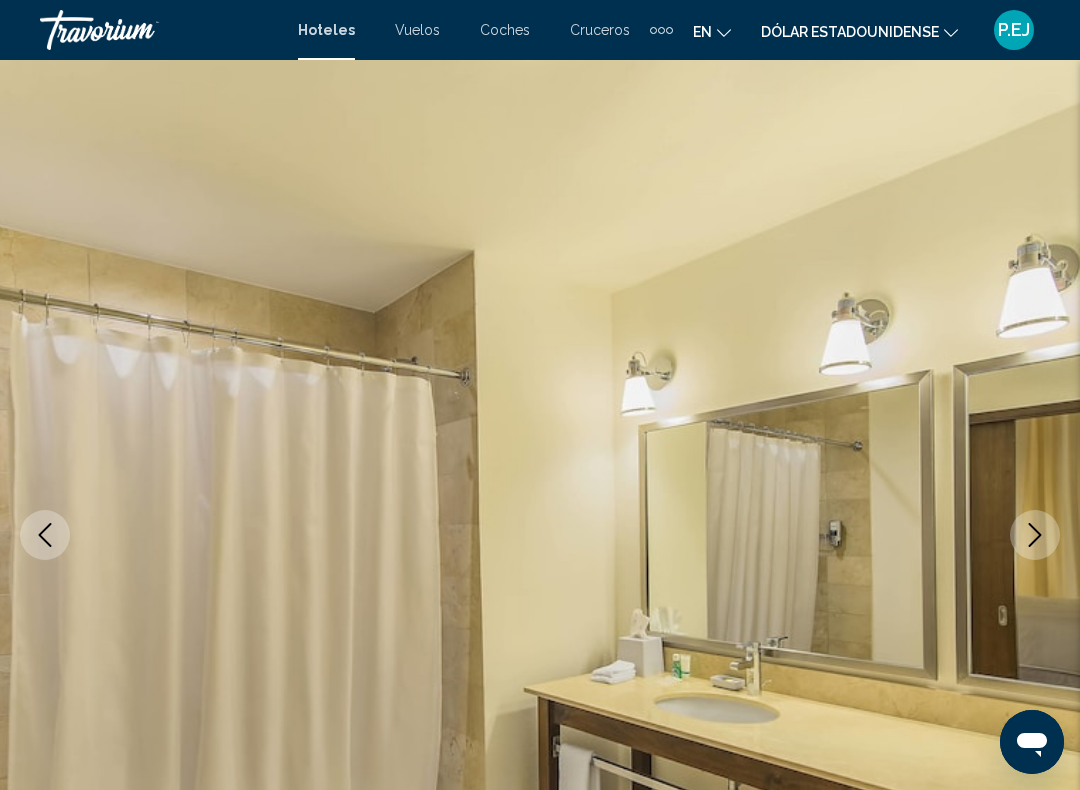 click at bounding box center (540, 535) 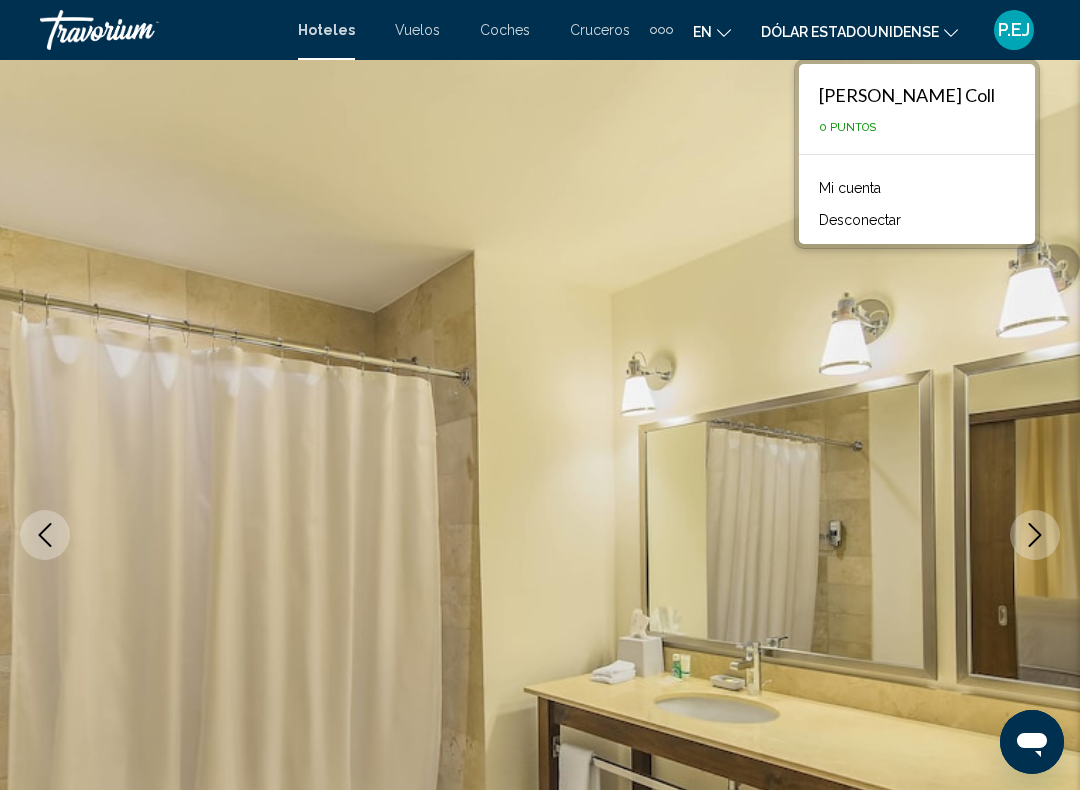 click at bounding box center (540, 535) 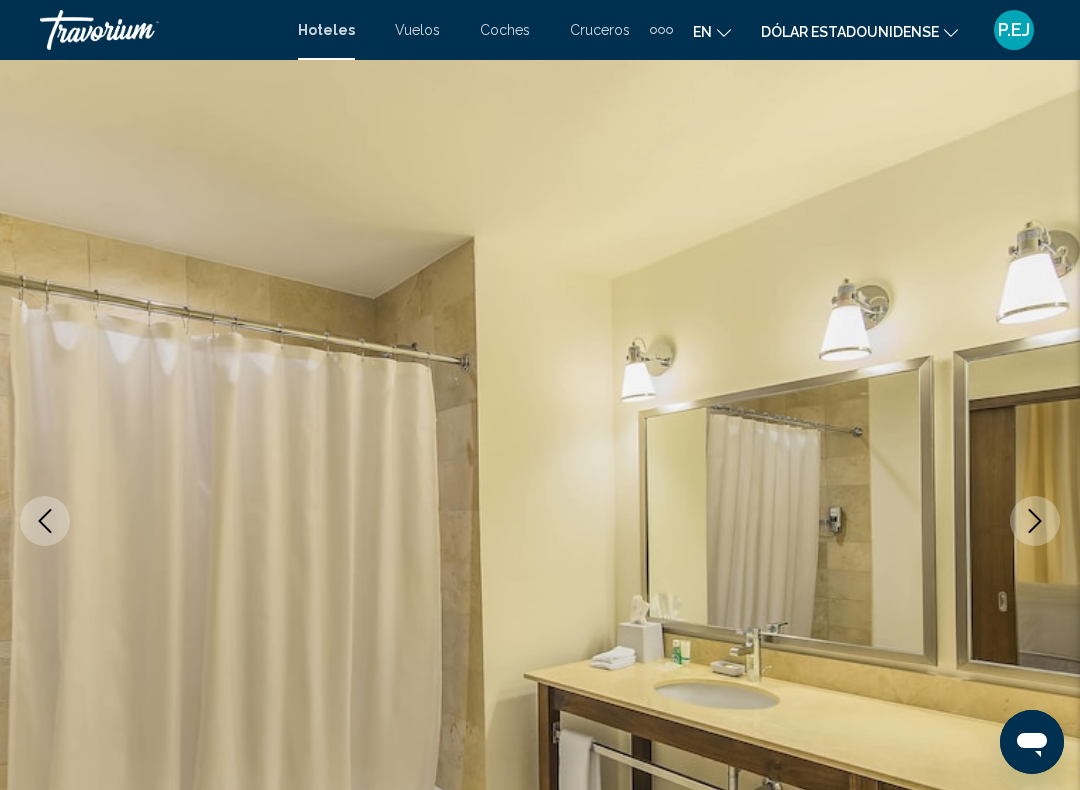 scroll, scrollTop: 20, scrollLeft: 0, axis: vertical 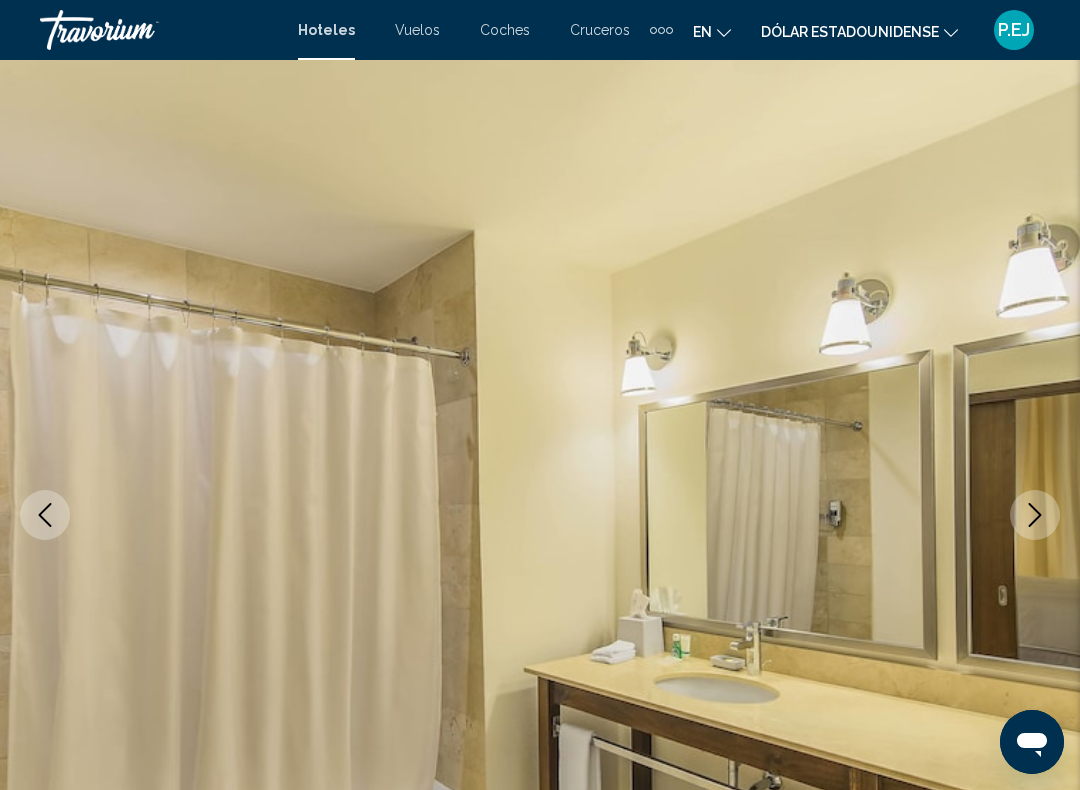 click on "P.EJ" at bounding box center [1014, 29] 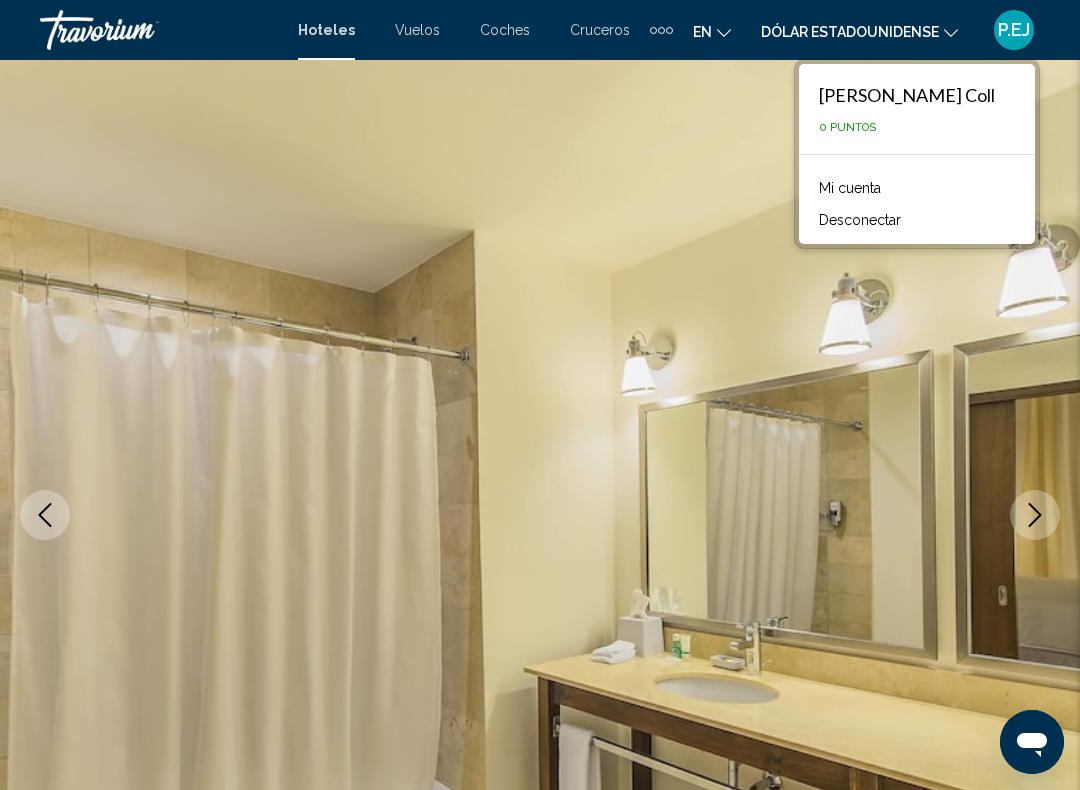 click on "Mi cuenta" at bounding box center [850, 188] 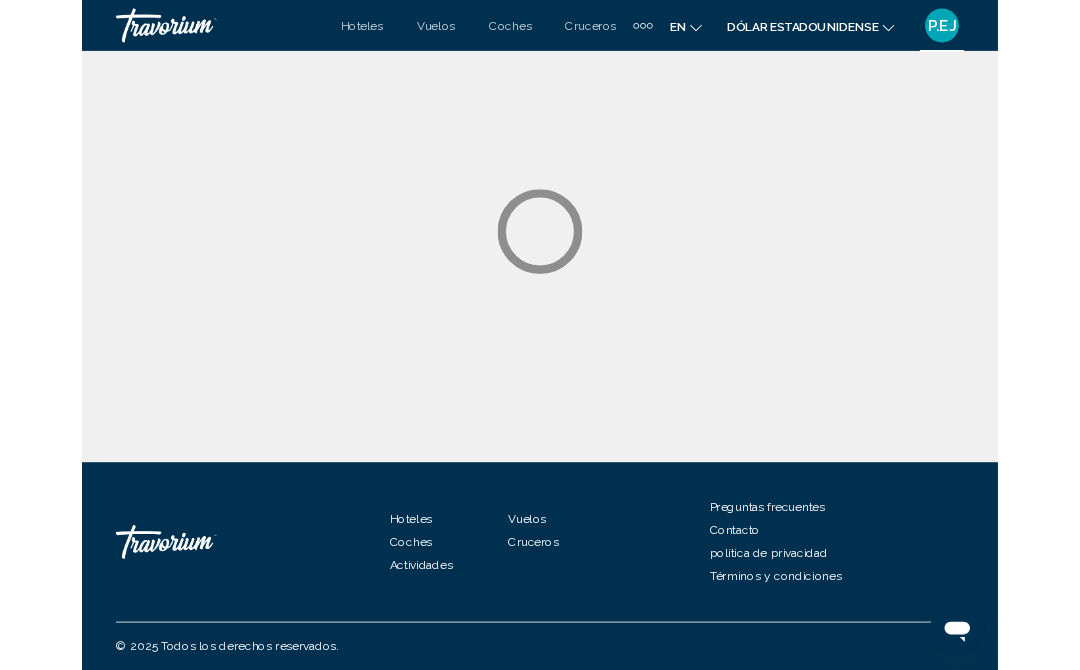 scroll, scrollTop: 0, scrollLeft: 0, axis: both 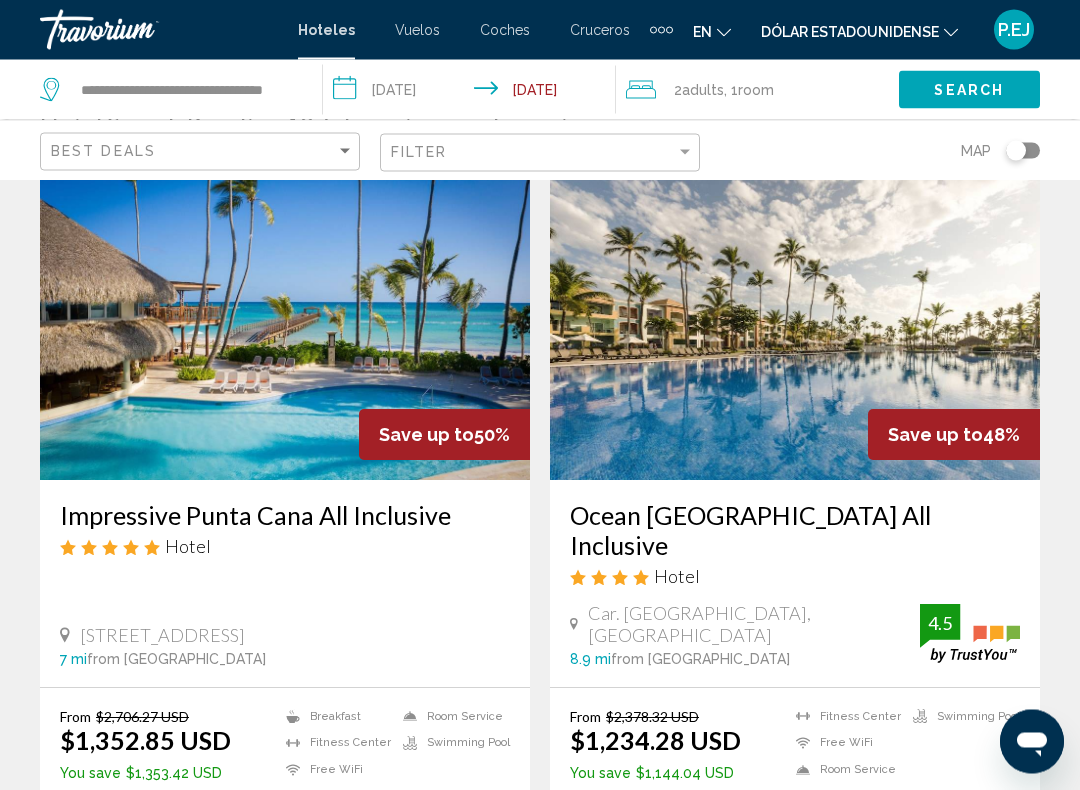 click at bounding box center (285, 321) 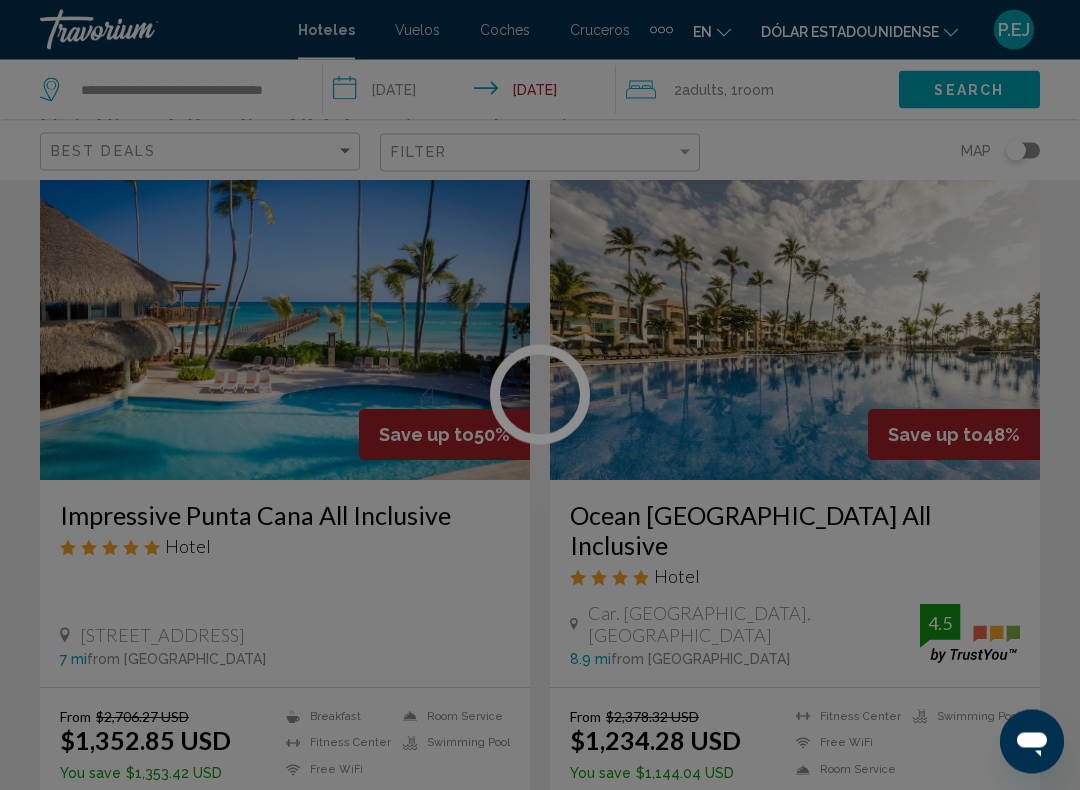 scroll, scrollTop: 90, scrollLeft: 0, axis: vertical 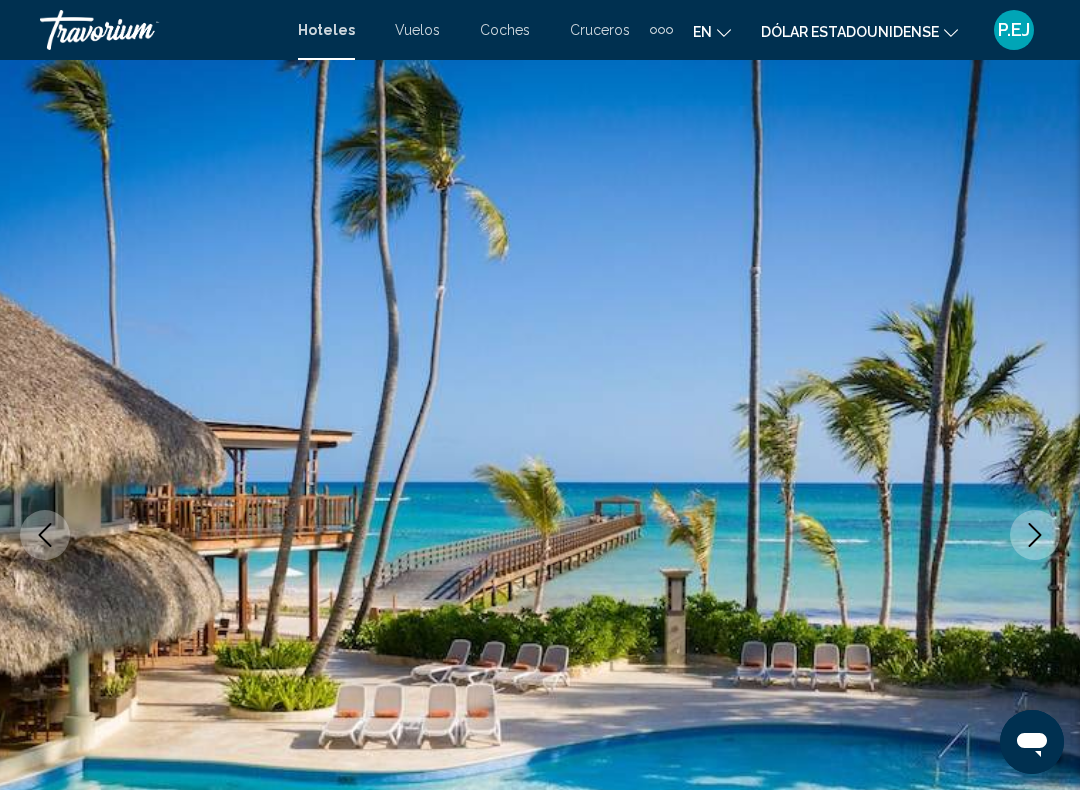click 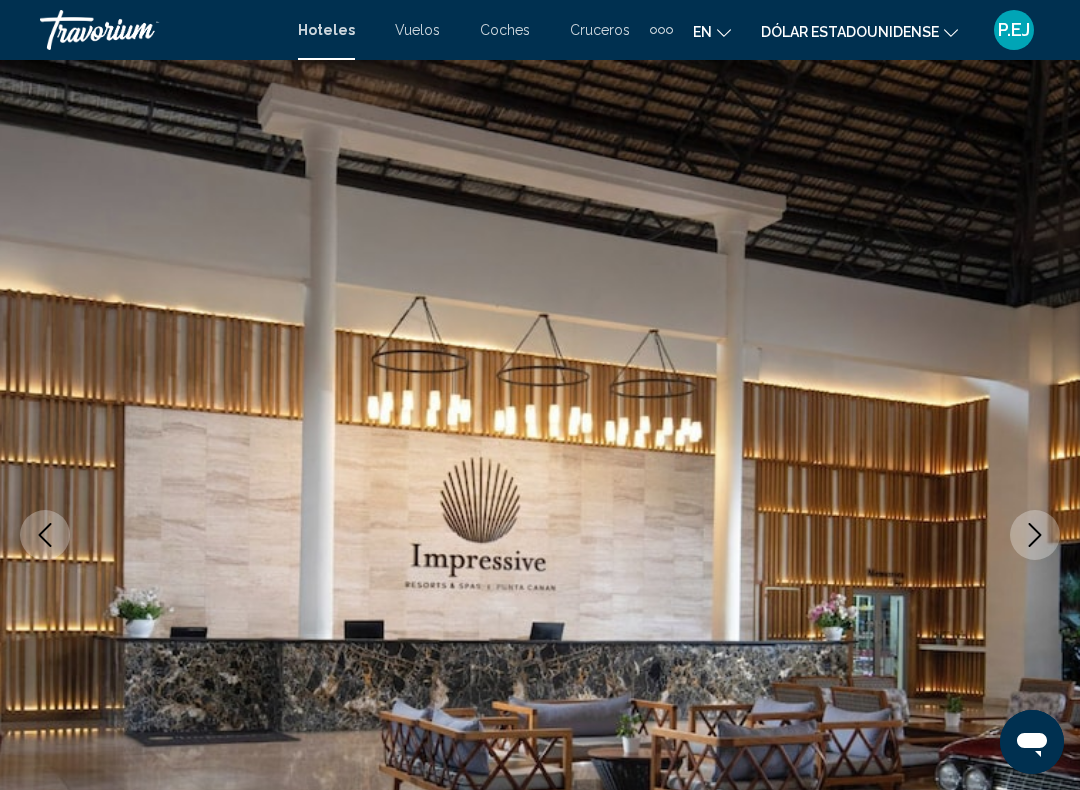 click 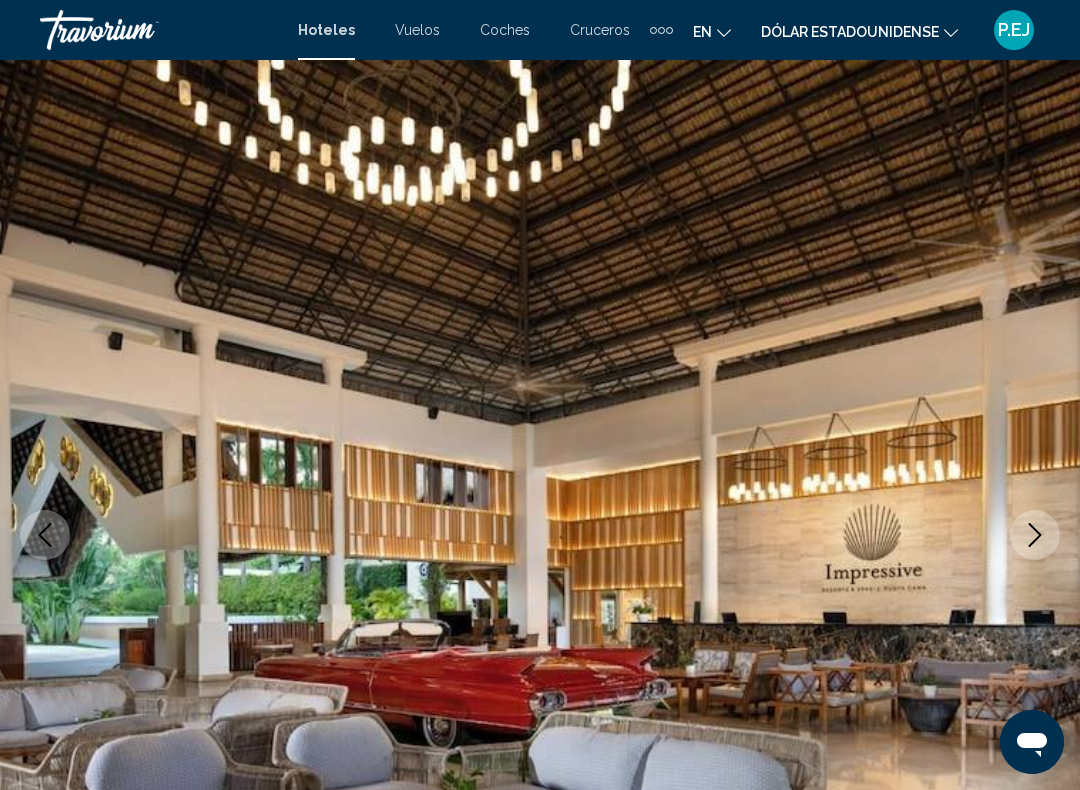 click 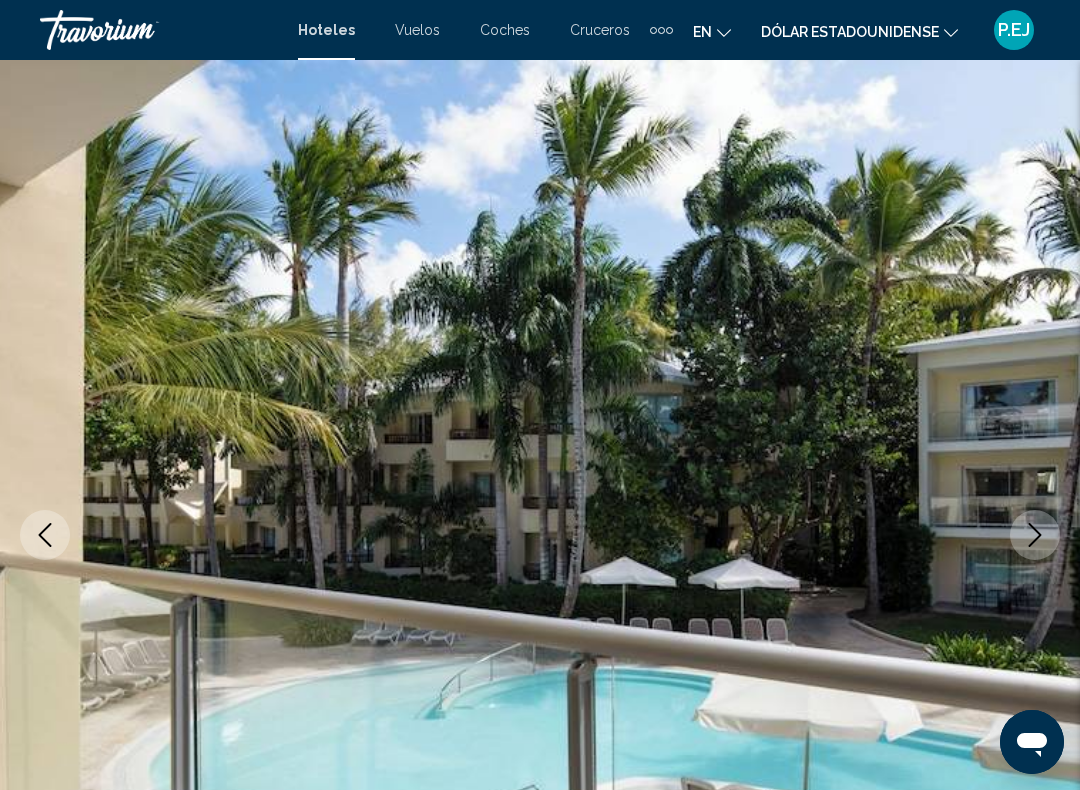click 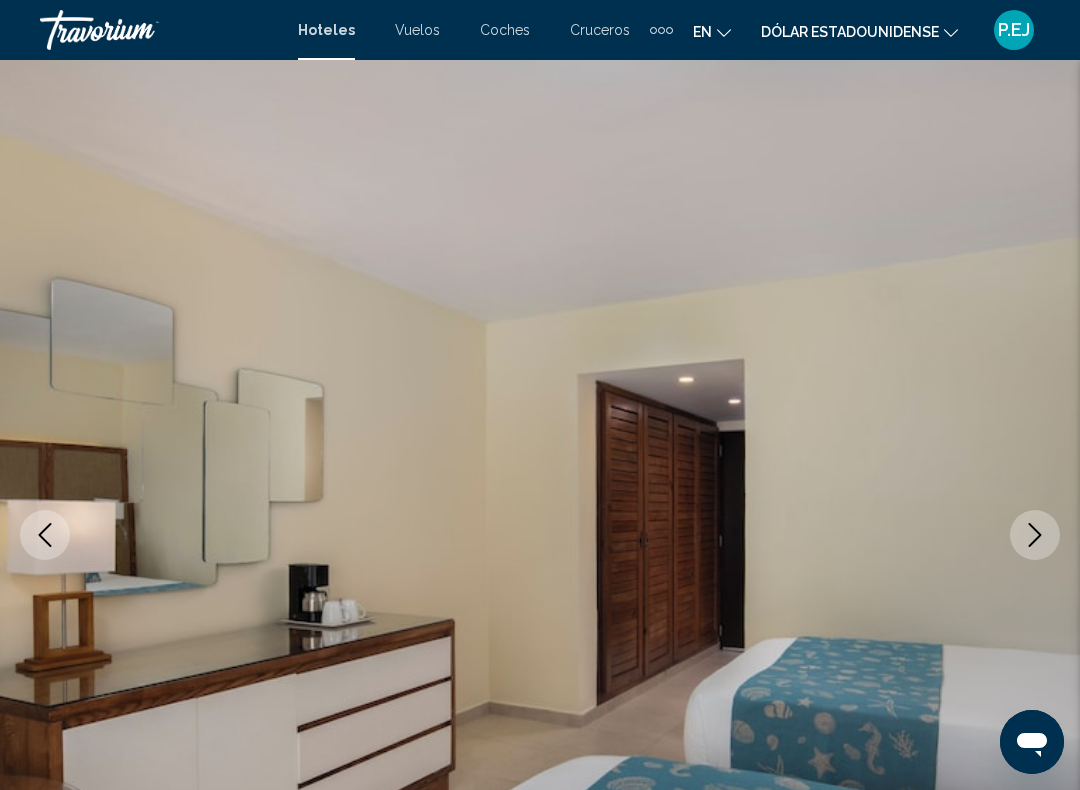 click 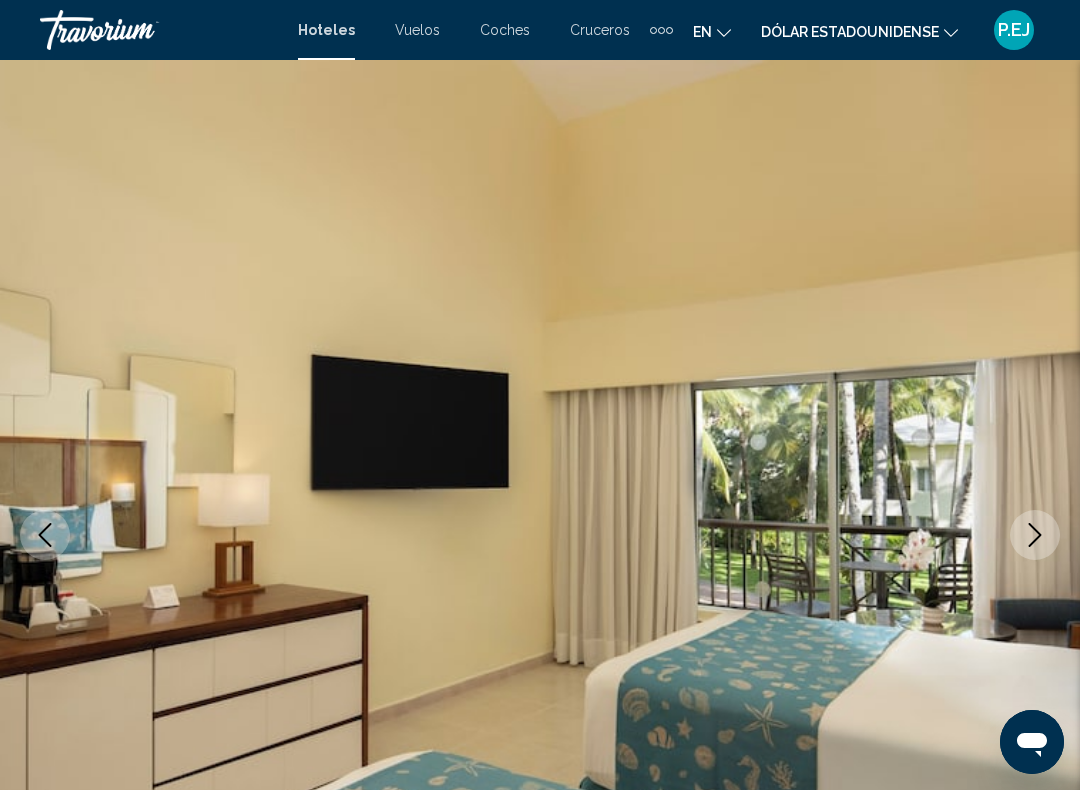 click 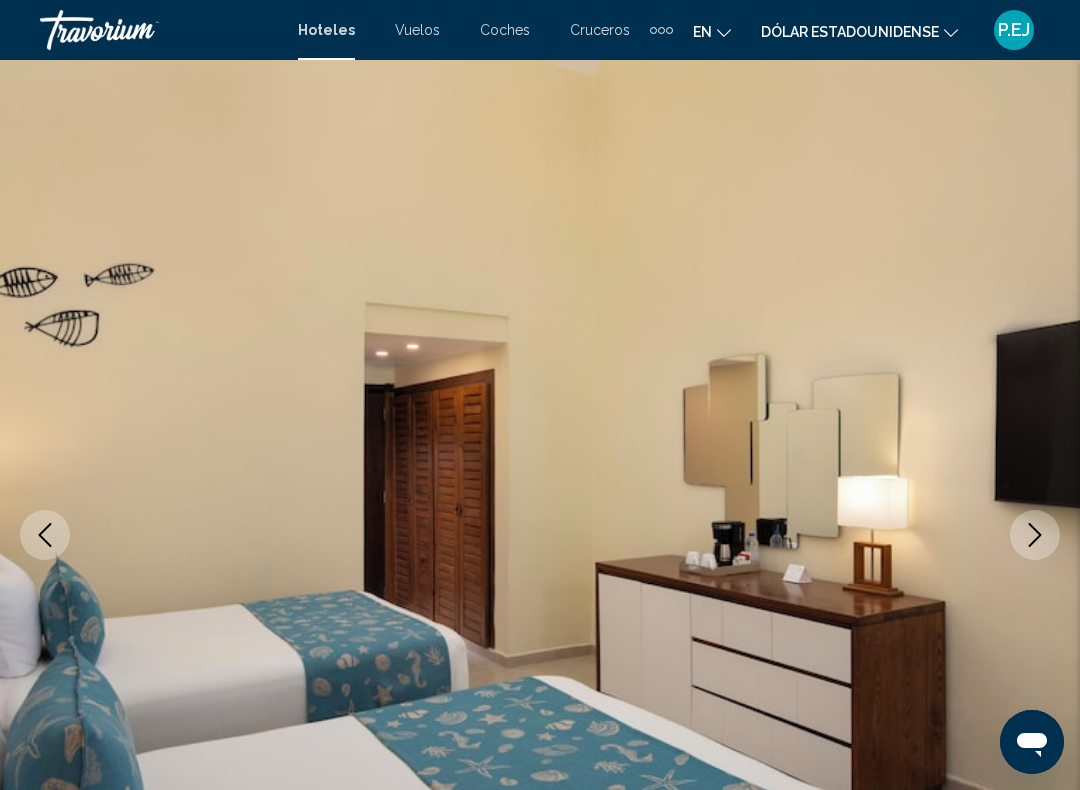 click at bounding box center [1035, 535] 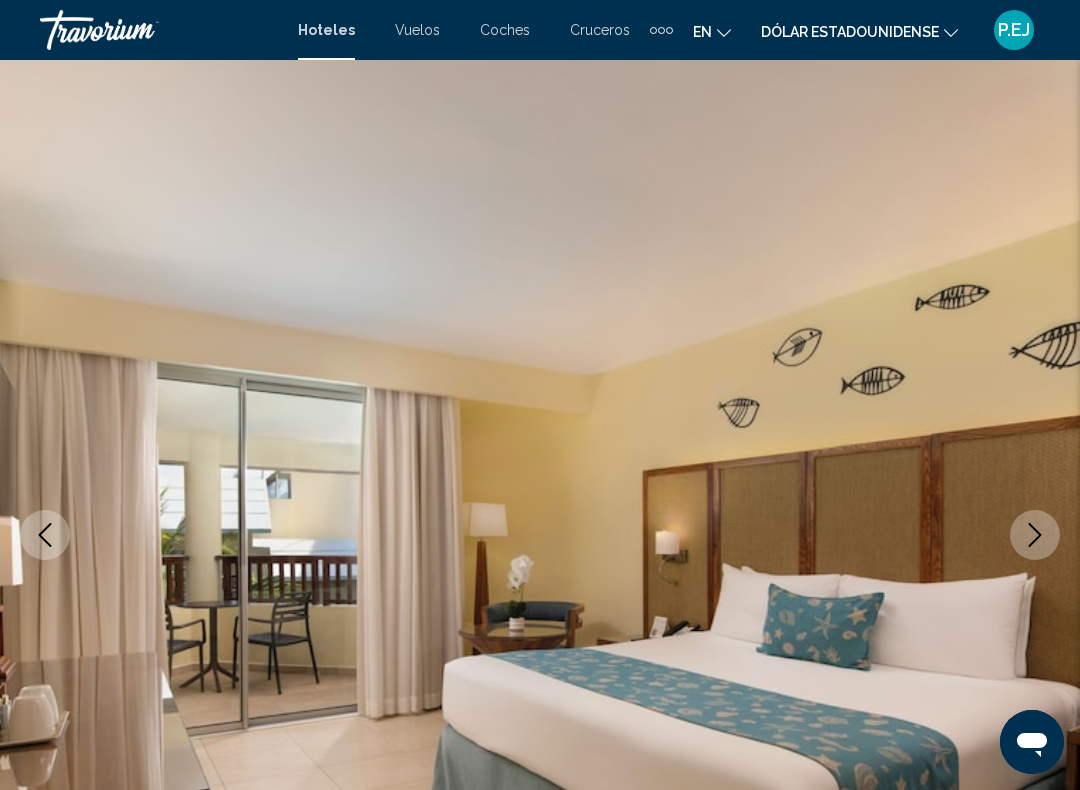 click at bounding box center [1035, 535] 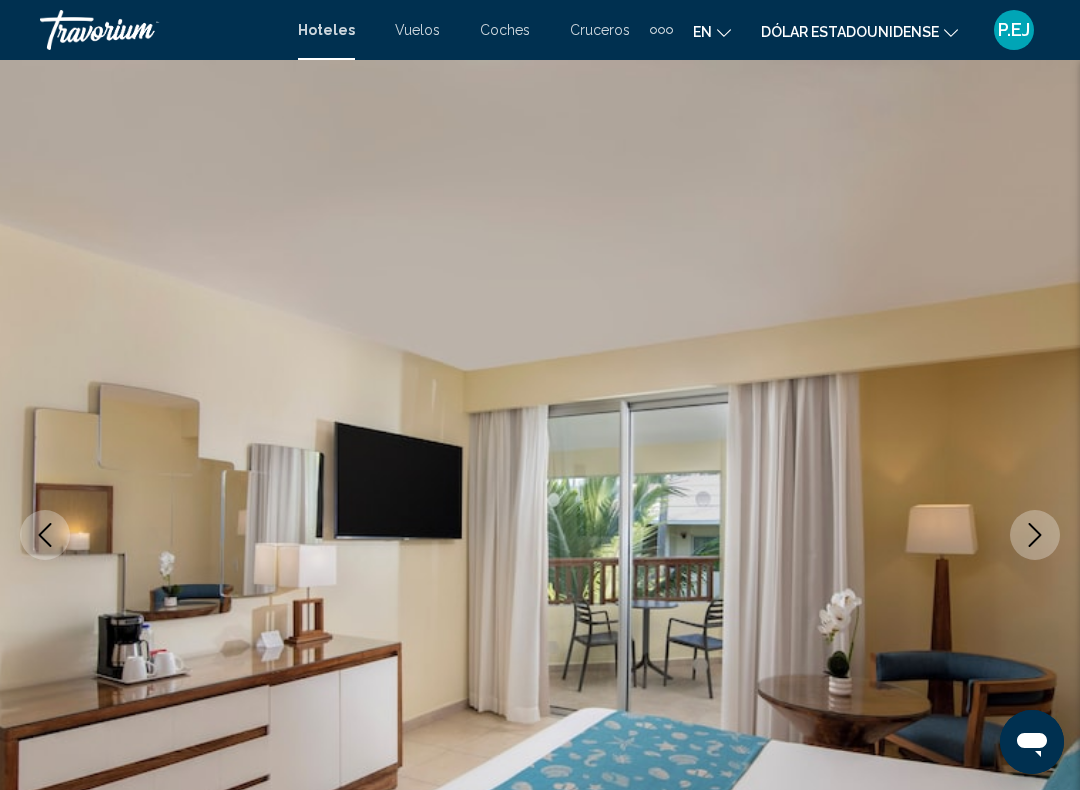 click 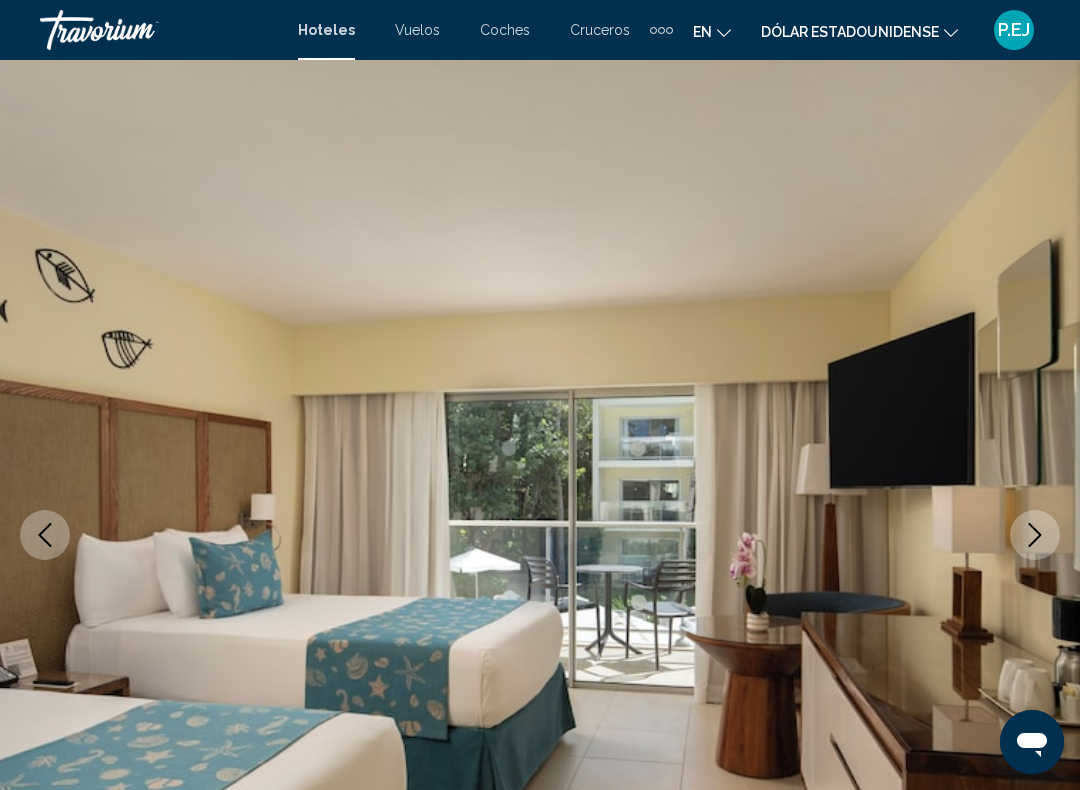 click 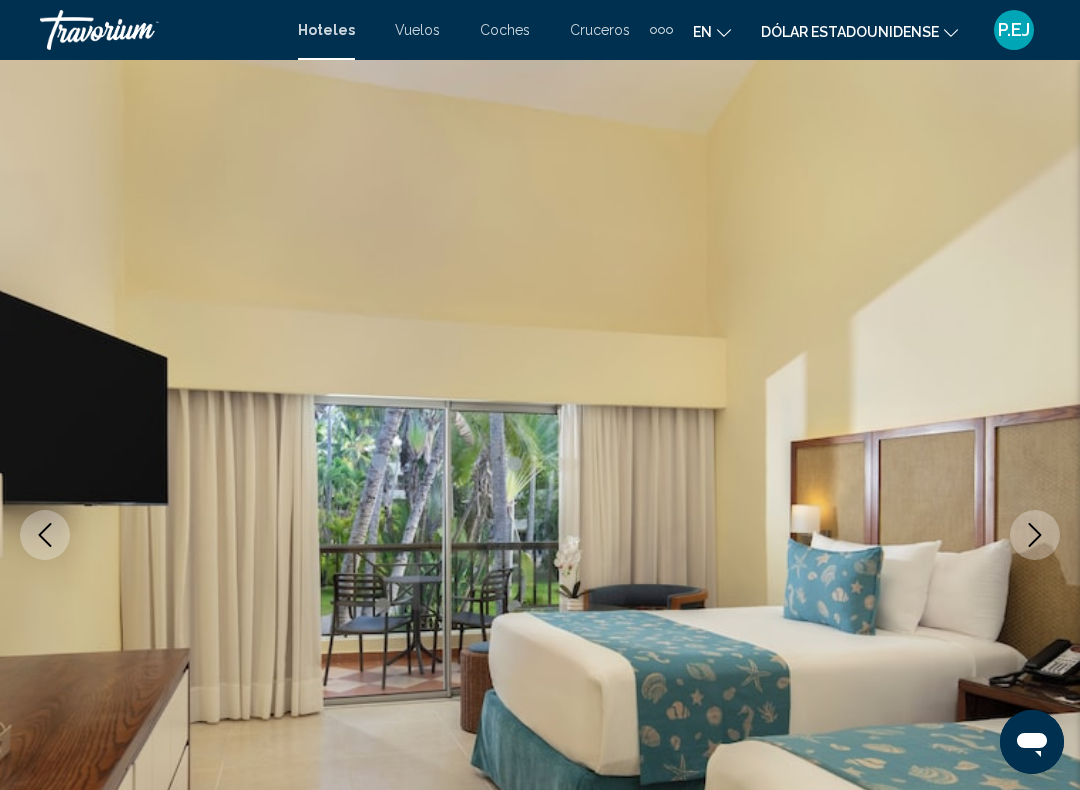 click 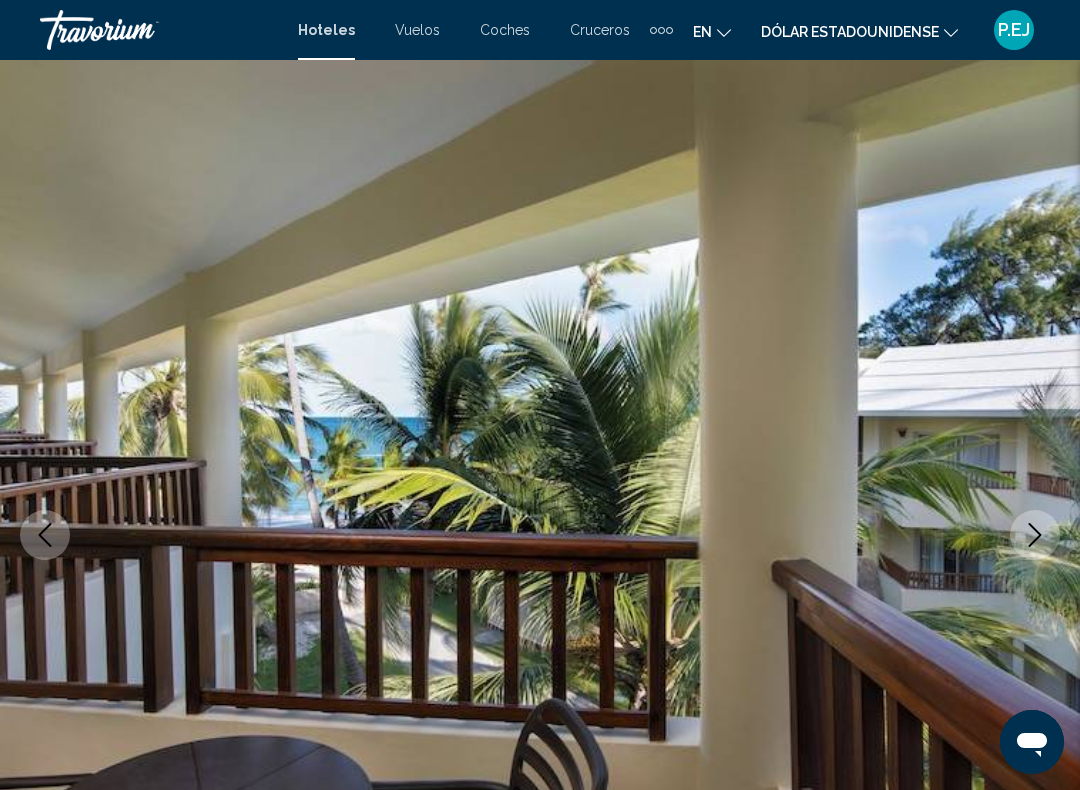 click 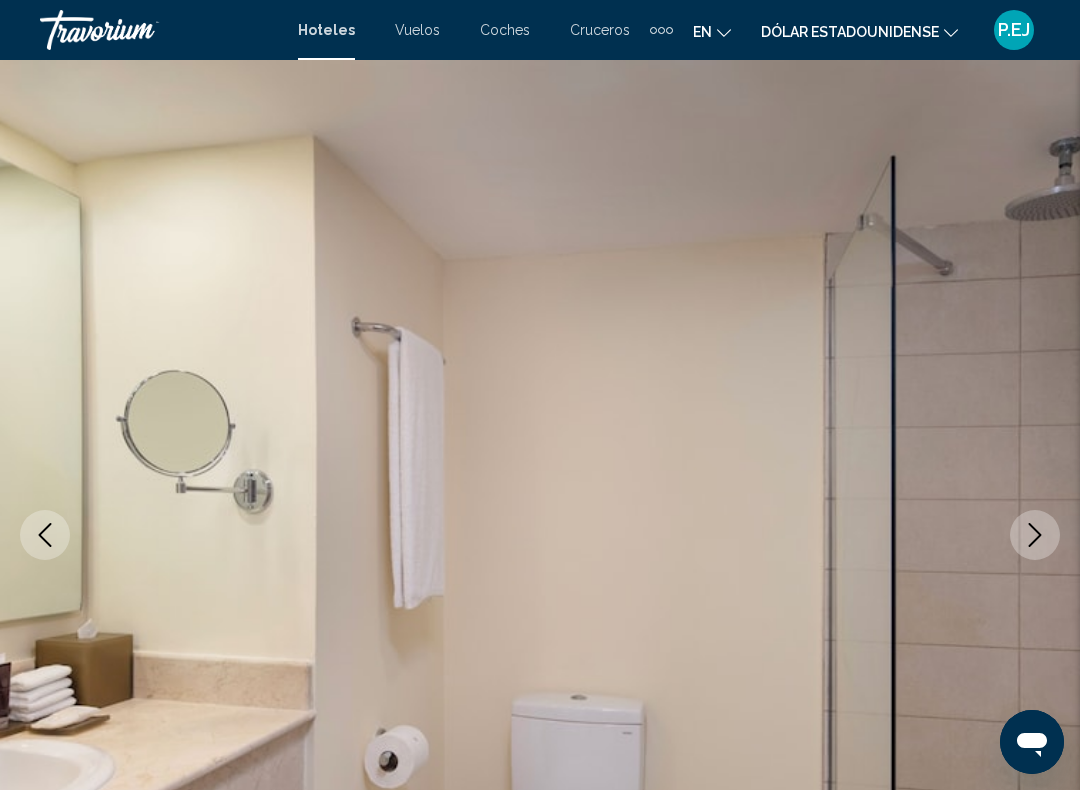 click 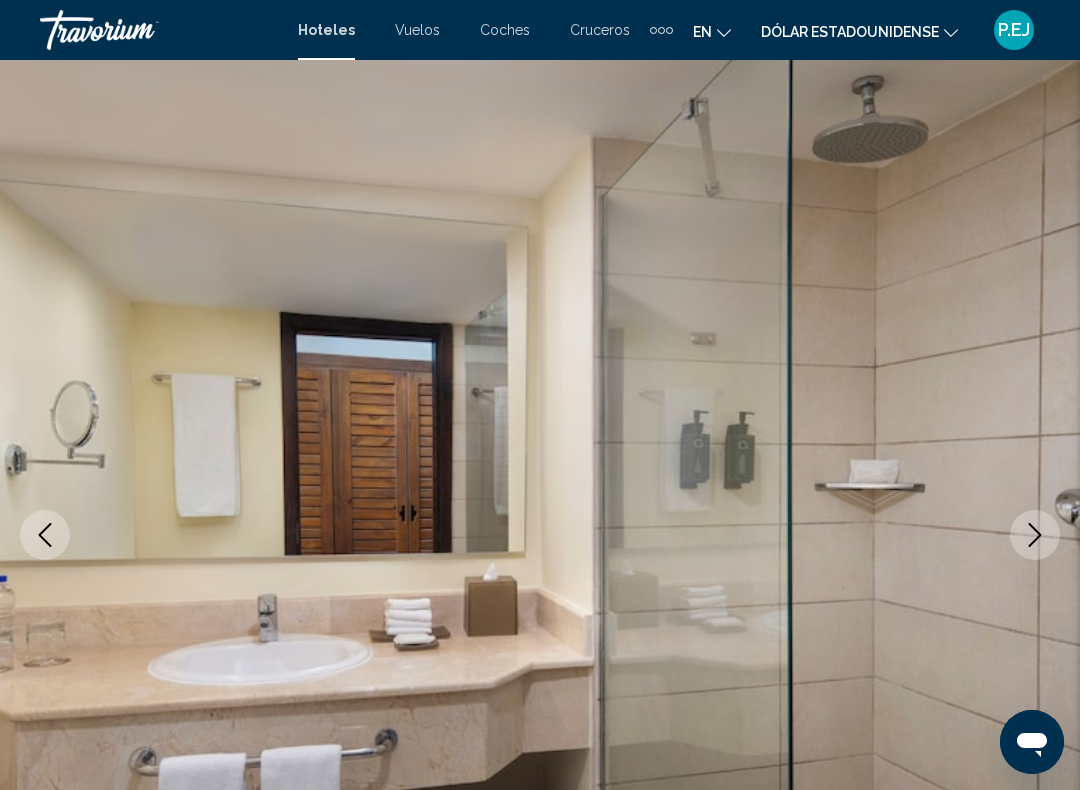 click 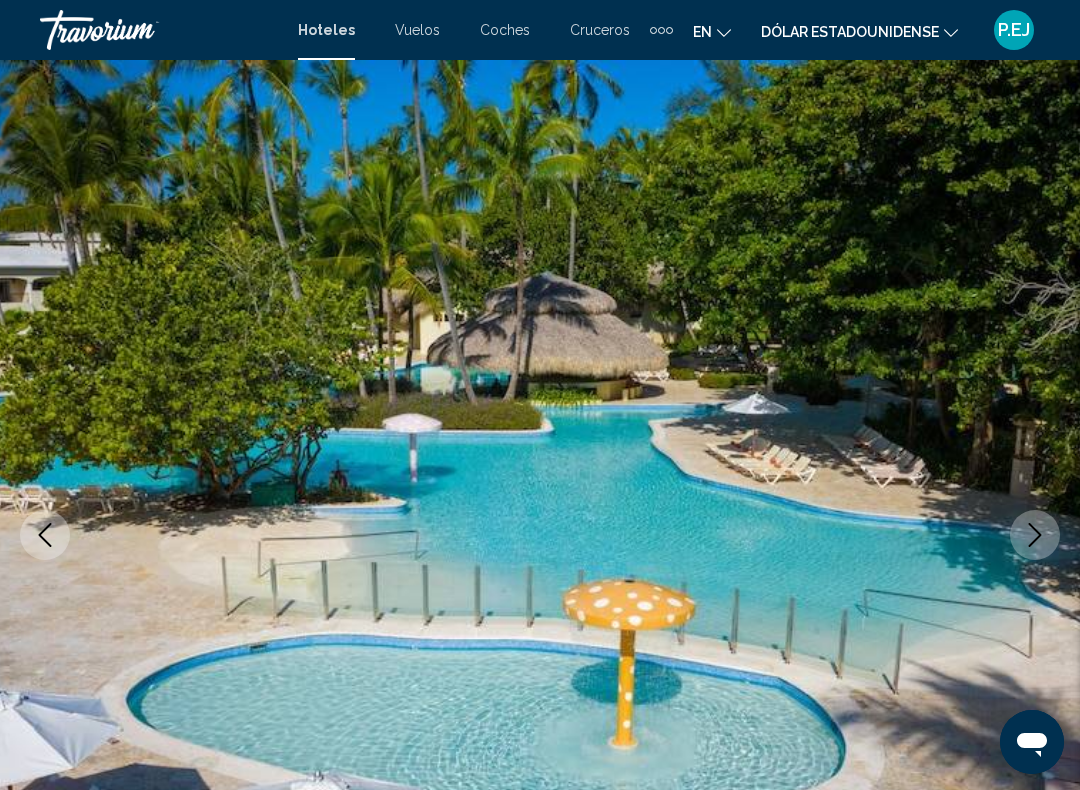 click 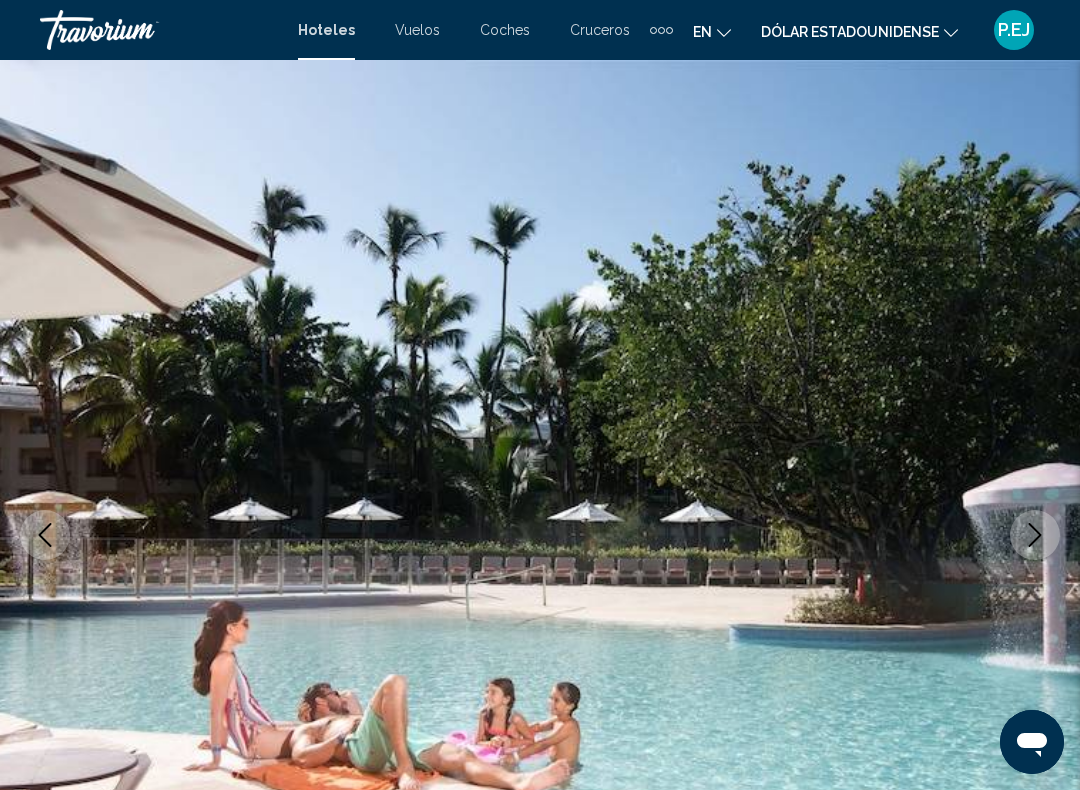 click 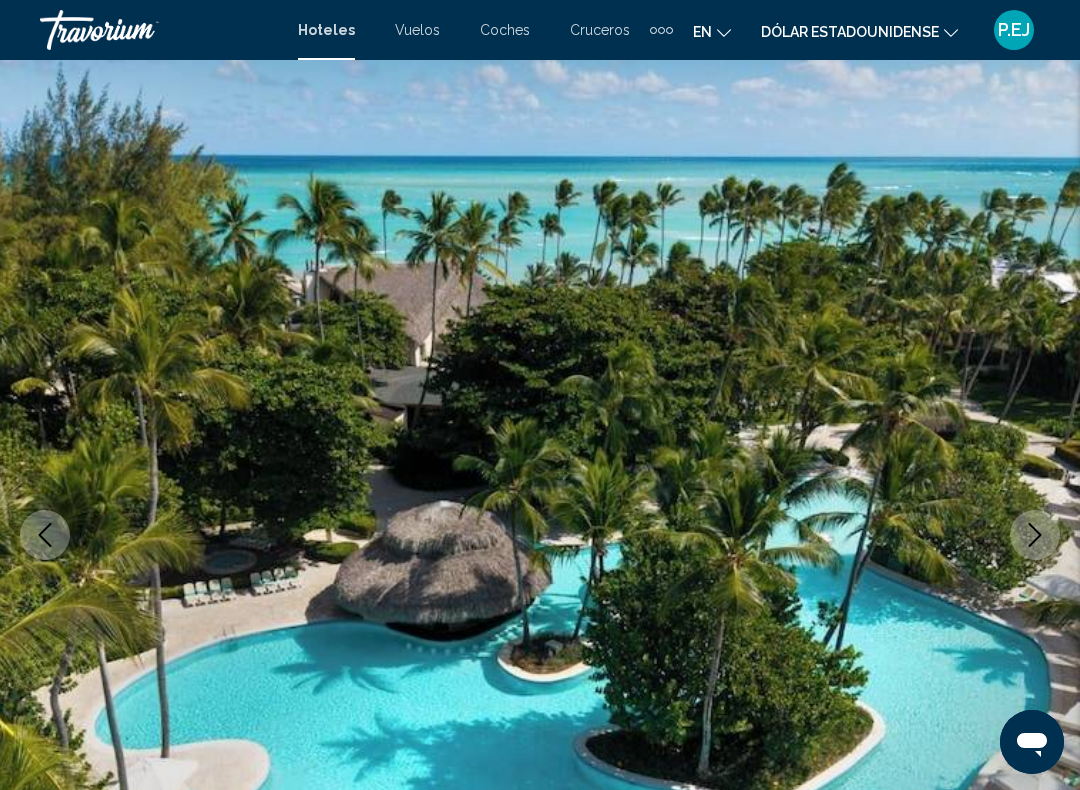 click 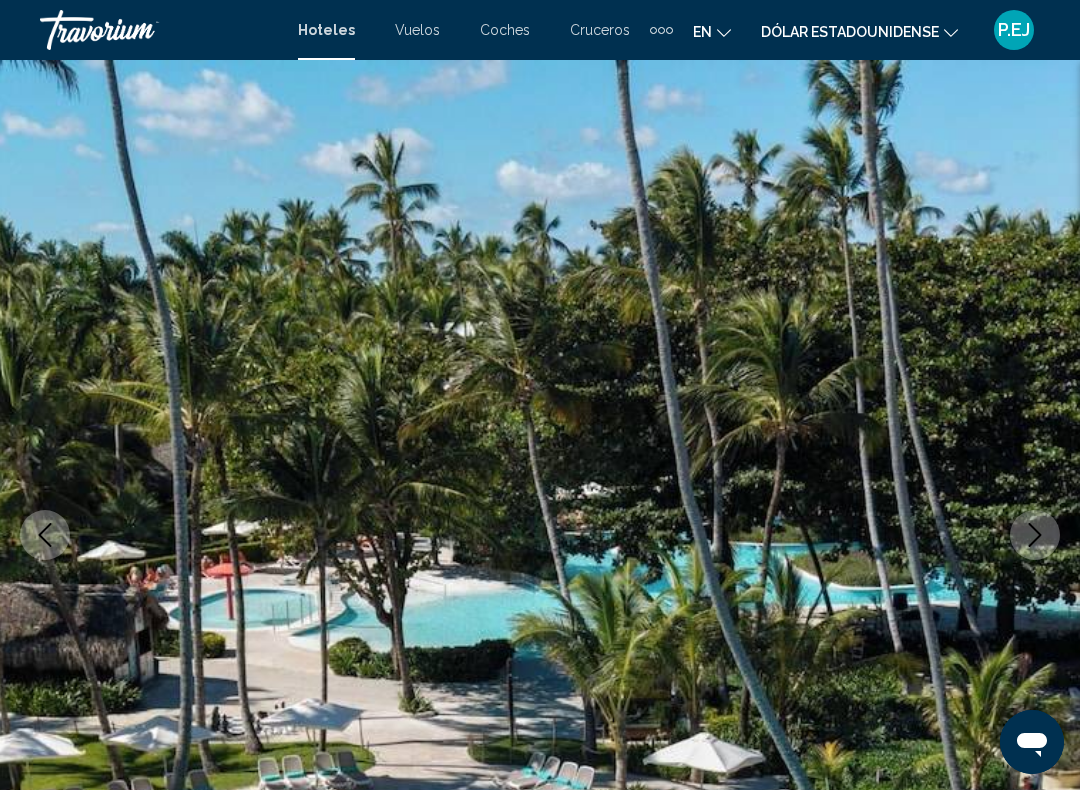 click 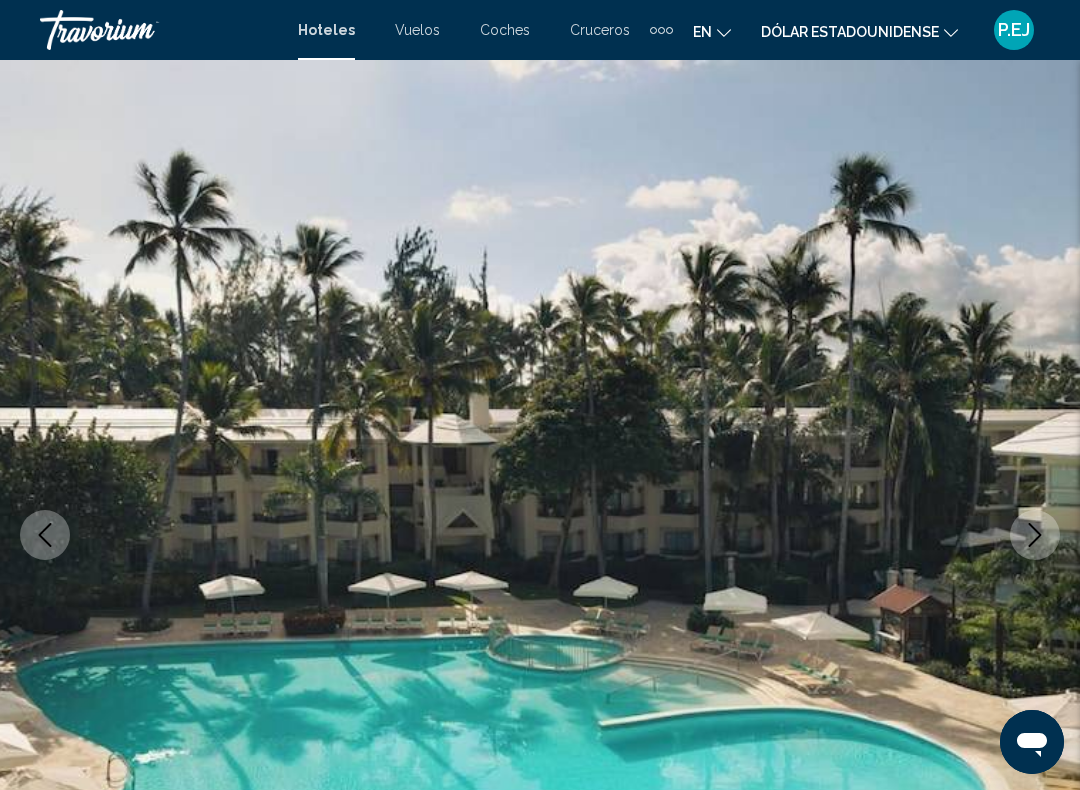 click at bounding box center [1035, 535] 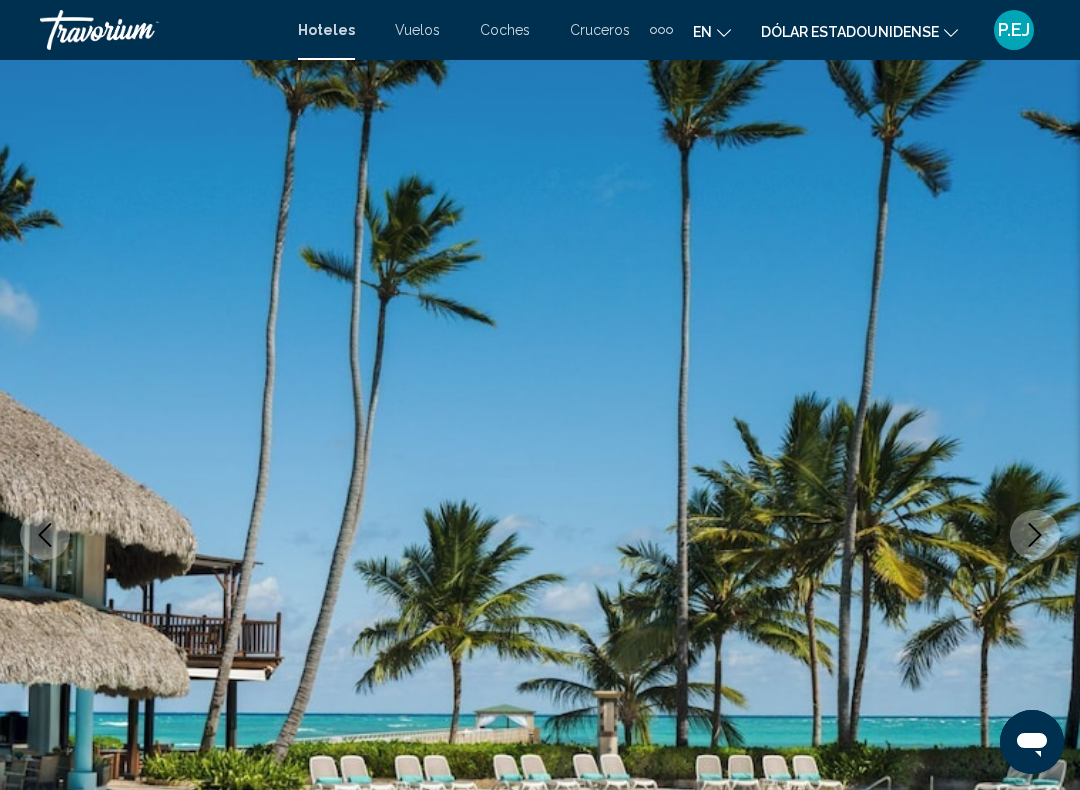 click 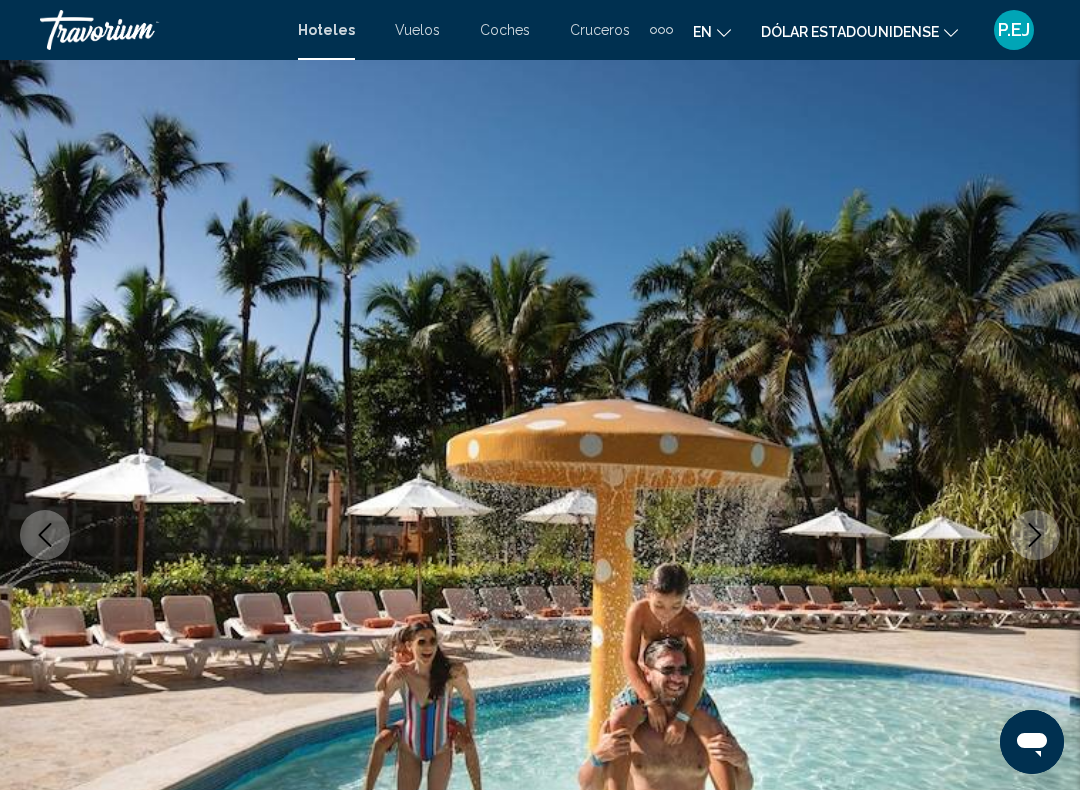 click 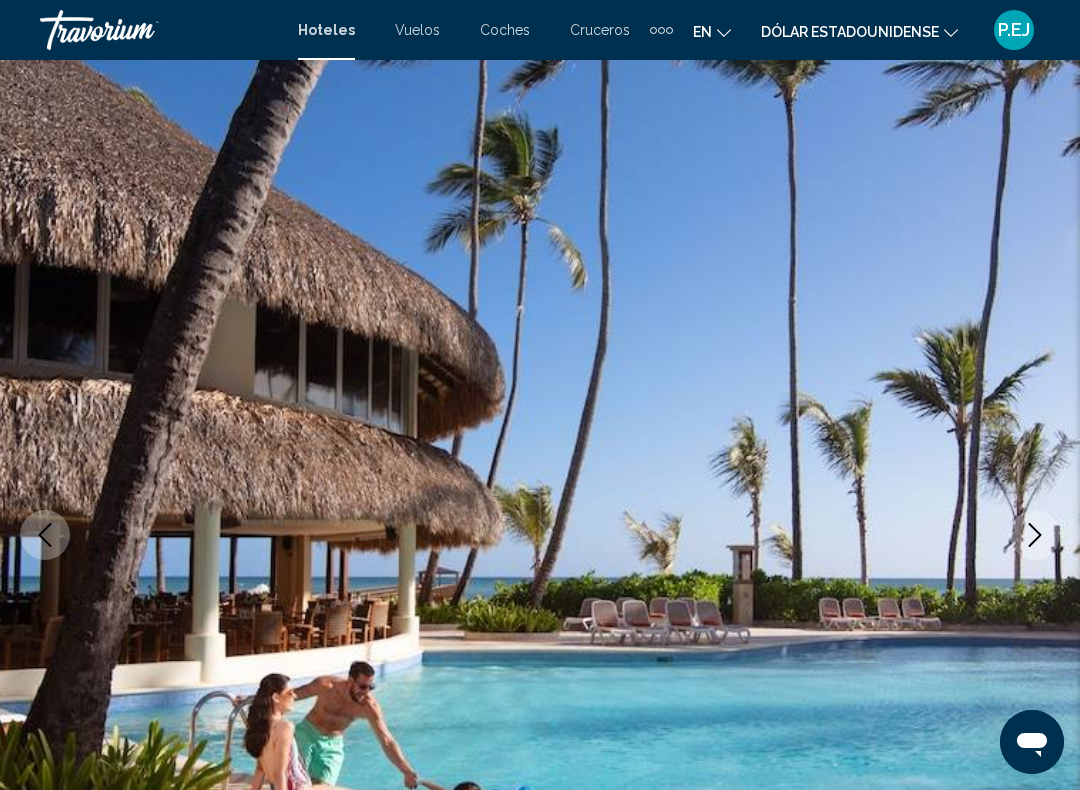 click at bounding box center [1035, 535] 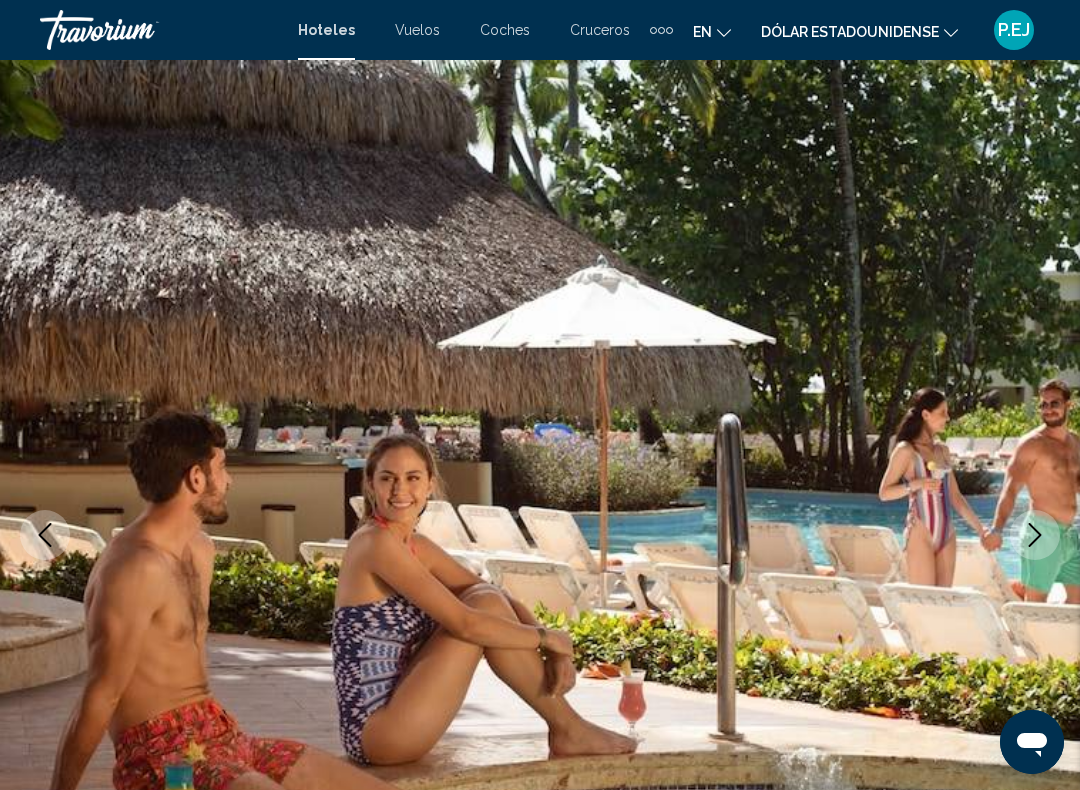 click at bounding box center [1035, 535] 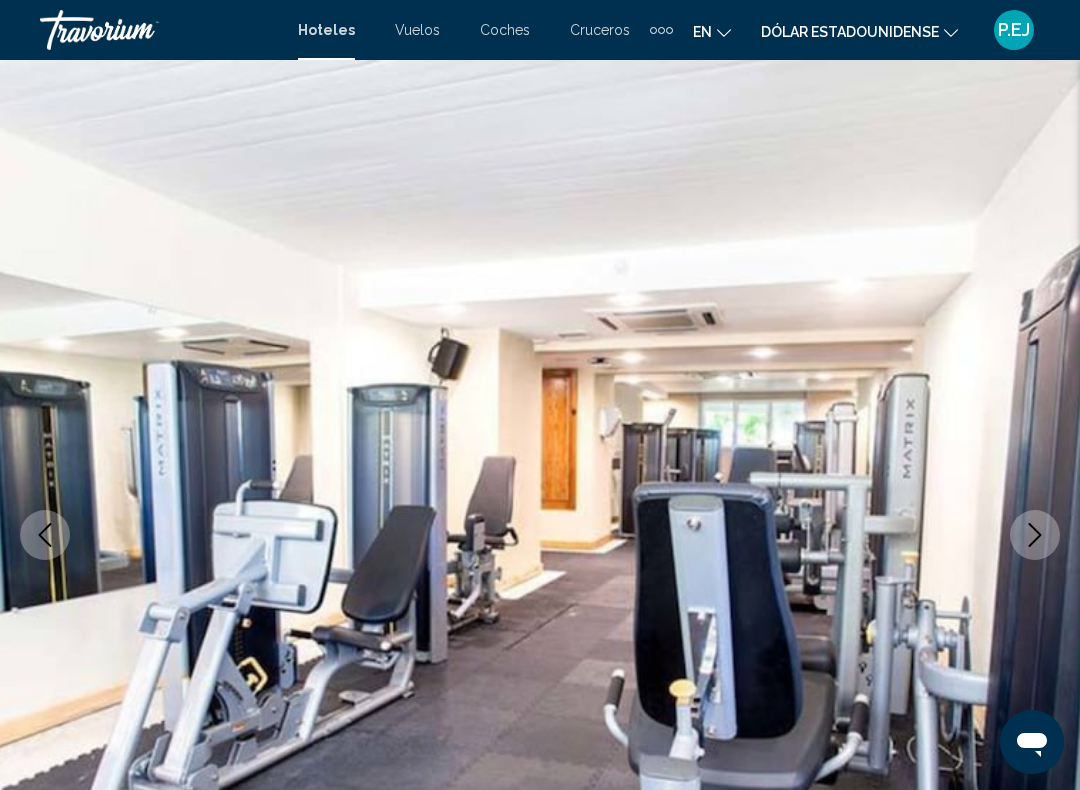 click at bounding box center (1035, 535) 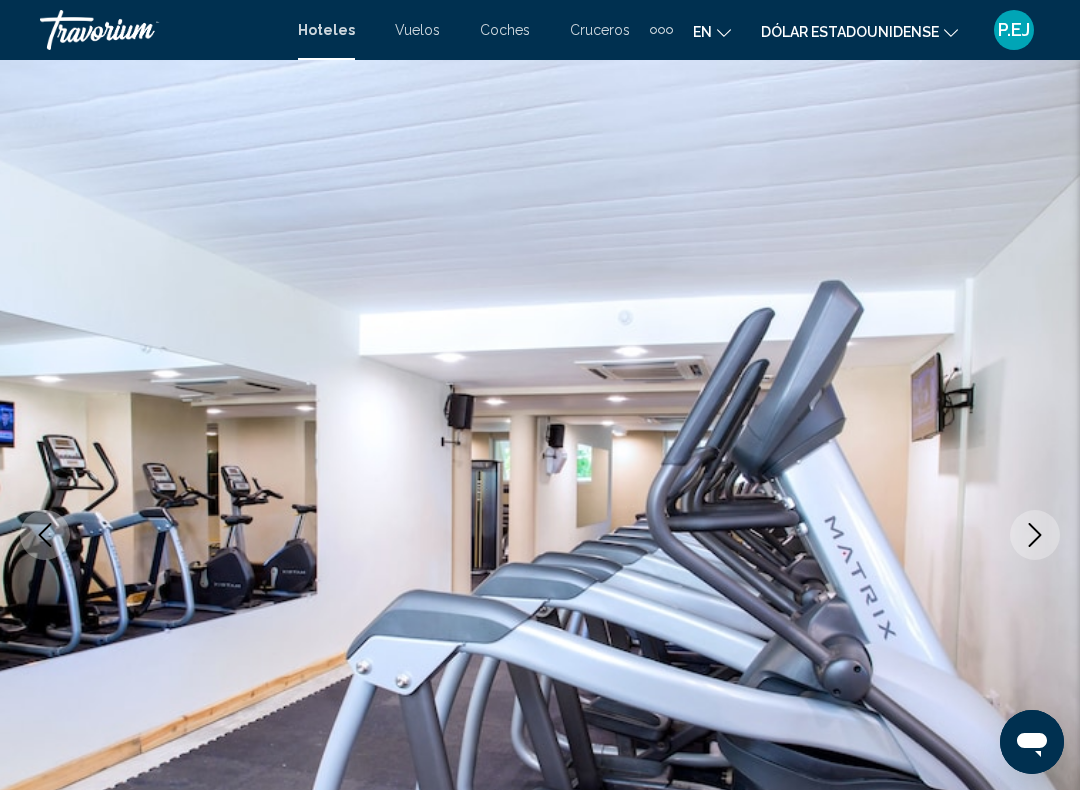 click at bounding box center (1035, 535) 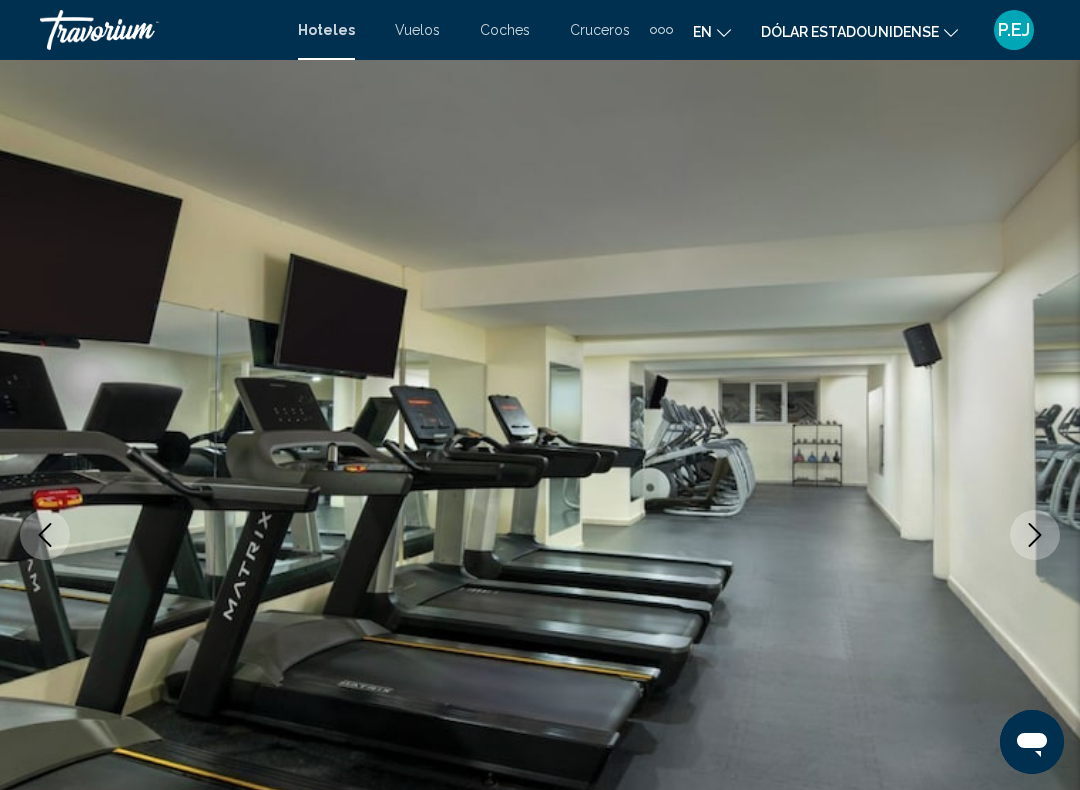click 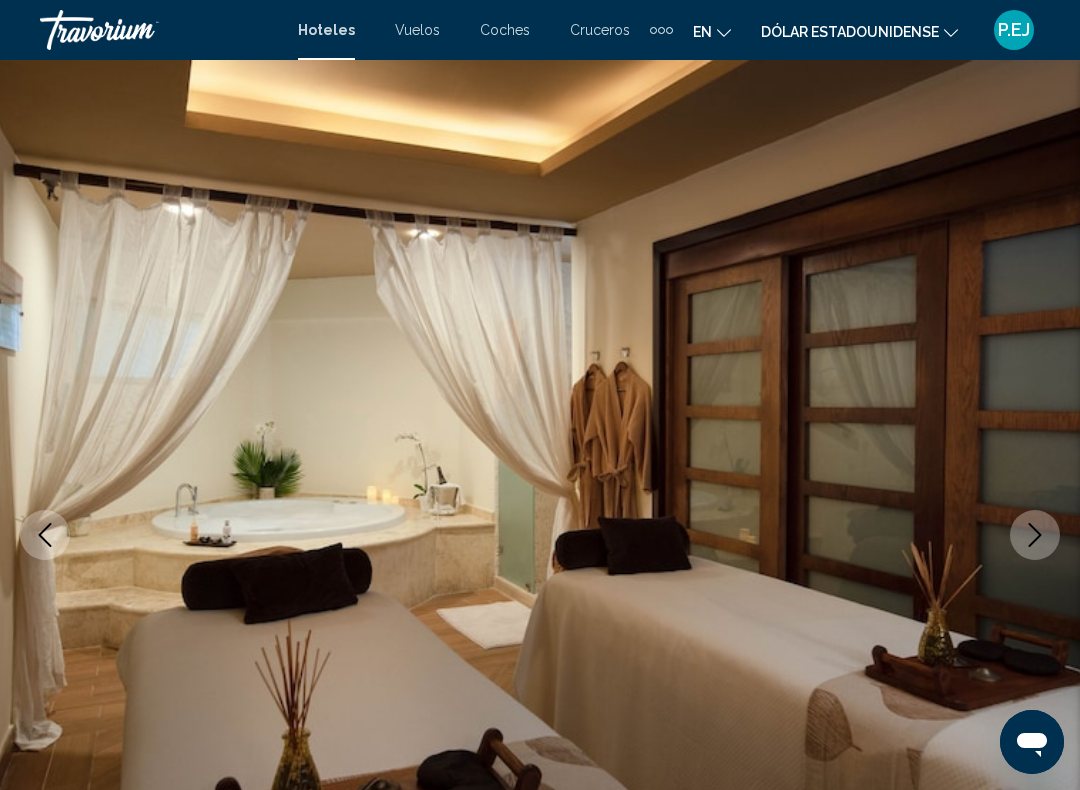 click 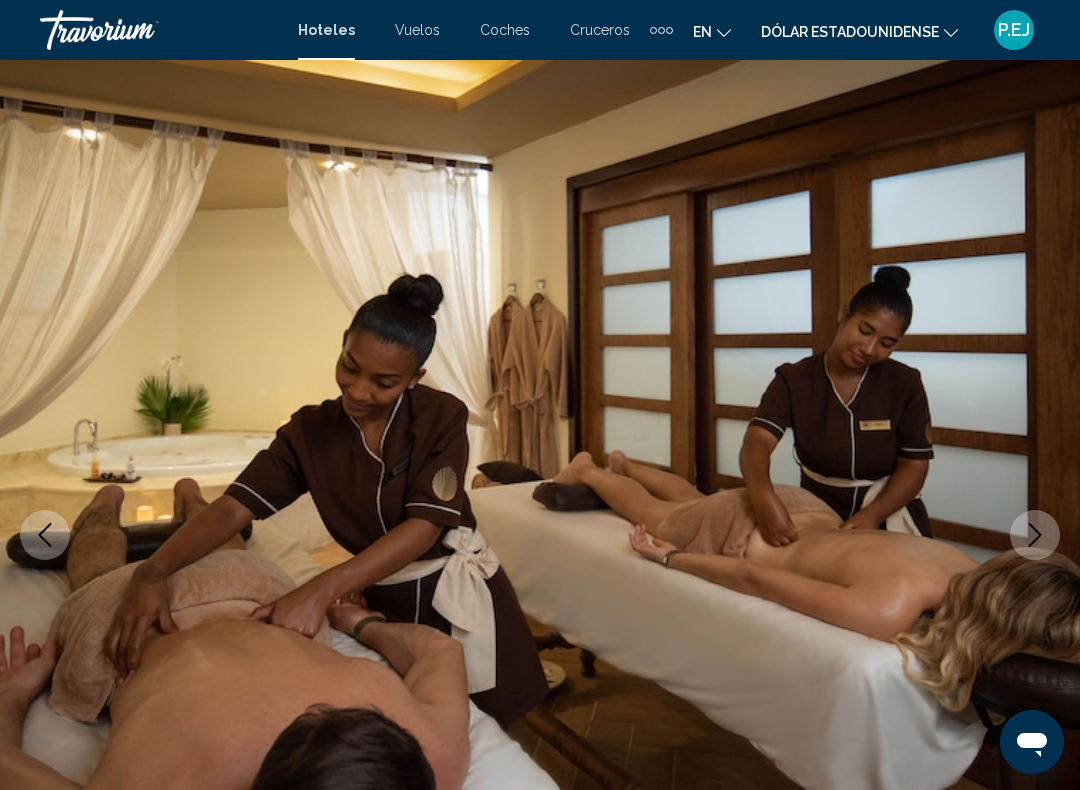 click 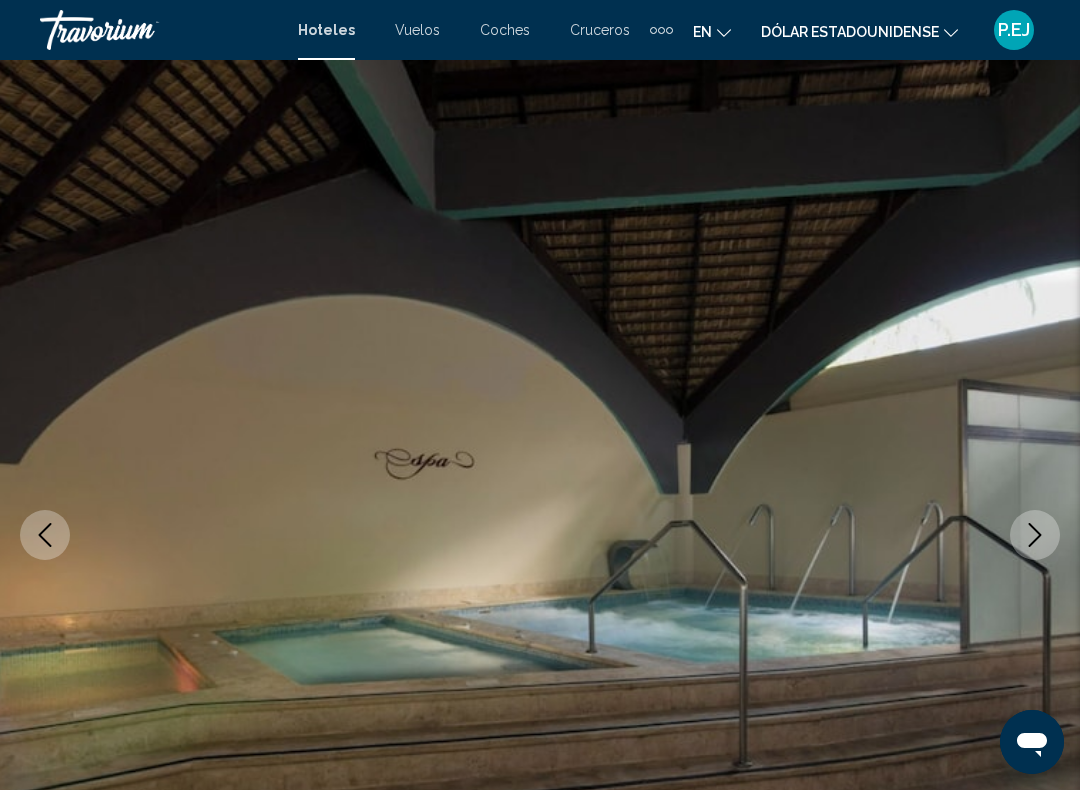 click 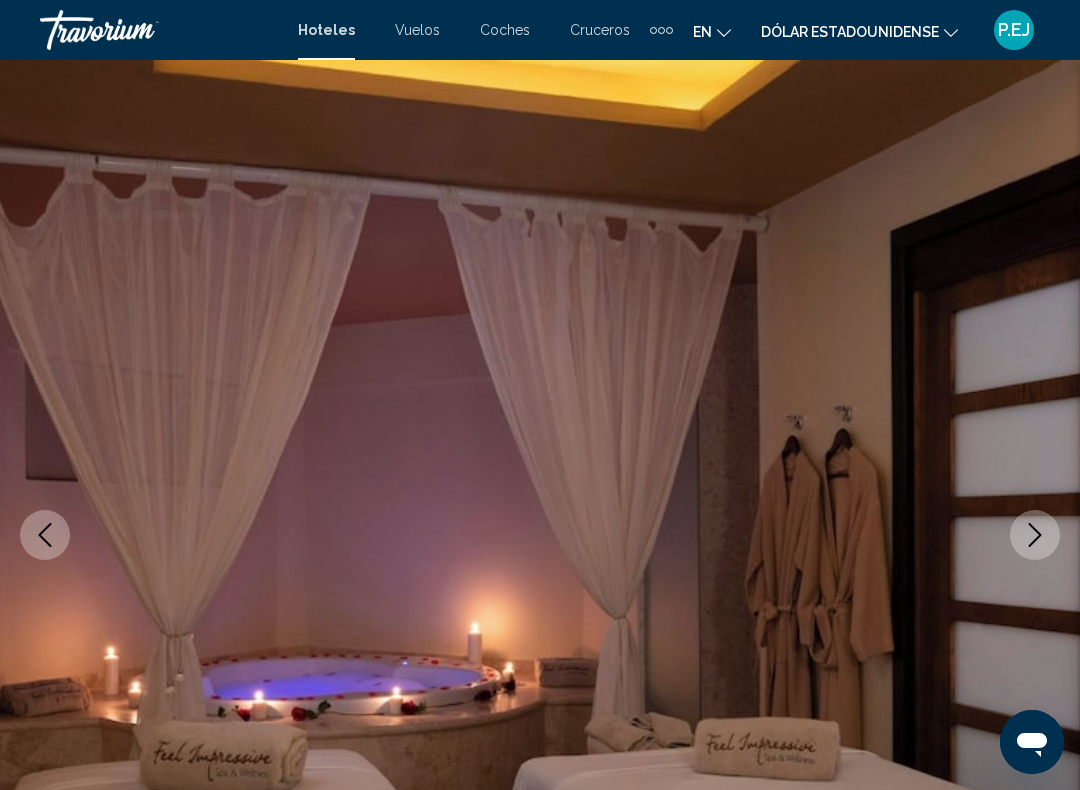 click at bounding box center (1035, 535) 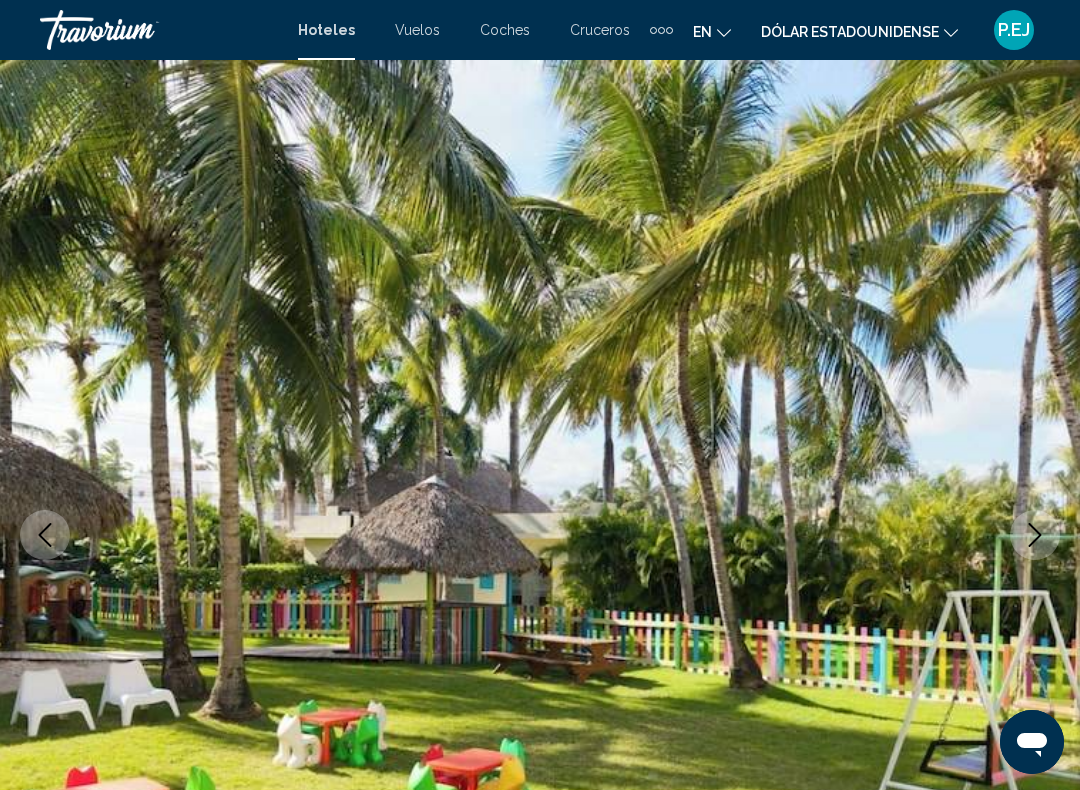 click 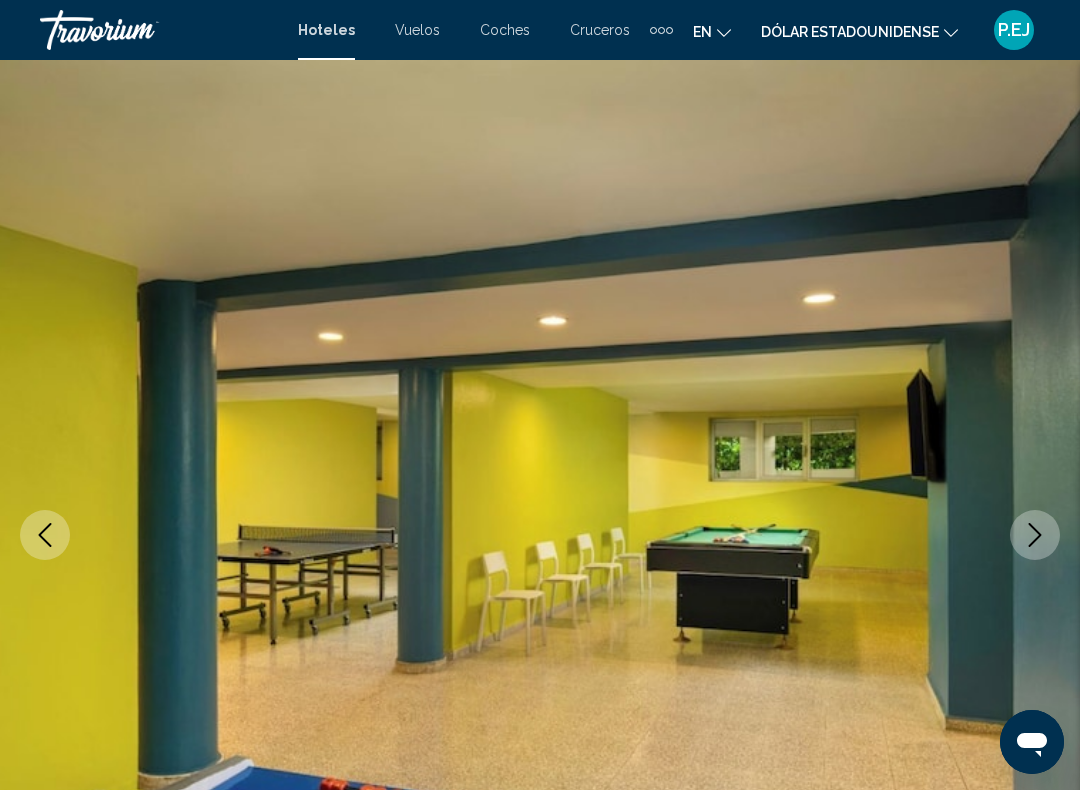 click 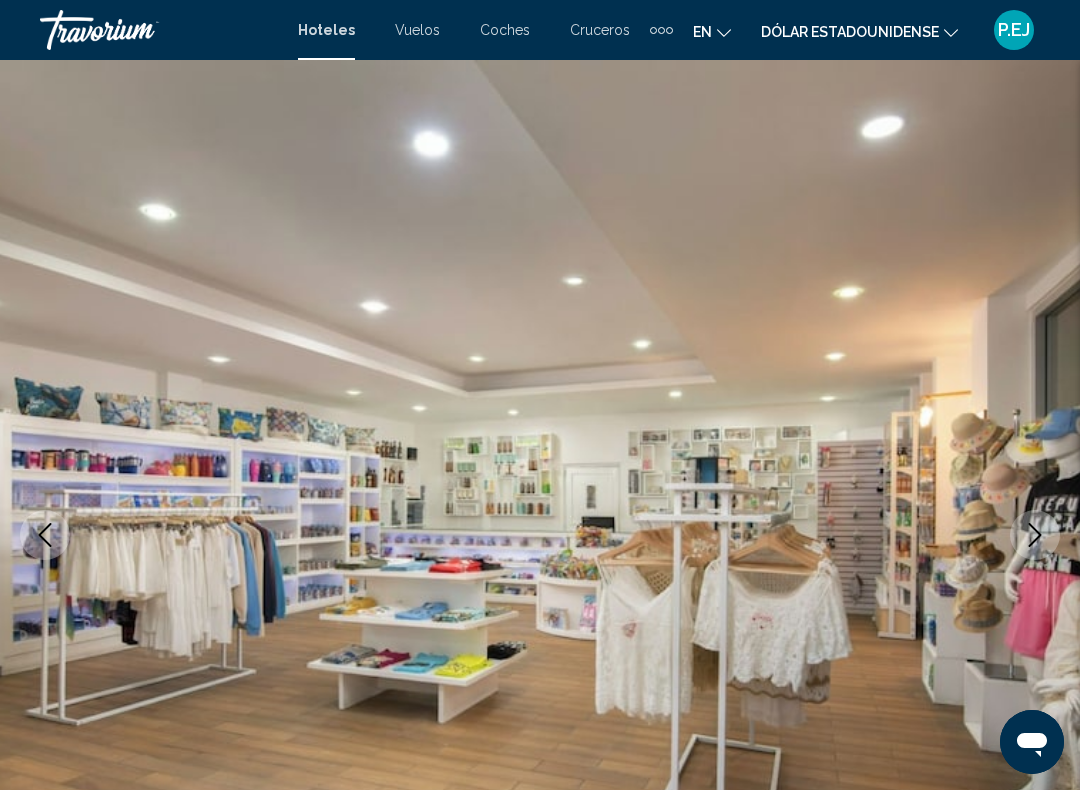 click 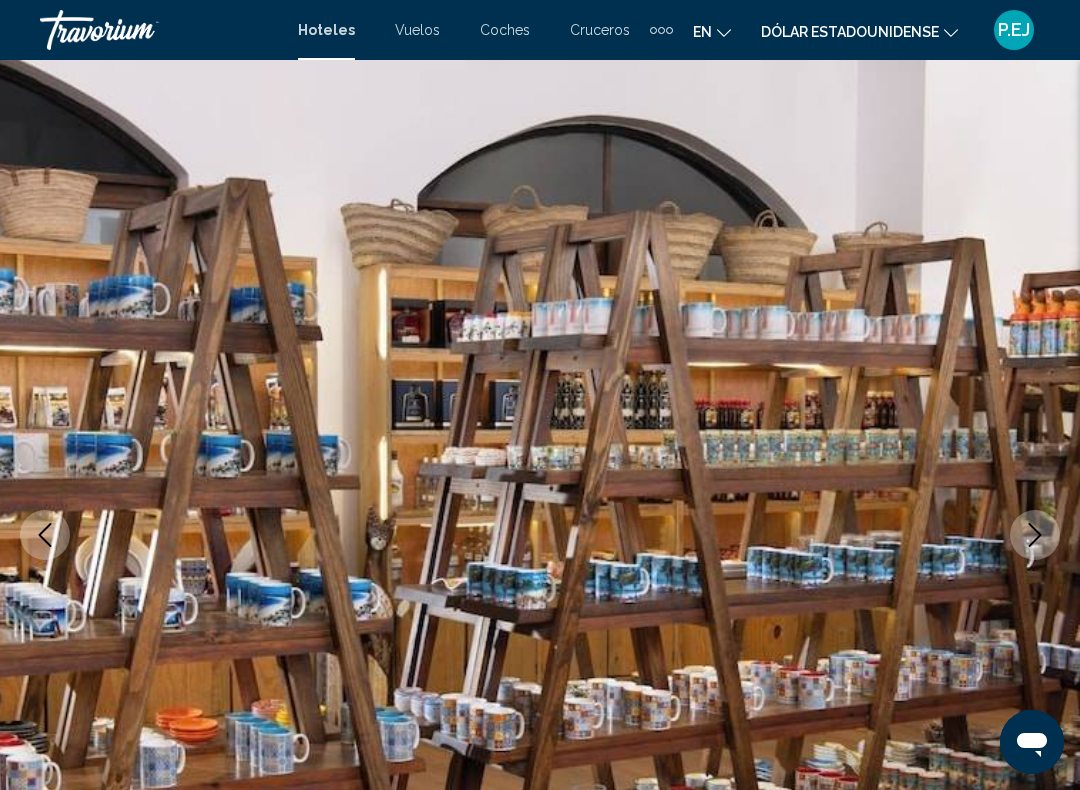 click at bounding box center (540, 535) 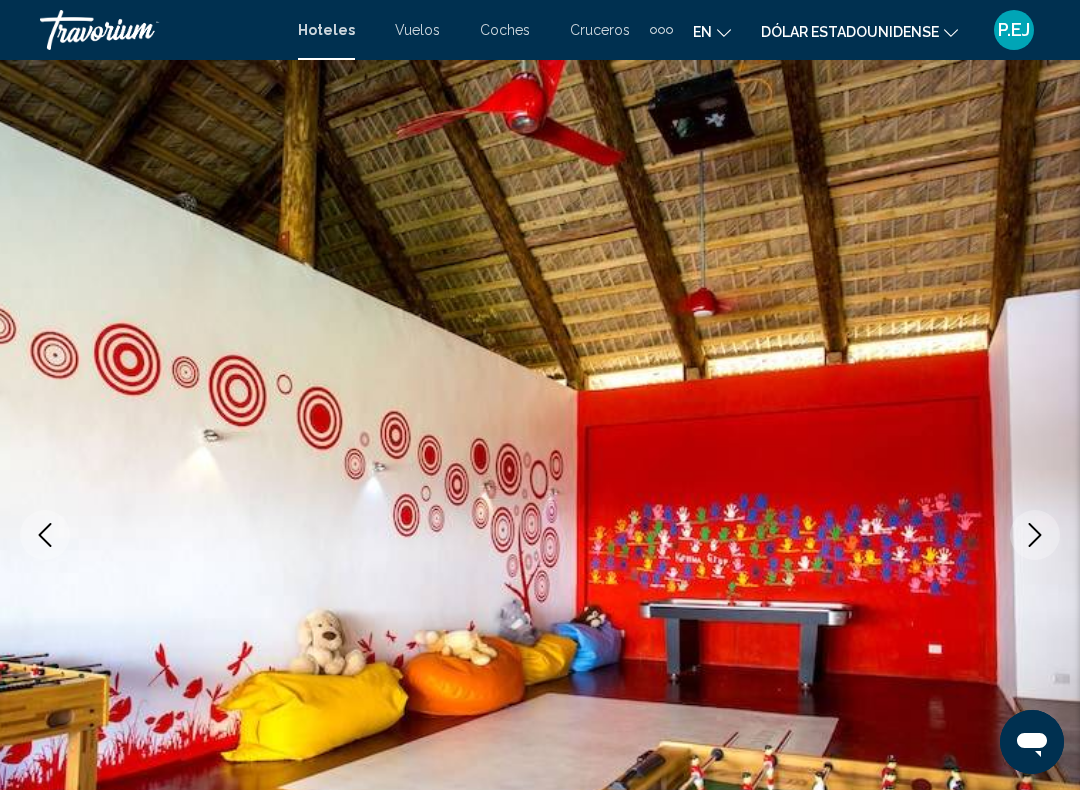 click 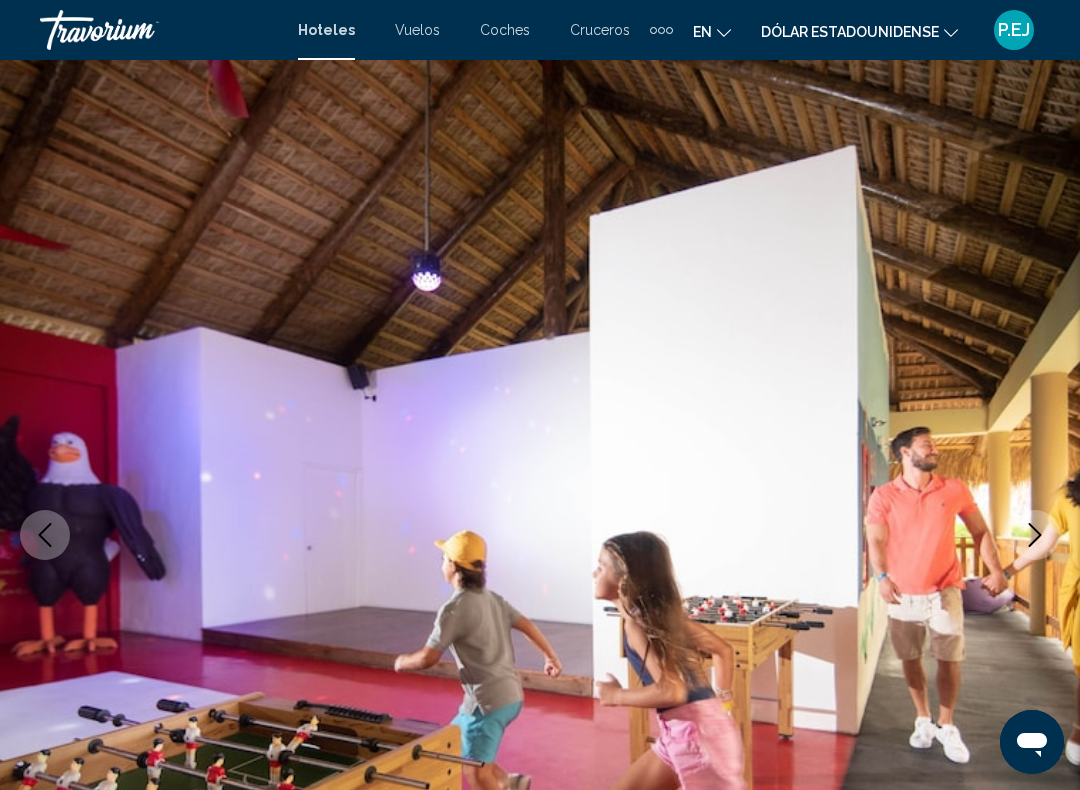 click 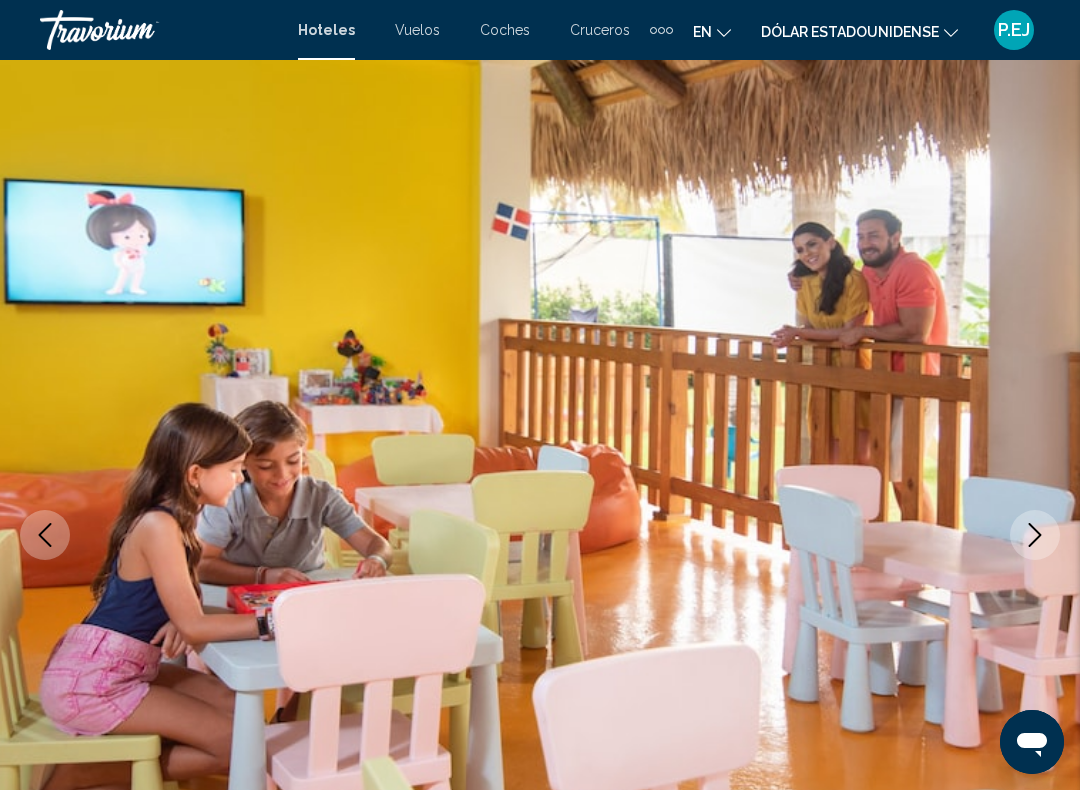 click 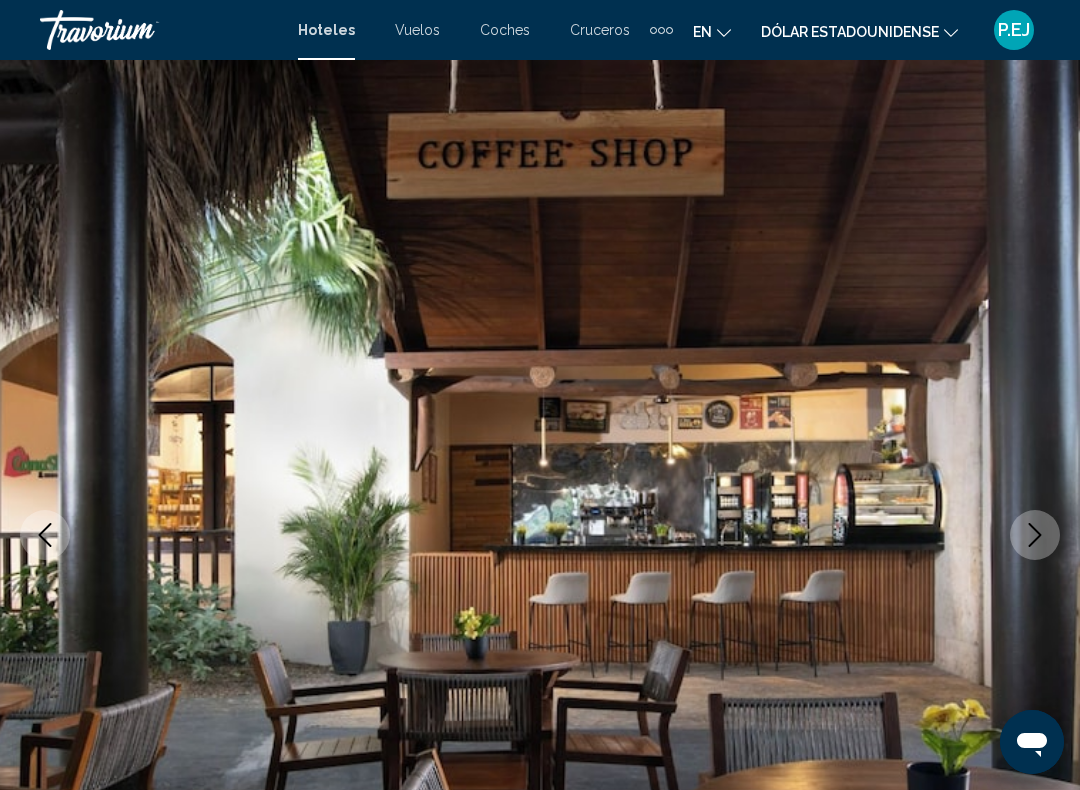 click at bounding box center [540, 535] 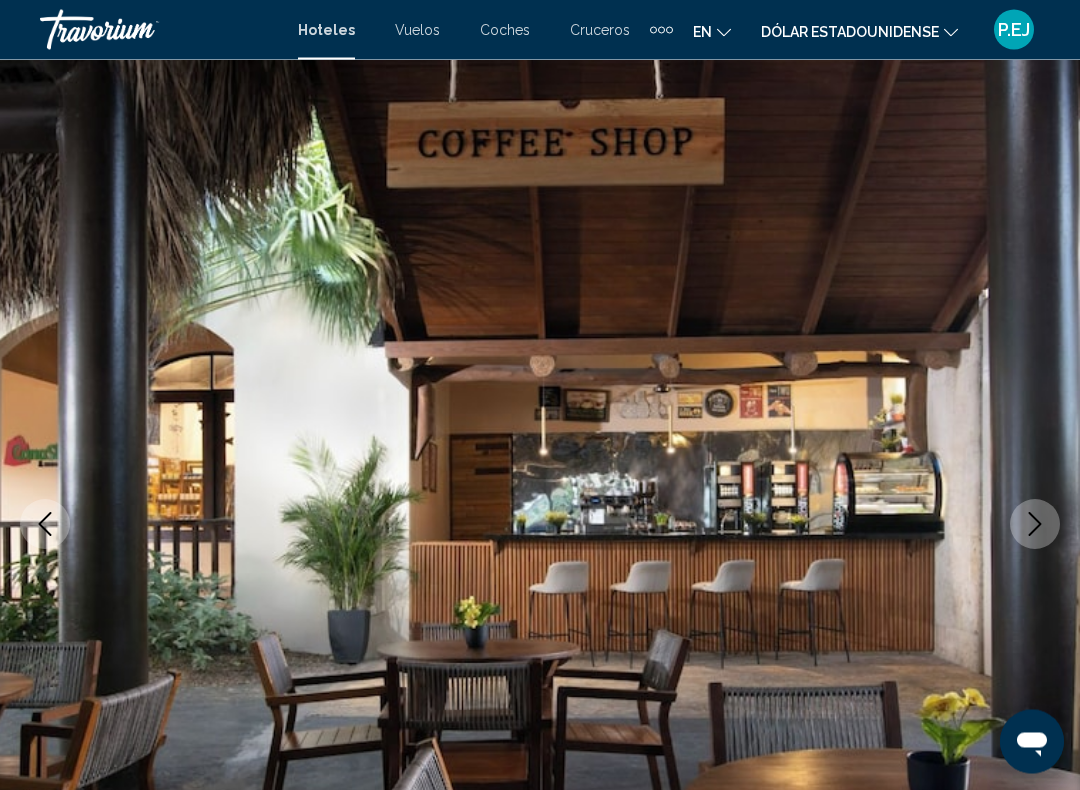 click at bounding box center [540, 525] 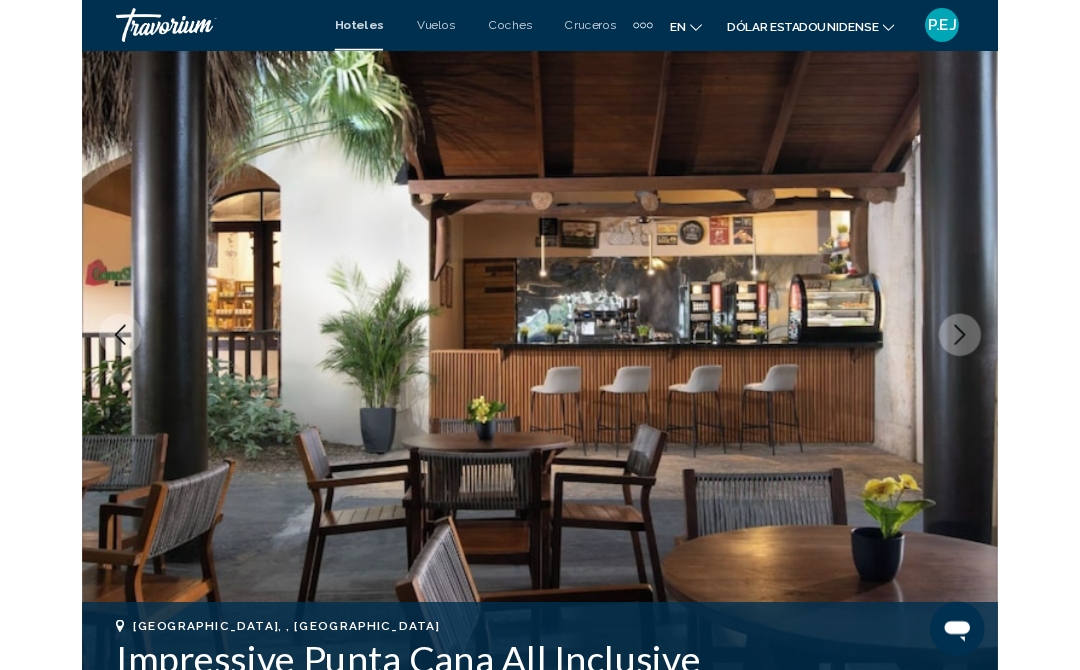 scroll, scrollTop: 0, scrollLeft: 0, axis: both 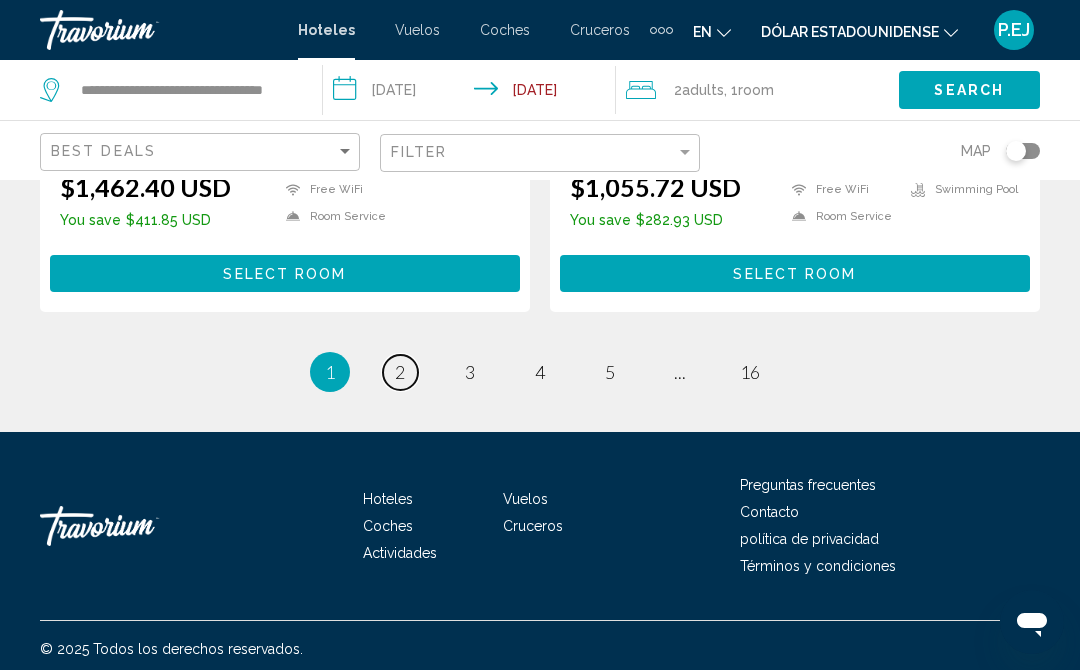 click on "page  2" at bounding box center (400, 372) 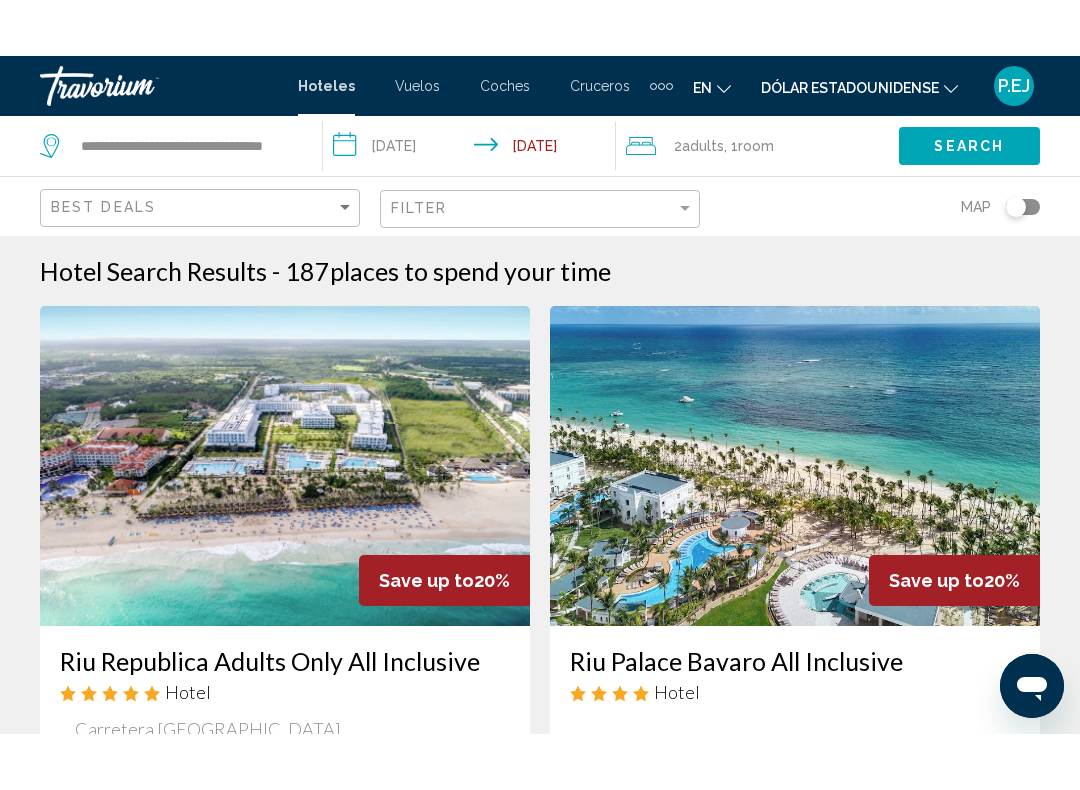 scroll, scrollTop: 54, scrollLeft: 0, axis: vertical 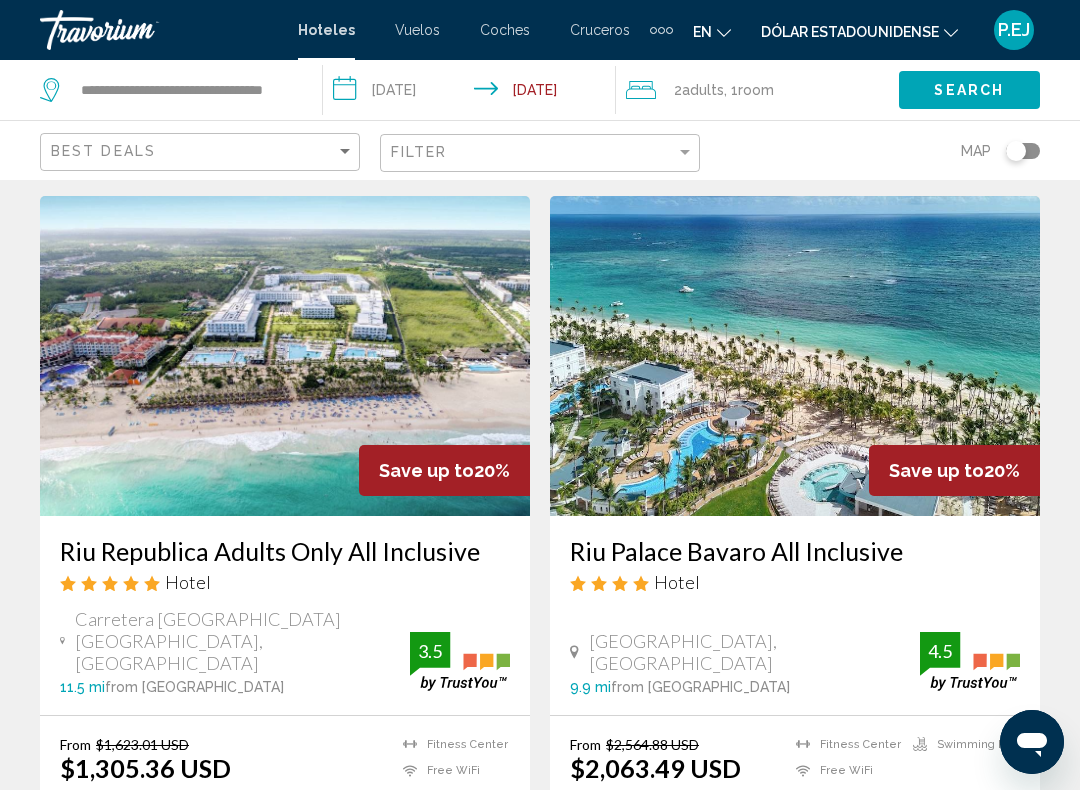 click at bounding box center (285, 356) 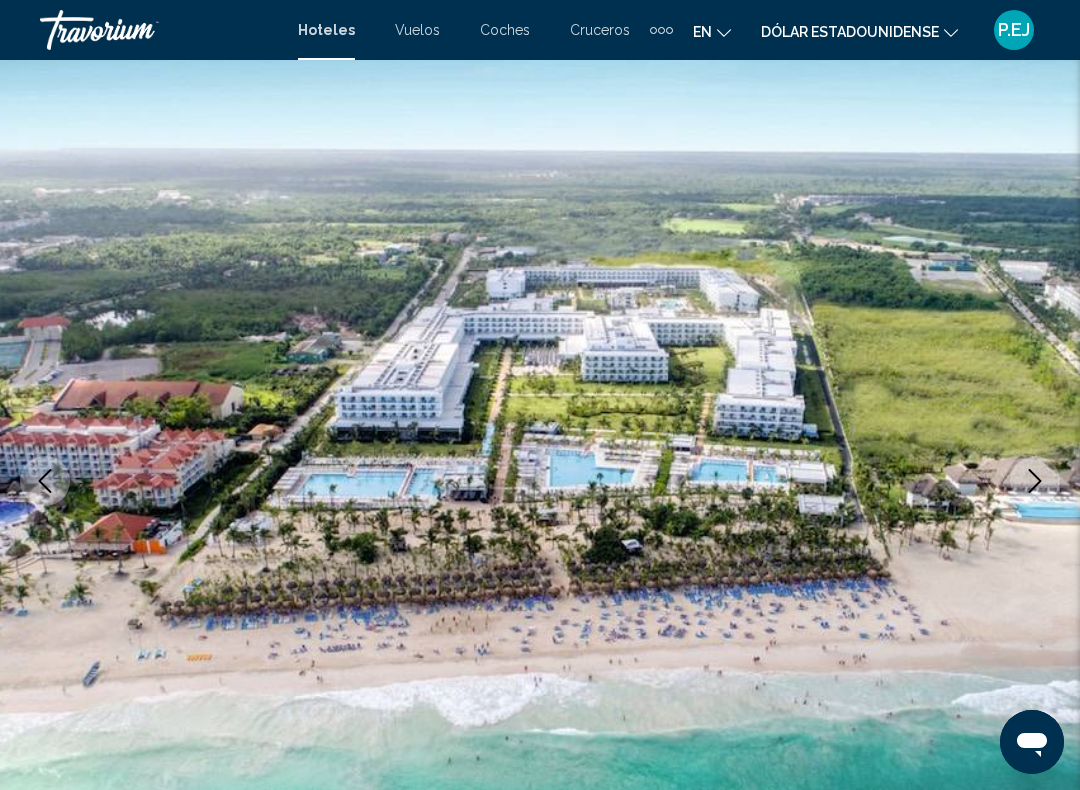 scroll, scrollTop: 0, scrollLeft: 0, axis: both 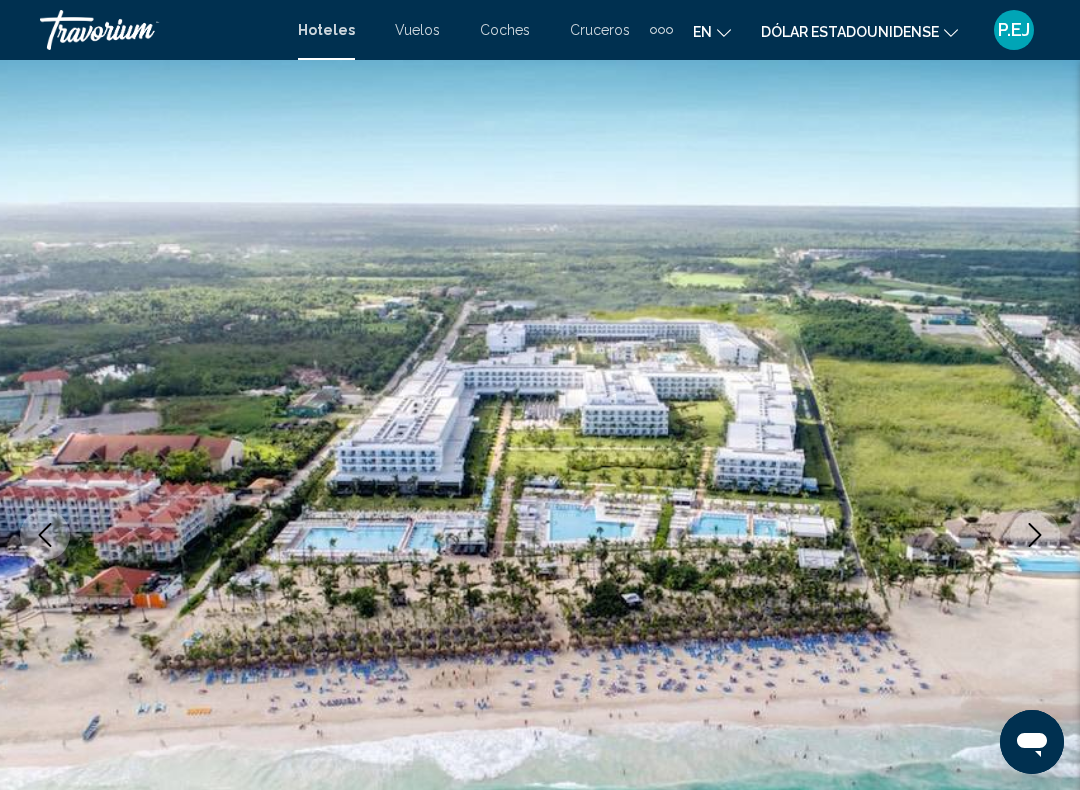 click at bounding box center (1035, 535) 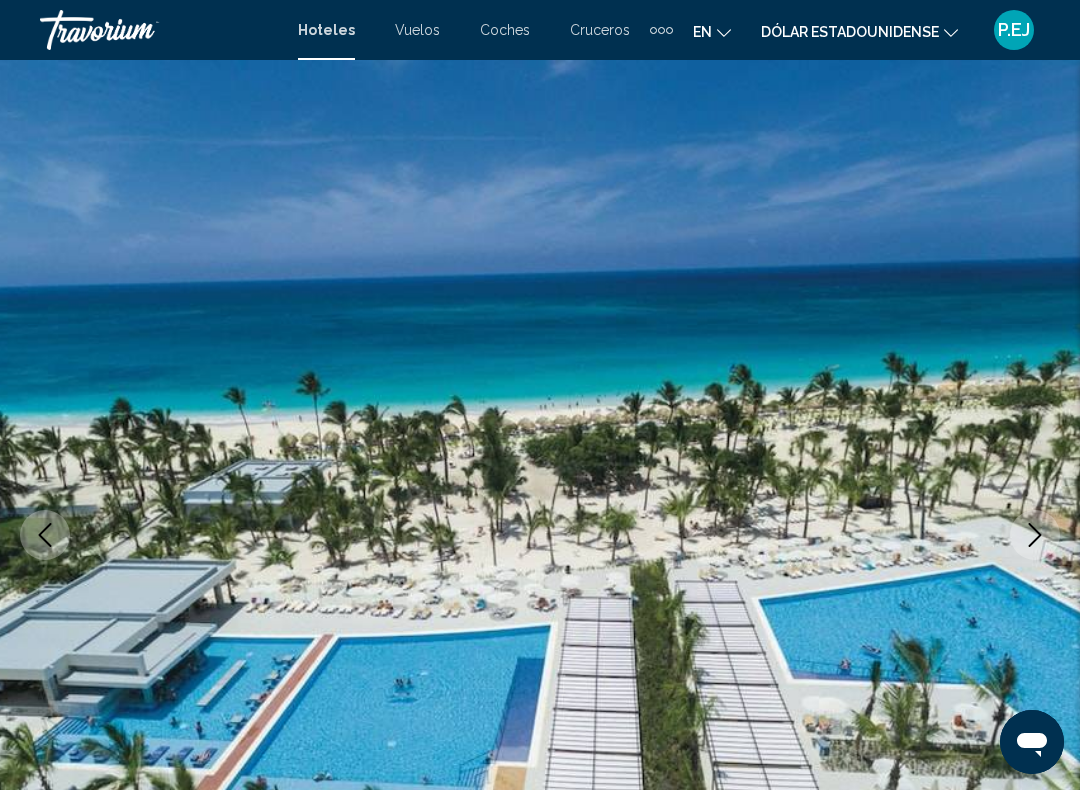 click 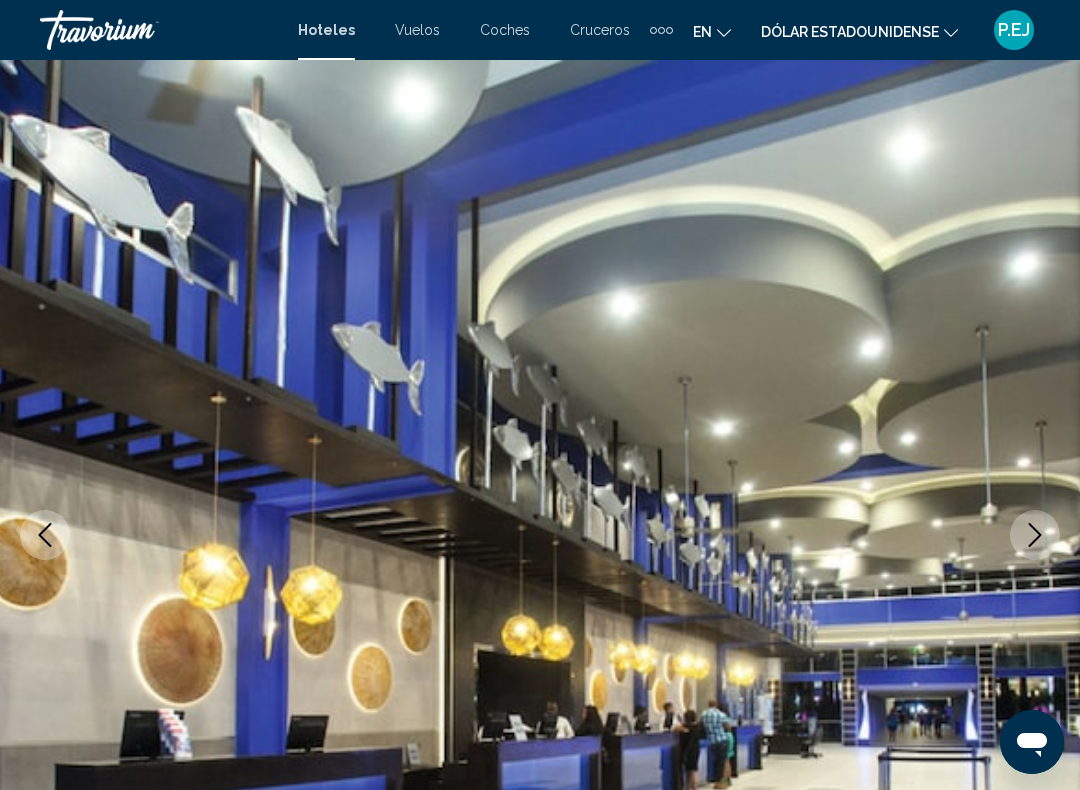 click 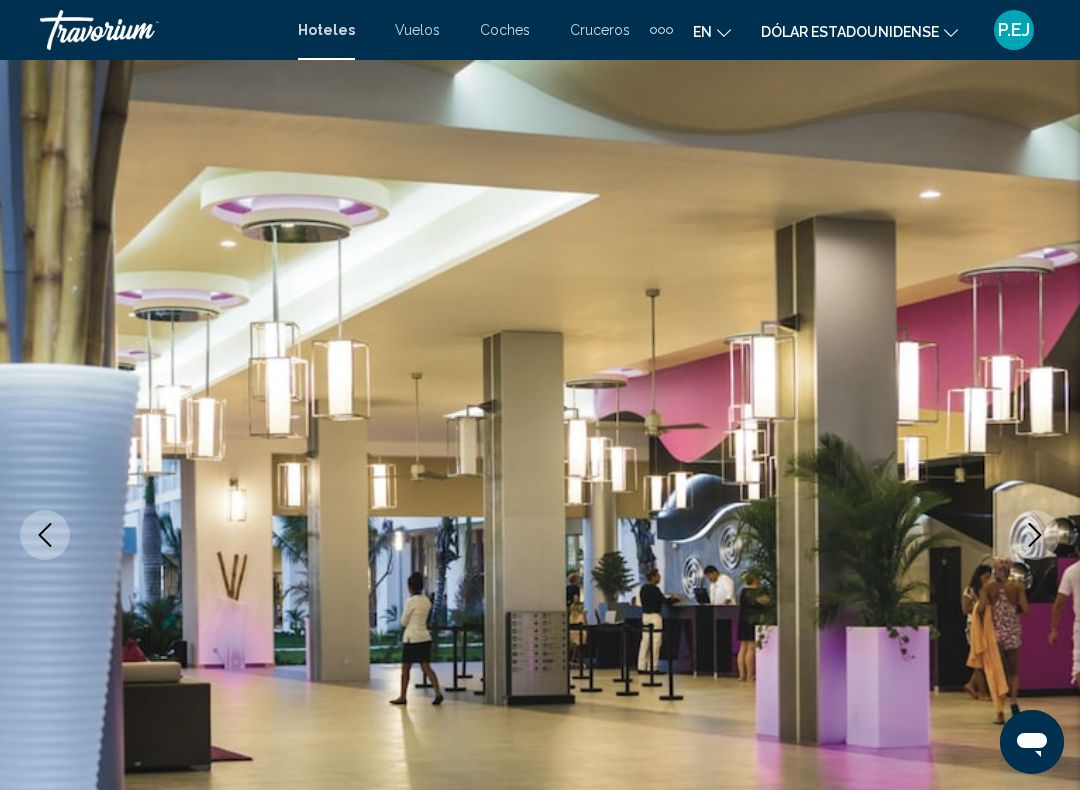 click 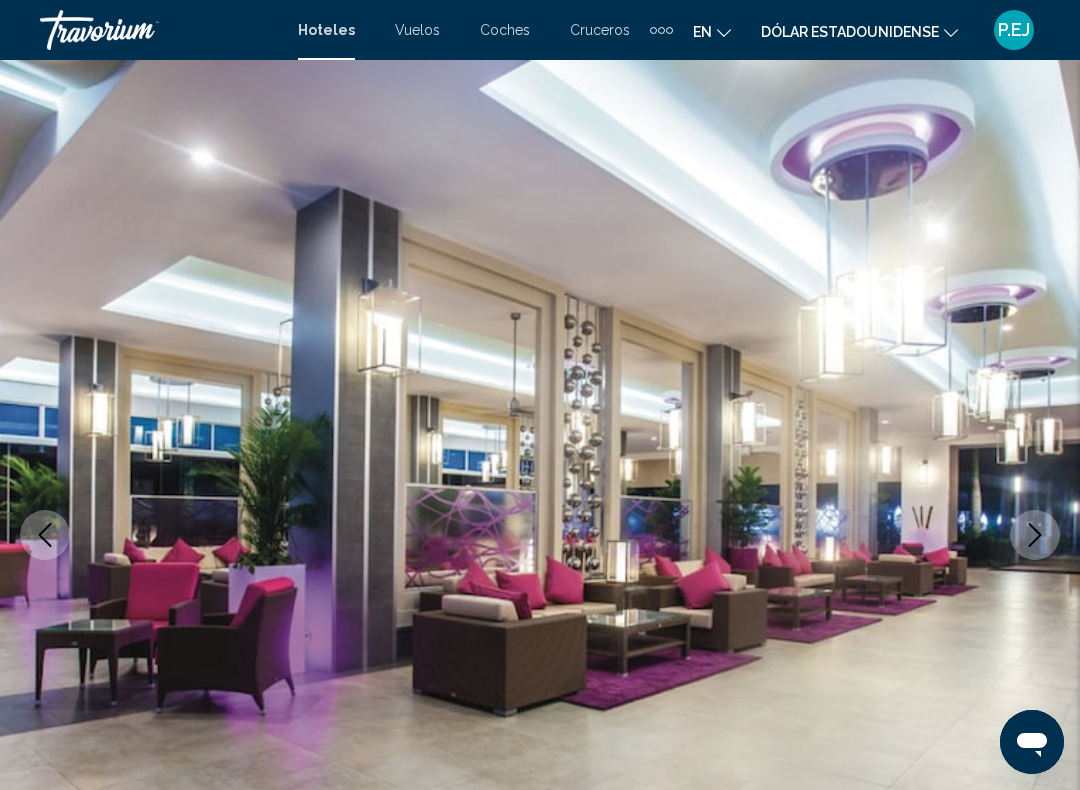 click 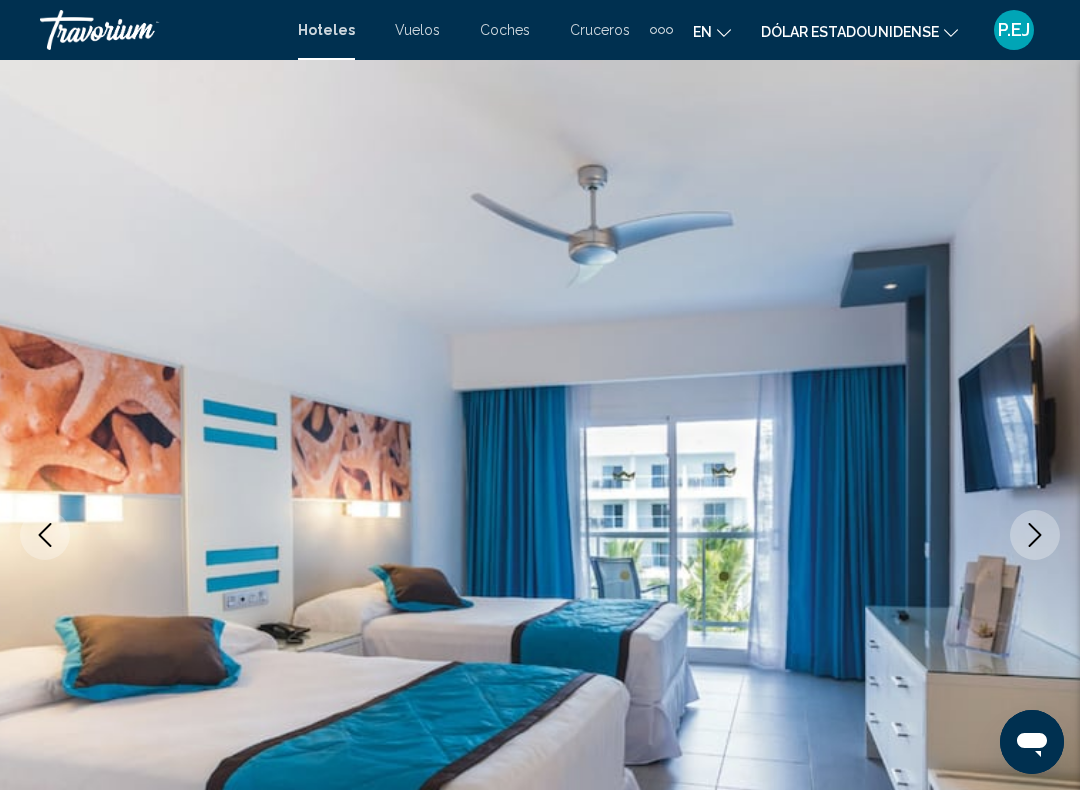 click at bounding box center [1035, 535] 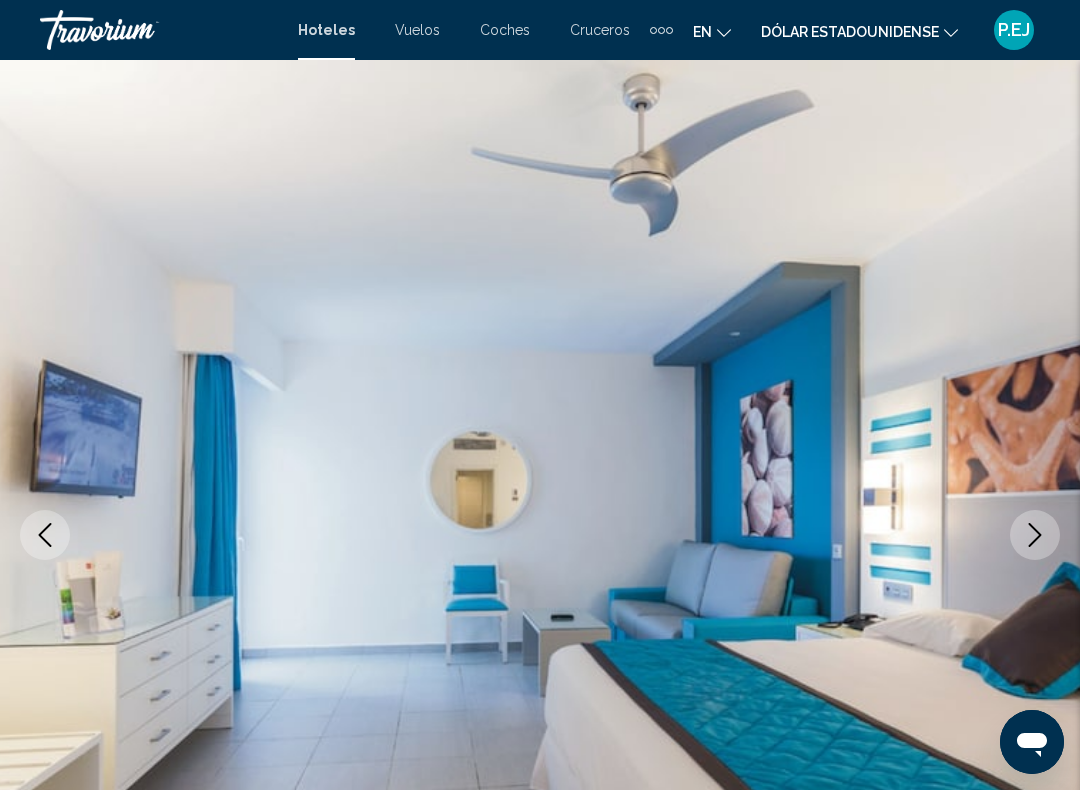 click 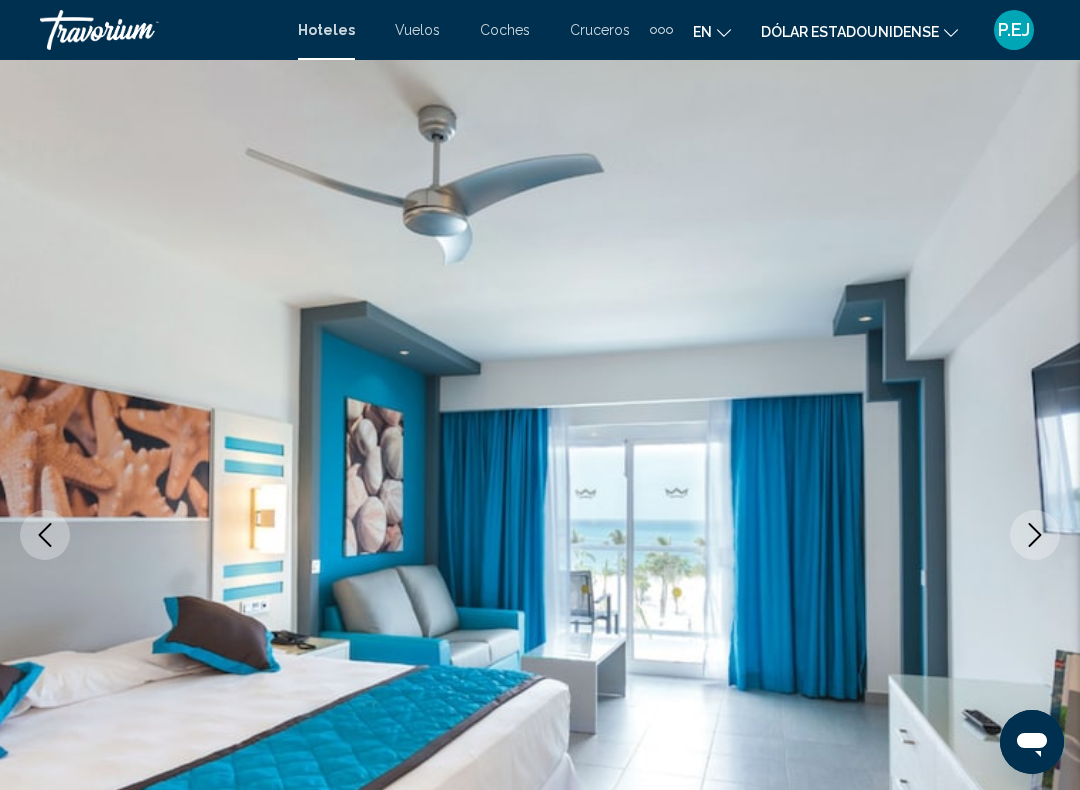 click at bounding box center [1035, 535] 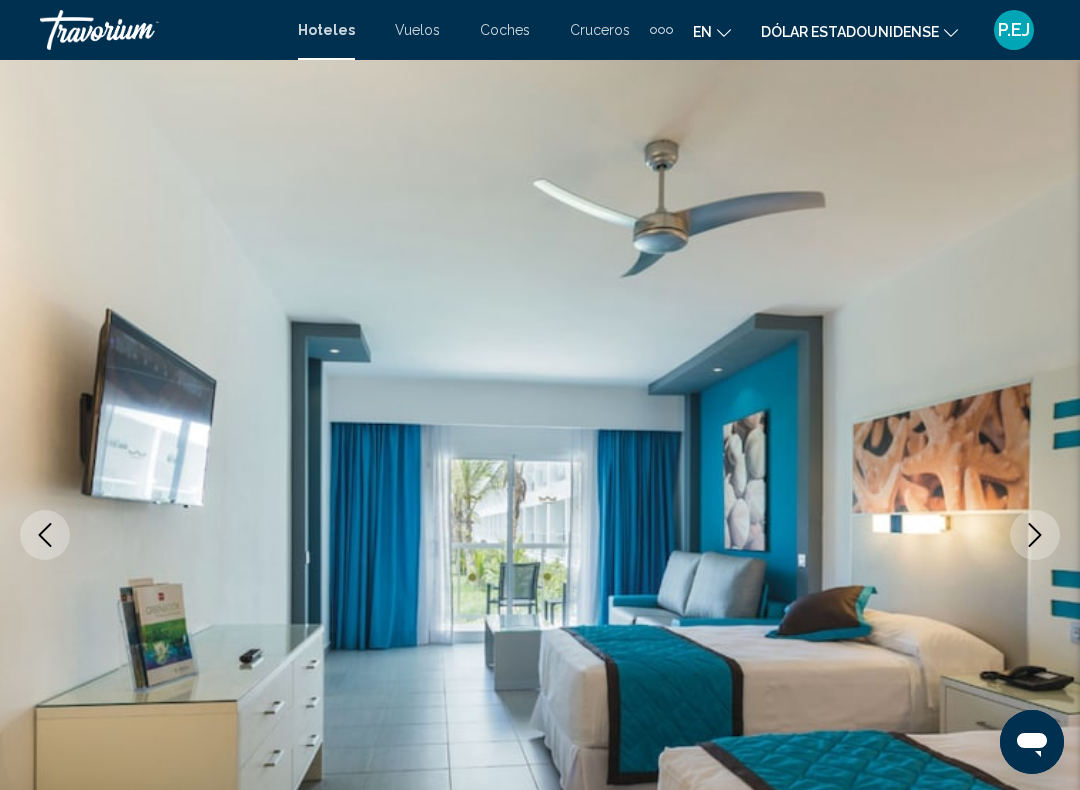 click 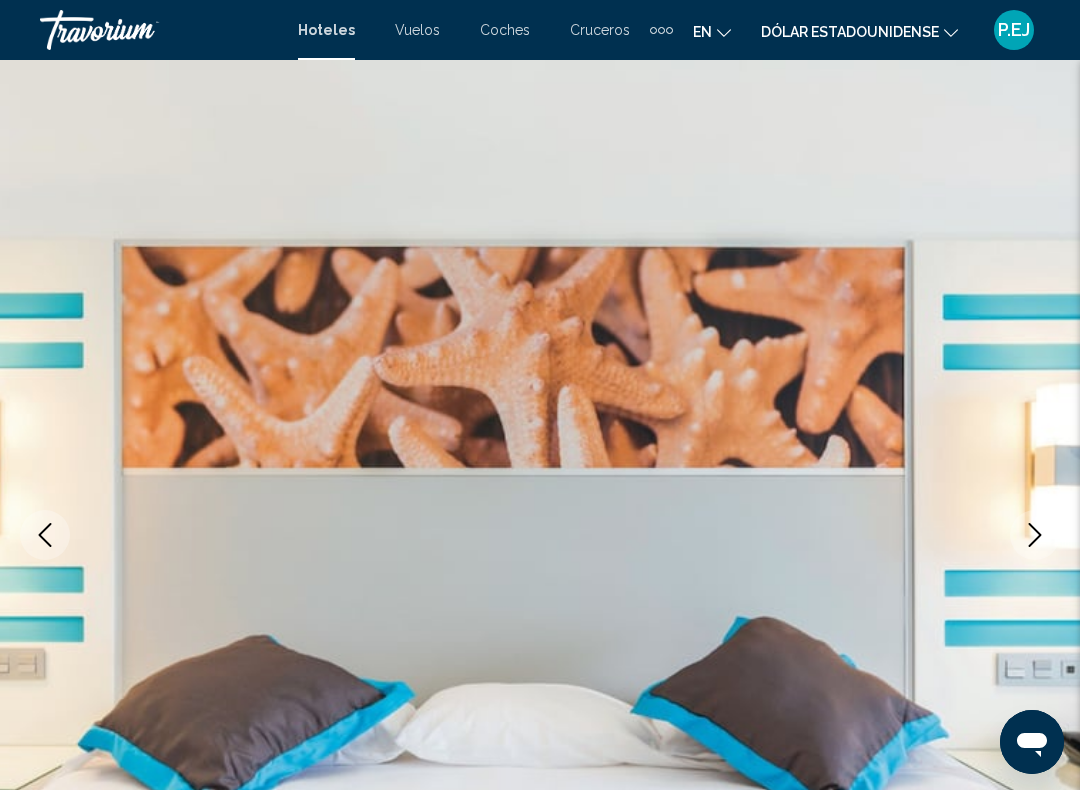 click at bounding box center [1035, 535] 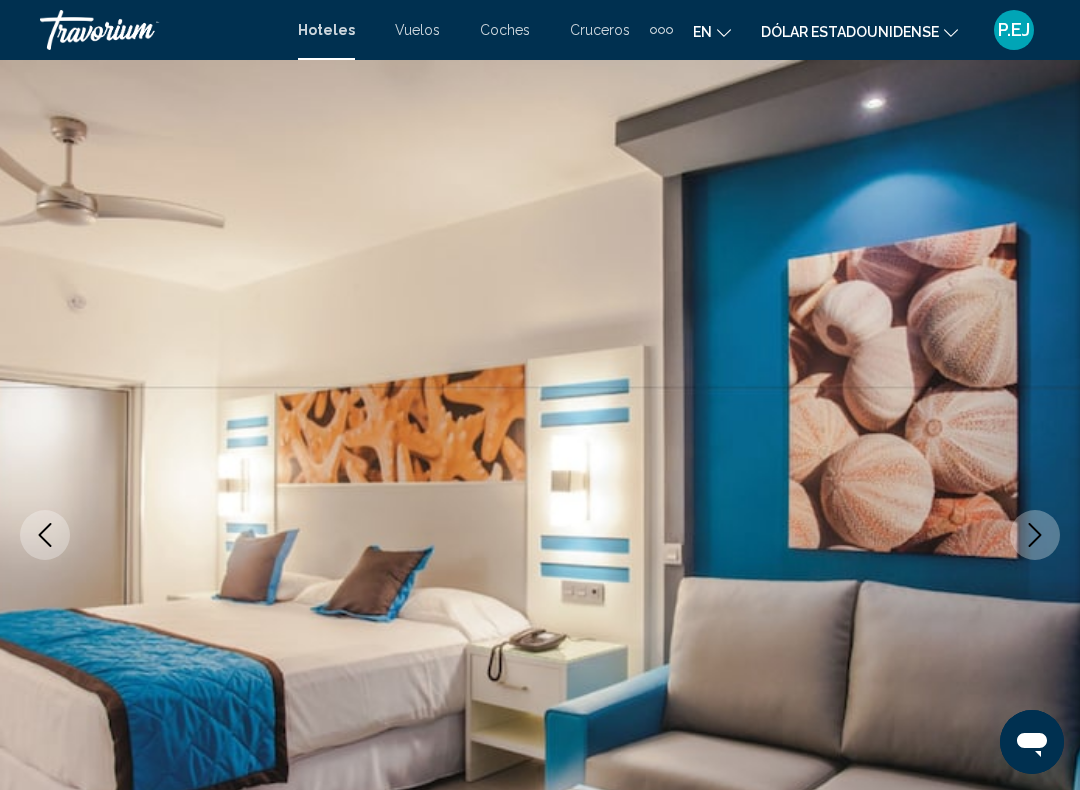 click at bounding box center (540, 535) 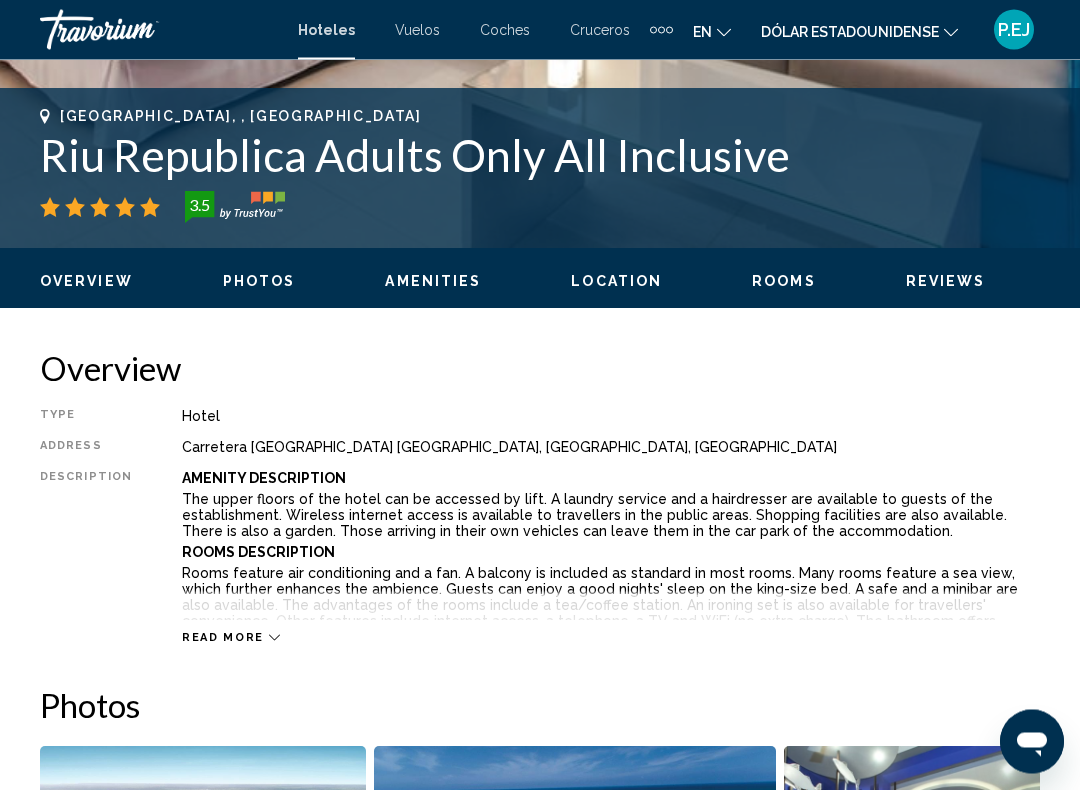 scroll, scrollTop: 762, scrollLeft: 0, axis: vertical 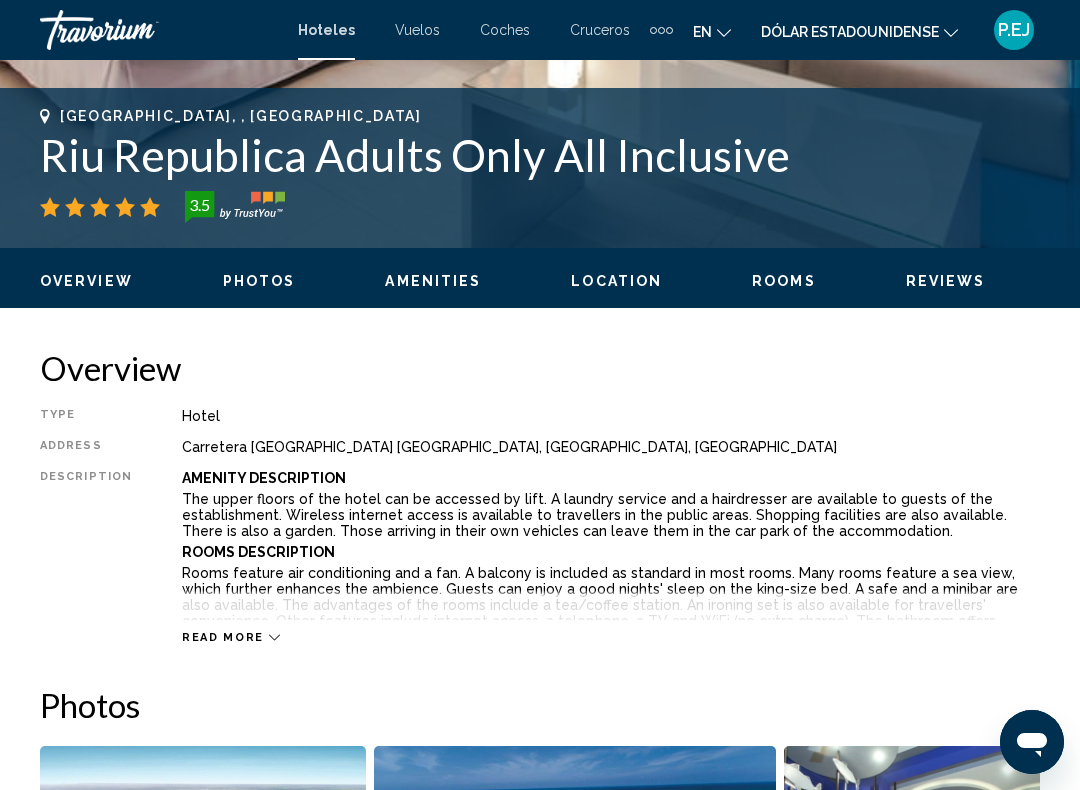 click on "Photos" at bounding box center (540, 705) 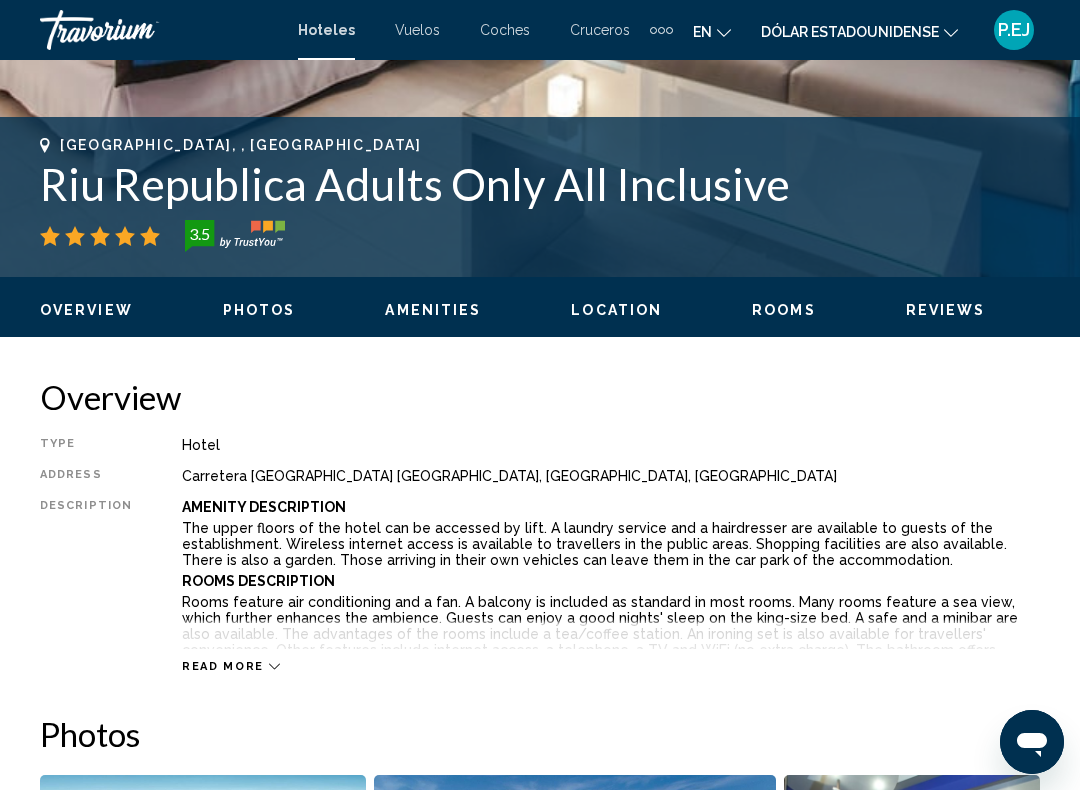 scroll, scrollTop: 732, scrollLeft: 0, axis: vertical 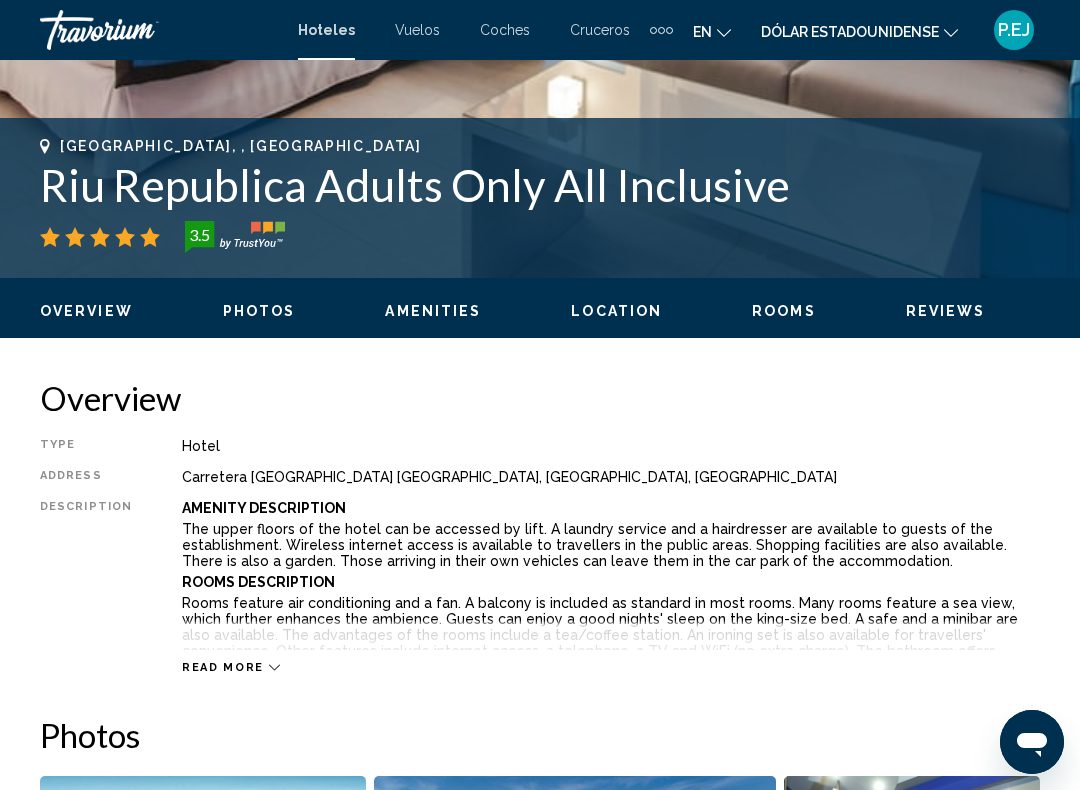 click on "Overview Type Hotel Address [GEOGRAPHIC_DATA], [GEOGRAPHIC_DATA] Description  Amenity Description The upper floors of the hotel can be accessed by lift. A laundry service and a hairdresser are available to guests of the establishment. Wireless internet access is available to travellers in the public areas. Shopping facilities are also available. There is also a garden. Those arriving in their own vehicles can leave them in the car park of the accommodation.  Rooms Description  Recreation Description  Dining Description All-inclusive is bookable. Guests can choose to book options such as breakfast, lunch or dinner. Staff are also happy to provide vegetarian dishes. The accommodation also offers snacks. The show cooking is a particular attraction. The hotel offers alcohol-free drinks and alcoholic beverages. Read more
Photos Amenities
Fitness Center
+" at bounding box center [540, 3239] 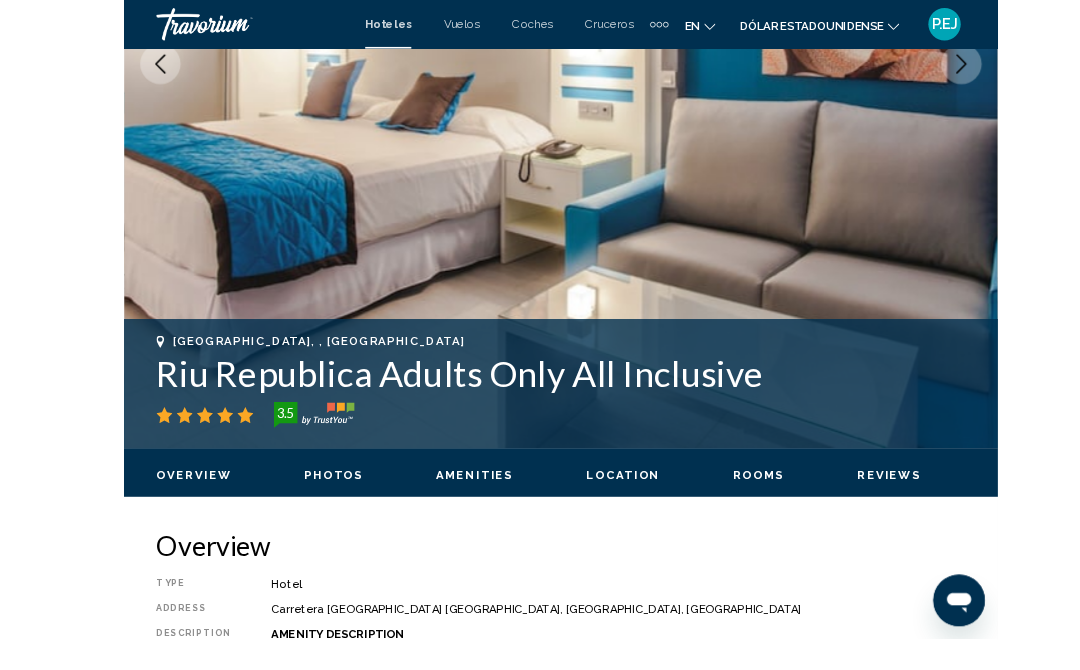 scroll, scrollTop: 736, scrollLeft: 0, axis: vertical 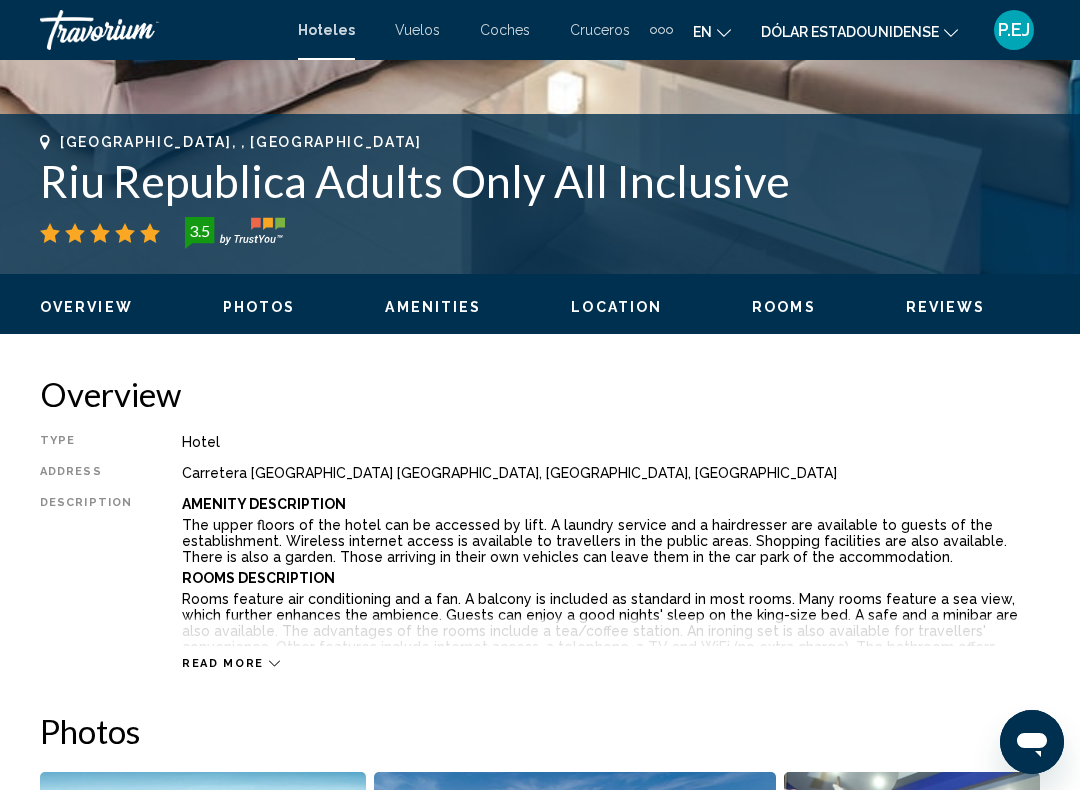 click at bounding box center [203, 896] 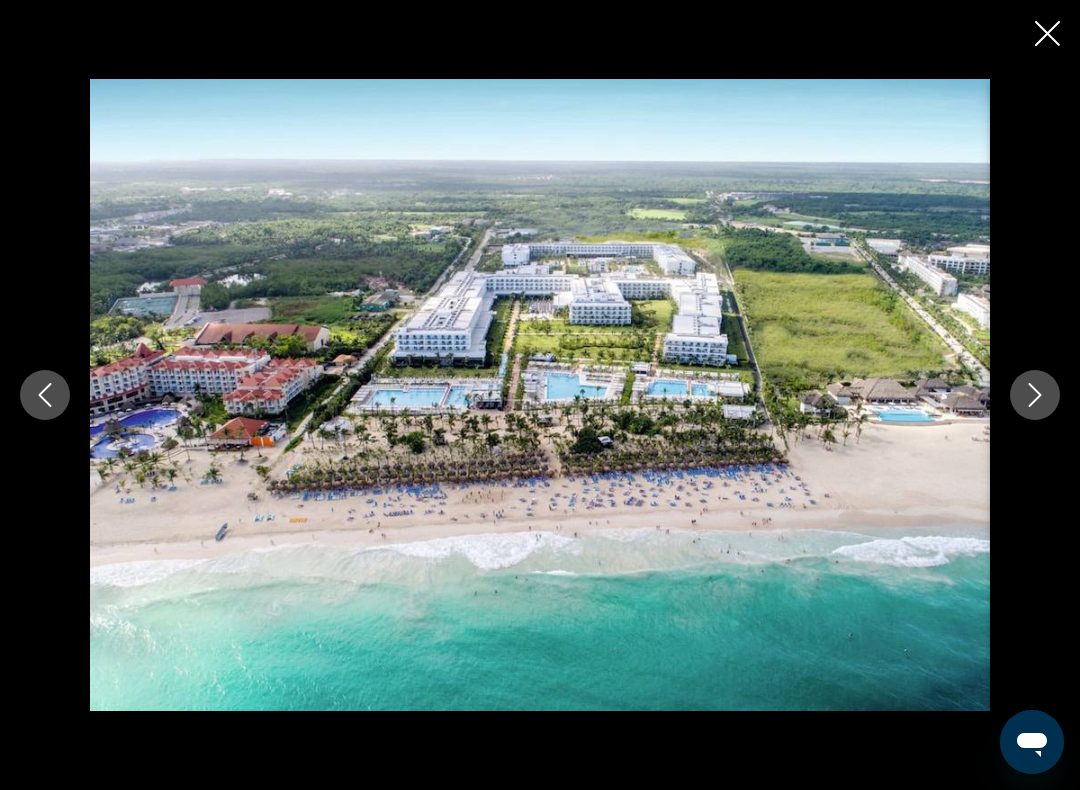 click at bounding box center (540, 395) 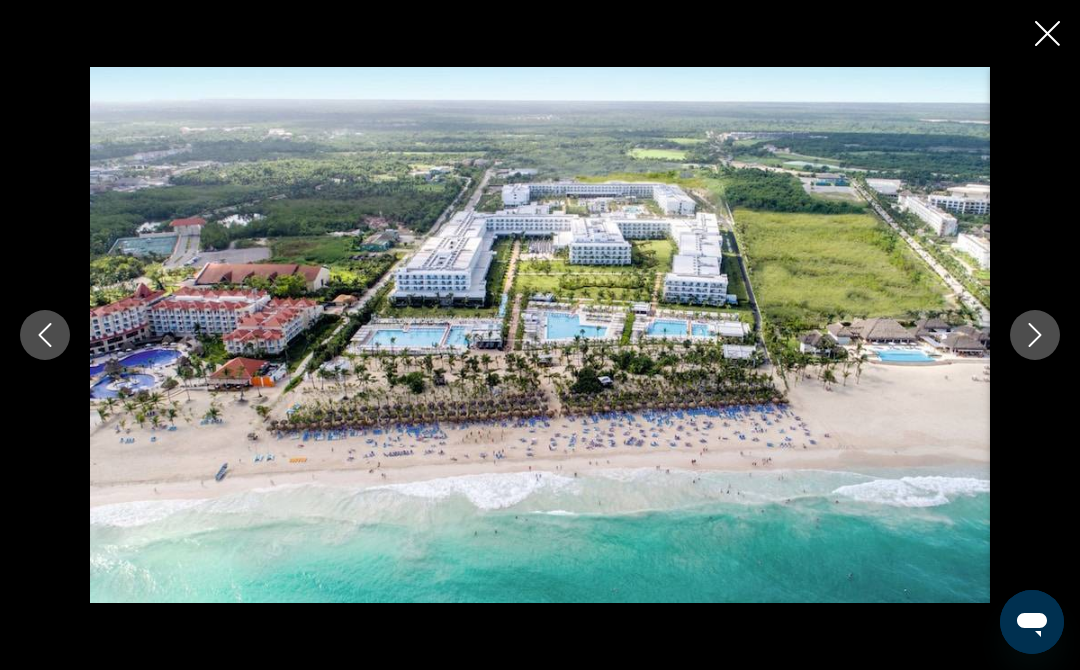 scroll, scrollTop: 674, scrollLeft: 0, axis: vertical 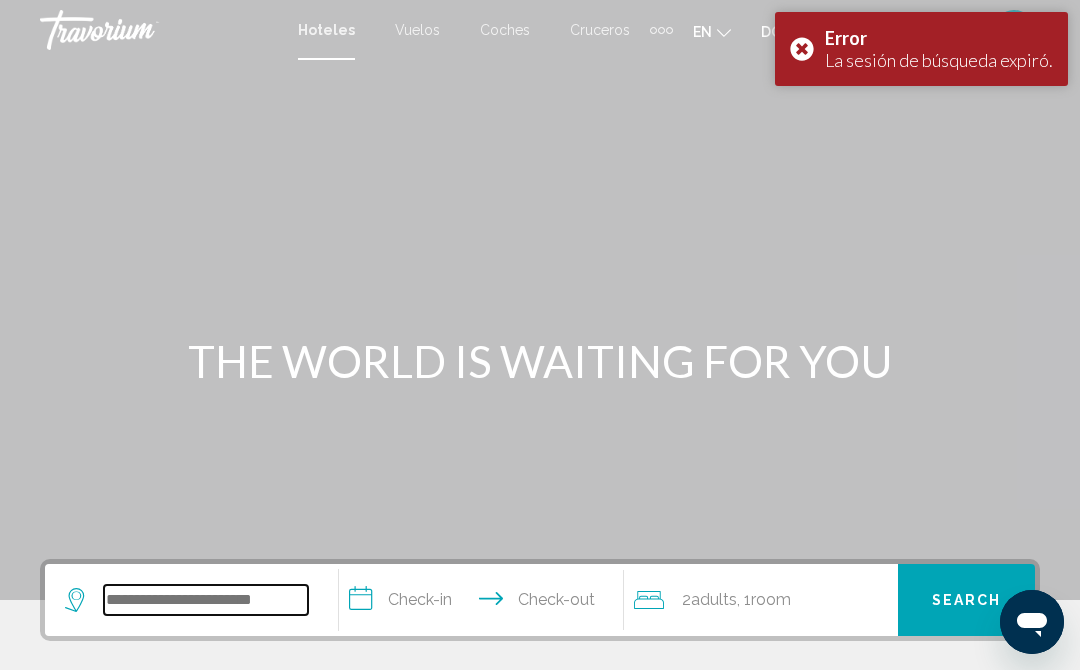 click at bounding box center [206, 600] 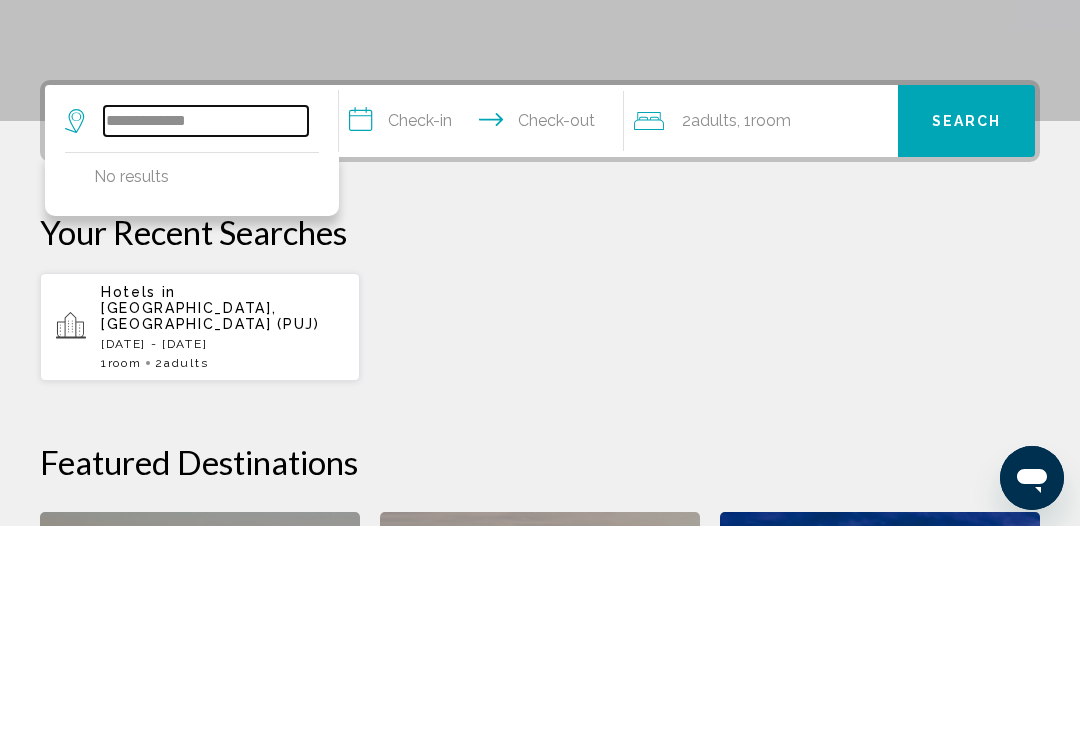 scroll, scrollTop: 269, scrollLeft: 0, axis: vertical 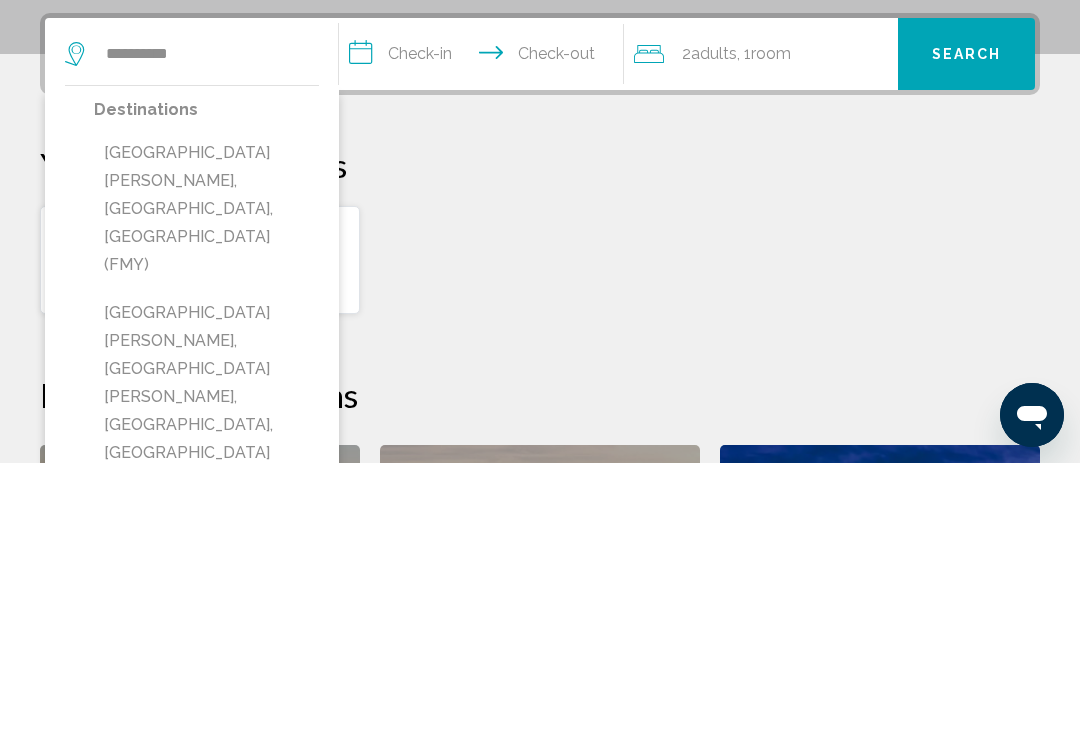 click on "[GEOGRAPHIC_DATA][PERSON_NAME], [GEOGRAPHIC_DATA][PERSON_NAME], [GEOGRAPHIC_DATA], [GEOGRAPHIC_DATA]" at bounding box center (206, 660) 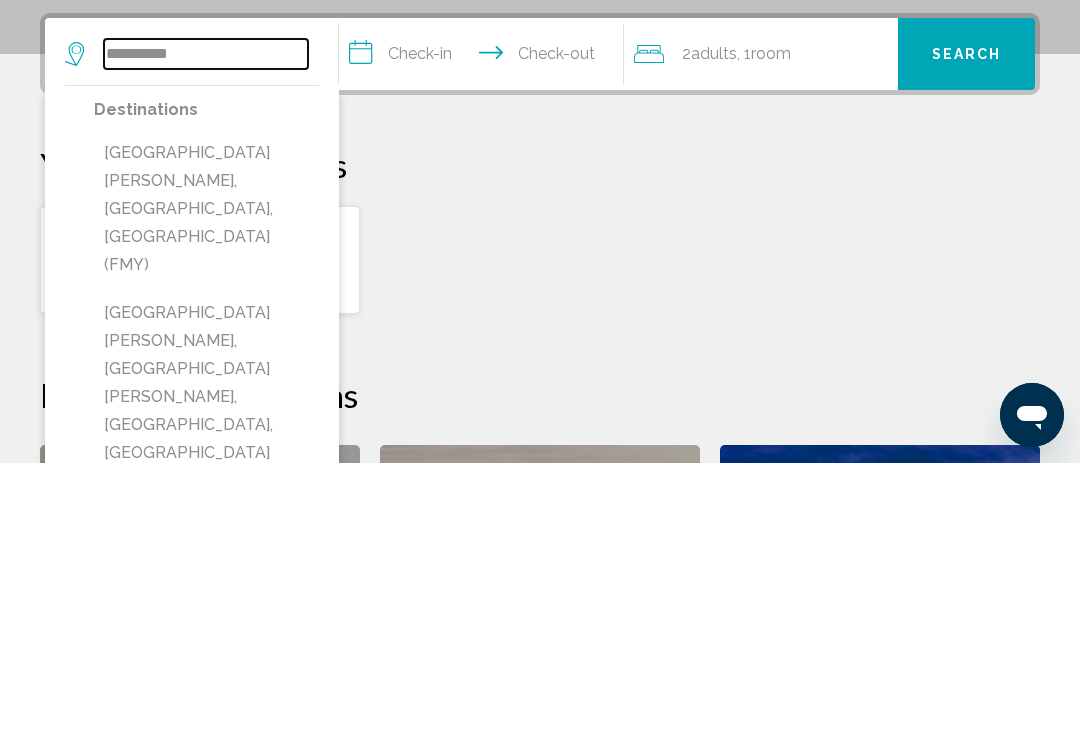 type on "**********" 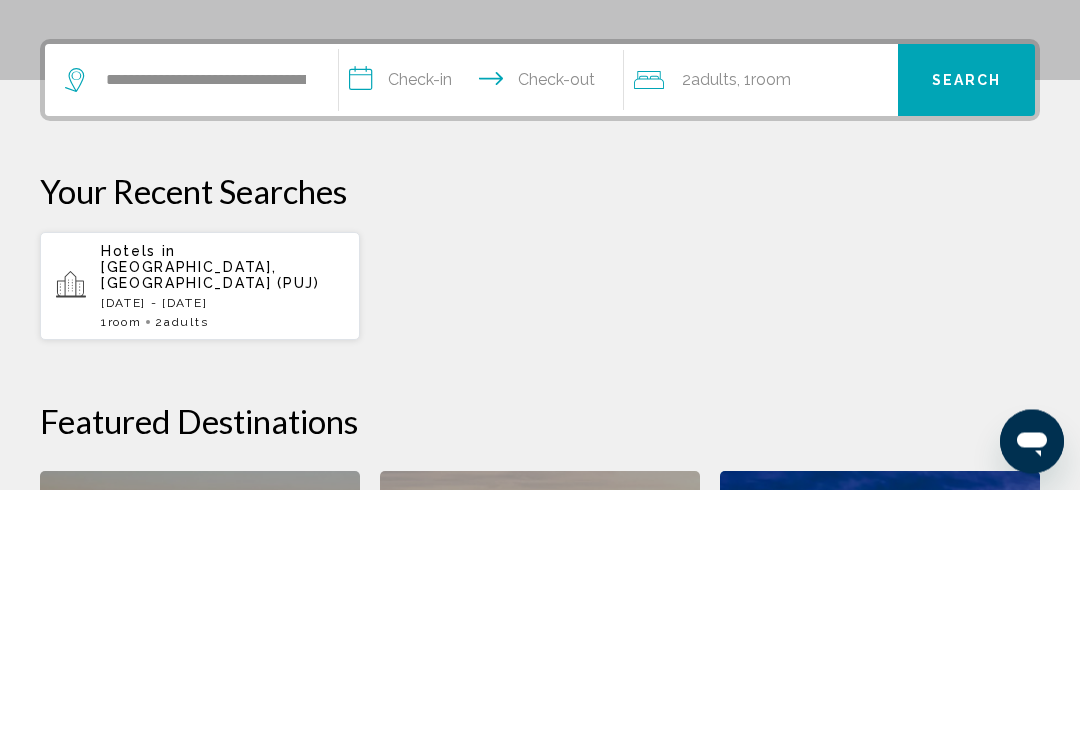 click on "**********" at bounding box center [485, 334] 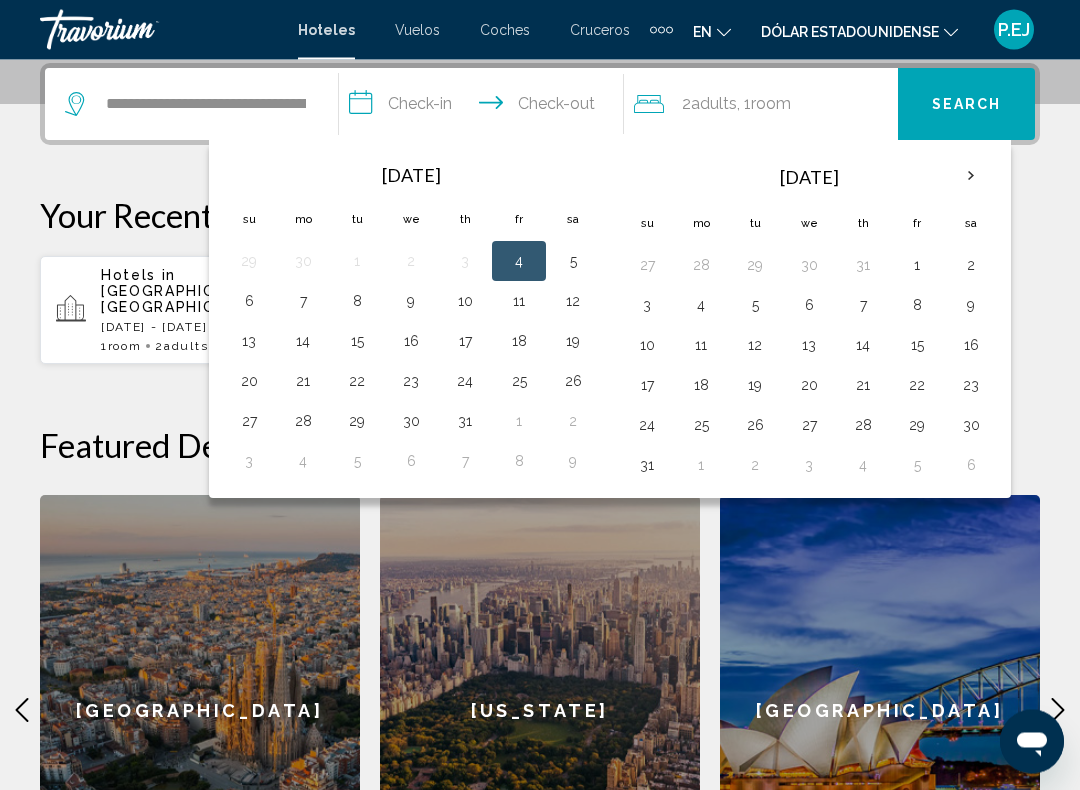 scroll, scrollTop: 494, scrollLeft: 0, axis: vertical 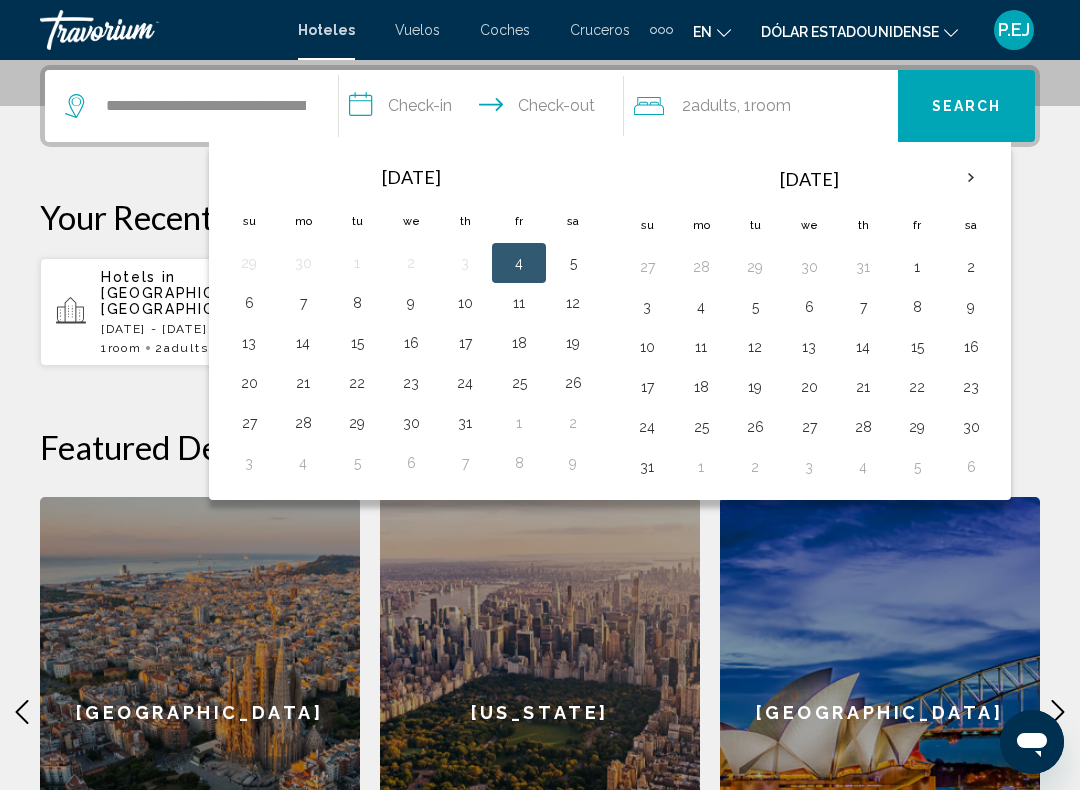 click on "11" at bounding box center [519, 303] 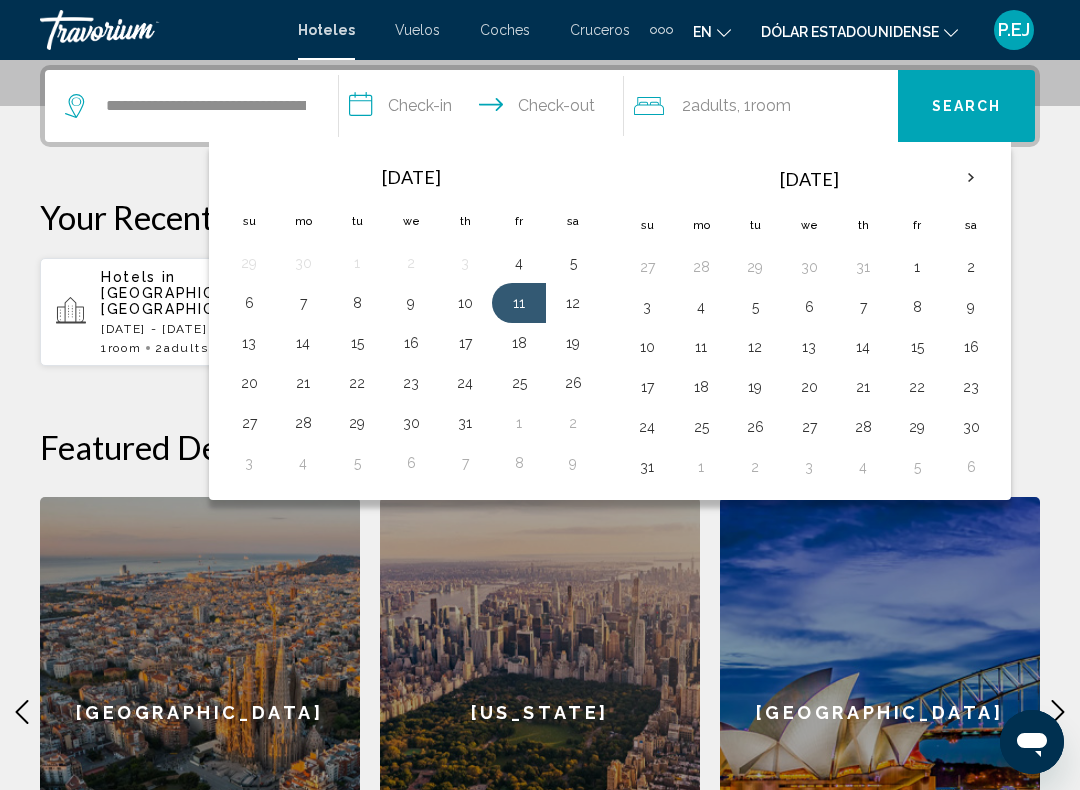 click on "14" at bounding box center (303, 343) 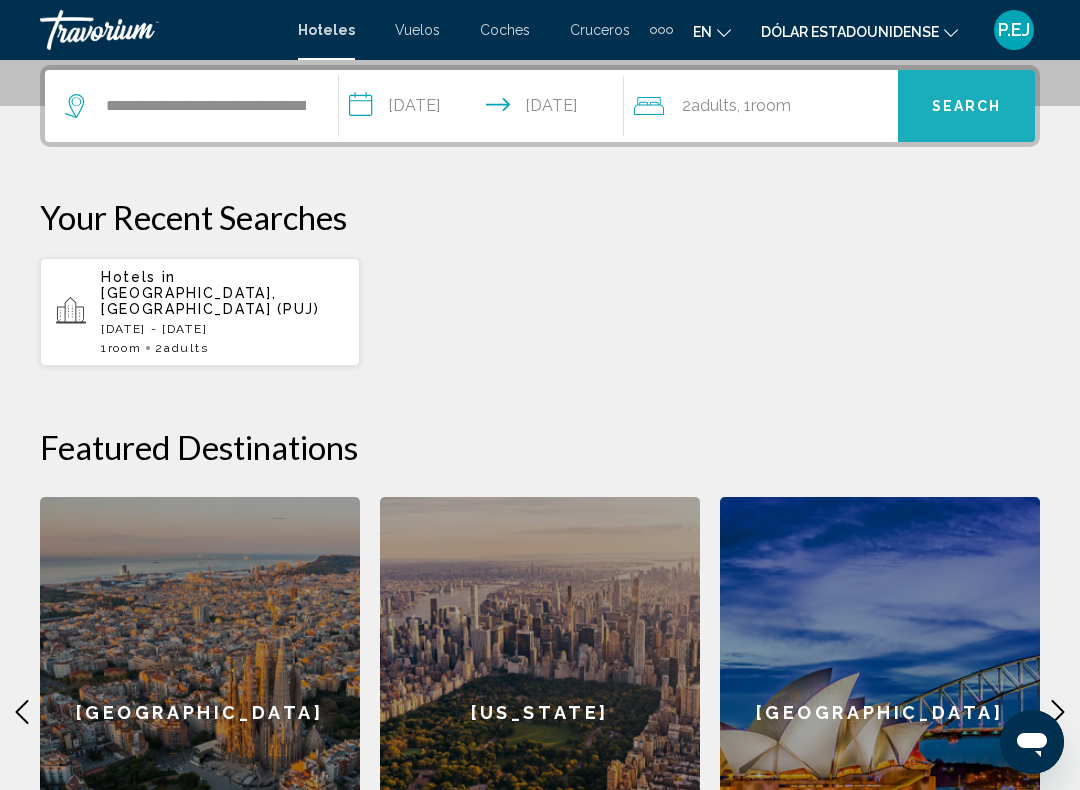 click on "Search" at bounding box center [967, 107] 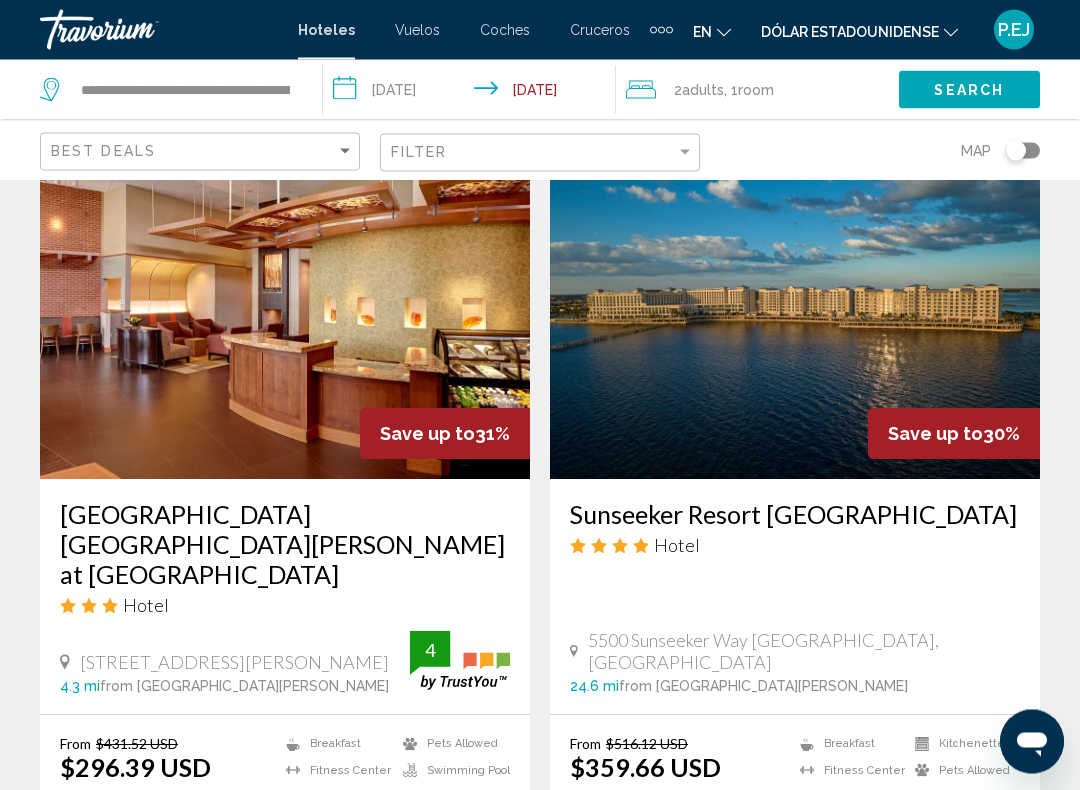 scroll, scrollTop: 836, scrollLeft: 0, axis: vertical 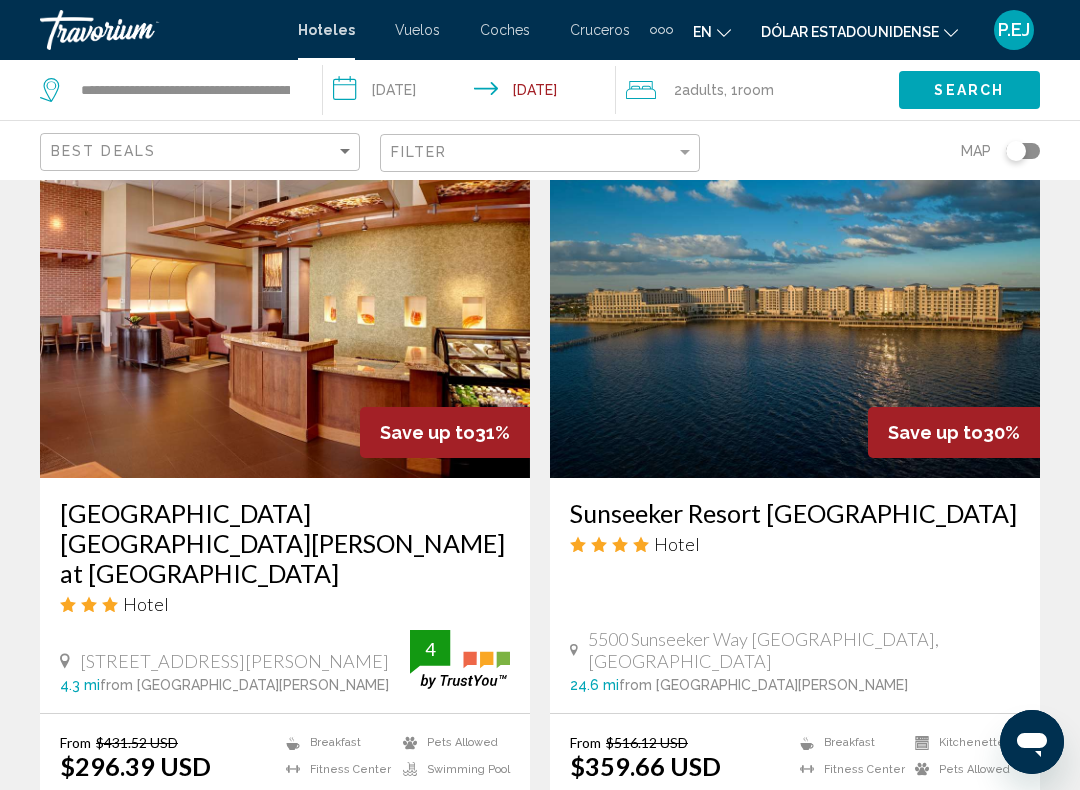 click at bounding box center (285, 318) 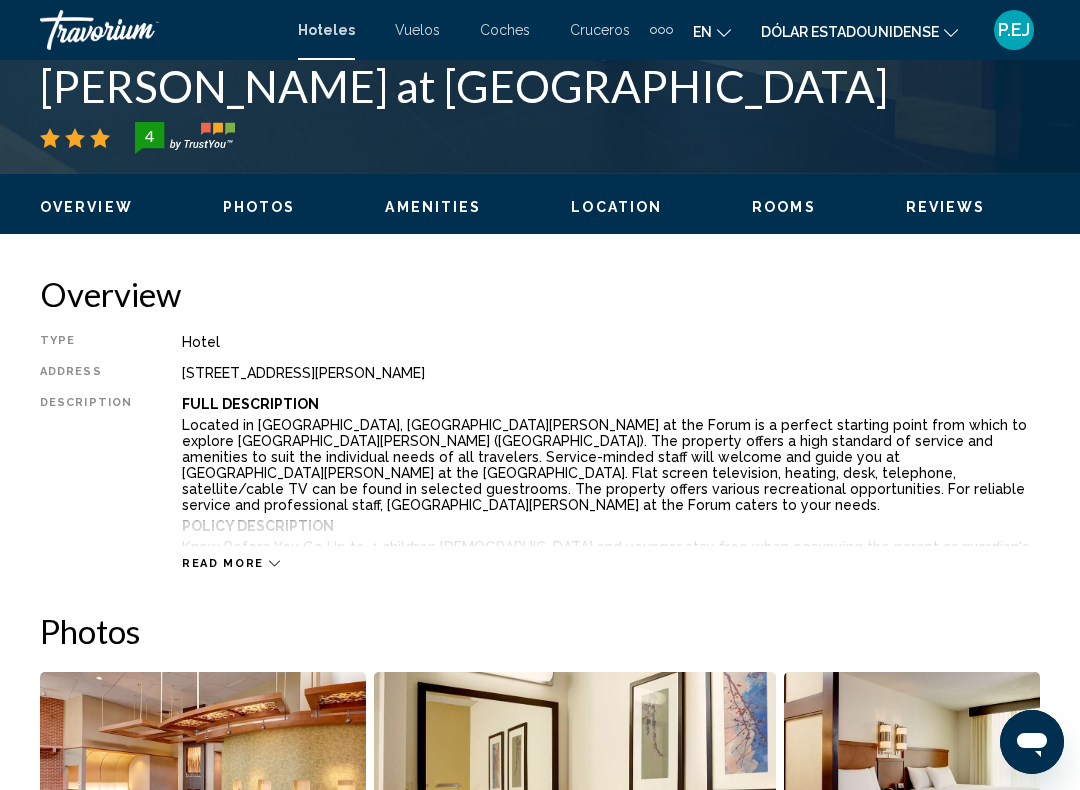 scroll, scrollTop: 0, scrollLeft: 0, axis: both 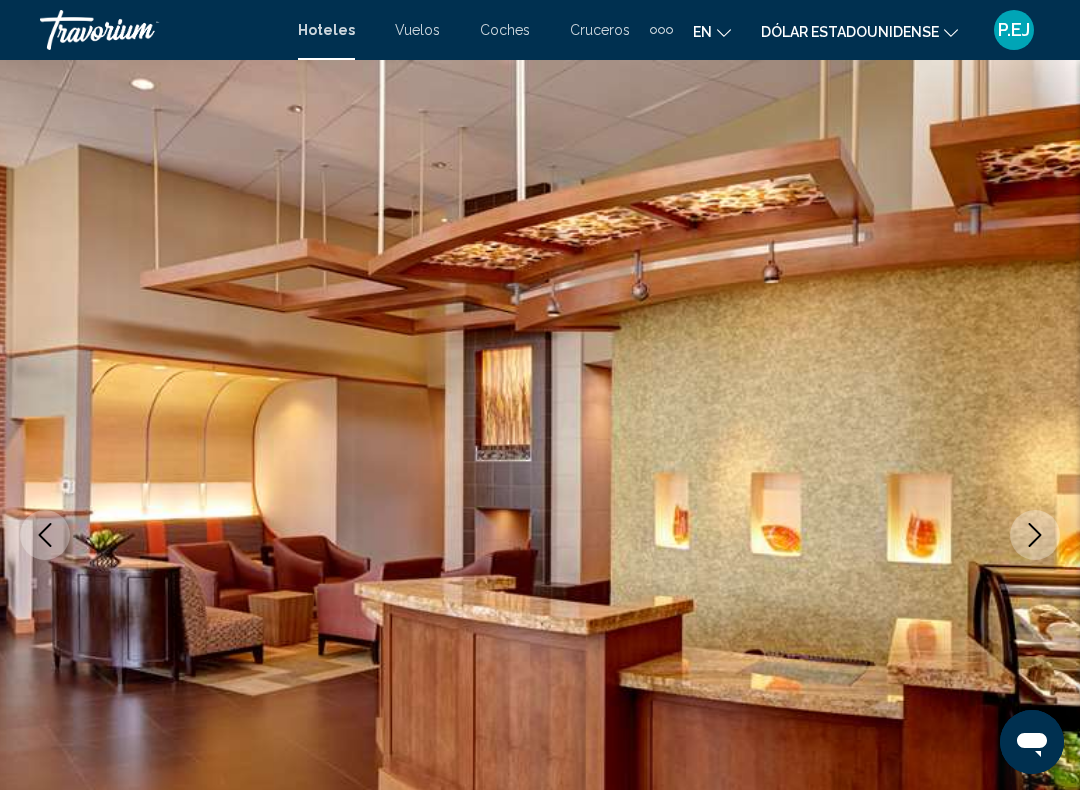 click 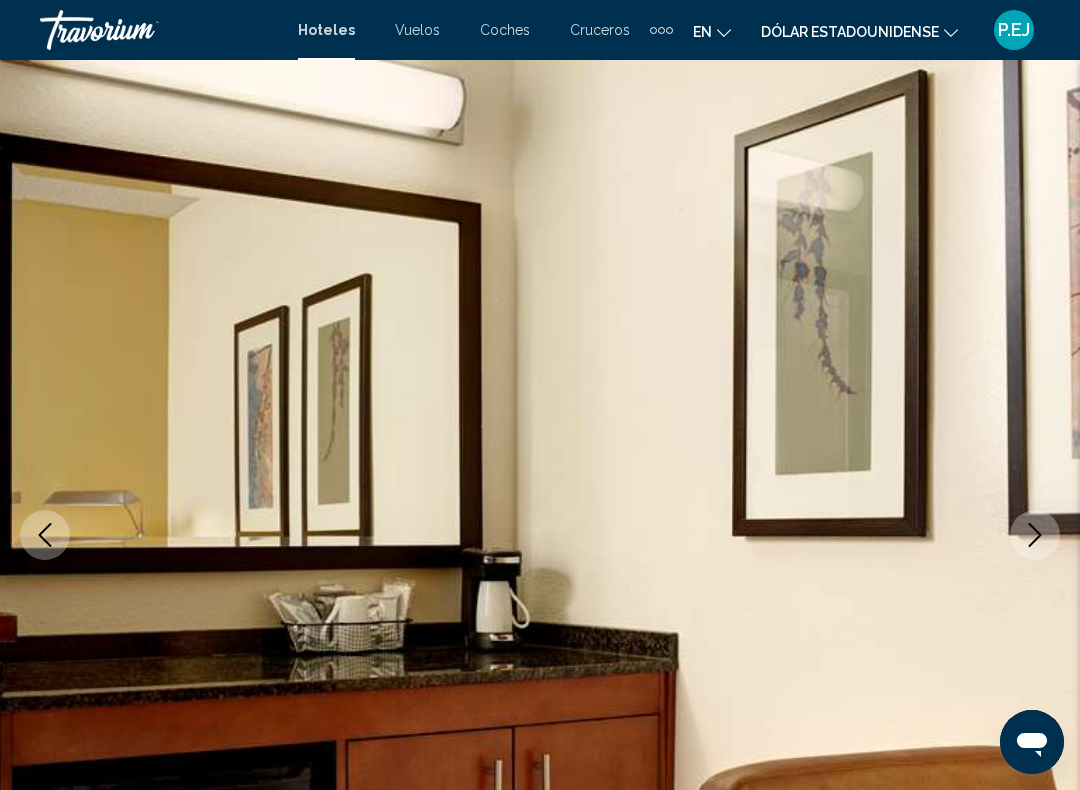 click 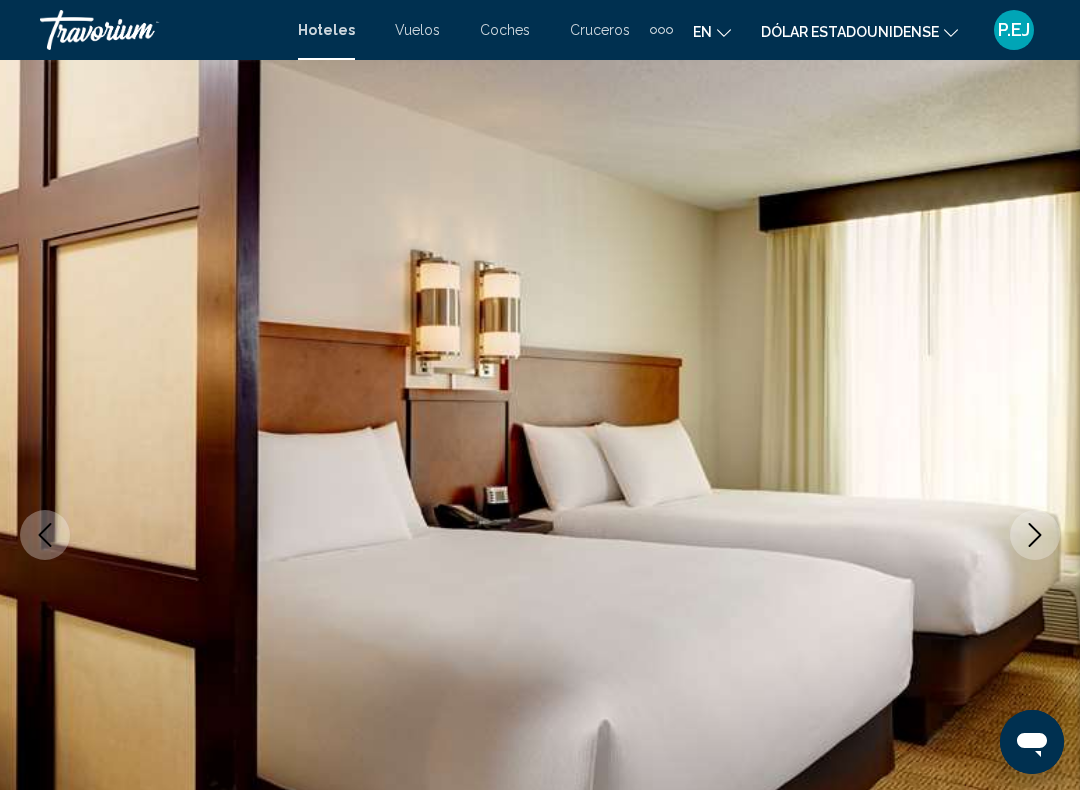 click 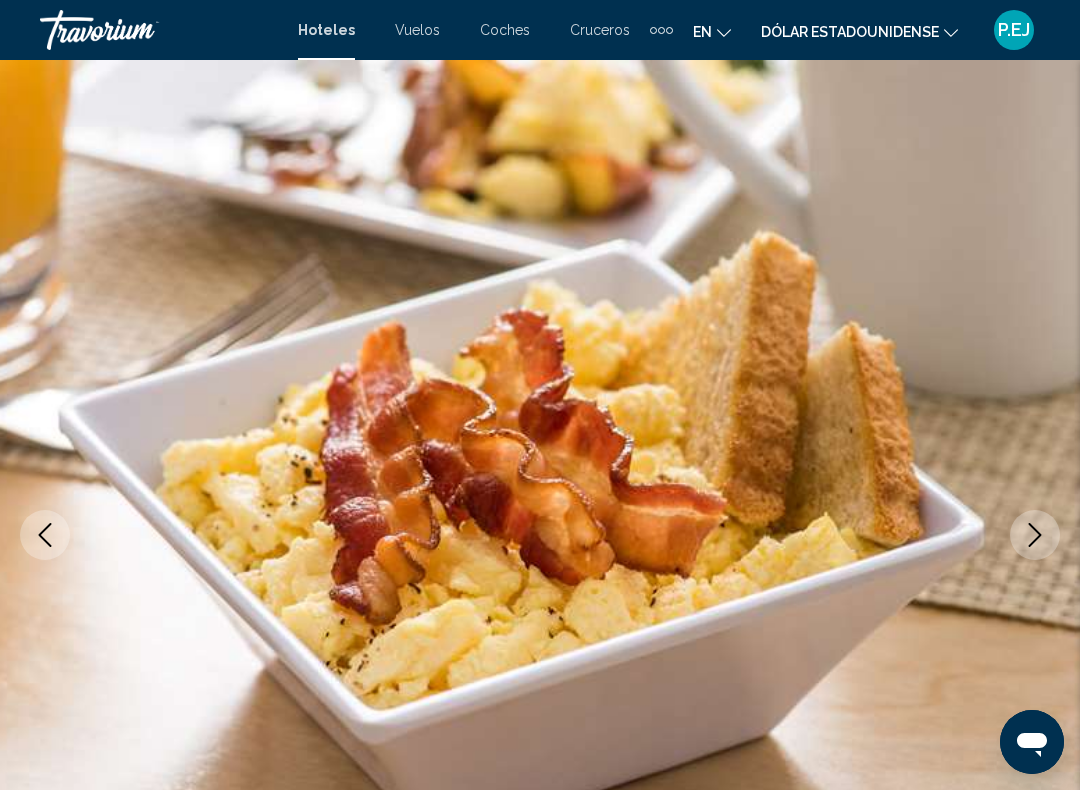 click at bounding box center (1035, 535) 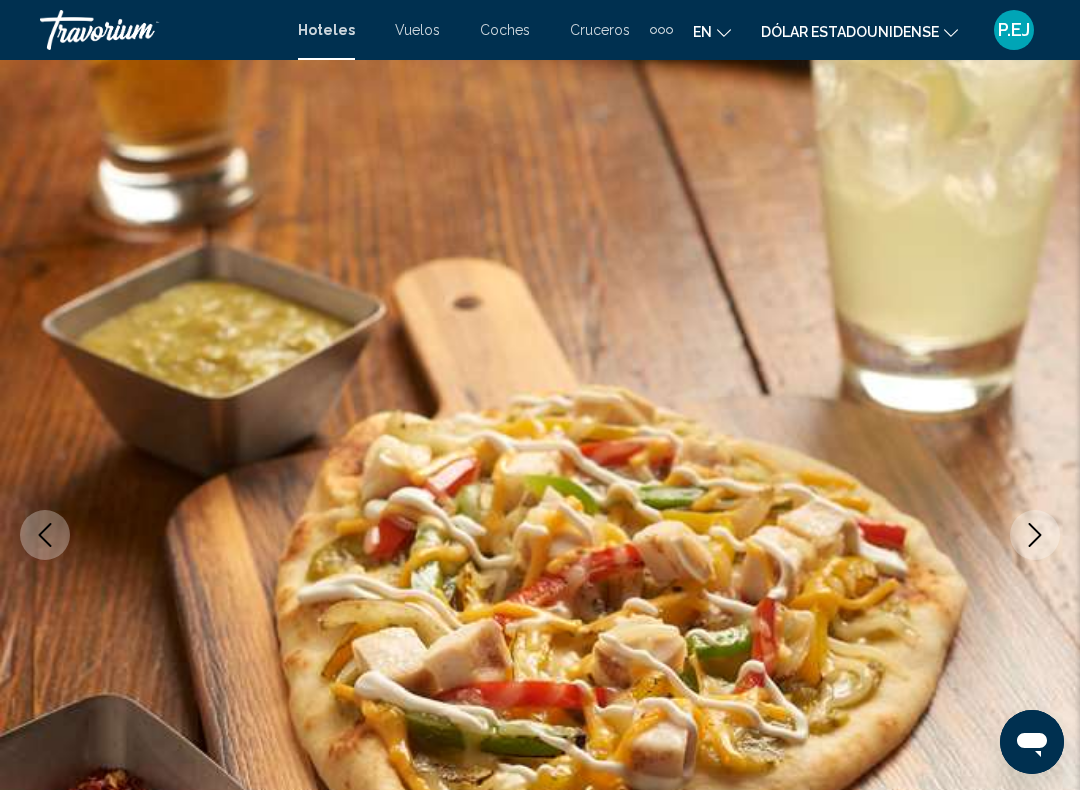 click 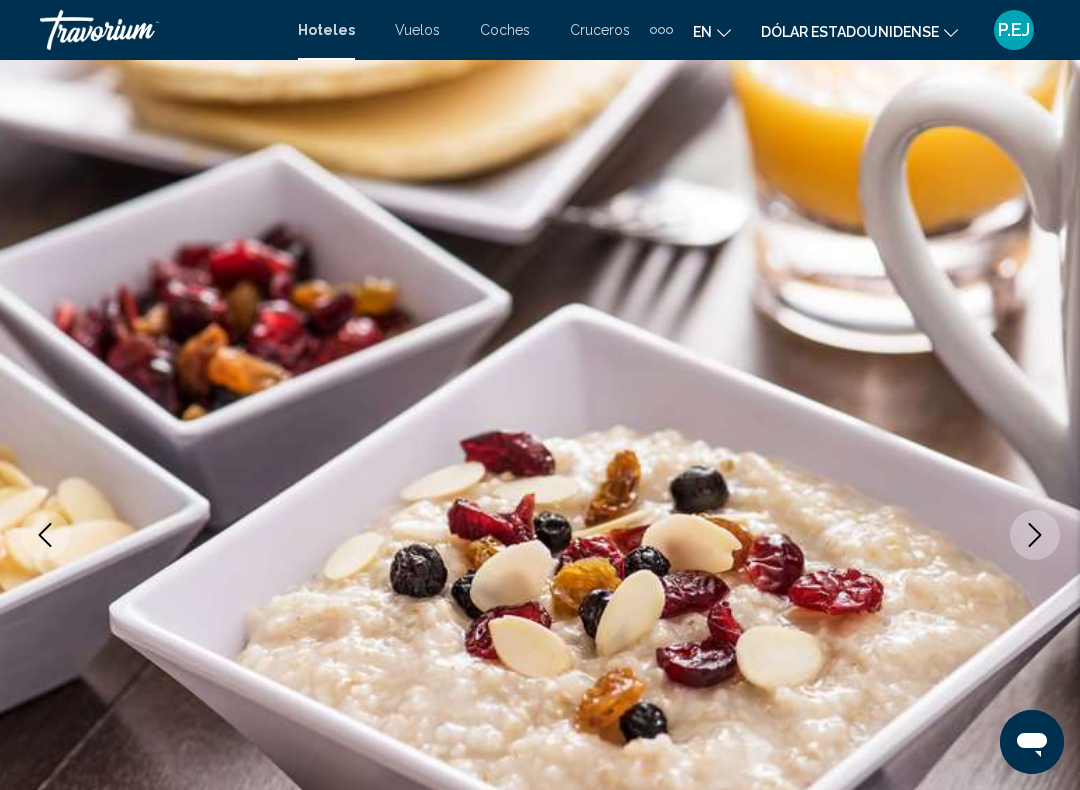 click 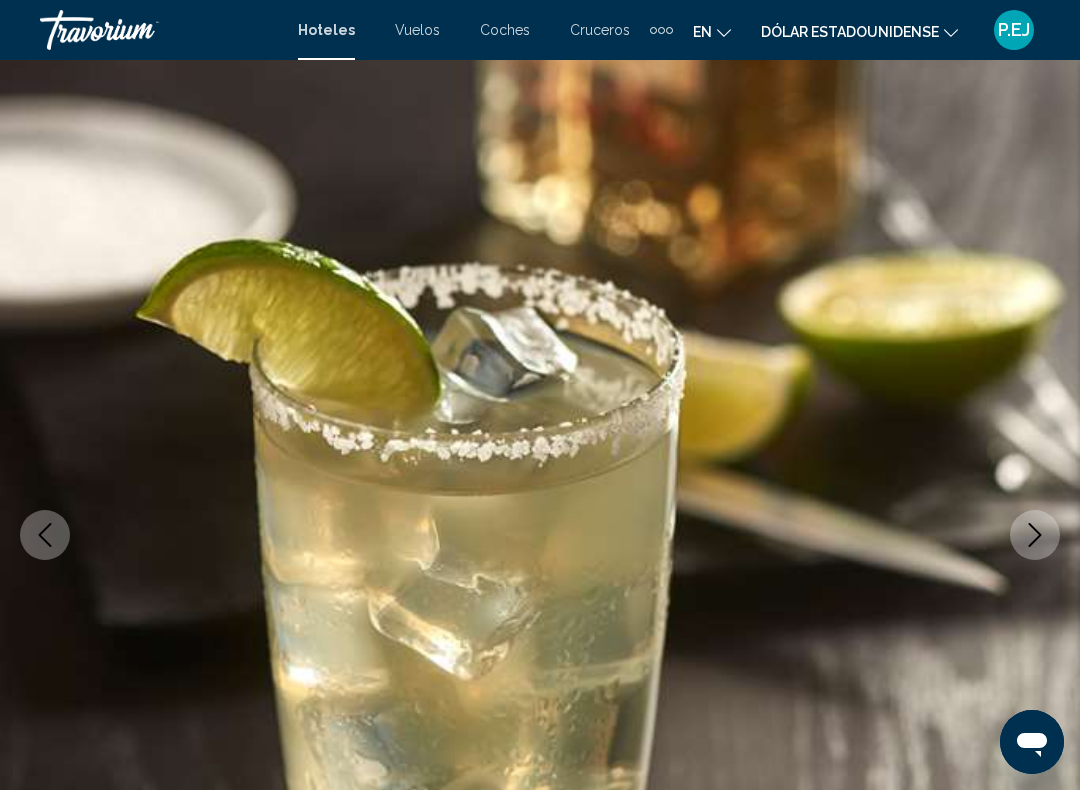 click 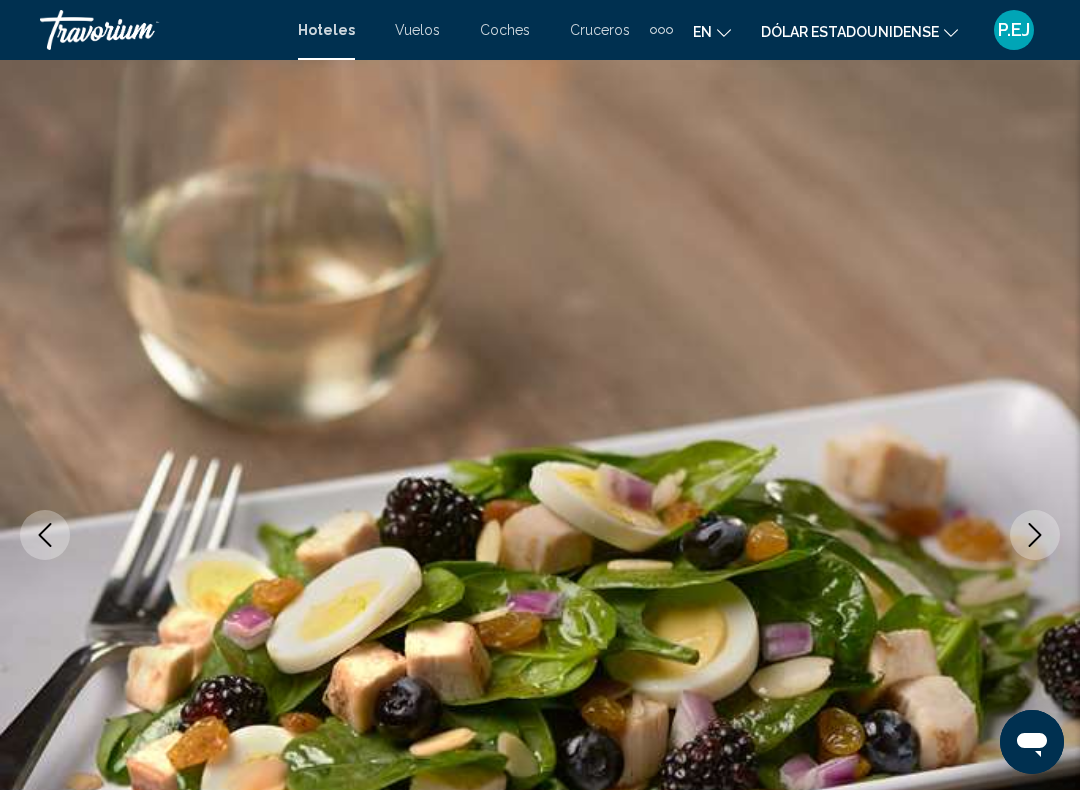 click 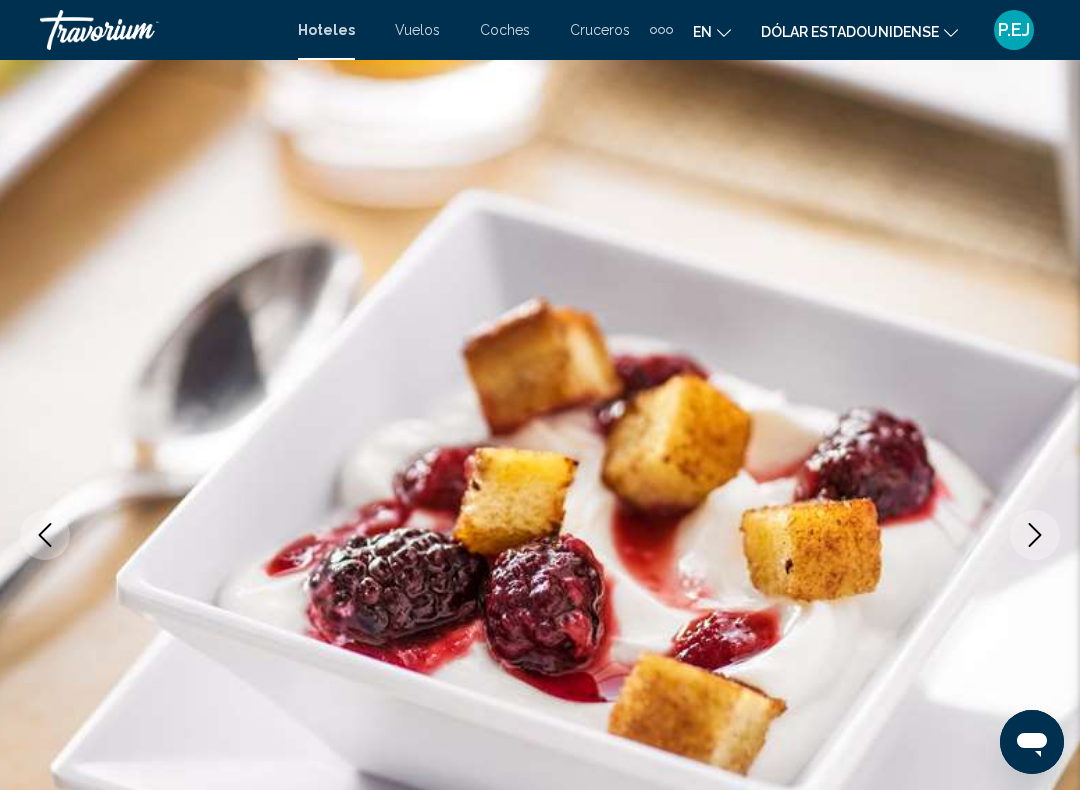 click 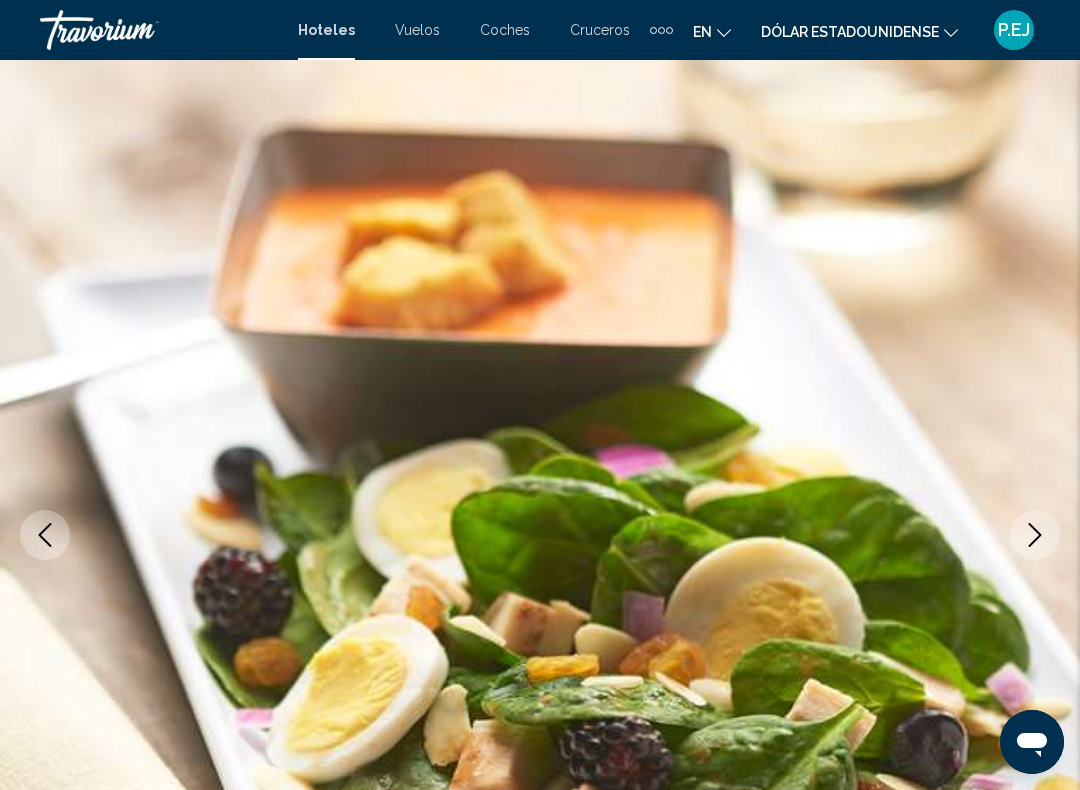 click at bounding box center [1035, 535] 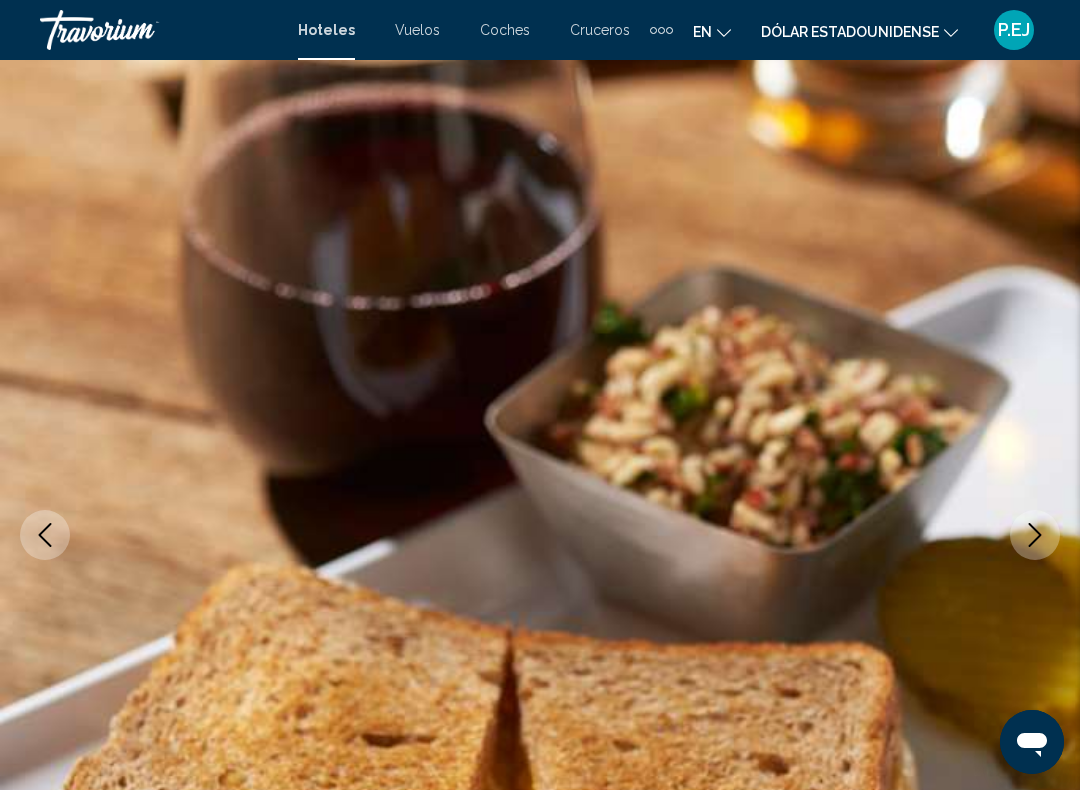 click 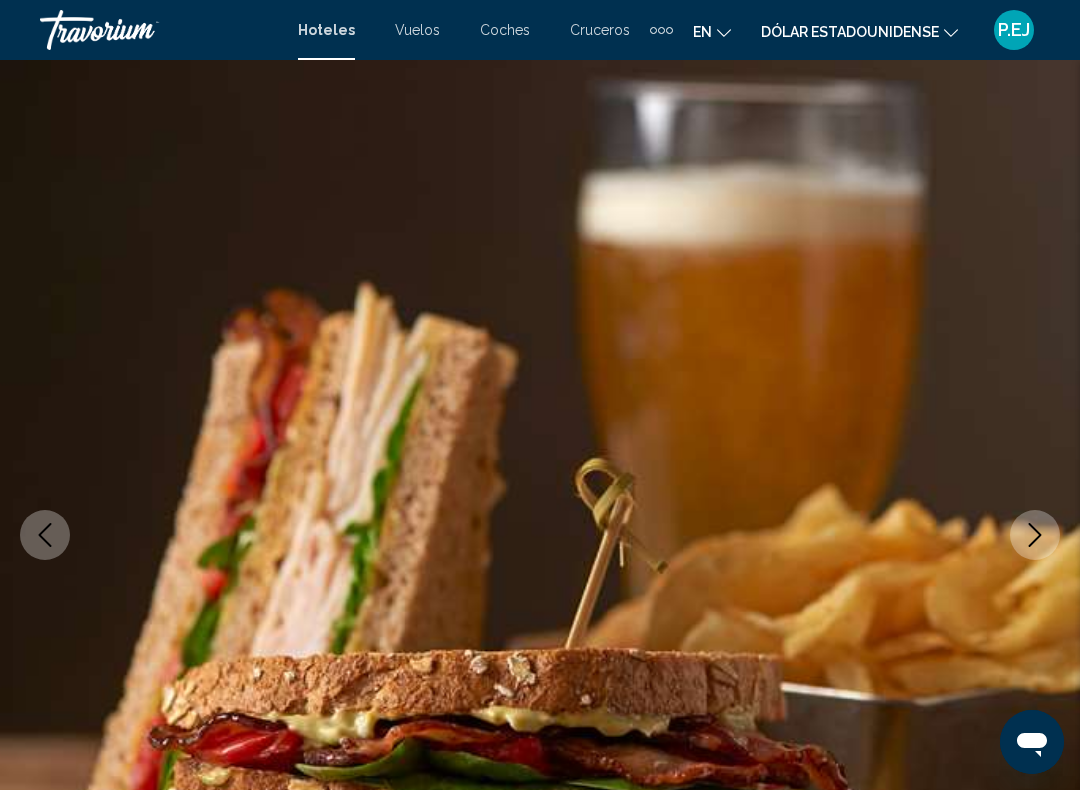 click 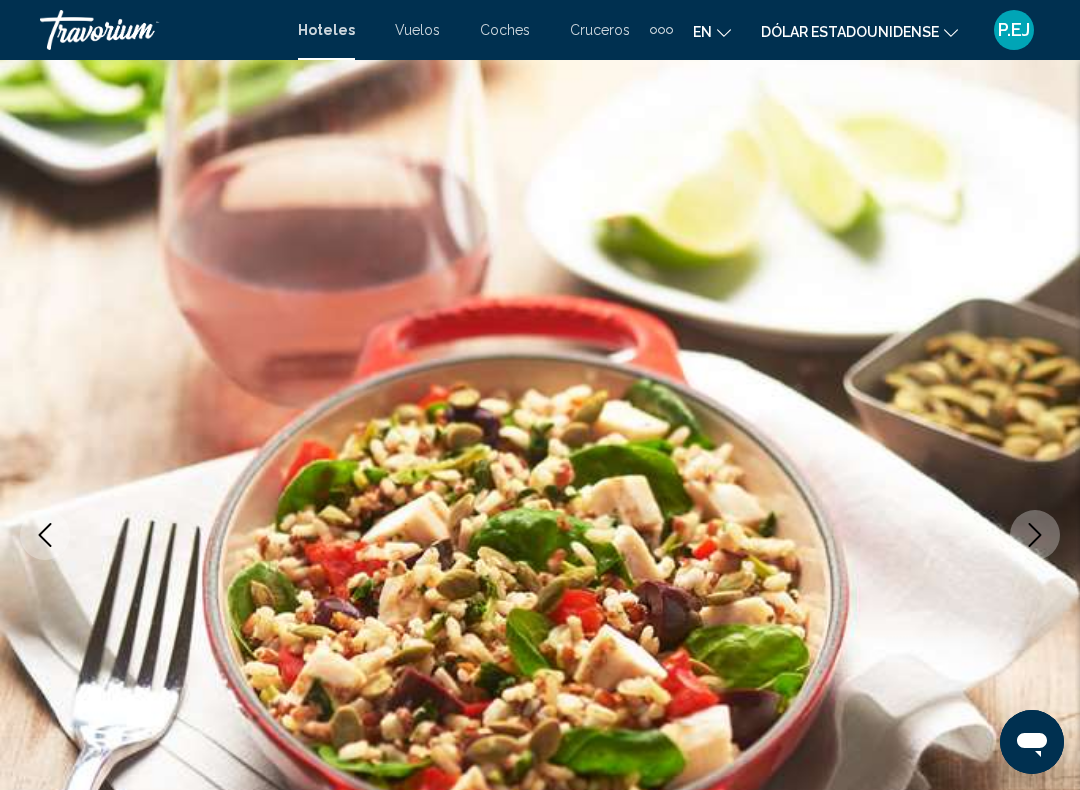 click 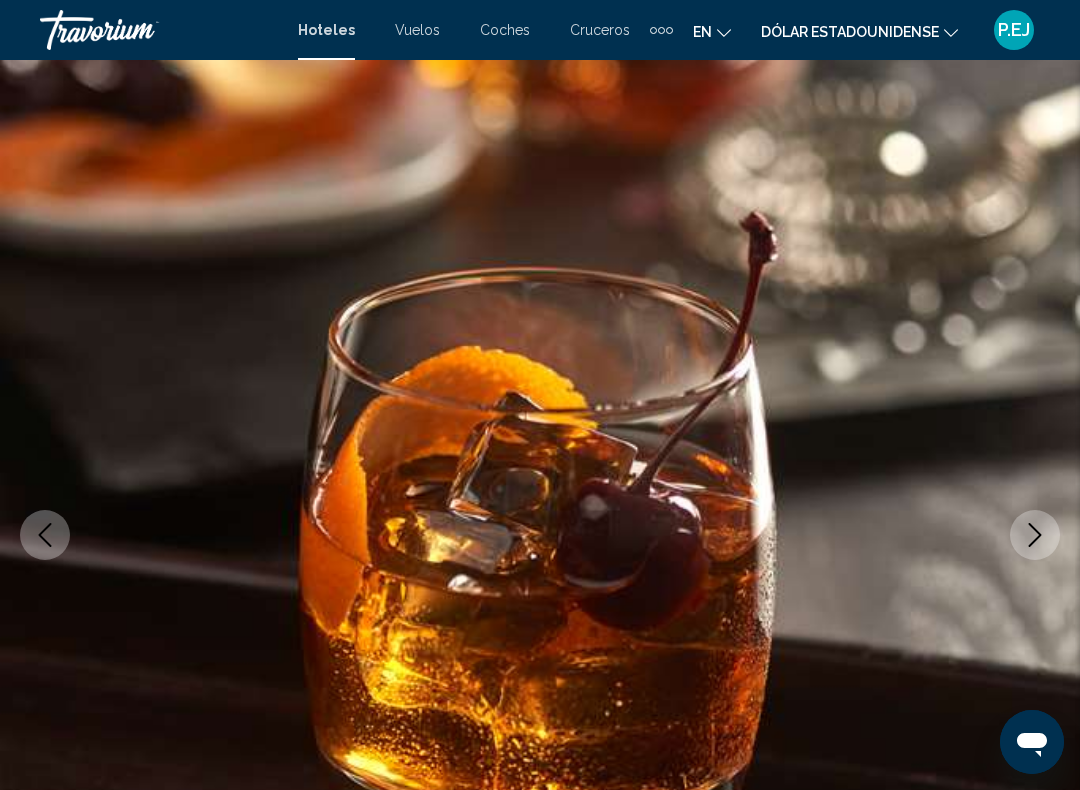 click 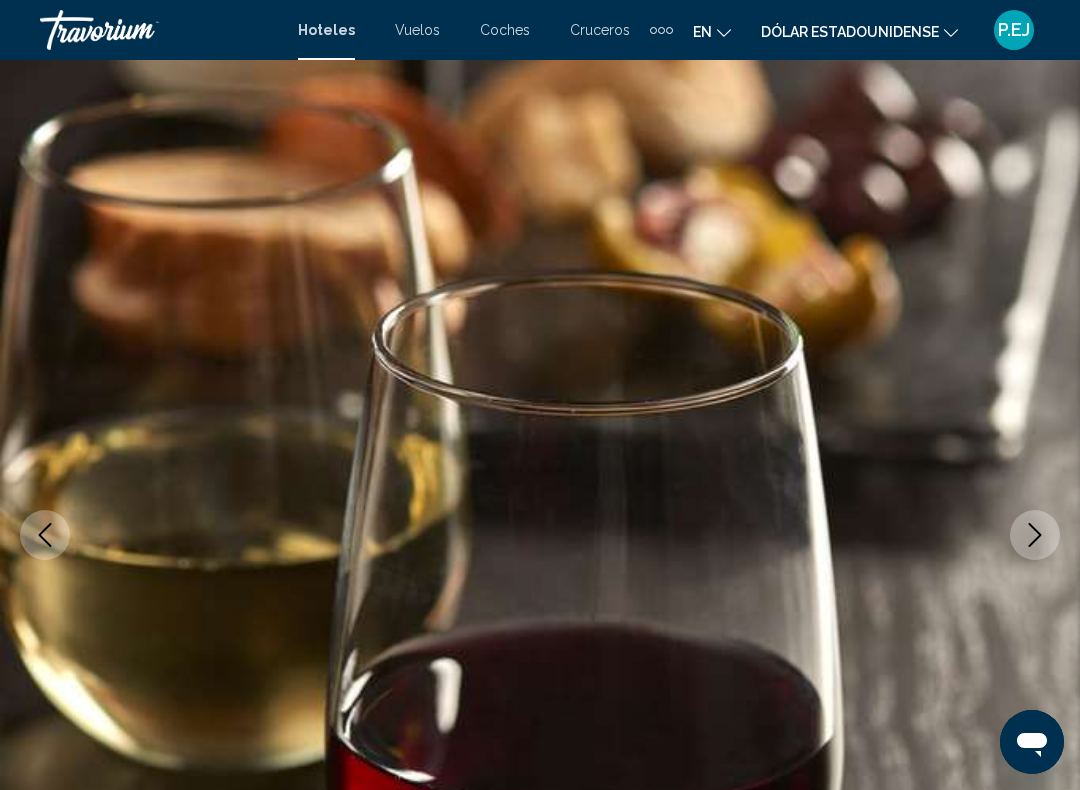 click 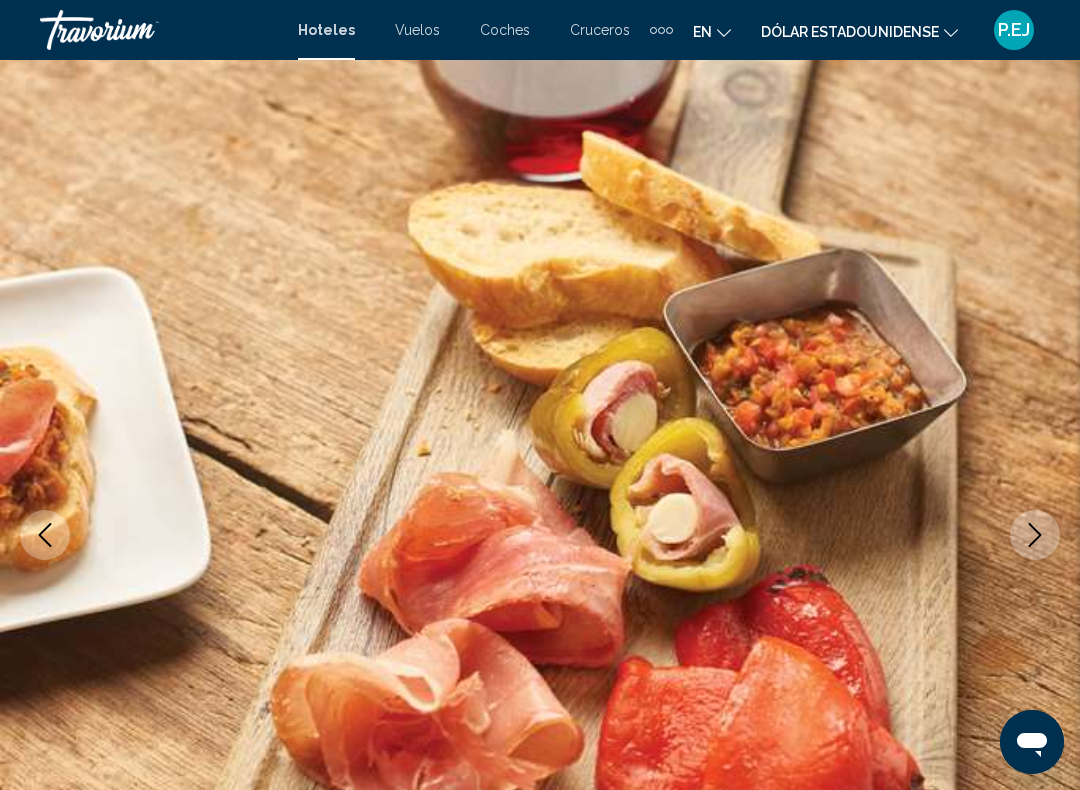 click 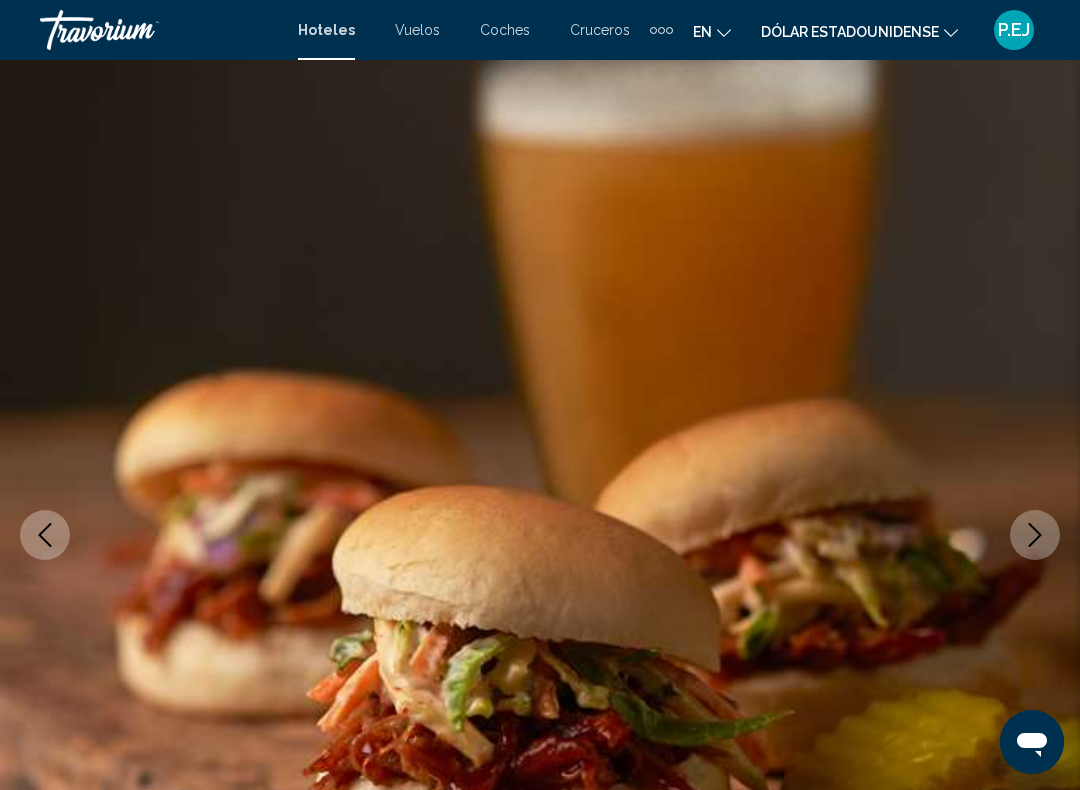 click 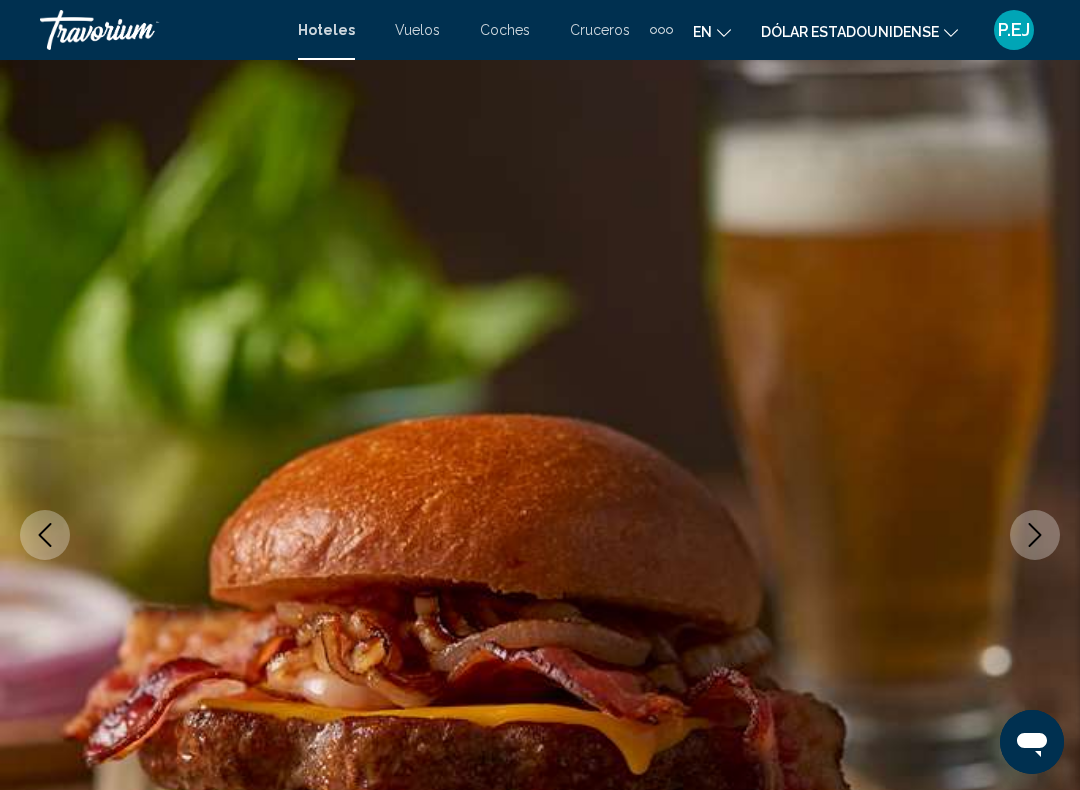 click 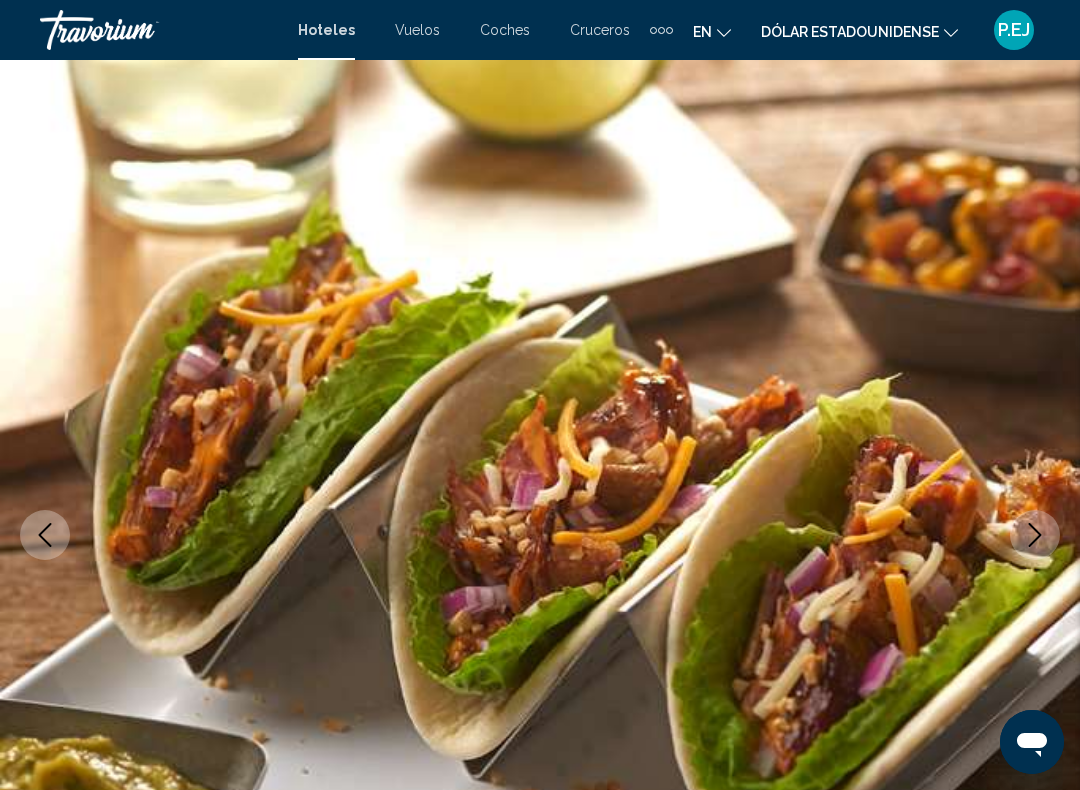 click 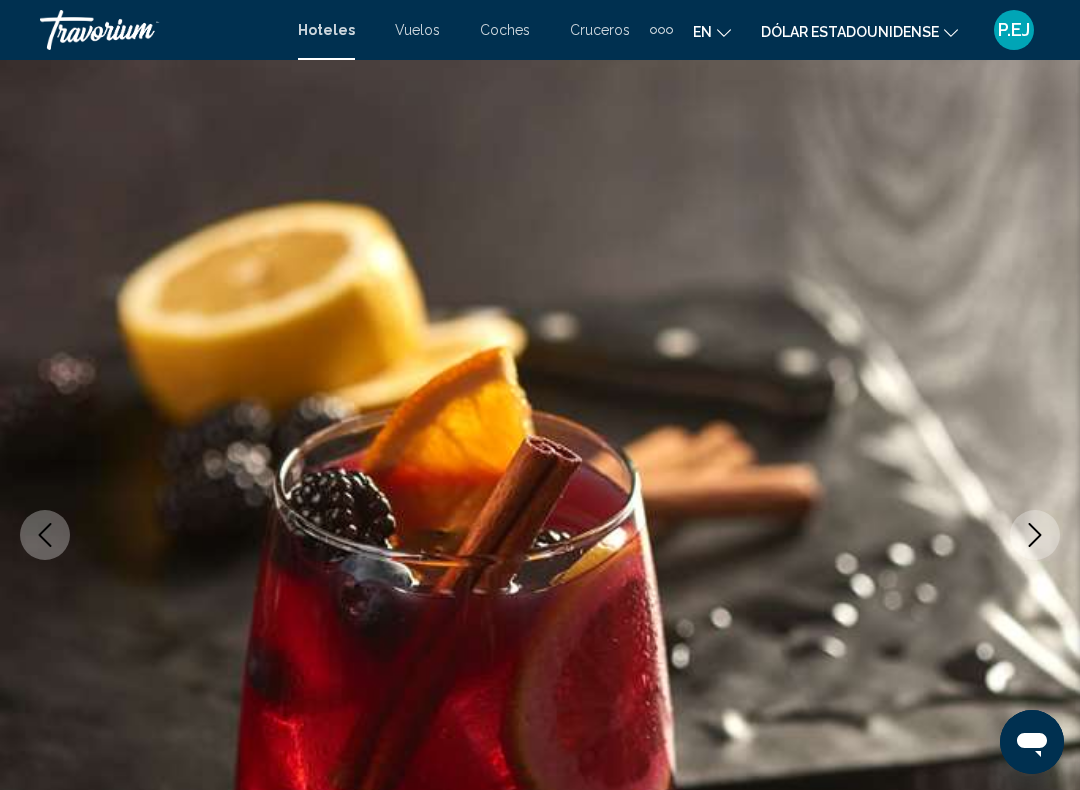 click 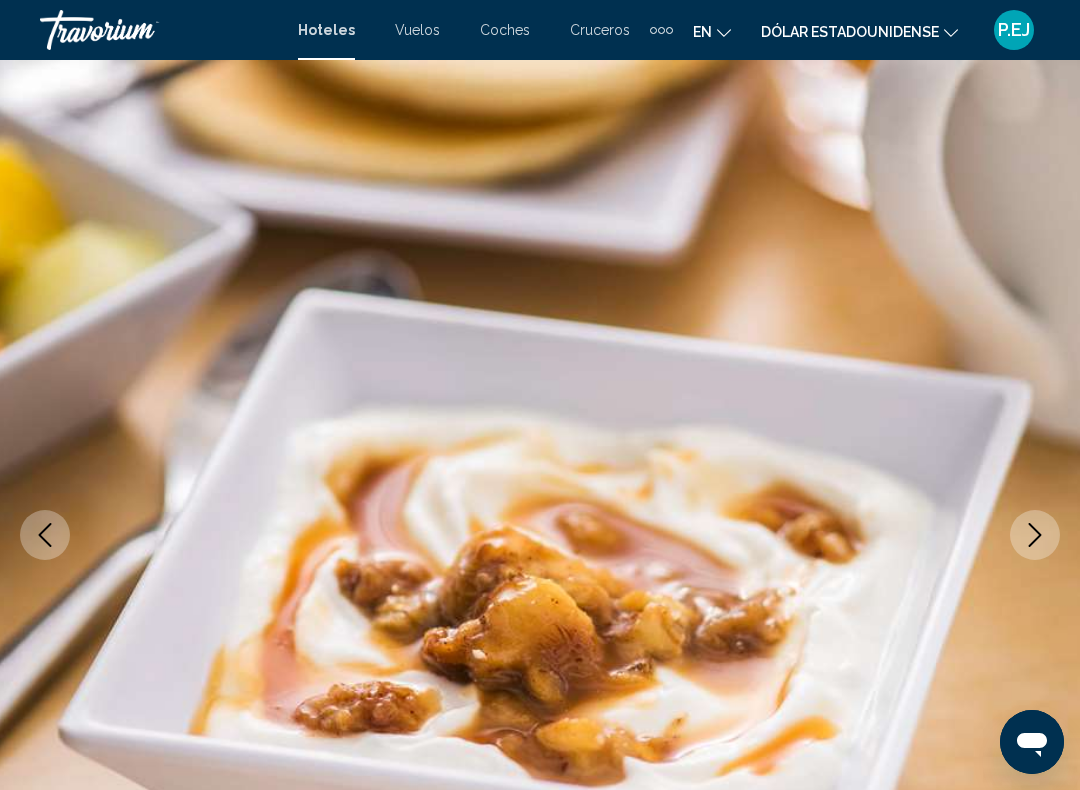 click 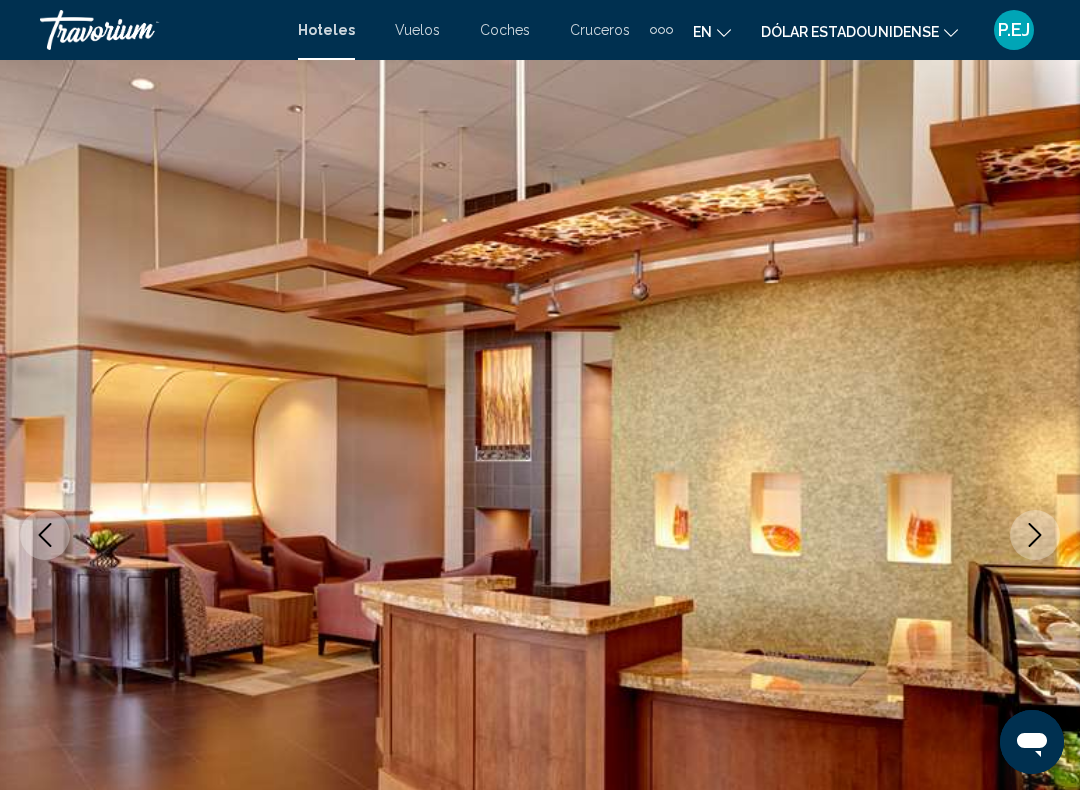 click 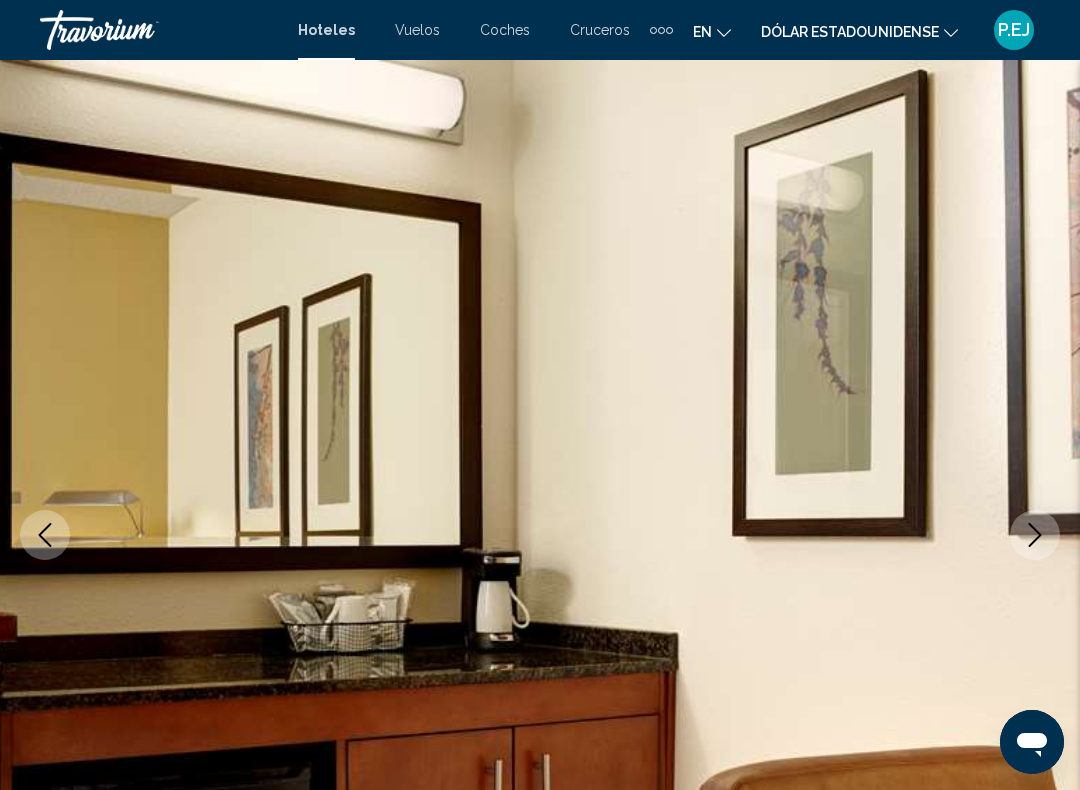 click 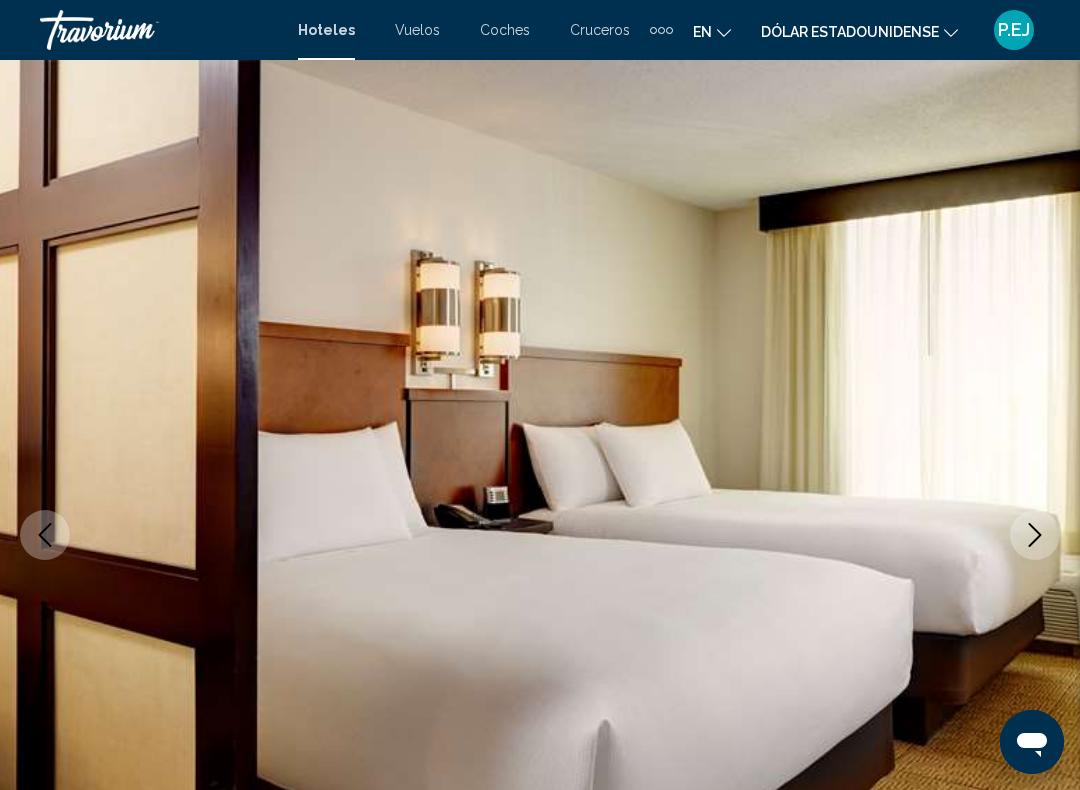 click 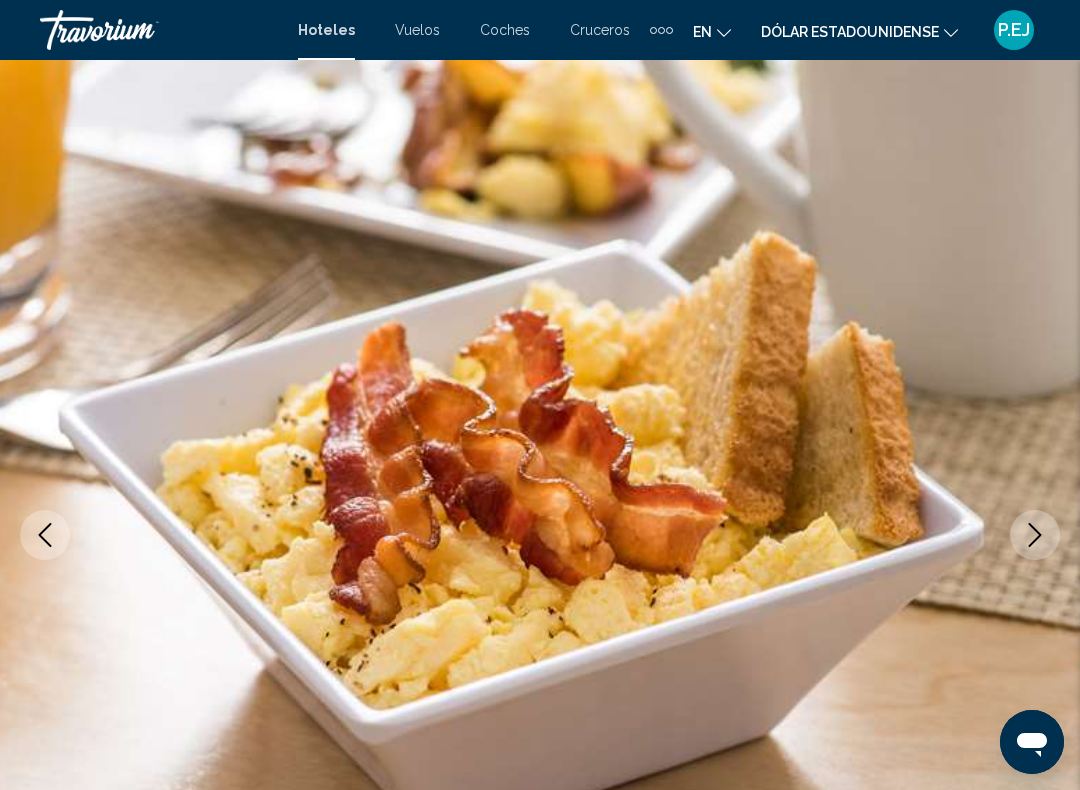 click 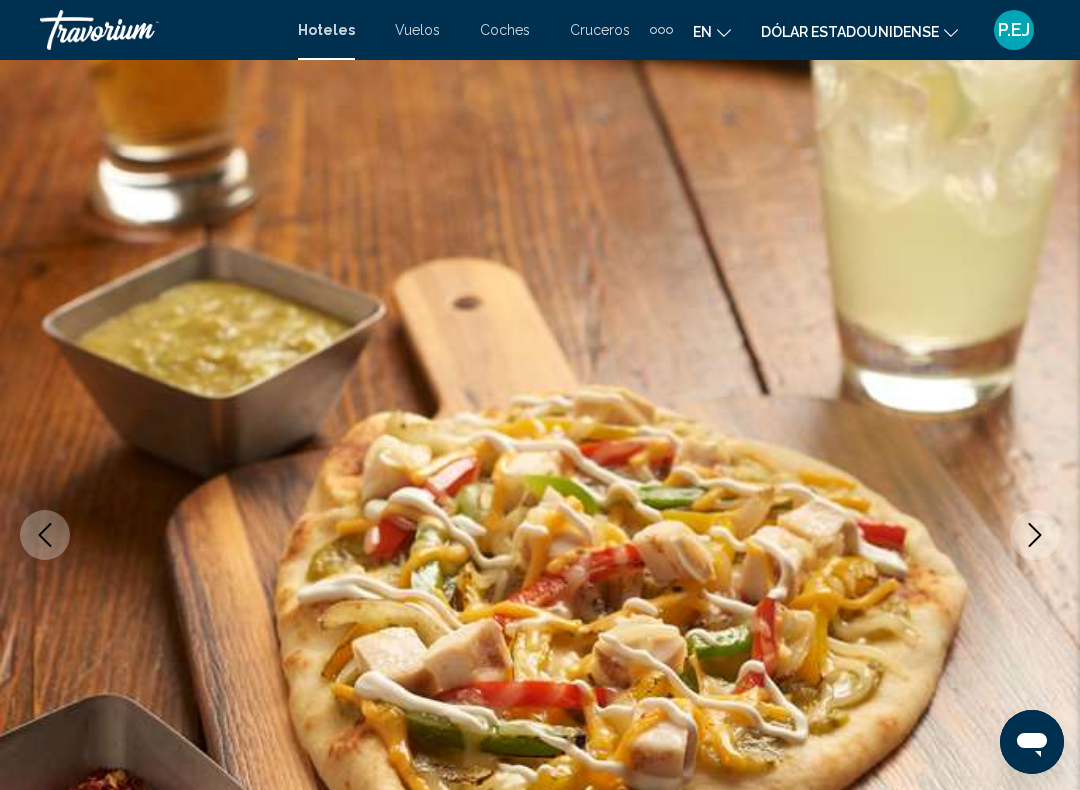 click 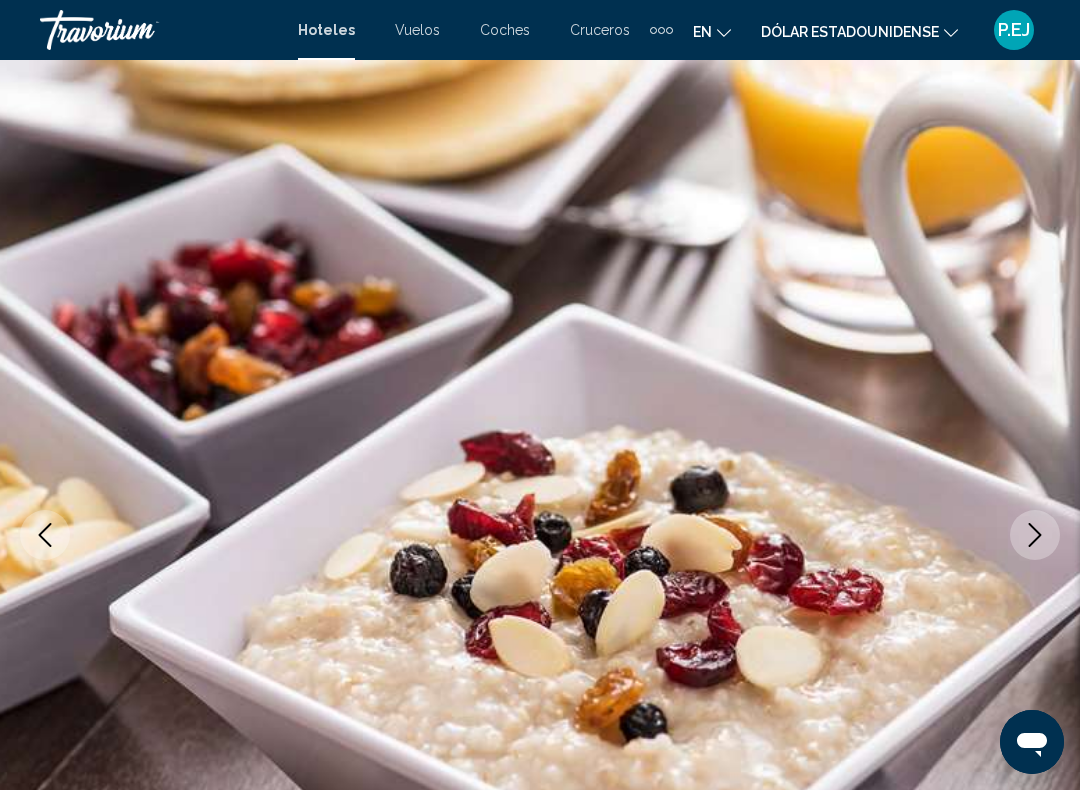 click 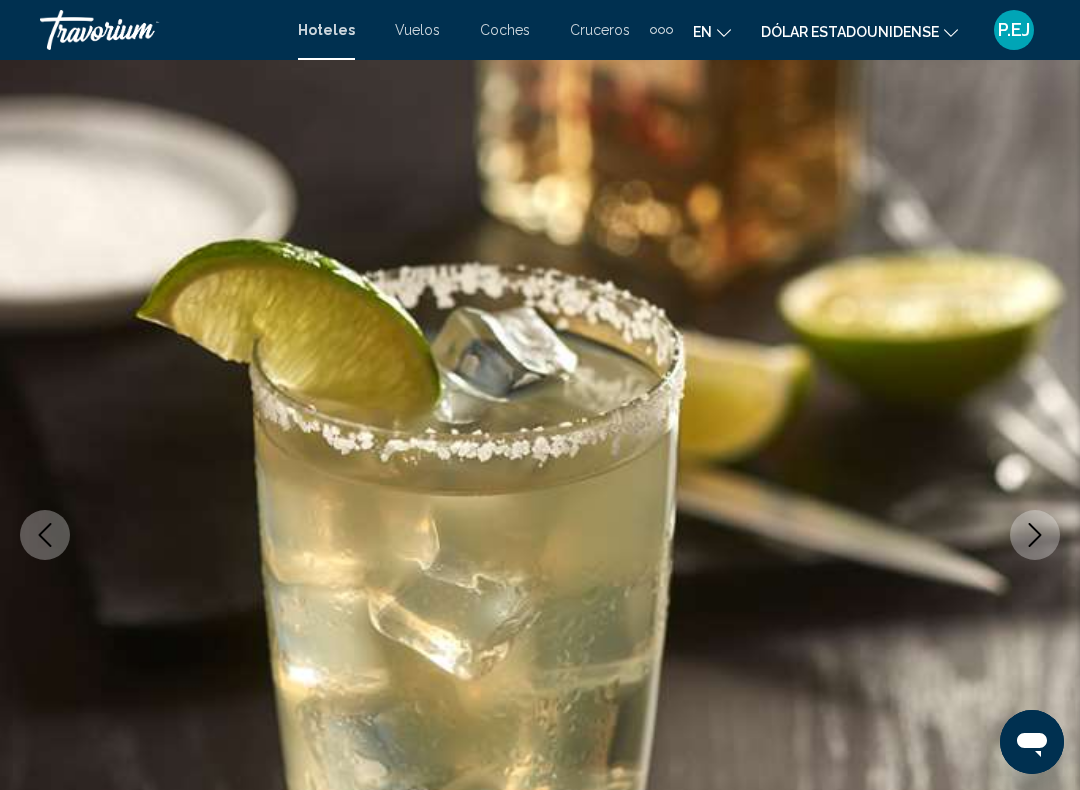click 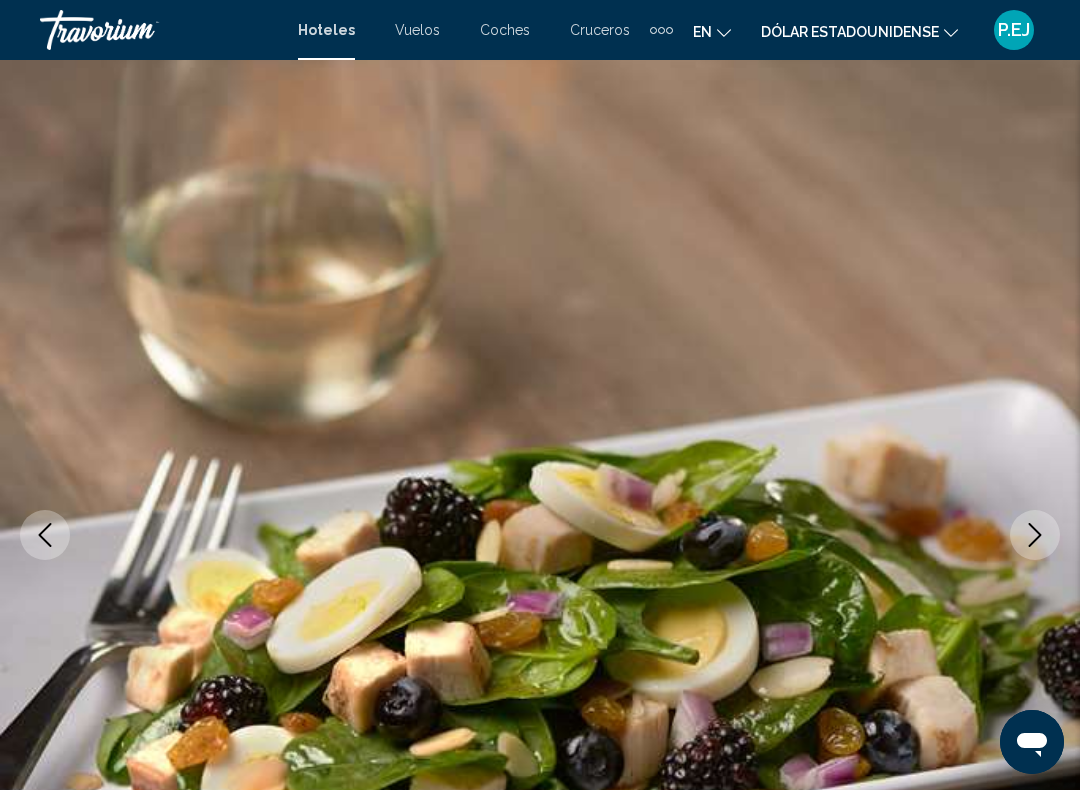 click 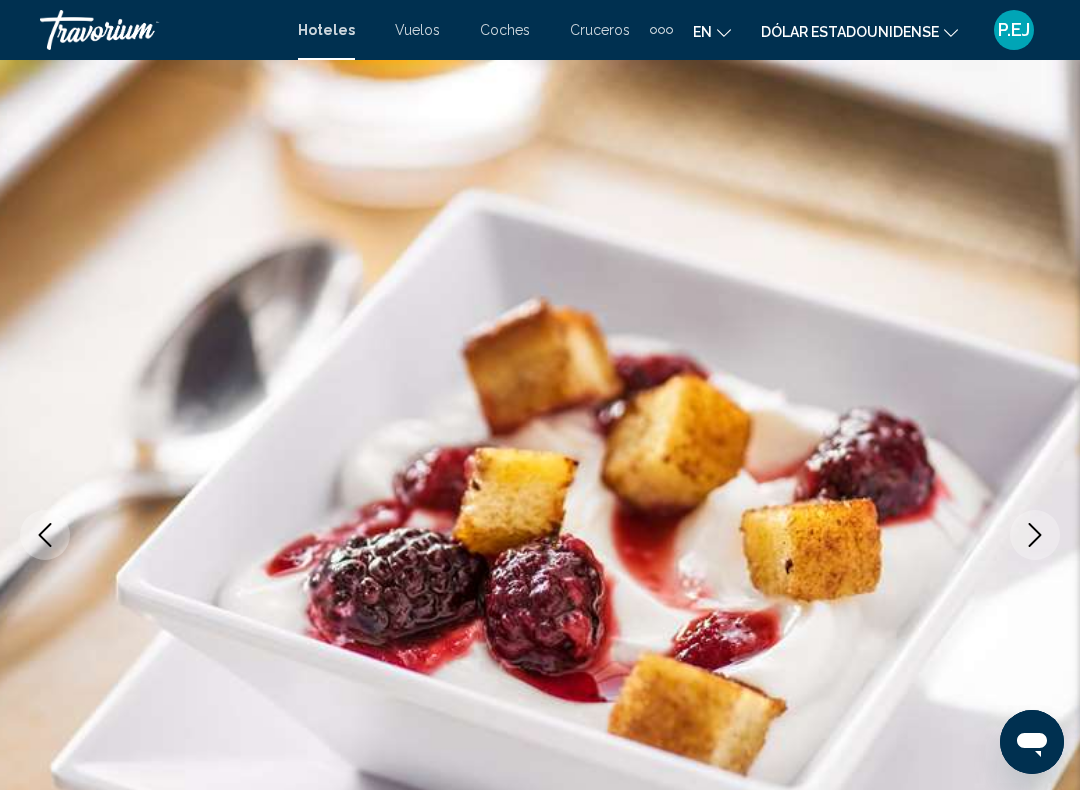 click 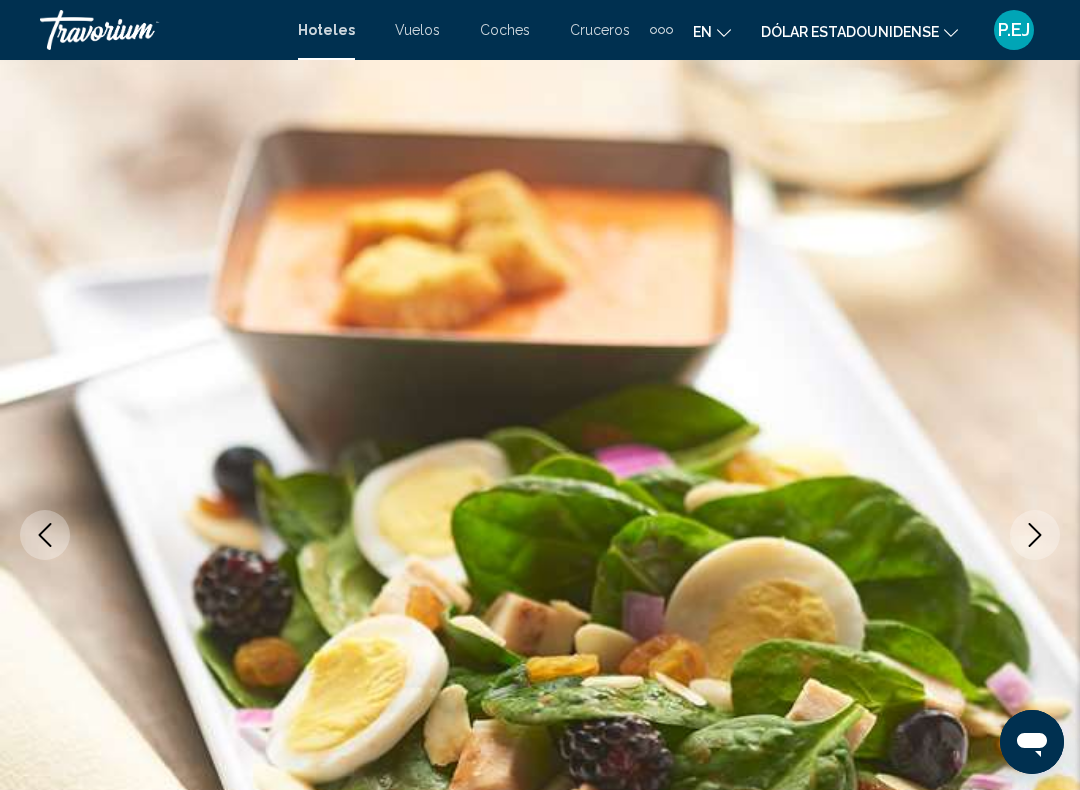 click 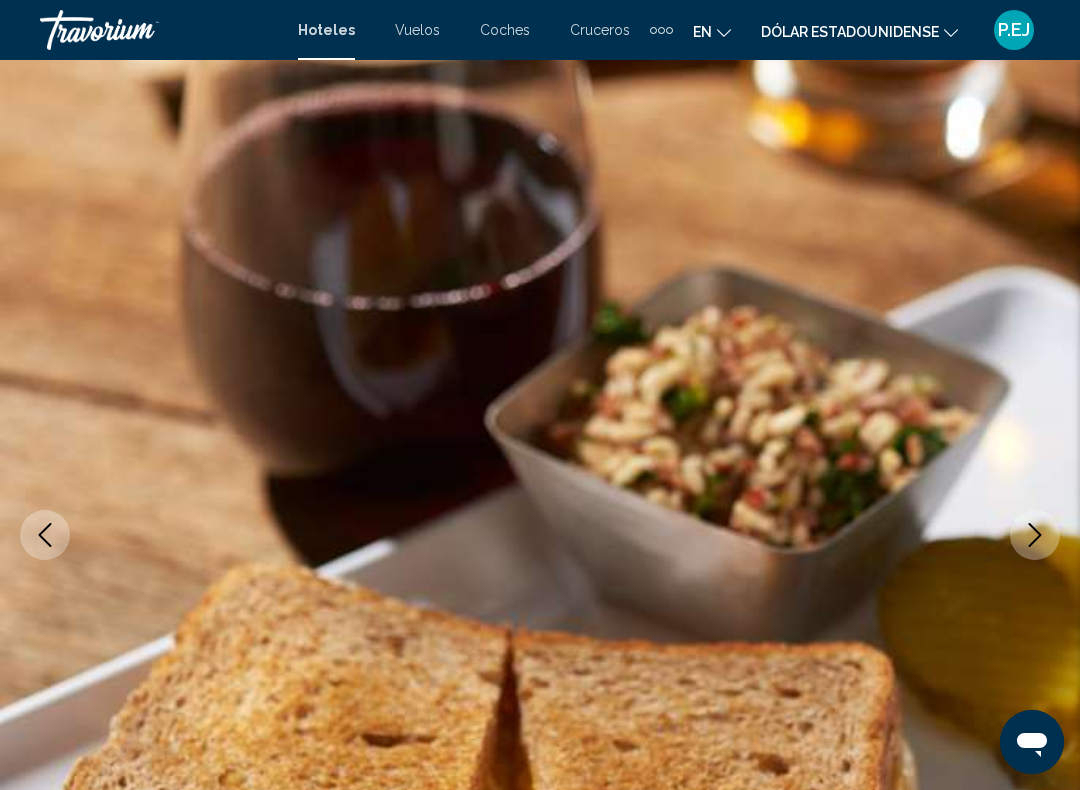 click 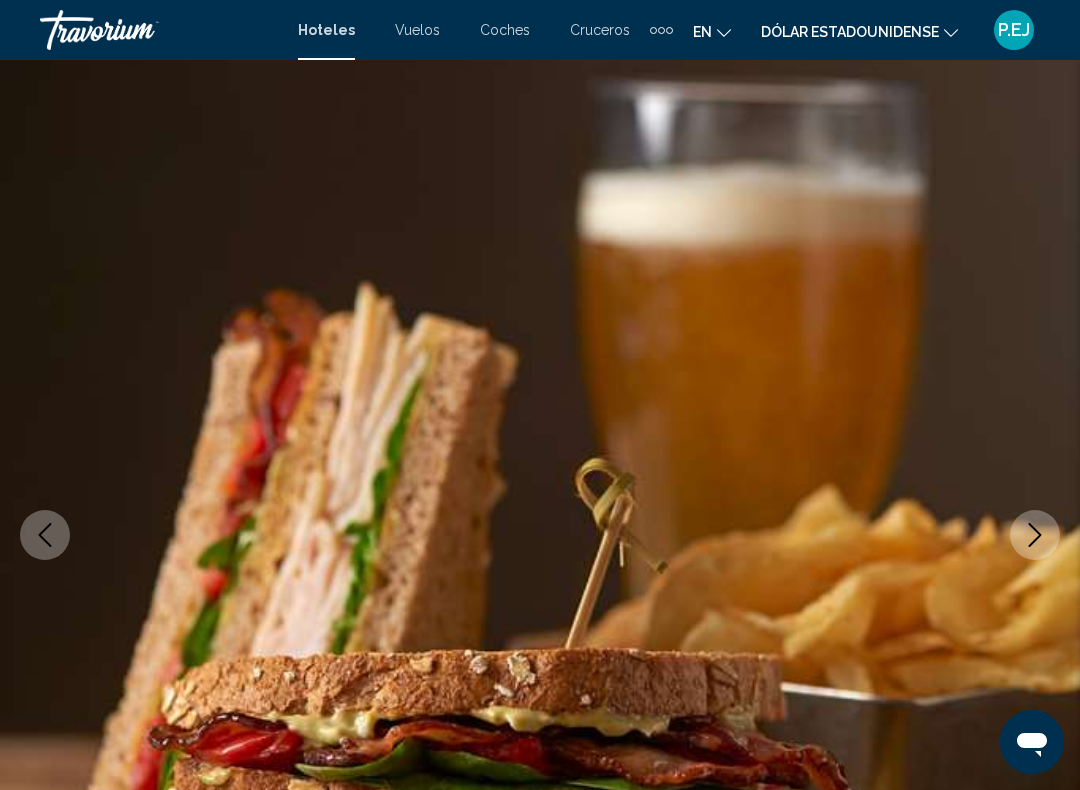 click 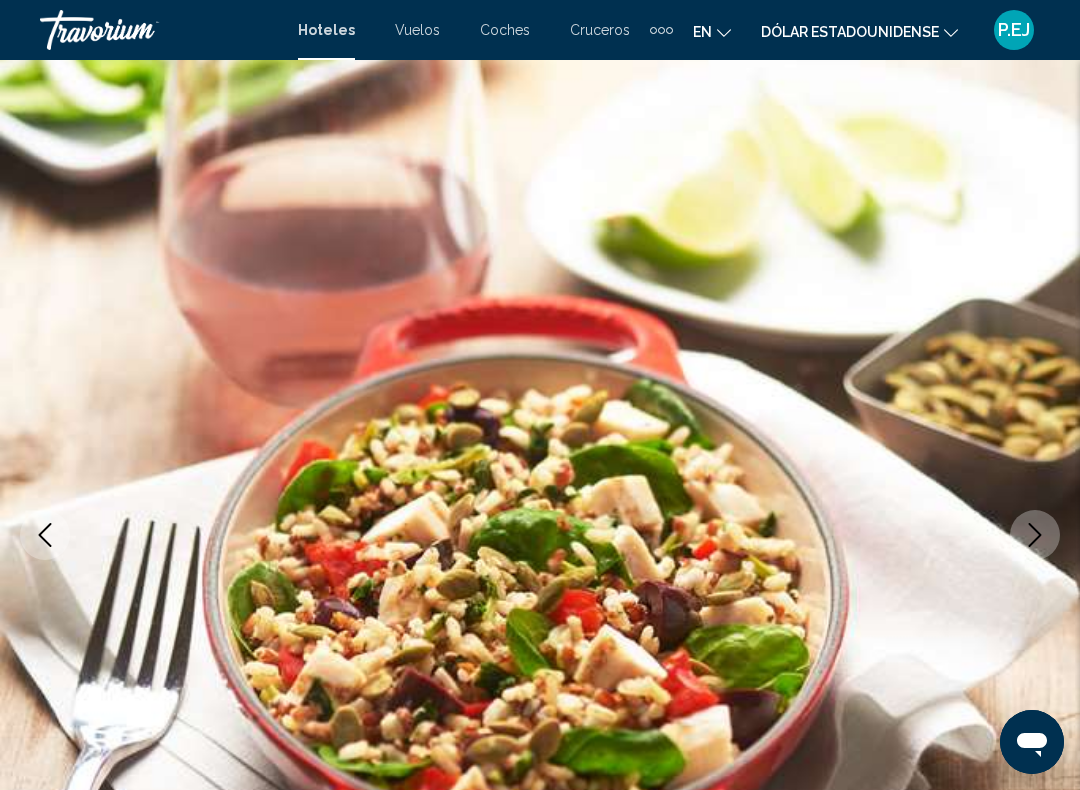 click 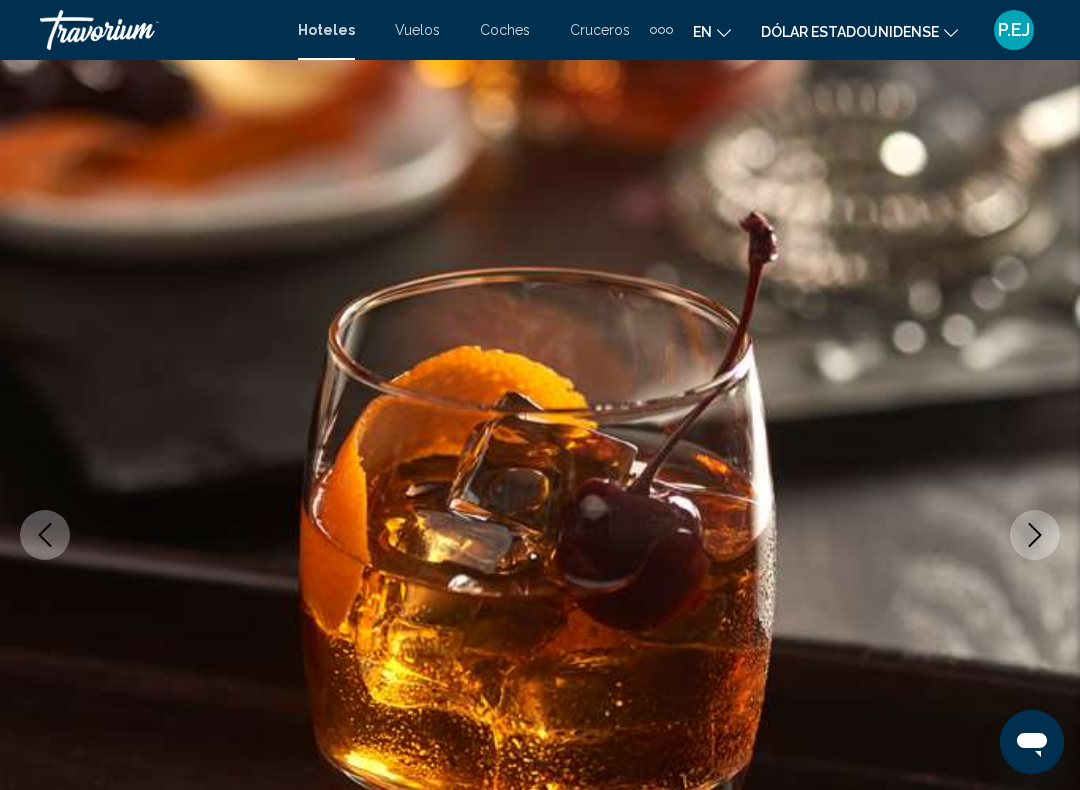 click 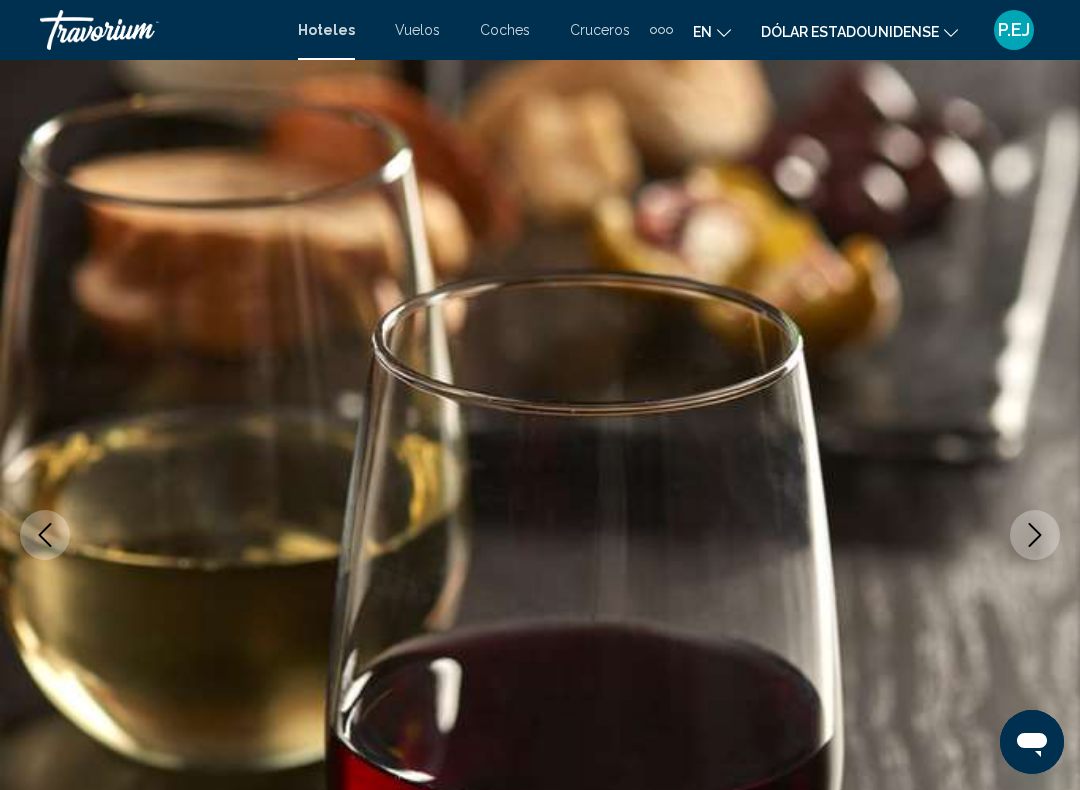 click 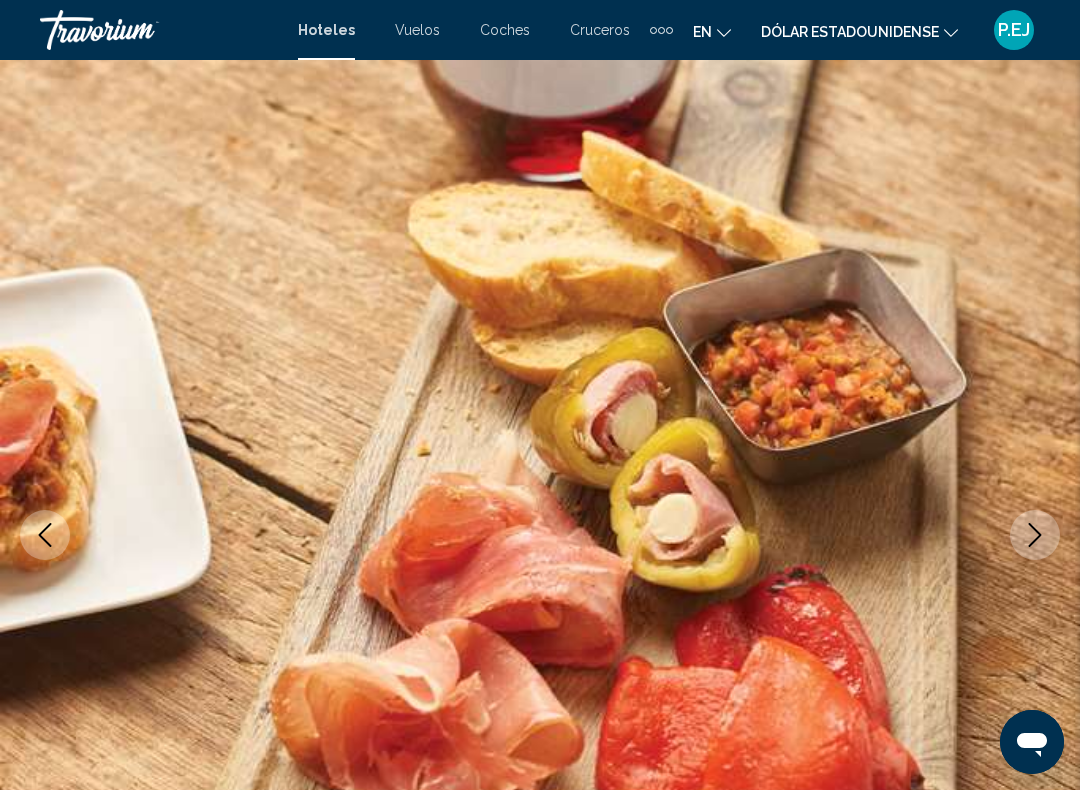 click 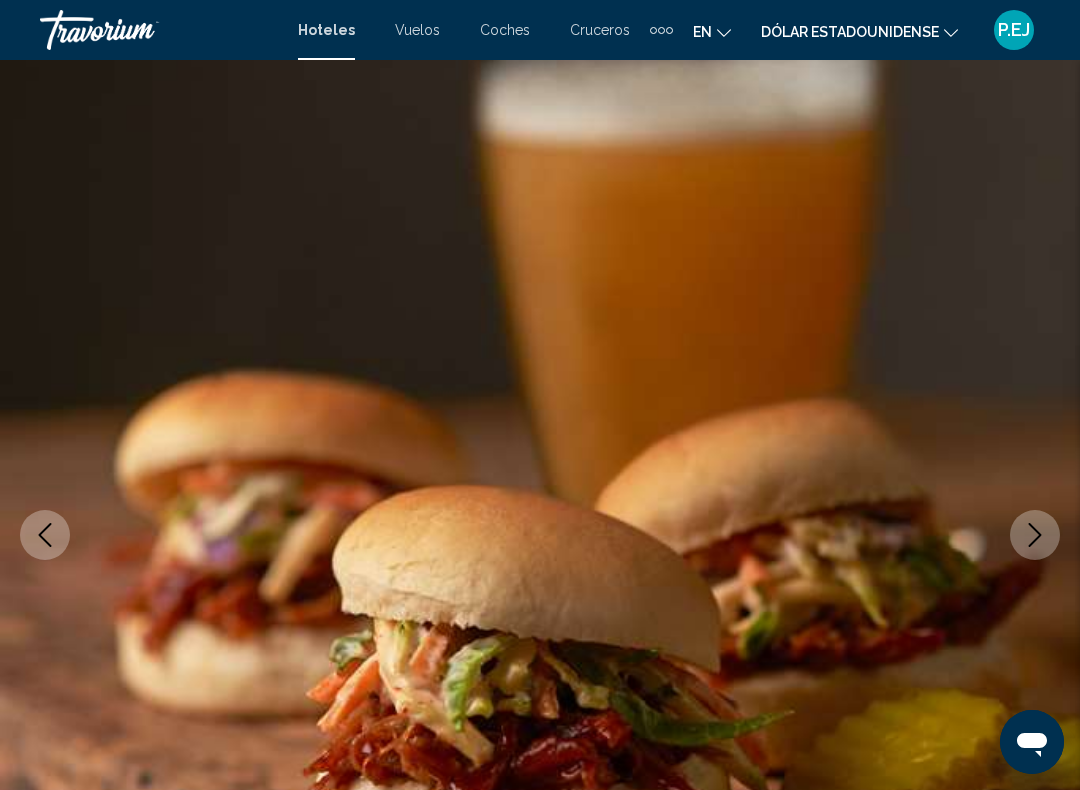 click 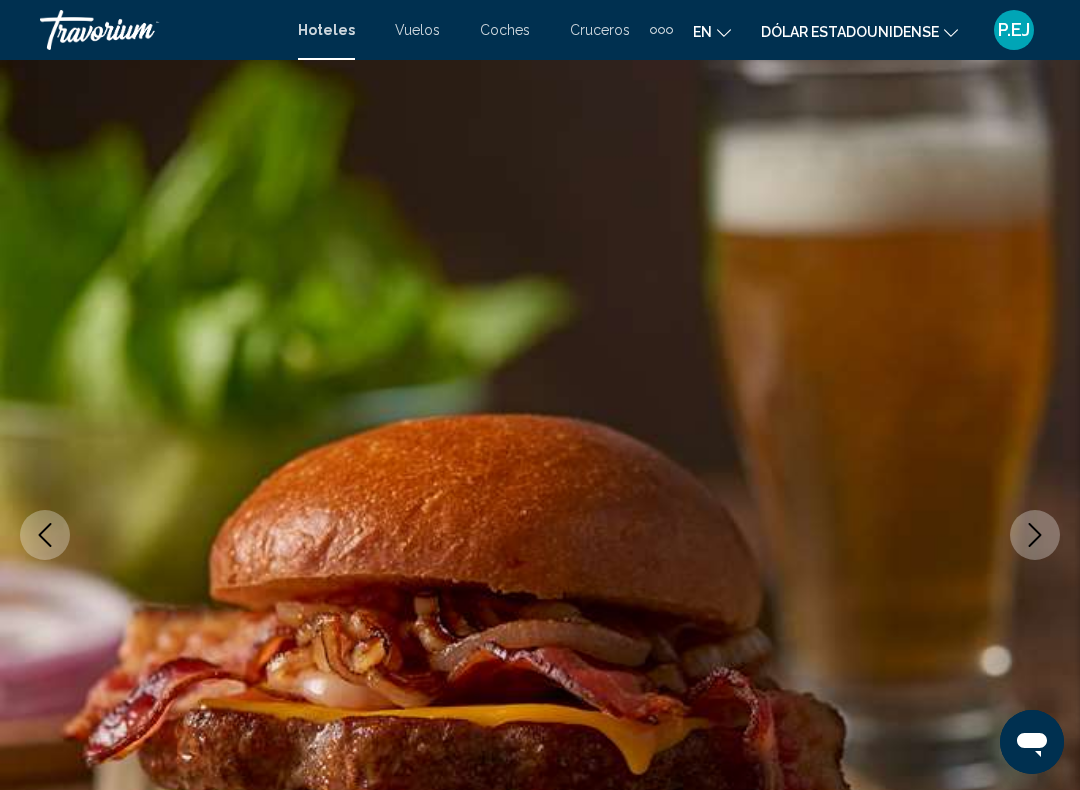 click at bounding box center [1035, 535] 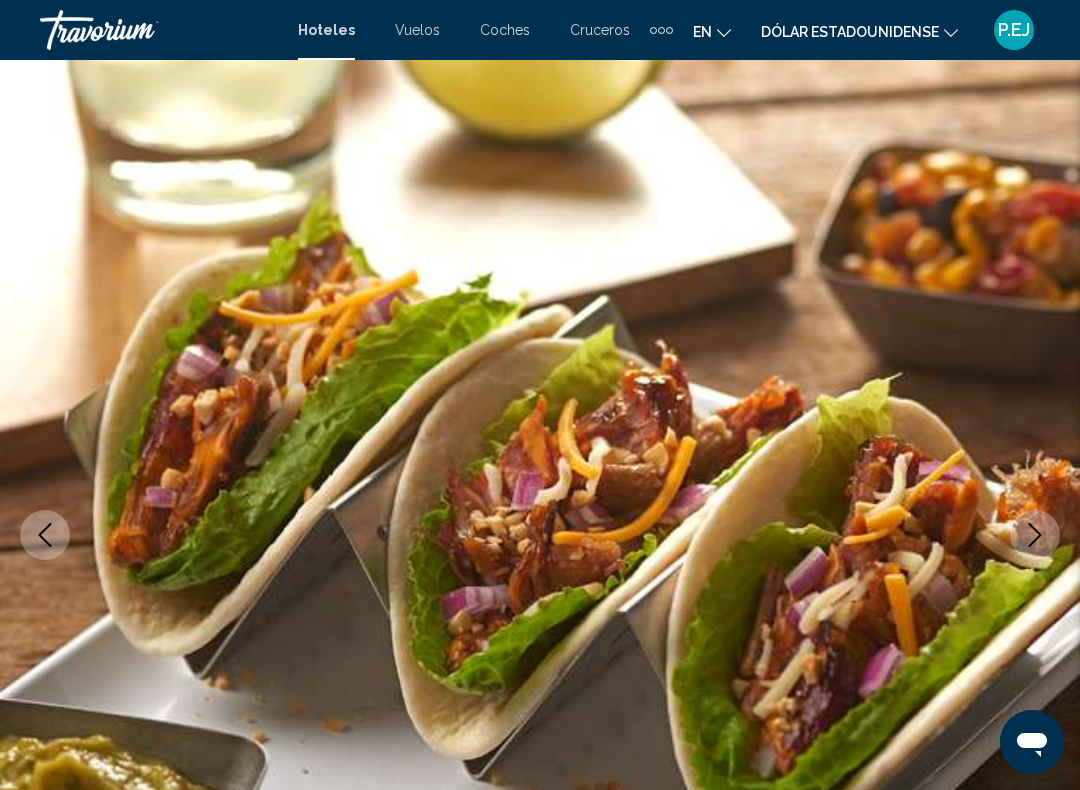 click 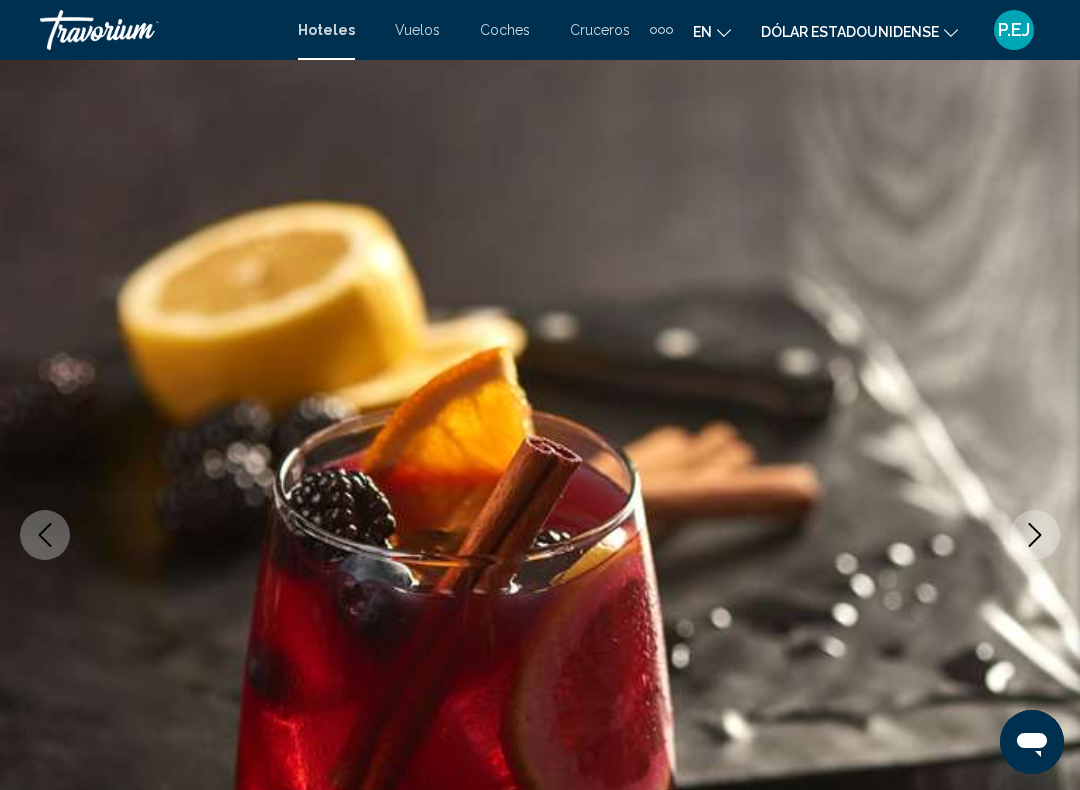 click at bounding box center [1035, 535] 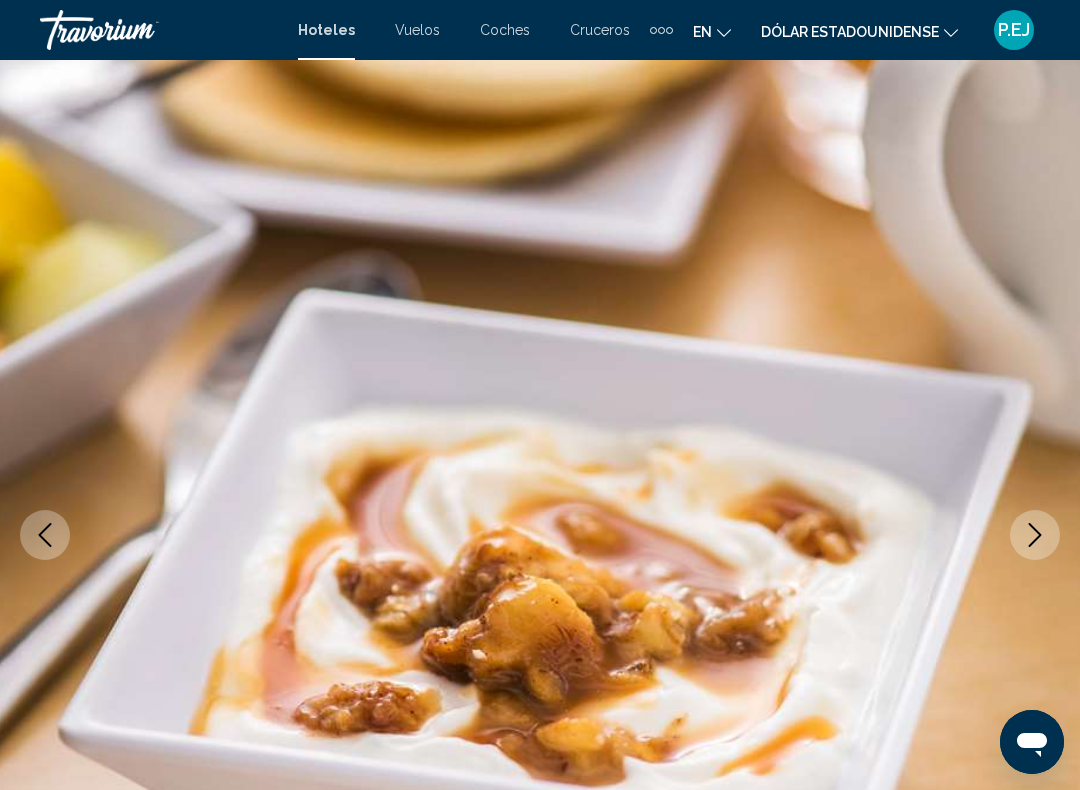 click at bounding box center (1035, 535) 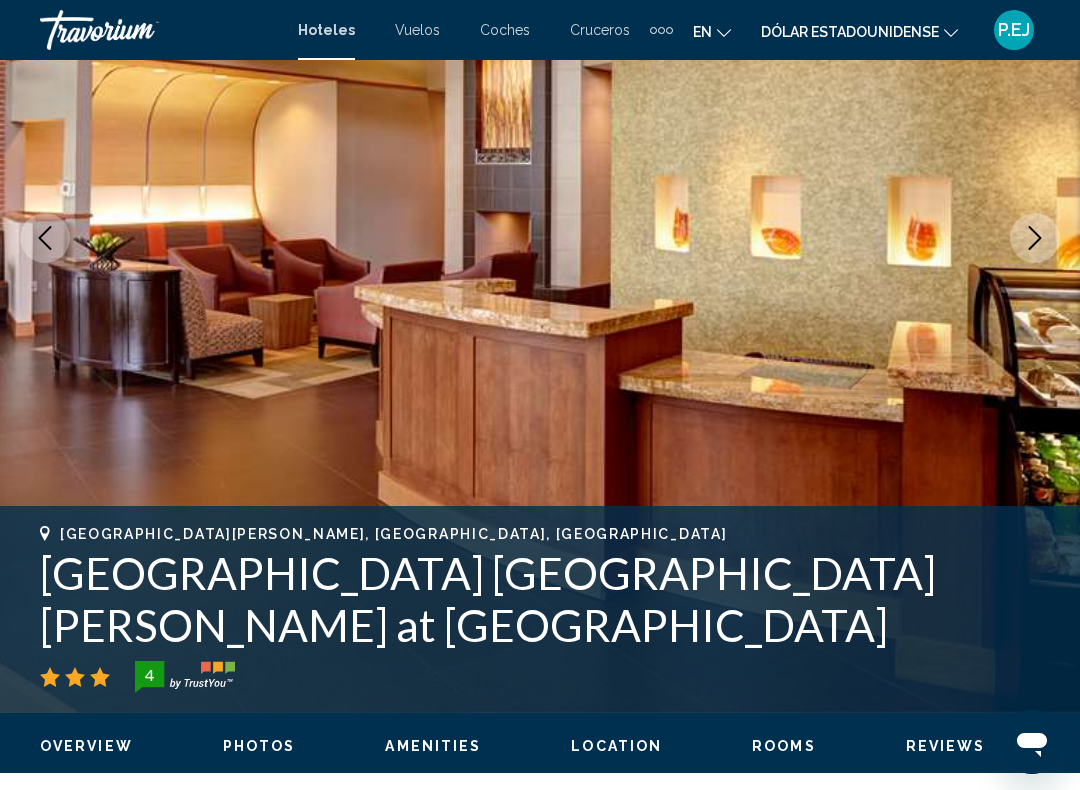 scroll, scrollTop: 358, scrollLeft: 0, axis: vertical 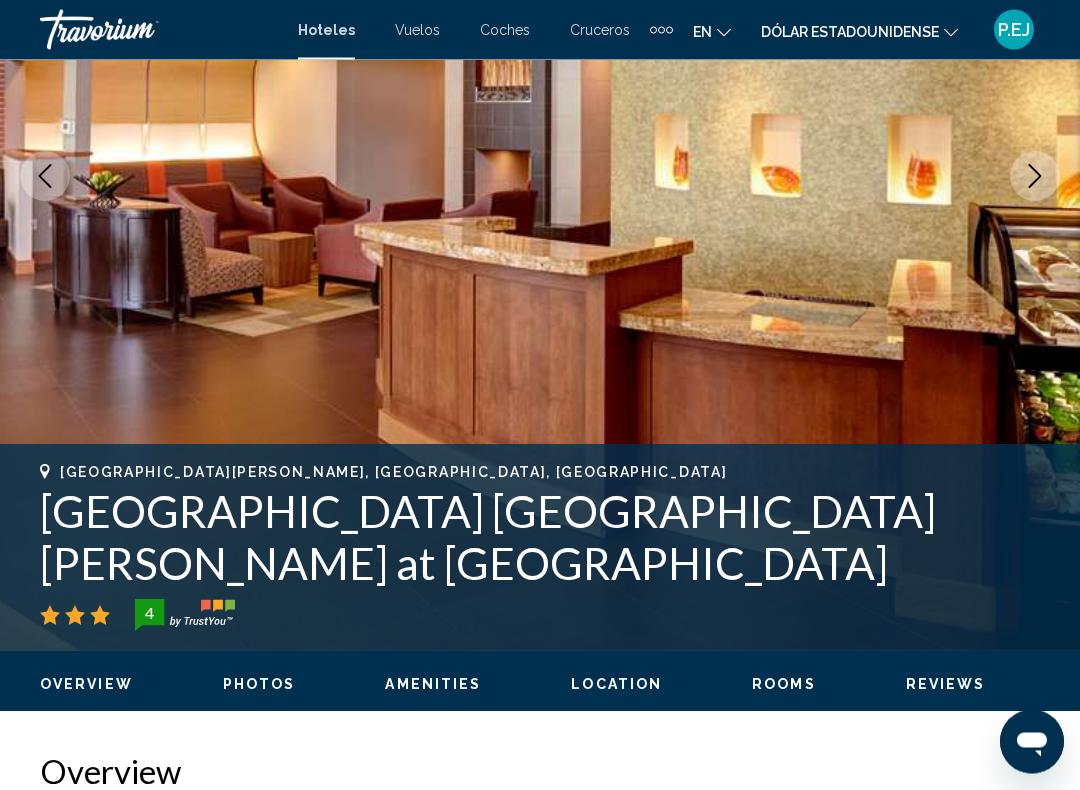 click on "Overview
Photos
Amenities
Location
Rooms
Reviews
Check Availability" 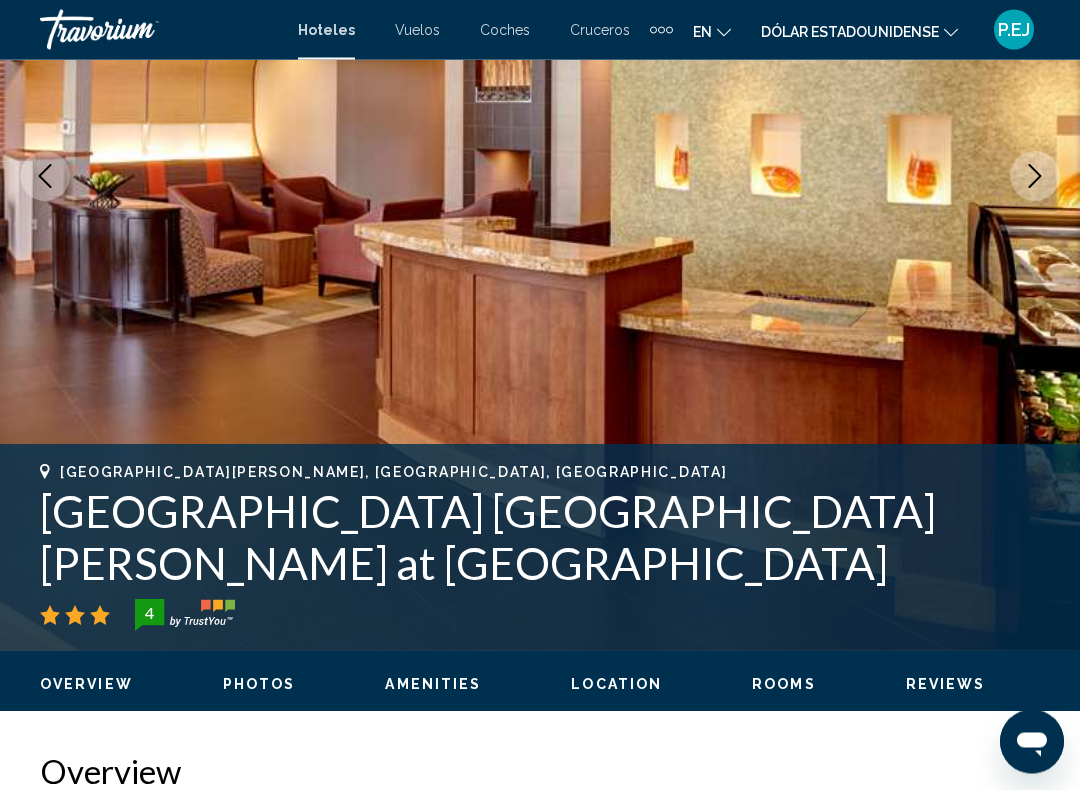 click on "[GEOGRAPHIC_DATA][PERSON_NAME], [GEOGRAPHIC_DATA], [GEOGRAPHIC_DATA] [GEOGRAPHIC_DATA] [GEOGRAPHIC_DATA][PERSON_NAME] at [GEOGRAPHIC_DATA]
4 Address [STREET_ADDRESS][PERSON_NAME]" at bounding box center [540, 548] 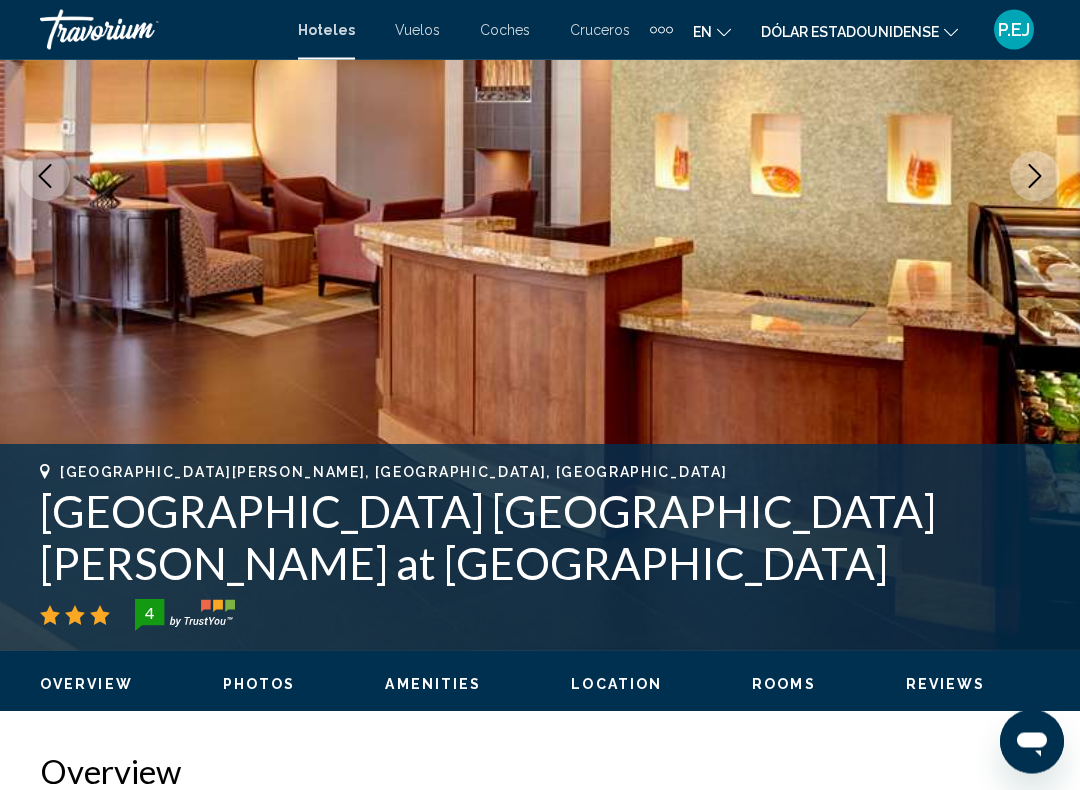 click on "[GEOGRAPHIC_DATA][PERSON_NAME], [GEOGRAPHIC_DATA], [GEOGRAPHIC_DATA] [GEOGRAPHIC_DATA] [GEOGRAPHIC_DATA][PERSON_NAME] at [GEOGRAPHIC_DATA]
4 Address [STREET_ADDRESS][PERSON_NAME] Overview
Photos
Amenities
Location
Rooms
Reviews
Check Availability Check Availability Overview Type Hotel Address [STREET_ADDRESS][PERSON_NAME] Description  Full Description  Policy Description Read more
Photos Amenities
Breakfast
[GEOGRAPHIC_DATA]
Free WiFi
Pets Allowed
Swimming Pool Location ← → +" at bounding box center [540, 2469] 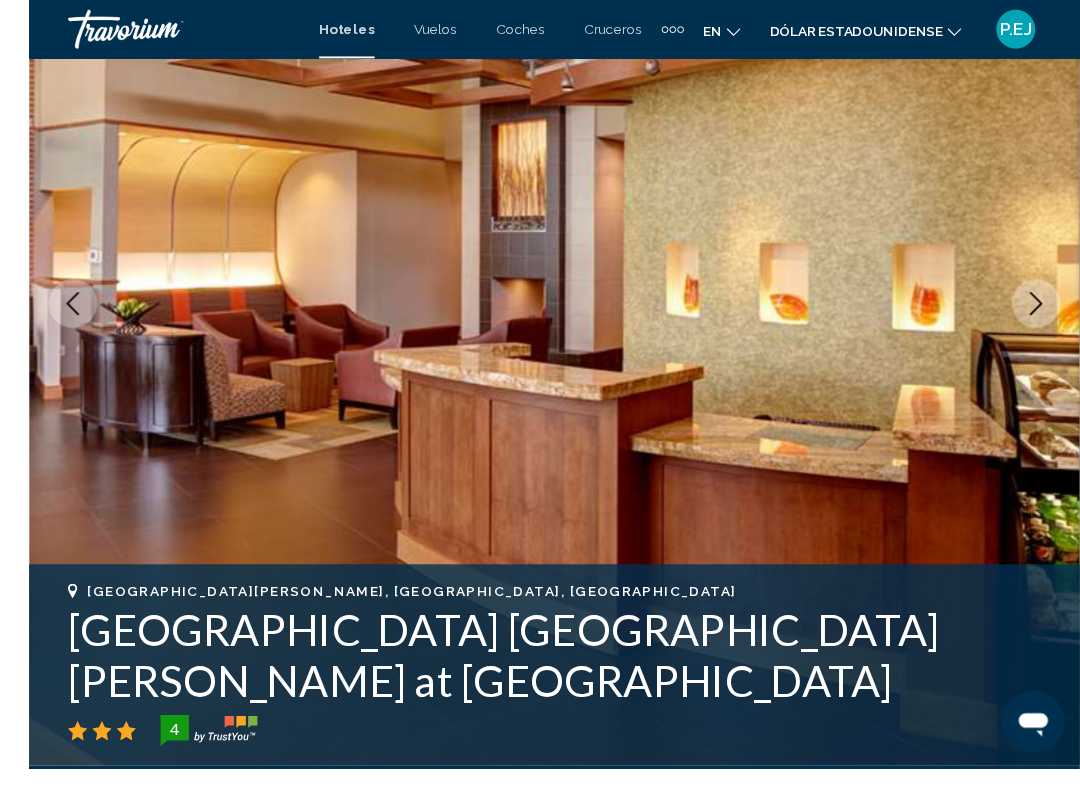 scroll, scrollTop: 361, scrollLeft: 0, axis: vertical 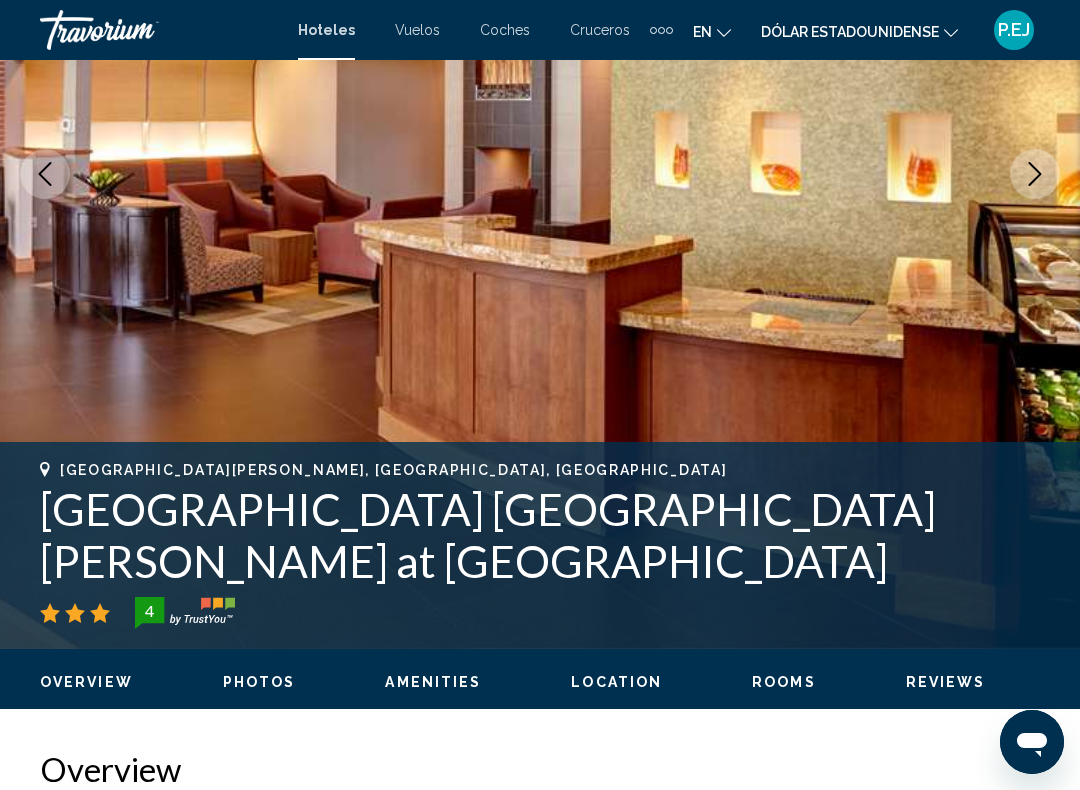 click on "Overview" at bounding box center (540, 769) 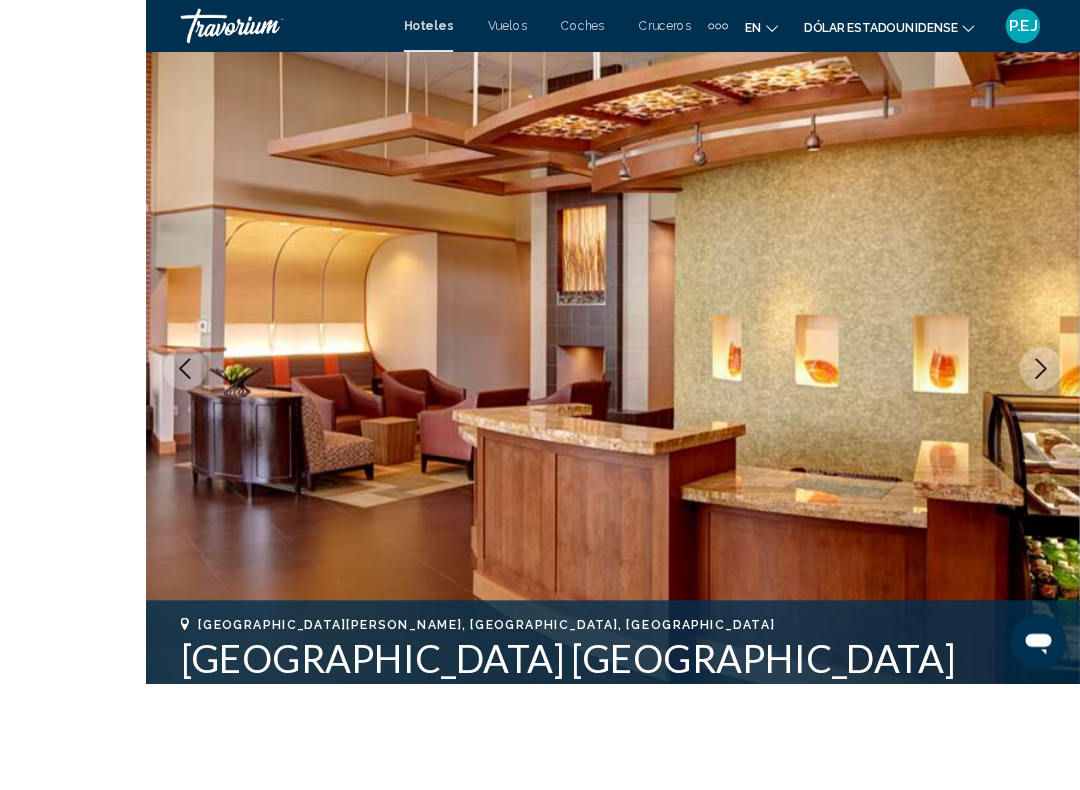 scroll, scrollTop: 379, scrollLeft: 0, axis: vertical 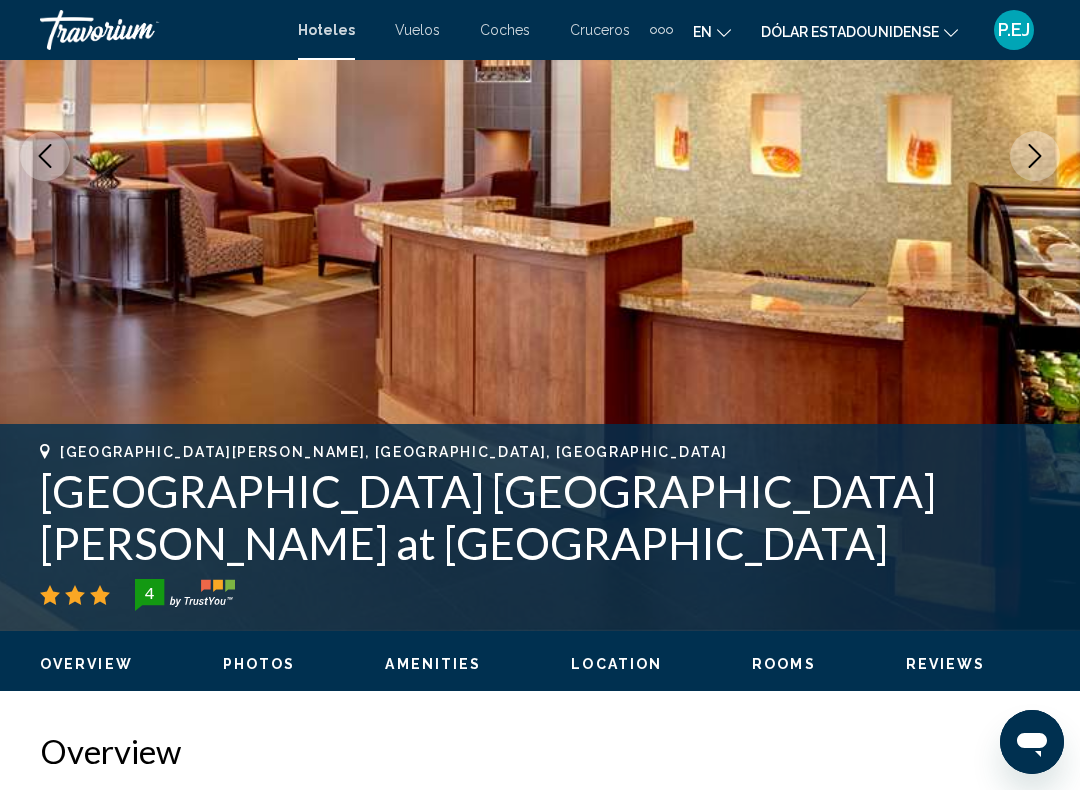 click on "Overview" at bounding box center (540, 751) 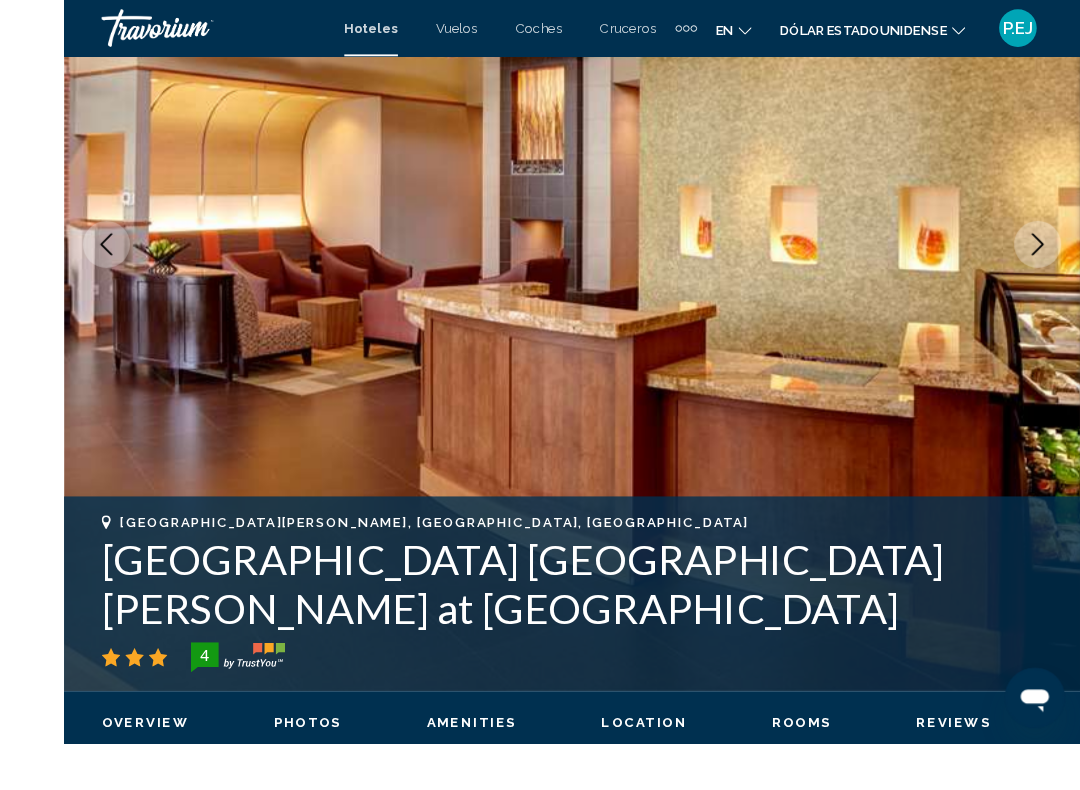 scroll, scrollTop: 383, scrollLeft: 0, axis: vertical 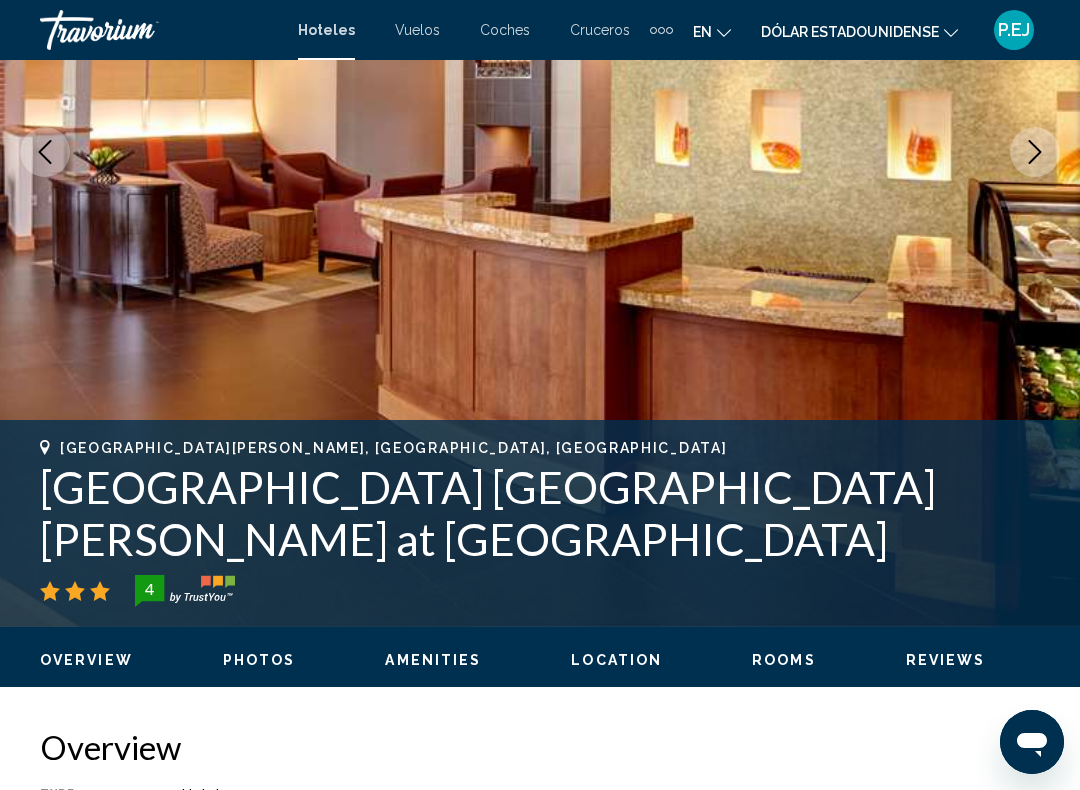 click on "Overview Type Hotel Address [STREET_ADDRESS][PERSON_NAME] Description  Full Description Located in [GEOGRAPHIC_DATA], [GEOGRAPHIC_DATA][PERSON_NAME] at the Forum is a perfect starting point from which to explore [GEOGRAPHIC_DATA][PERSON_NAME] ([GEOGRAPHIC_DATA]). The property offers a high standard of service and amenities to suit the individual needs of all travelers. Service-minded staff will welcome and guide you at [GEOGRAPHIC_DATA][PERSON_NAME] at the [GEOGRAPHIC_DATA]. Flat screen television, heating, desk, telephone, satellite/cable TV can be found in selected guestrooms. The property offers various recreational opportunities. For reliable service and professional staff, [GEOGRAPHIC_DATA][PERSON_NAME] at the Forum caters to your needs.  Policy Description Read more
Photos Amenities
Breakfast
[GEOGRAPHIC_DATA]
Free WiFi Location" at bounding box center (540, 2919) 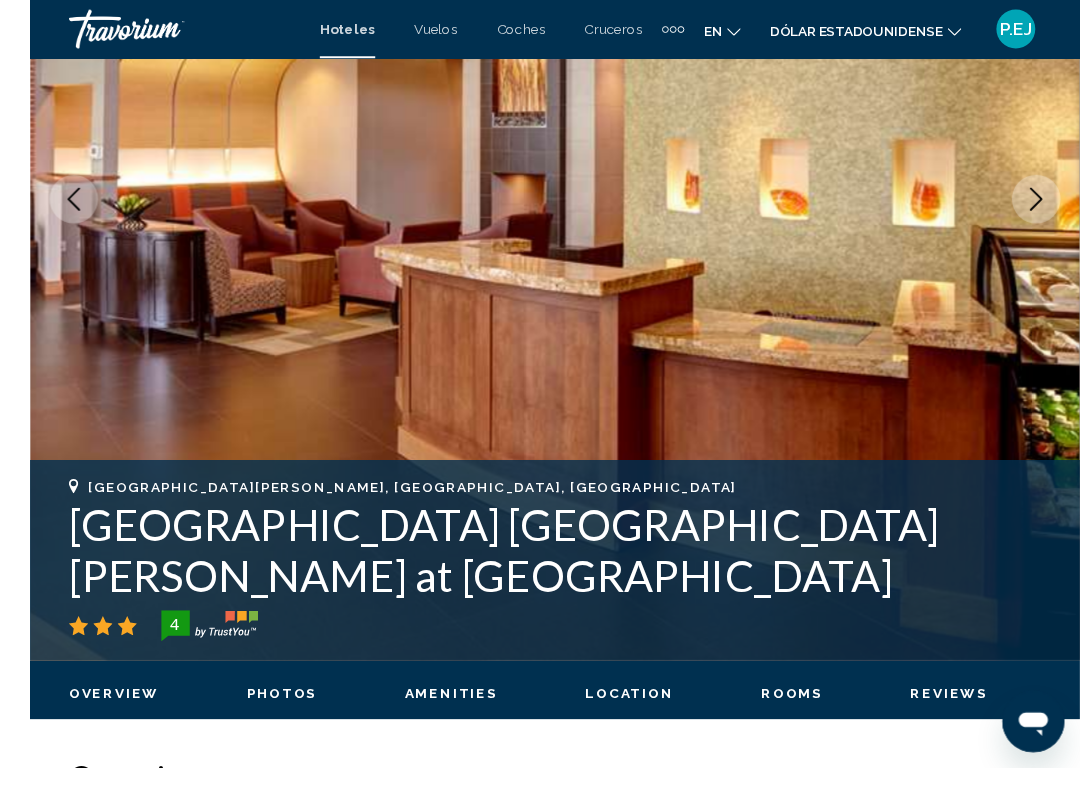 scroll, scrollTop: 383, scrollLeft: 0, axis: vertical 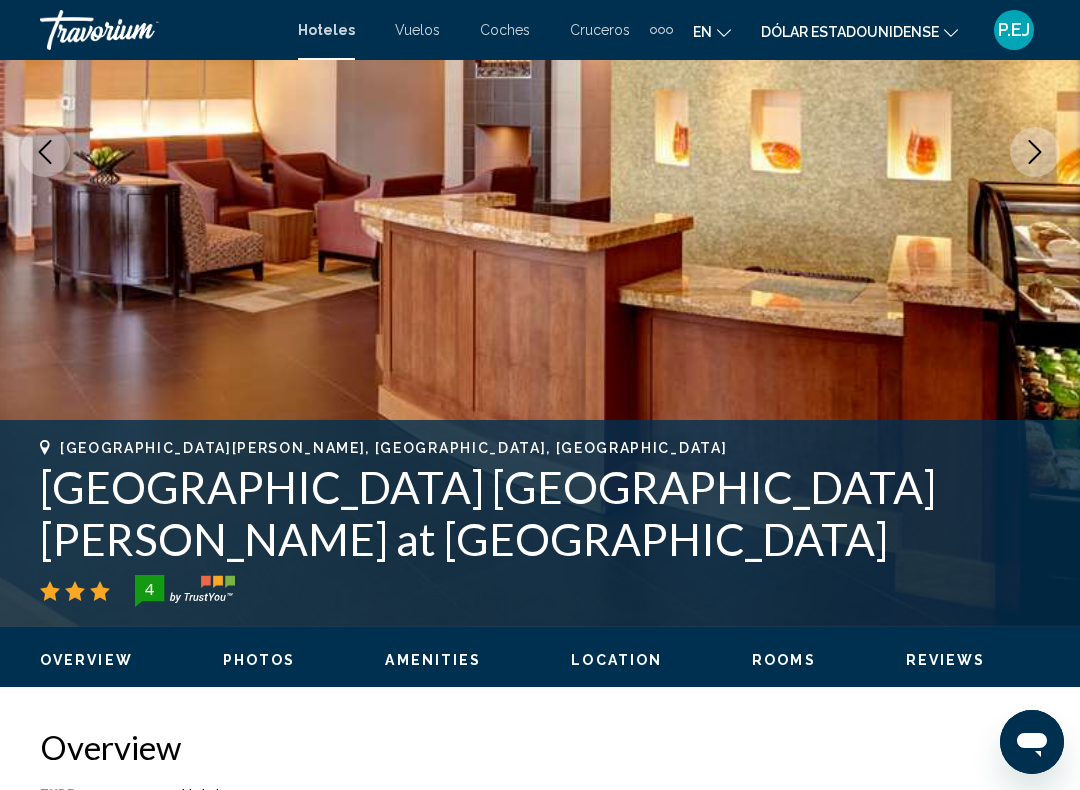 click on "Overview" at bounding box center [540, 747] 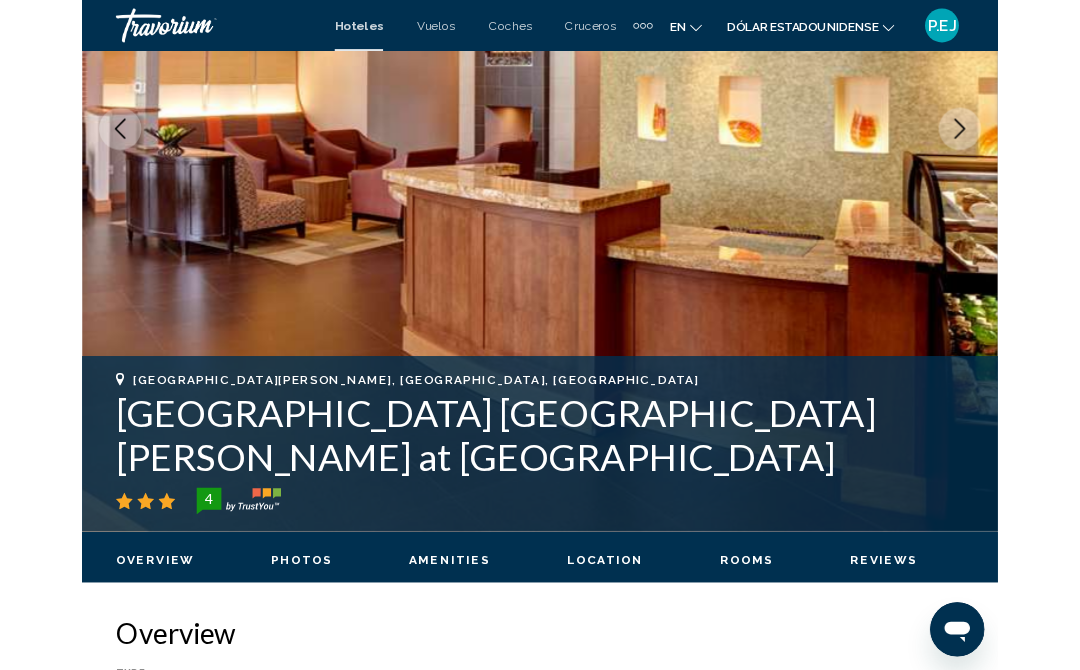 scroll, scrollTop: 447, scrollLeft: 0, axis: vertical 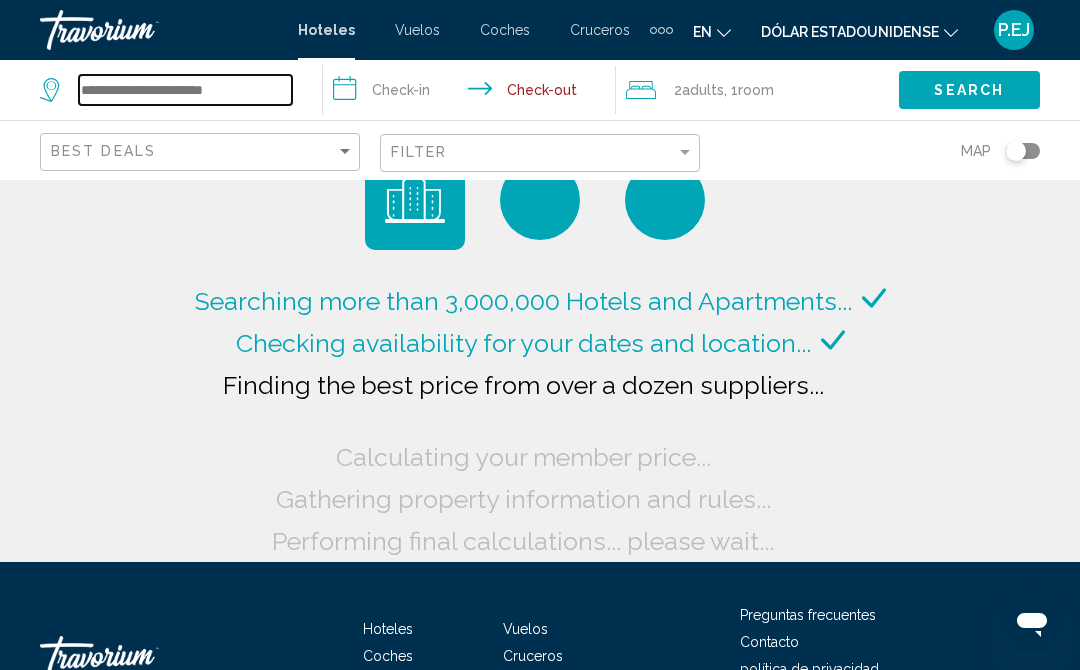 click at bounding box center (185, 90) 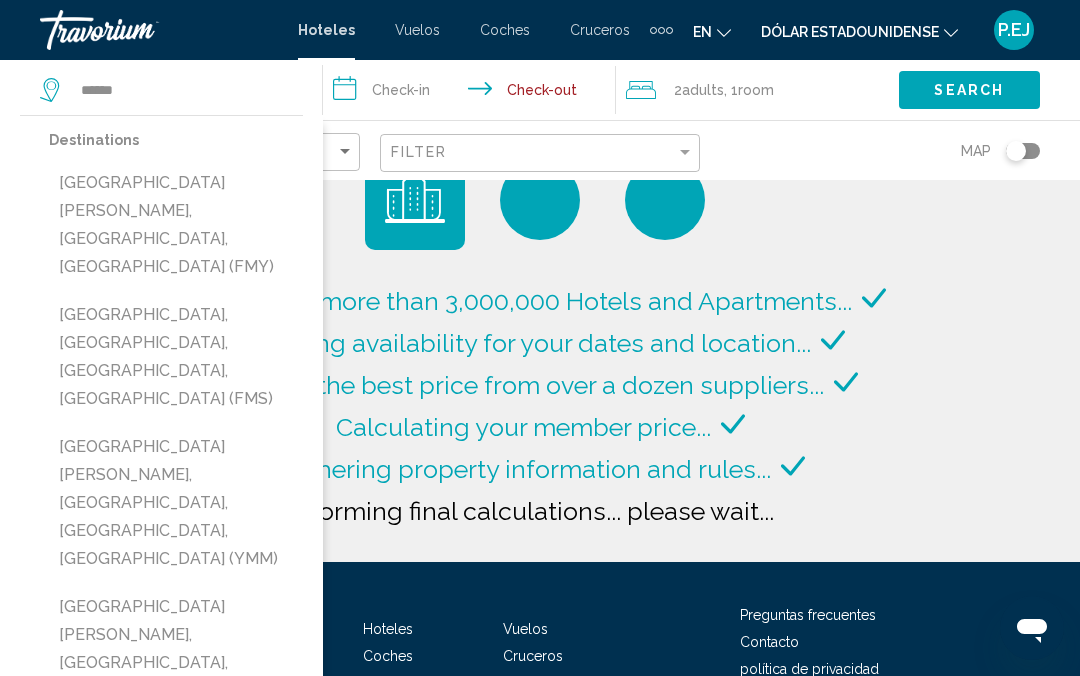 click on "[GEOGRAPHIC_DATA][PERSON_NAME], [GEOGRAPHIC_DATA], [GEOGRAPHIC_DATA] (FMY)" at bounding box center (176, 225) 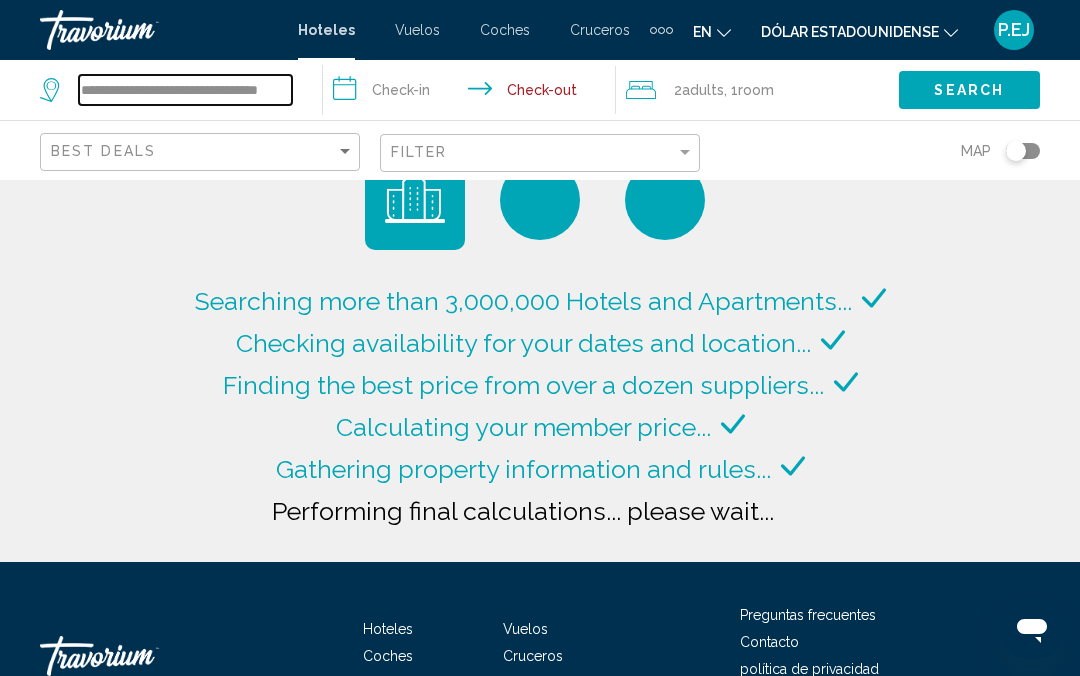 type on "**********" 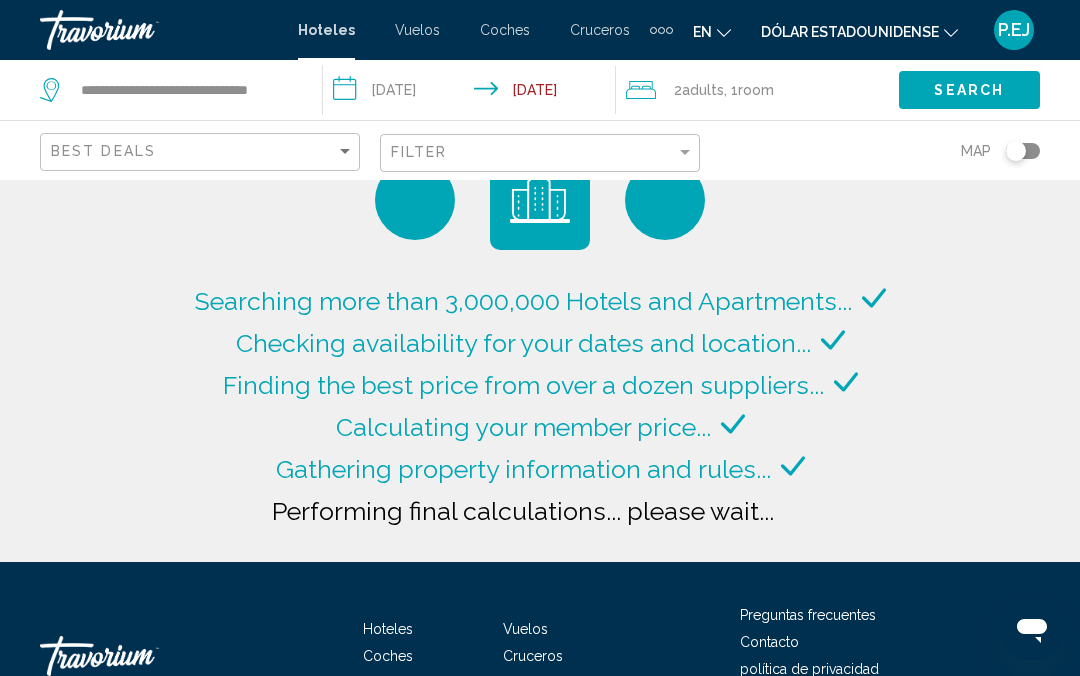 click on "**********" at bounding box center [473, 93] 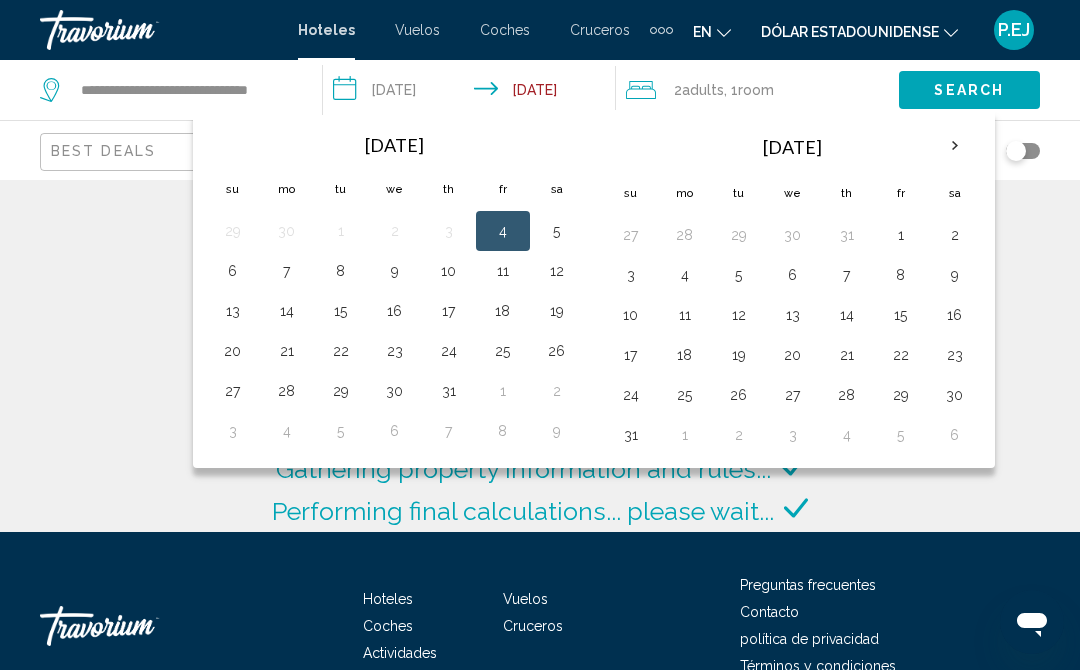 click on "11" at bounding box center (503, 271) 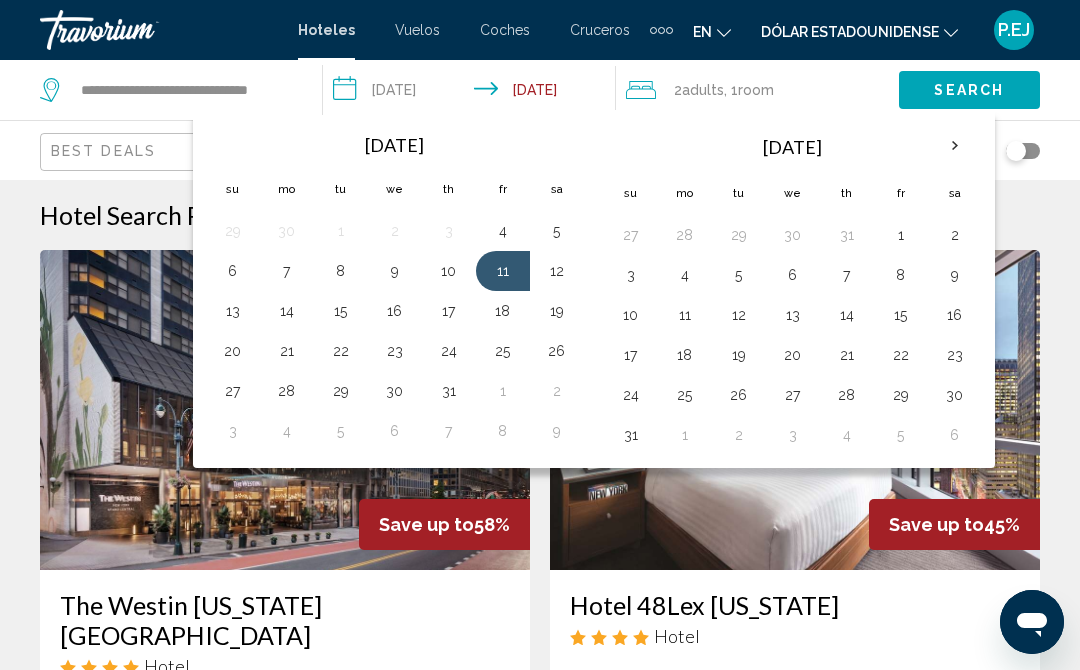 click on "14" at bounding box center (287, 311) 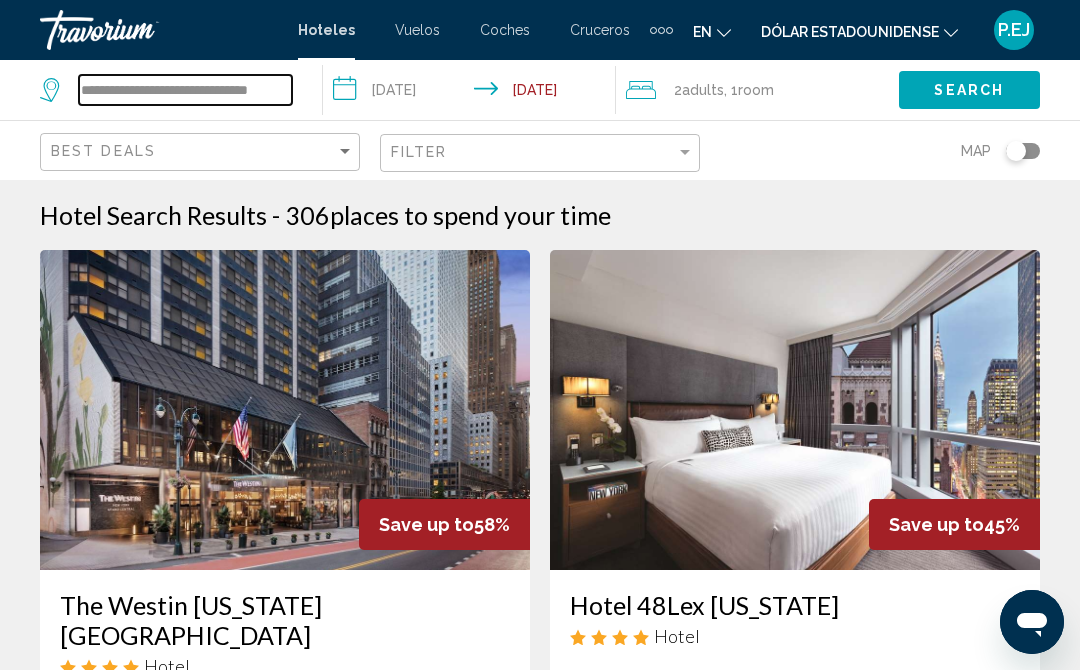 click on "**********" at bounding box center (185, 90) 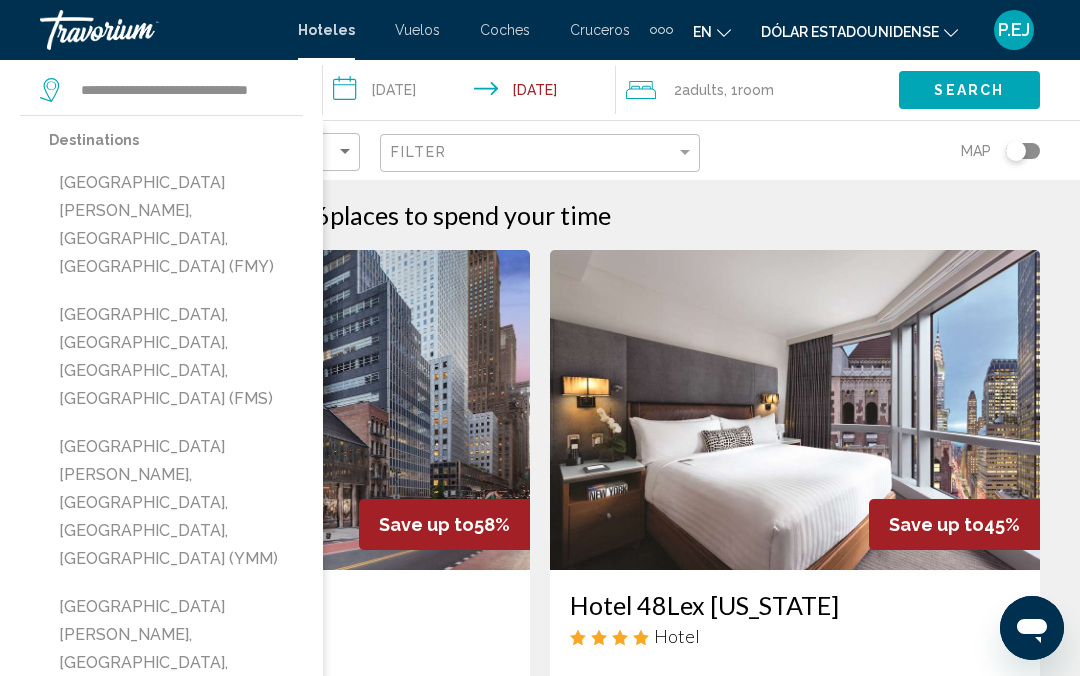 click on "[GEOGRAPHIC_DATA][PERSON_NAME], [GEOGRAPHIC_DATA], [GEOGRAPHIC_DATA] (FMY)" at bounding box center (176, 225) 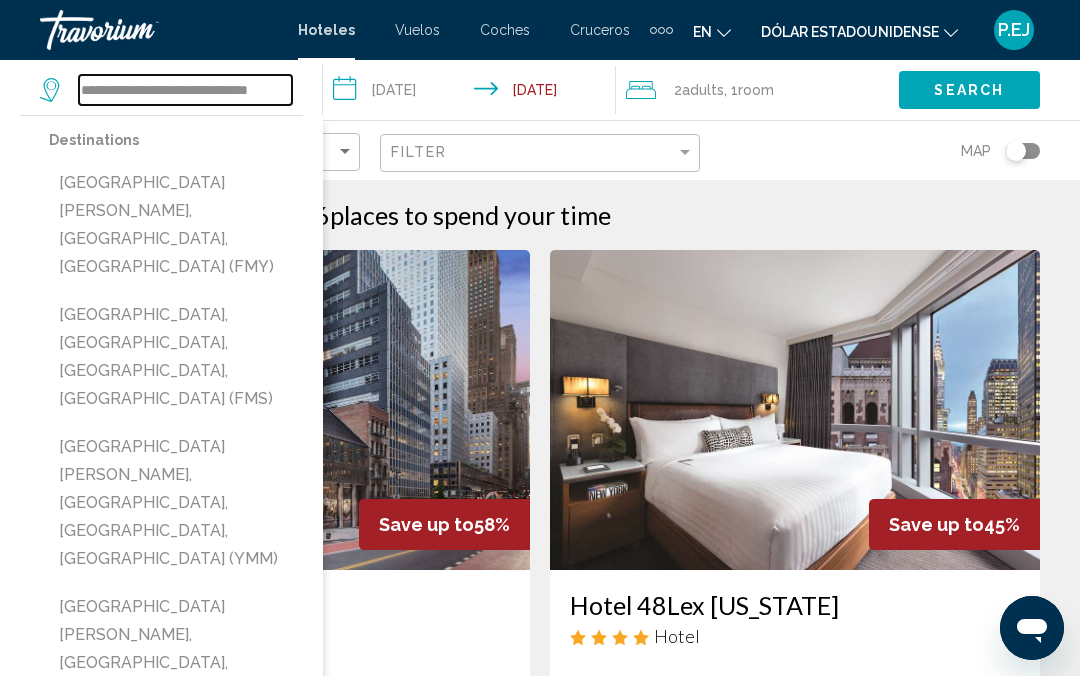 type on "**********" 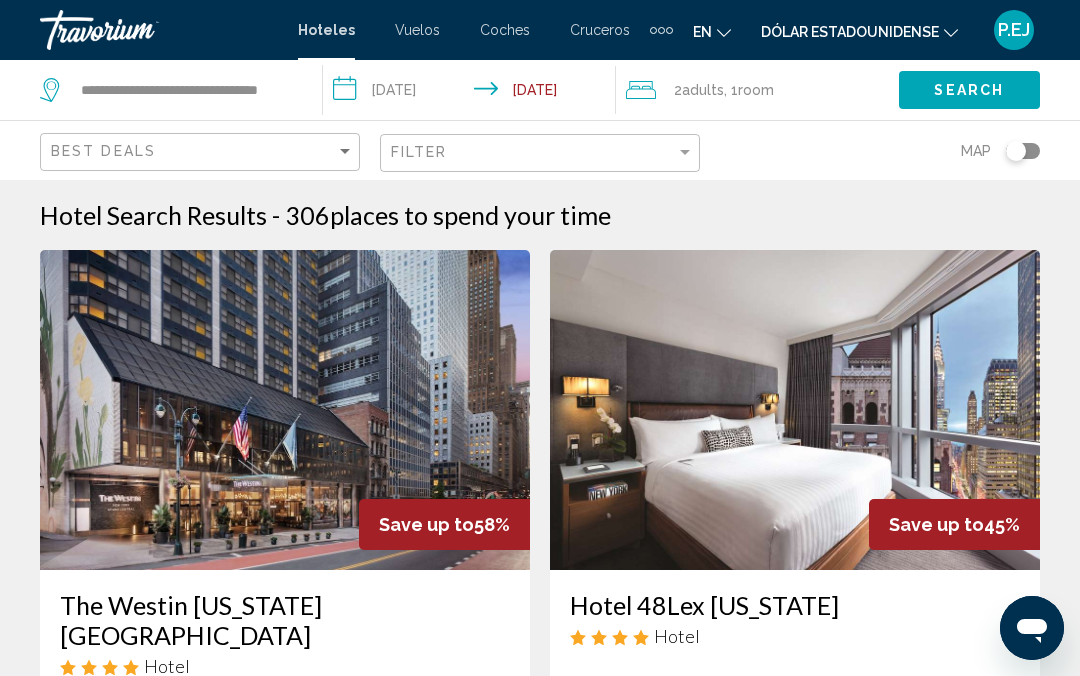 click on "Search" 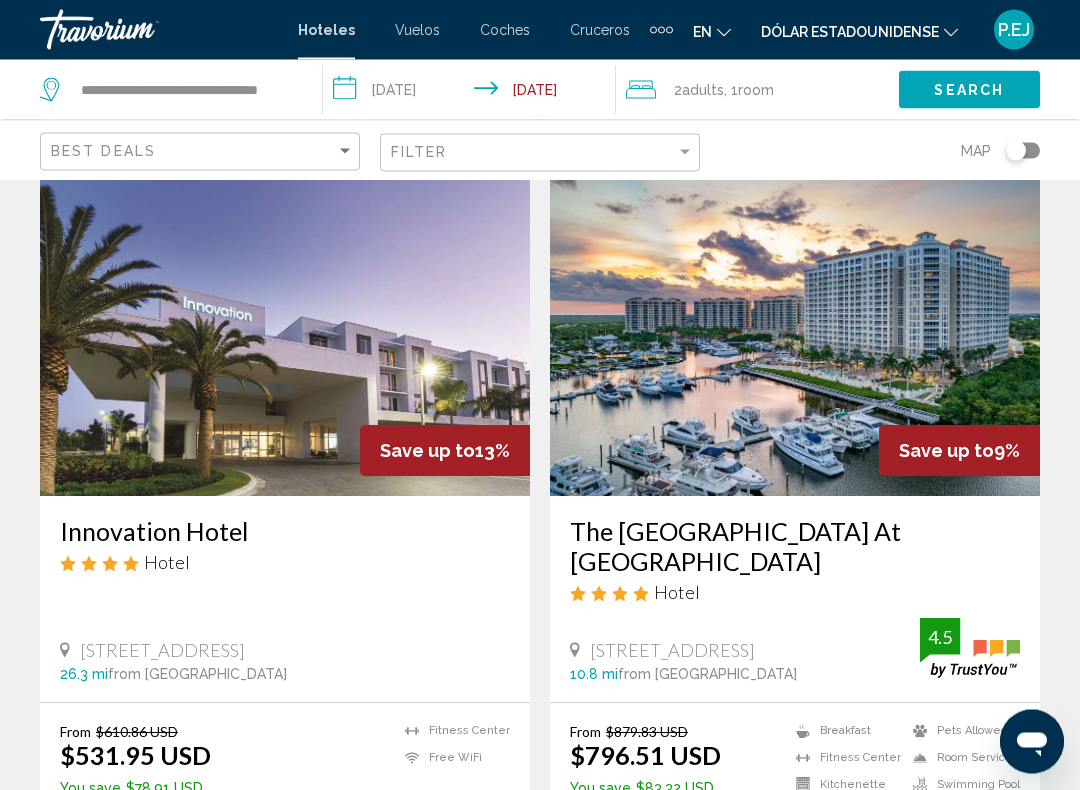 scroll, scrollTop: 3083, scrollLeft: 0, axis: vertical 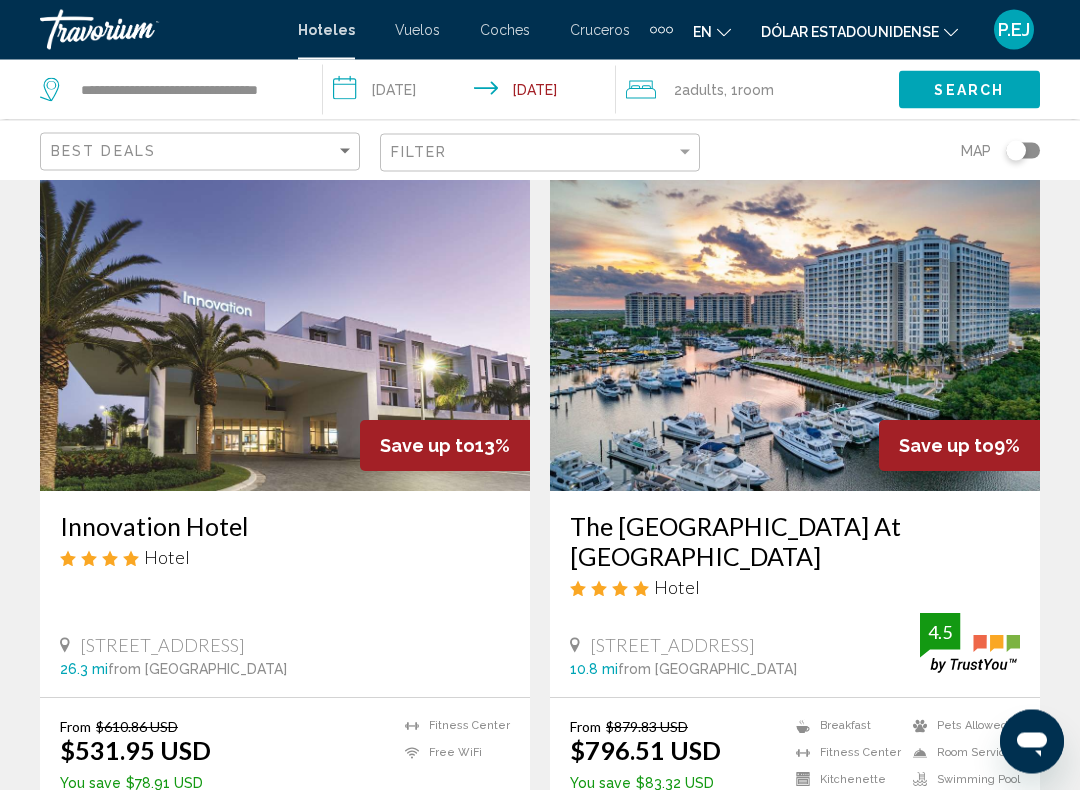 click at bounding box center [795, 332] 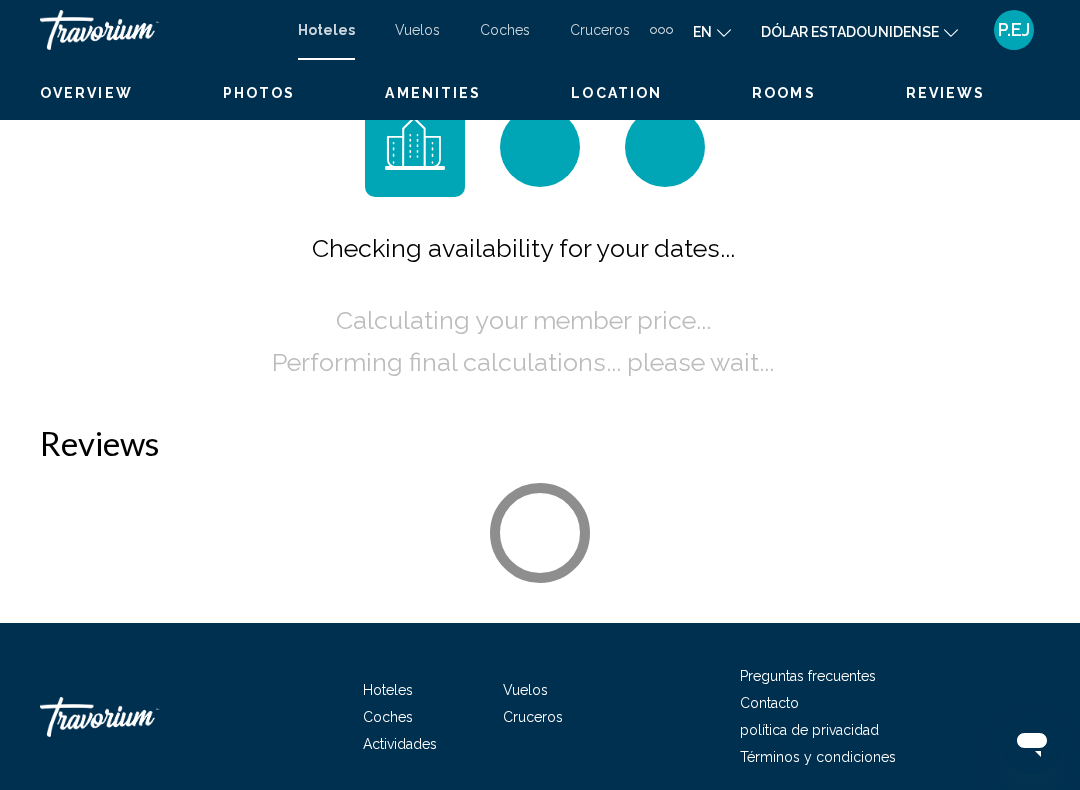 scroll, scrollTop: 0, scrollLeft: 0, axis: both 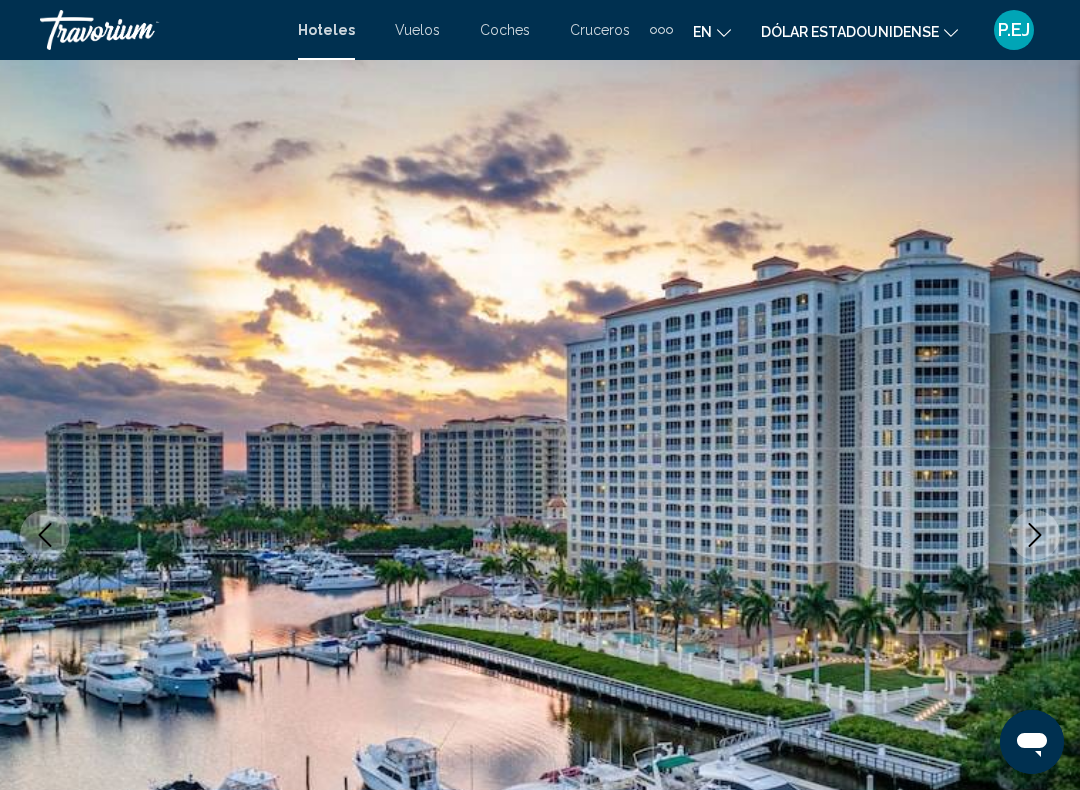 click 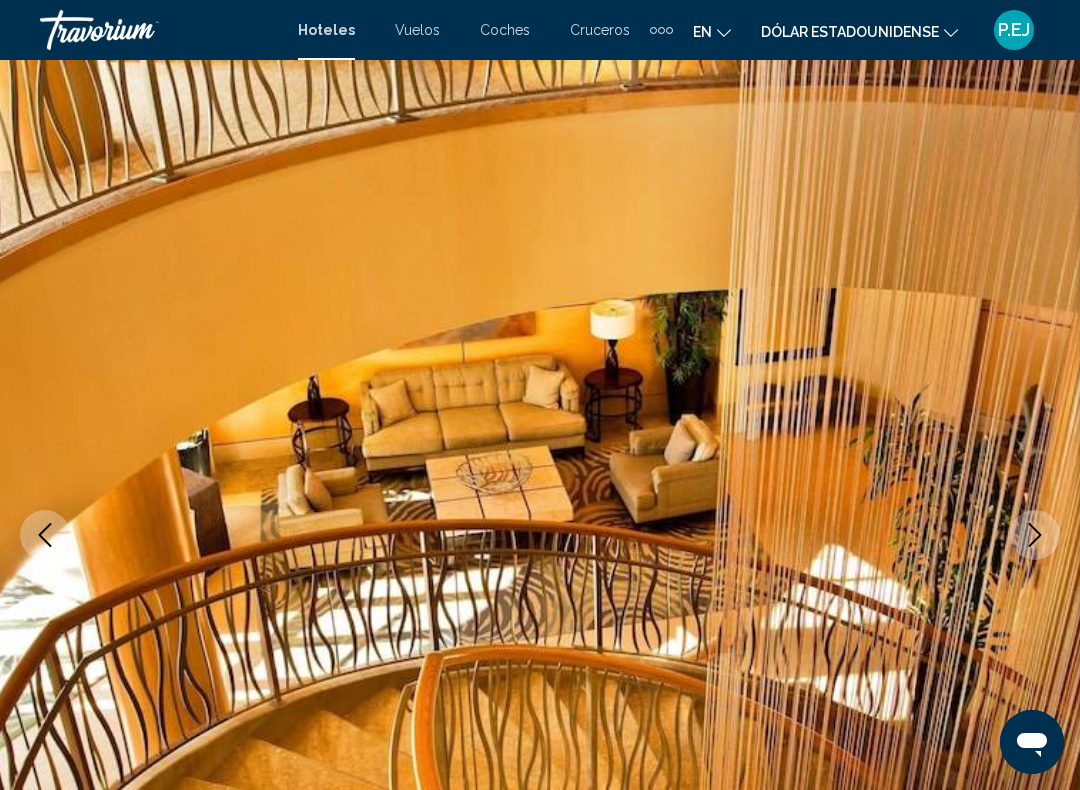 click 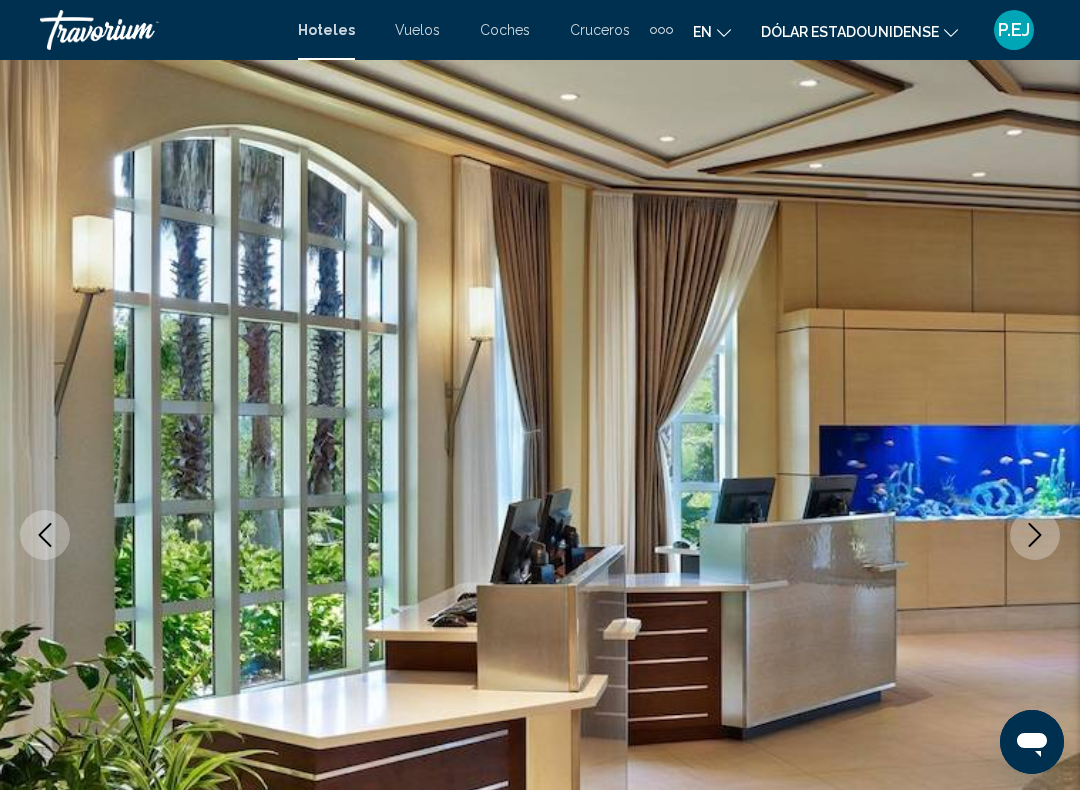 click at bounding box center [1035, 535] 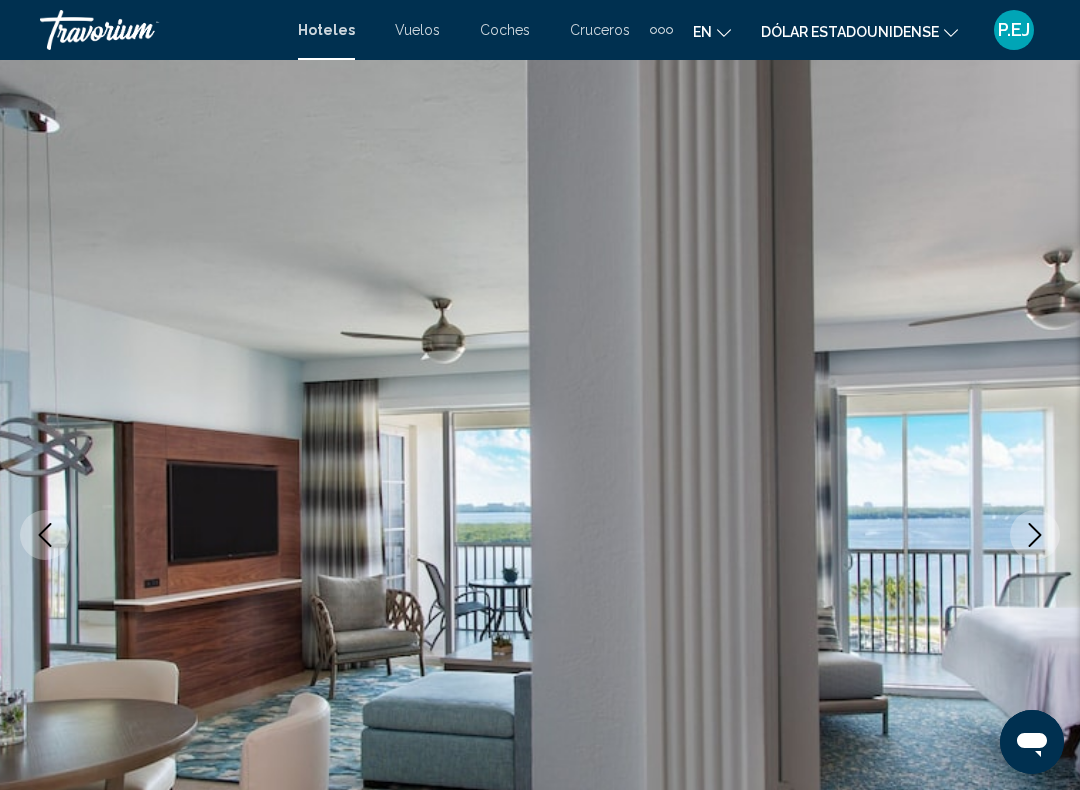 click 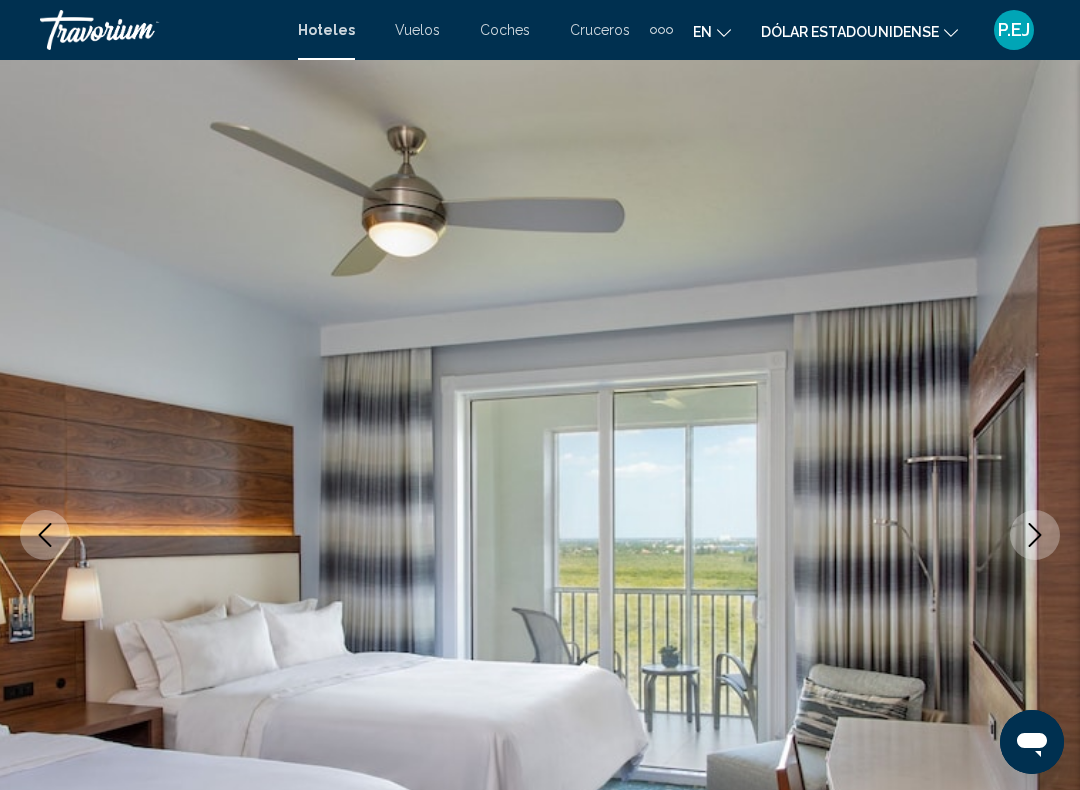 click 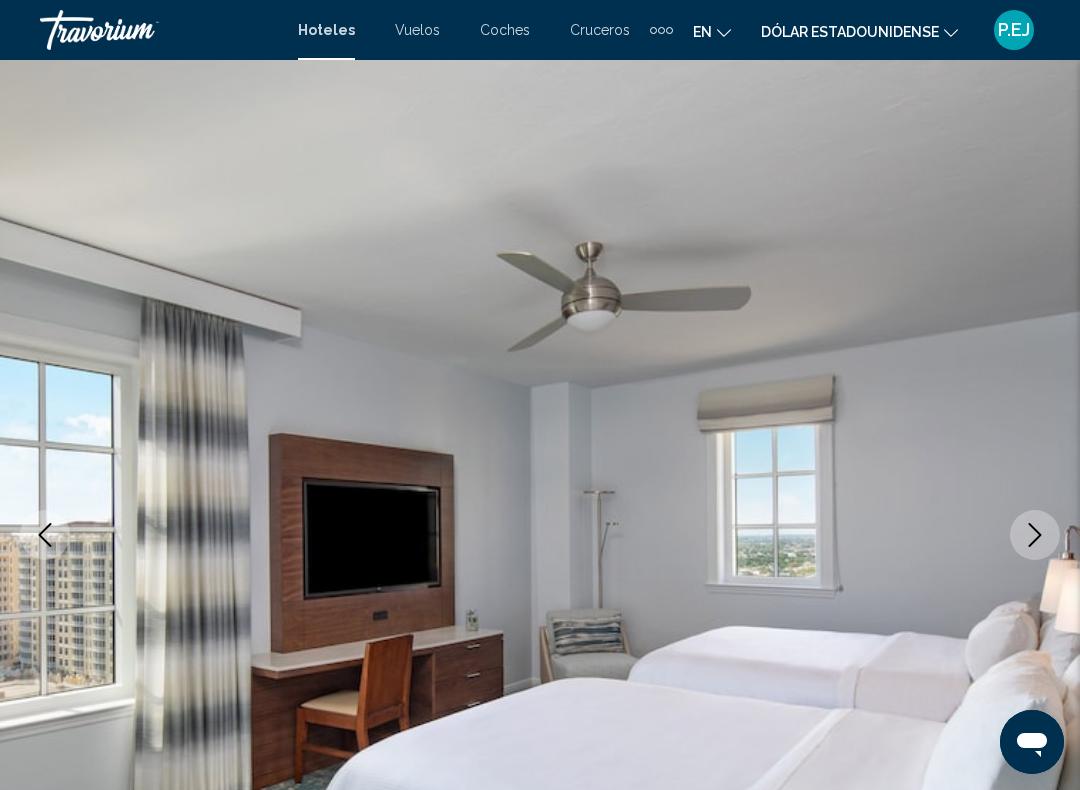 click 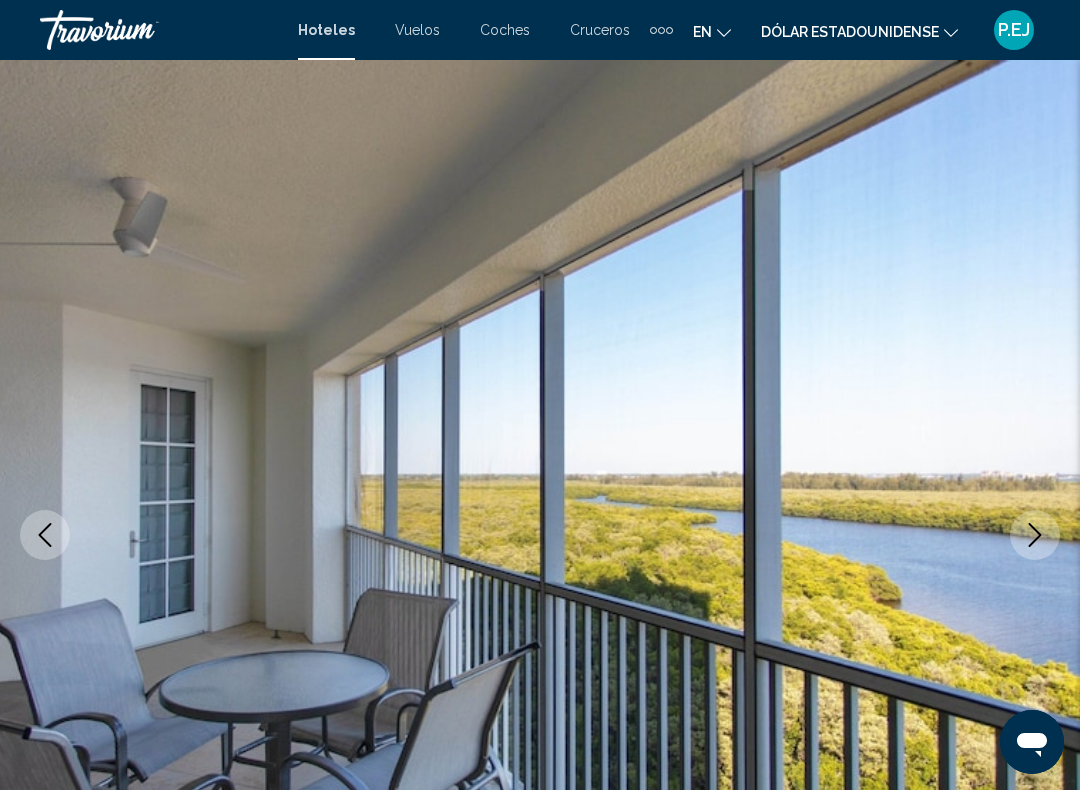 click 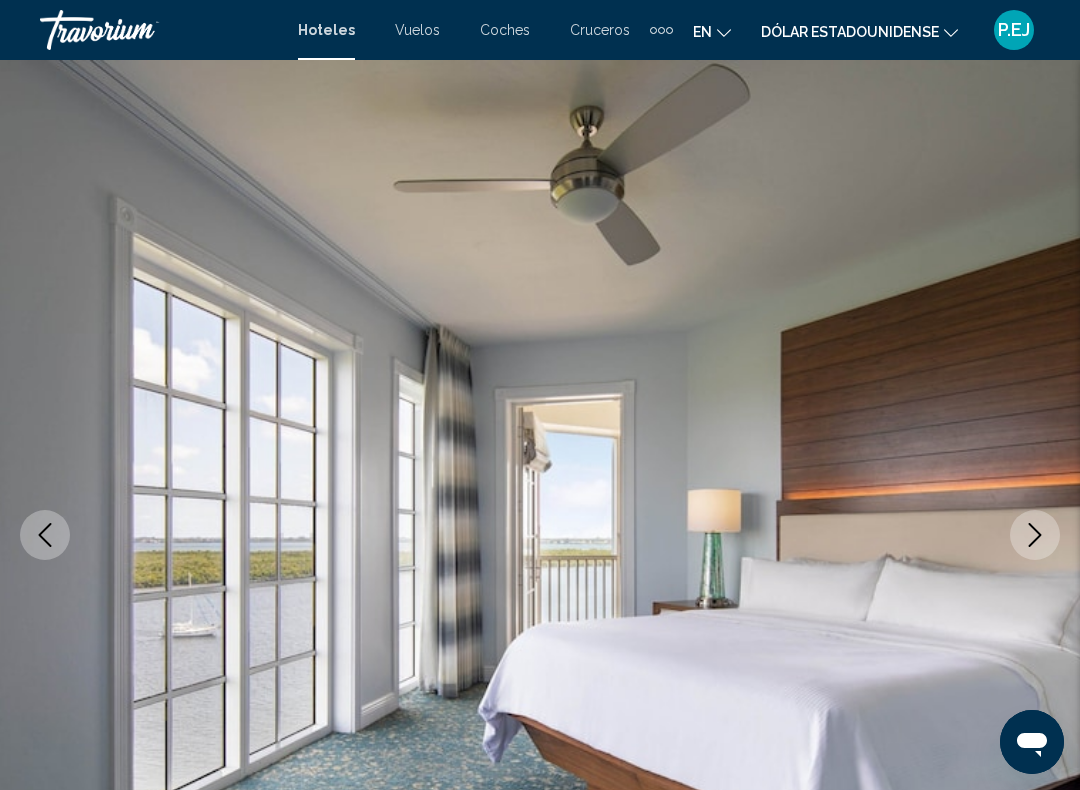 click 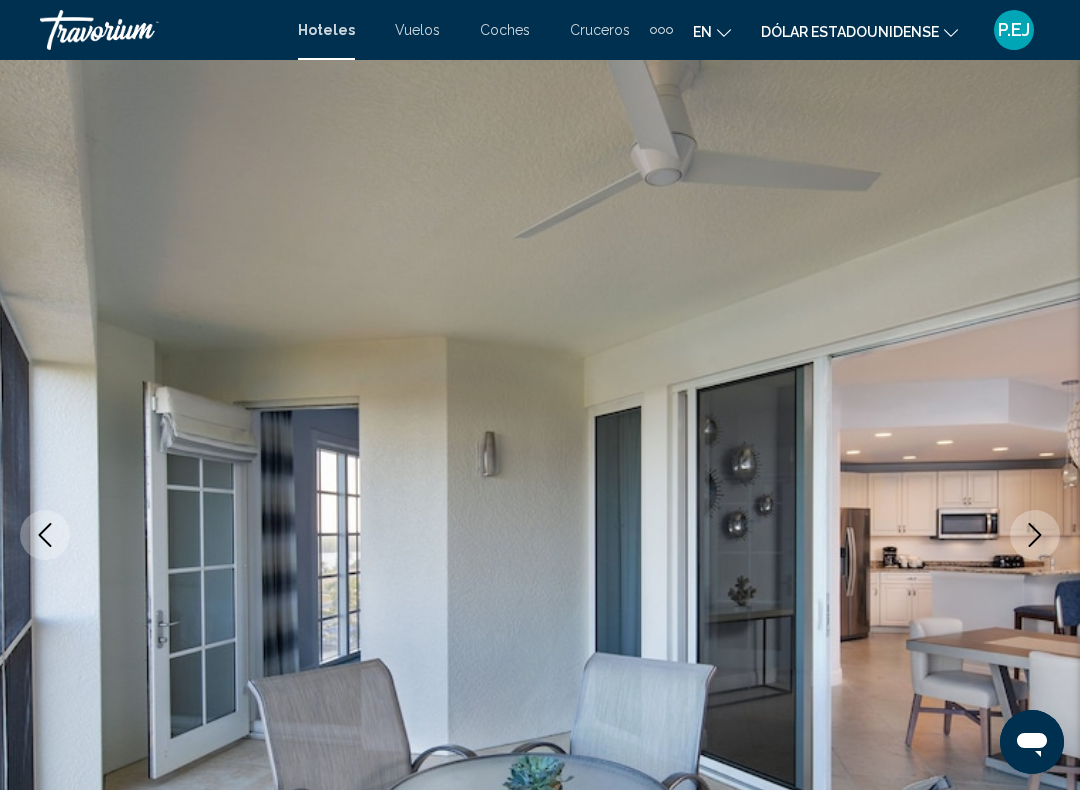 click at bounding box center [1035, 535] 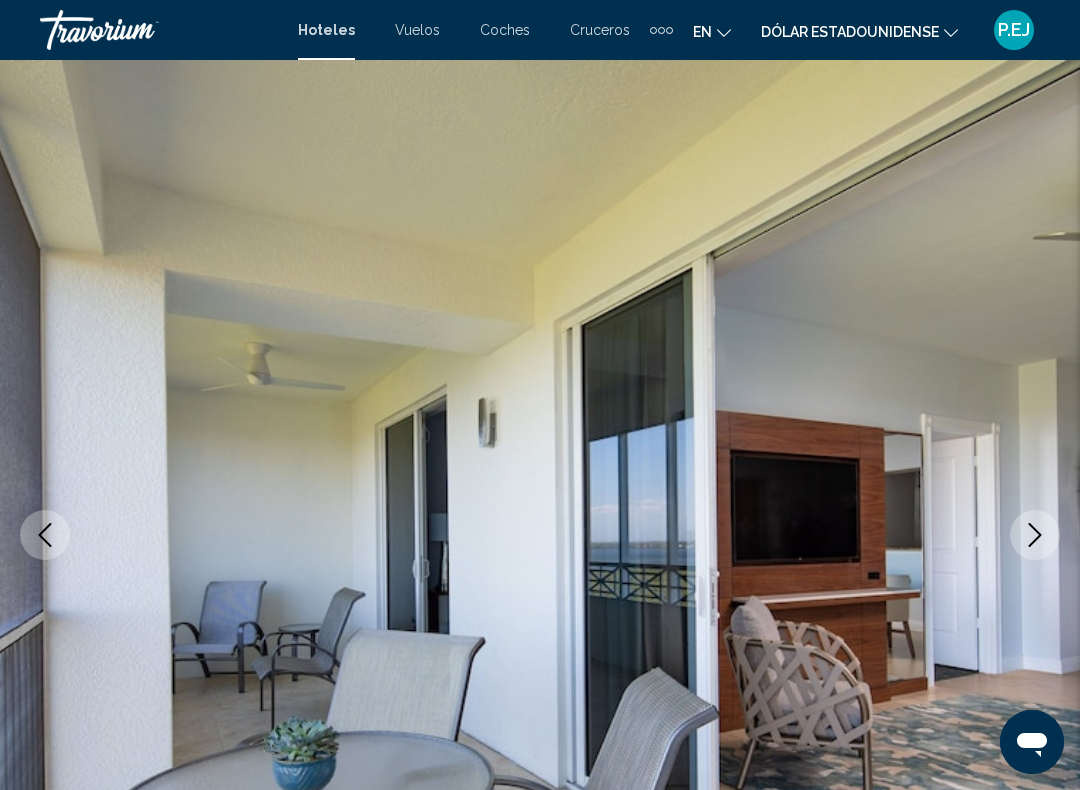 click 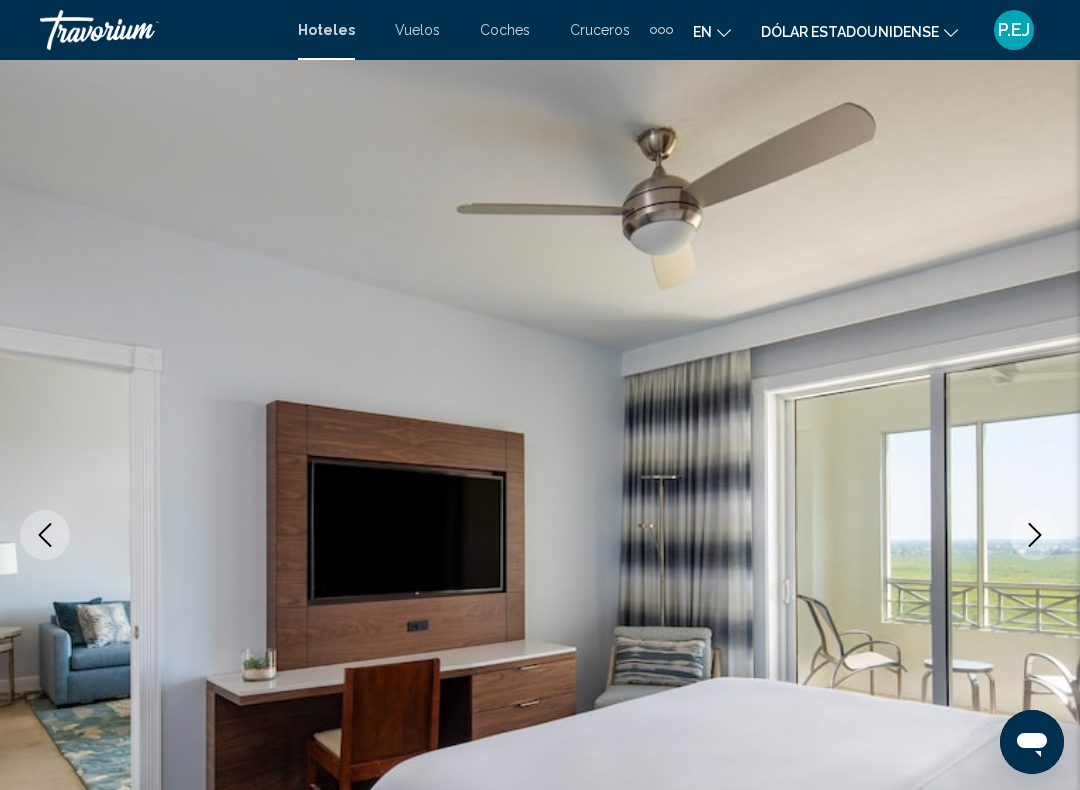 click 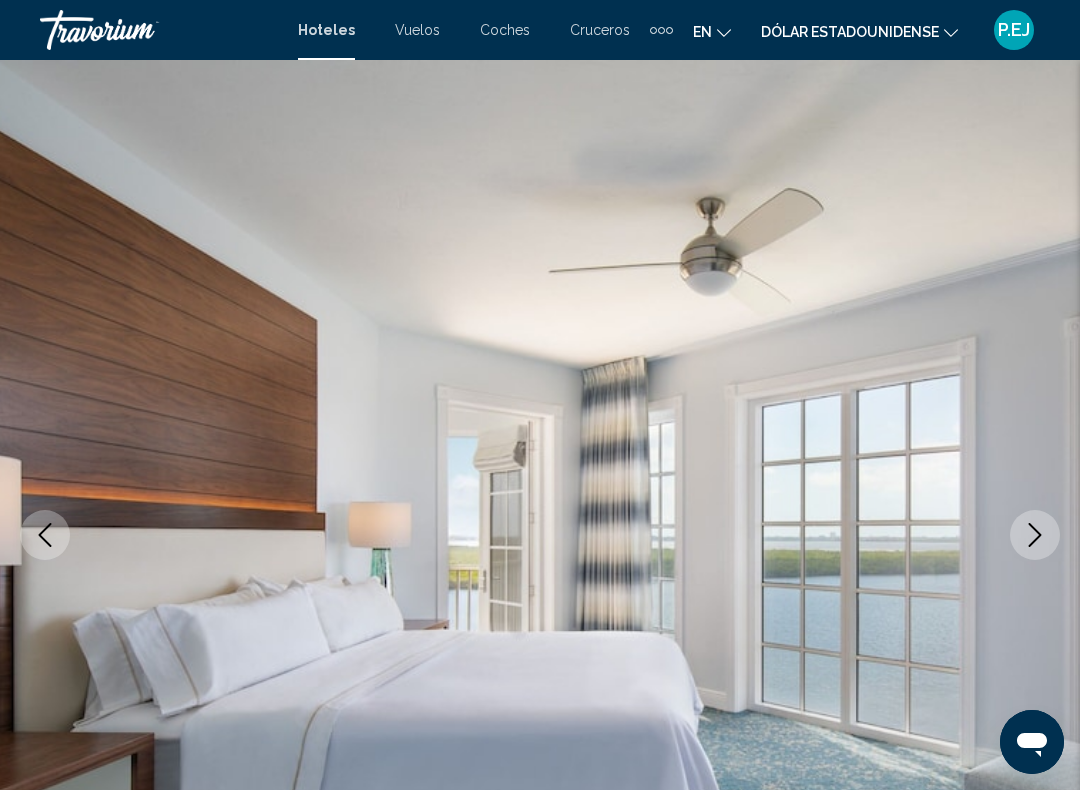 click 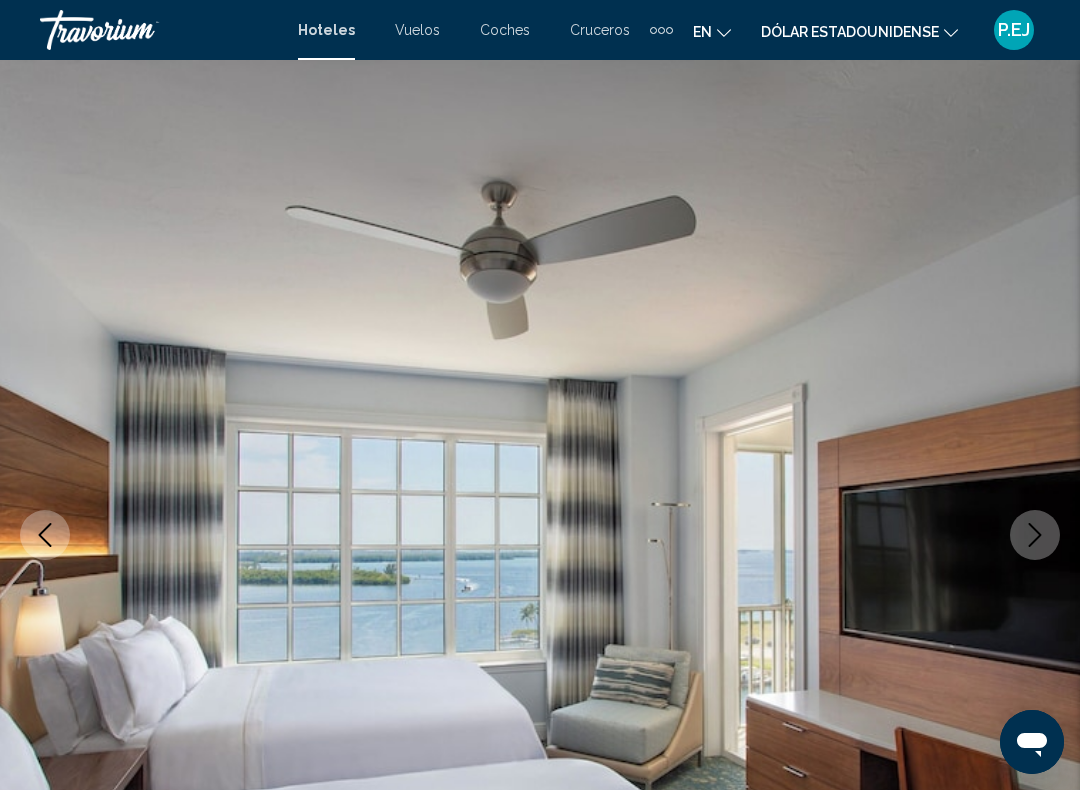 click 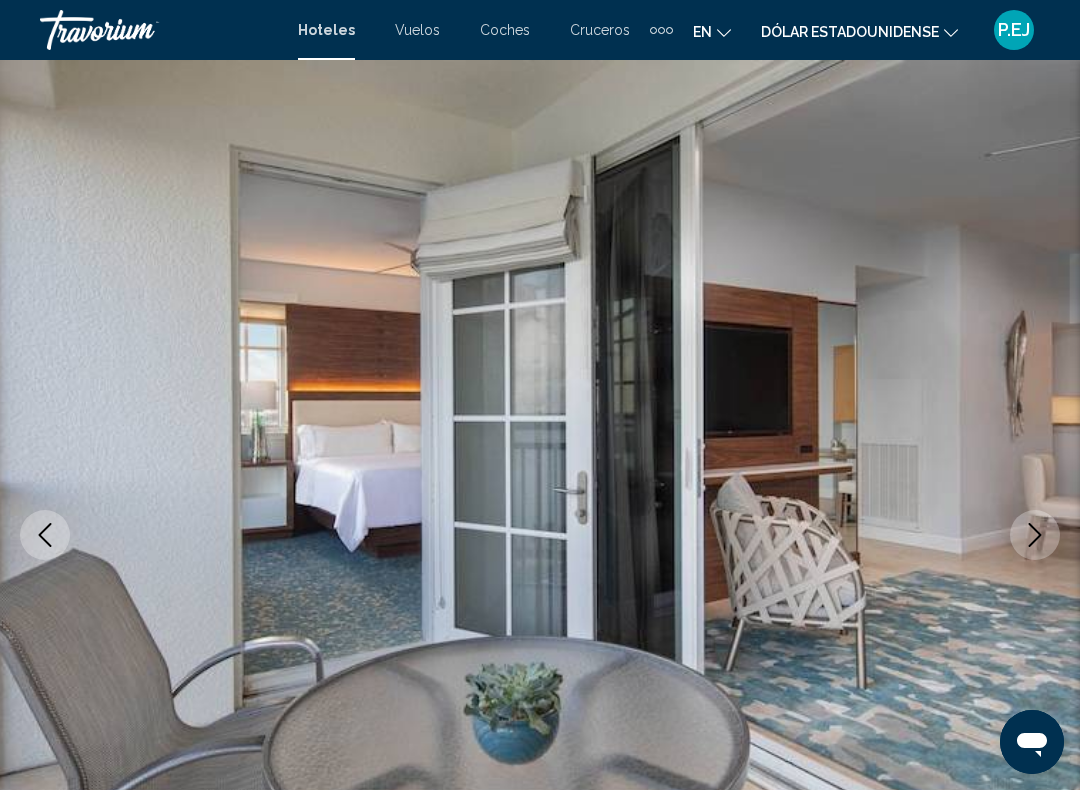 click 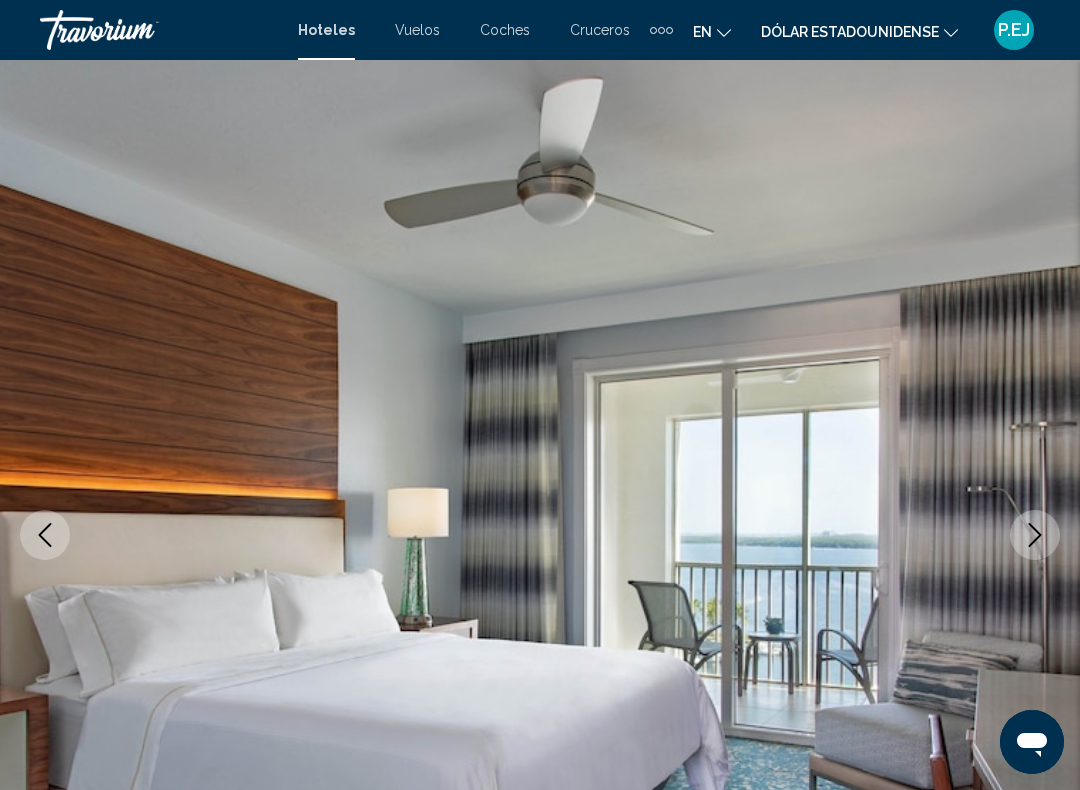 click 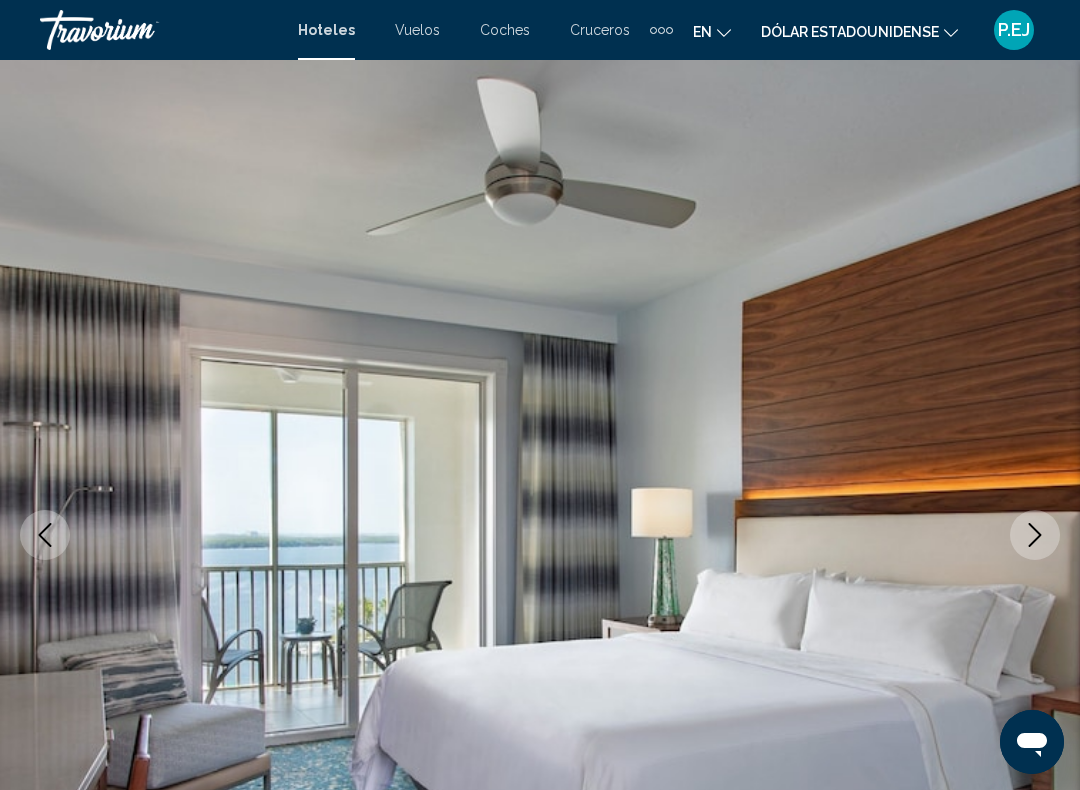 click 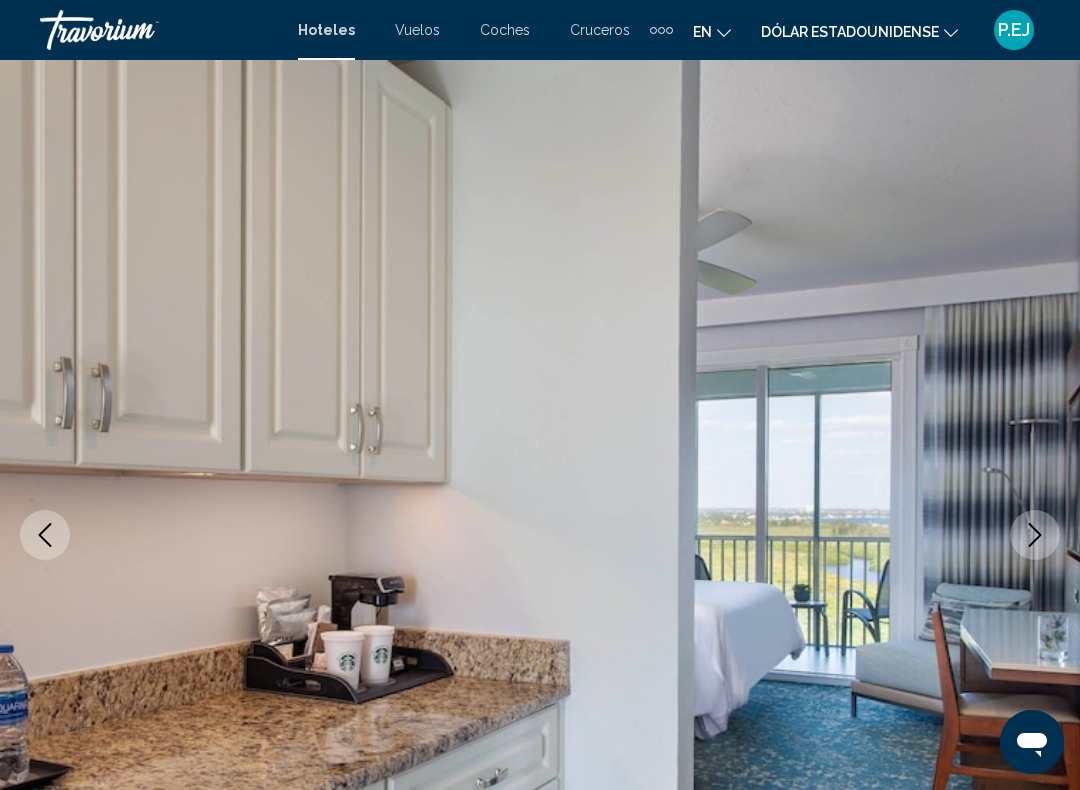 click 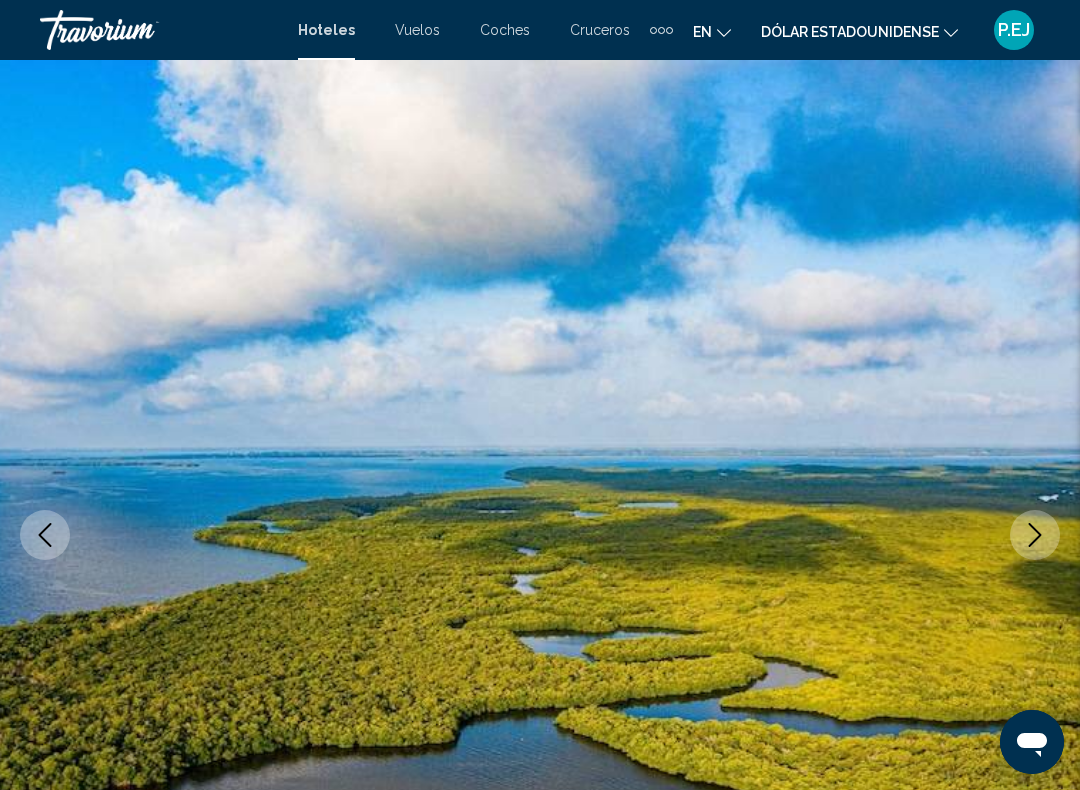 click 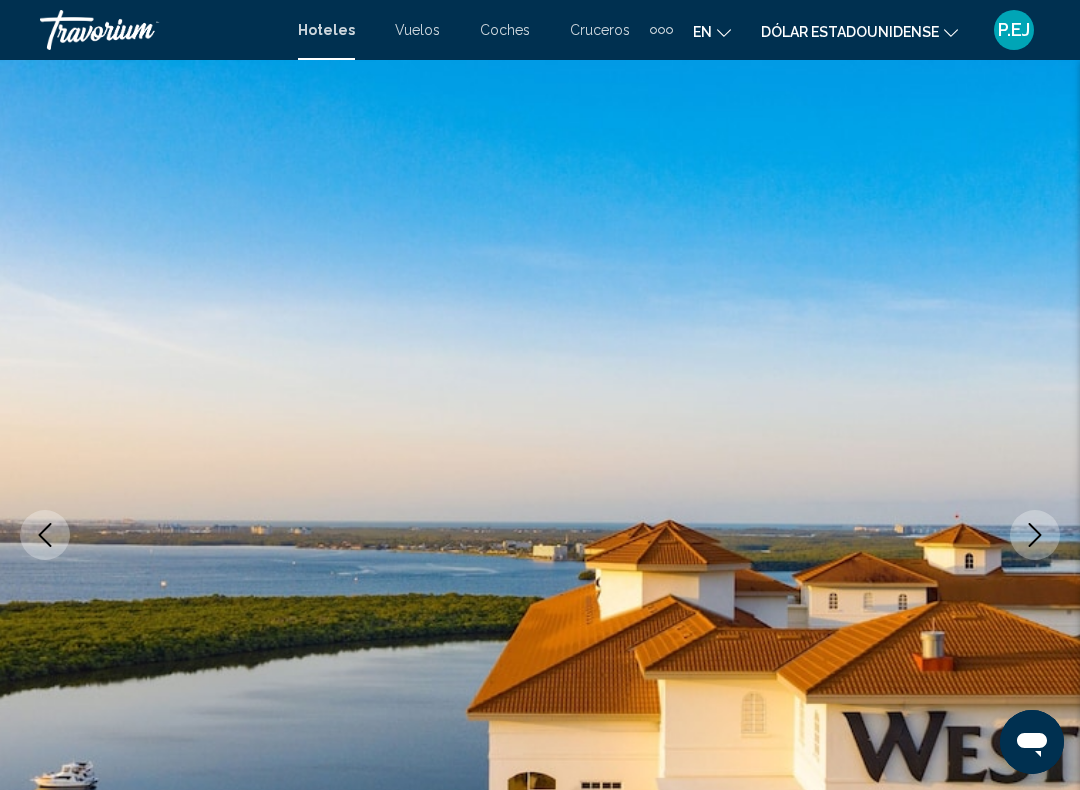 click at bounding box center [1035, 535] 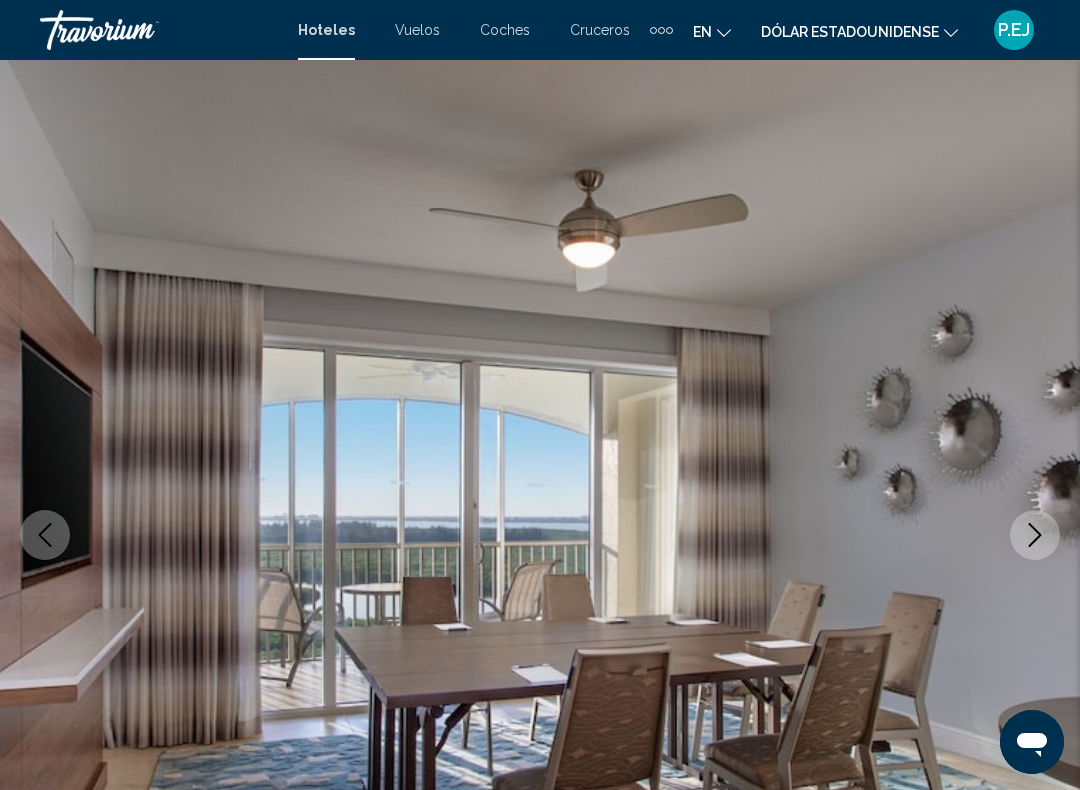 click 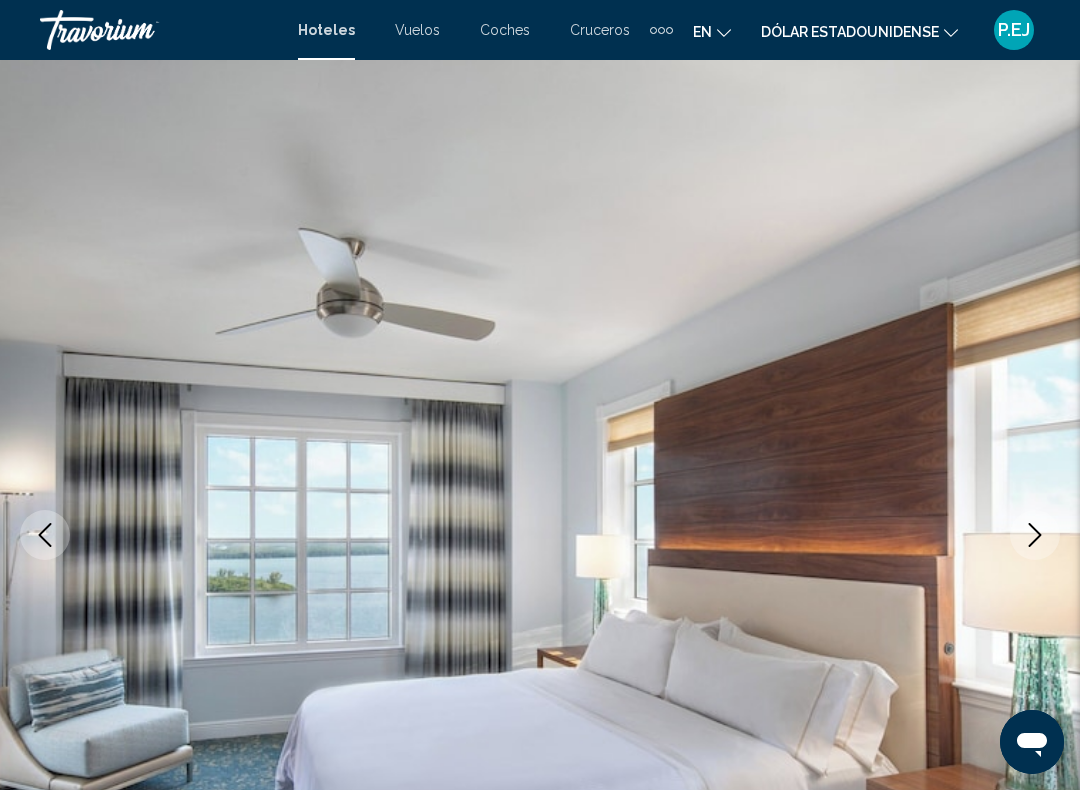 click 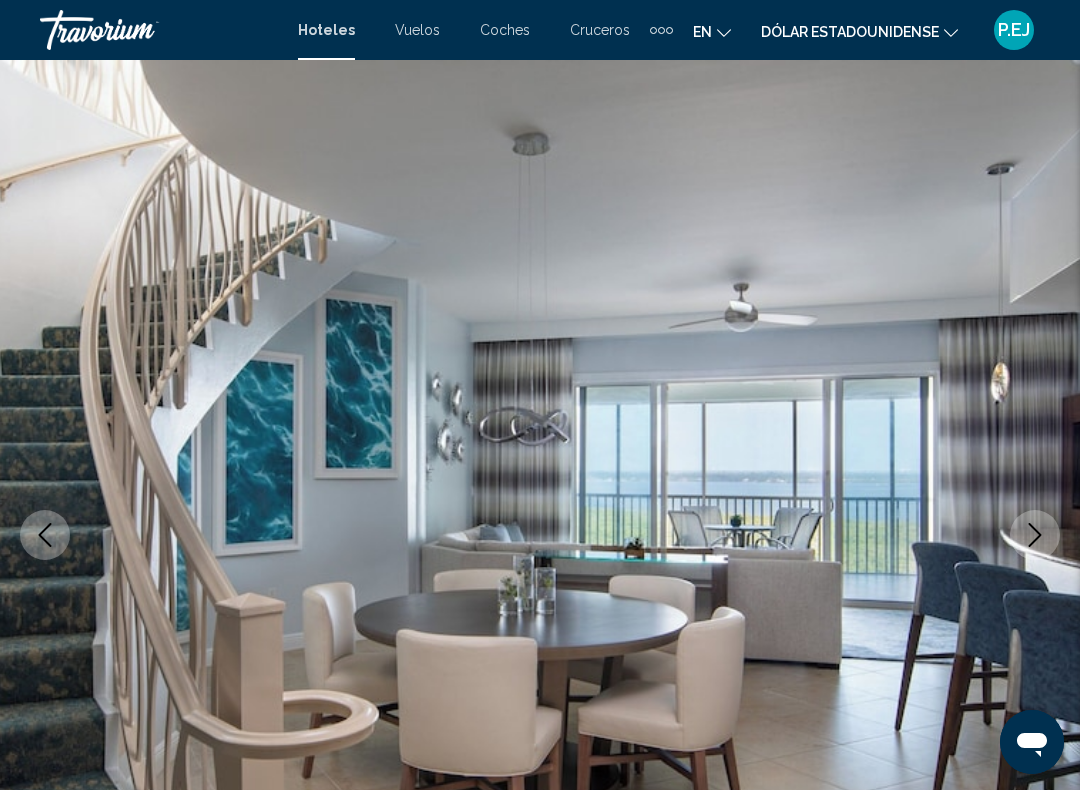 click 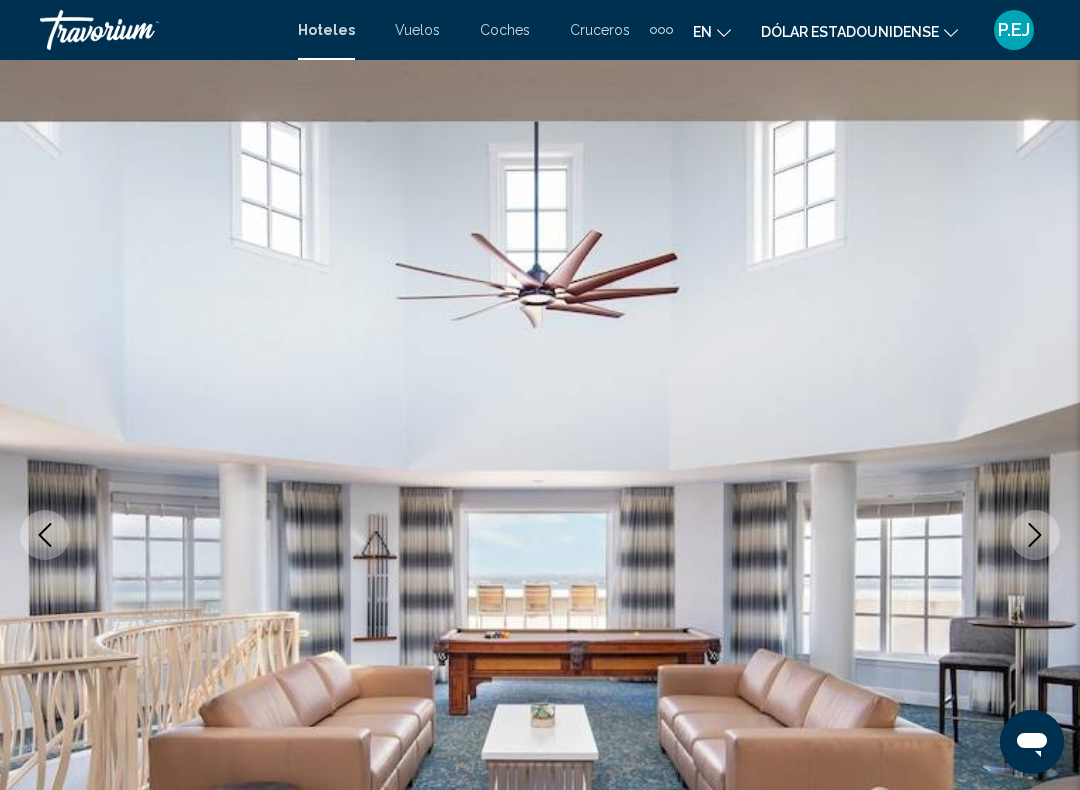 click at bounding box center [1035, 535] 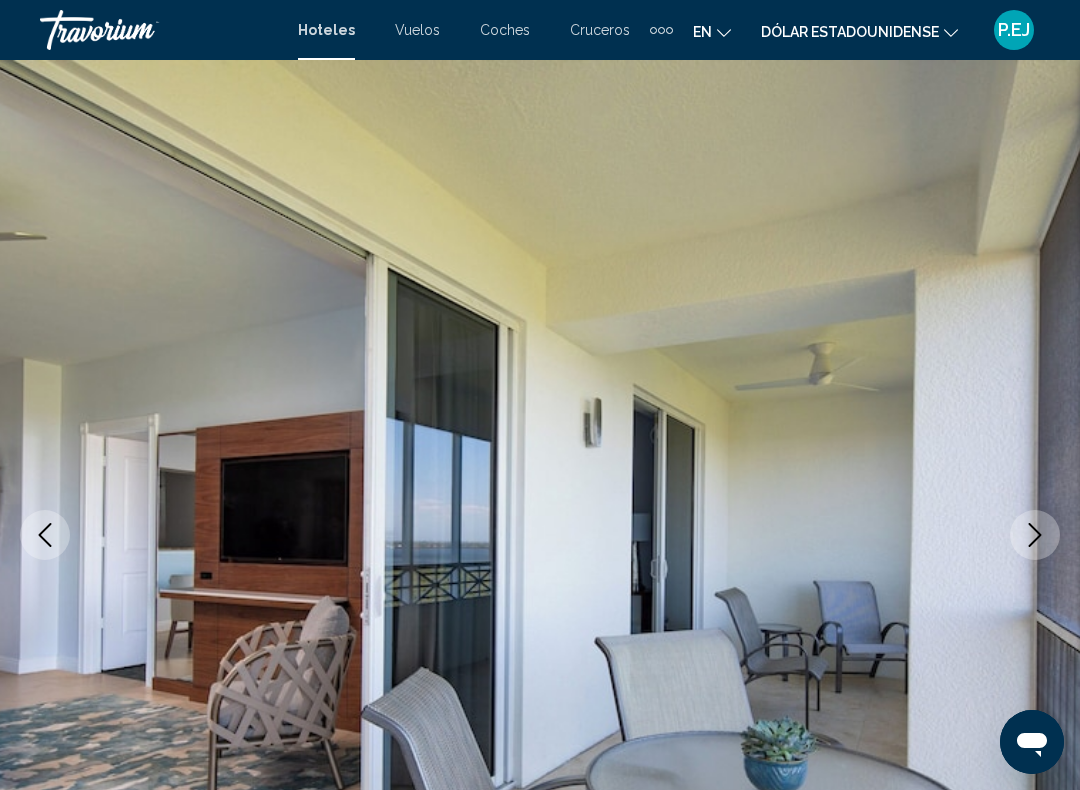 click 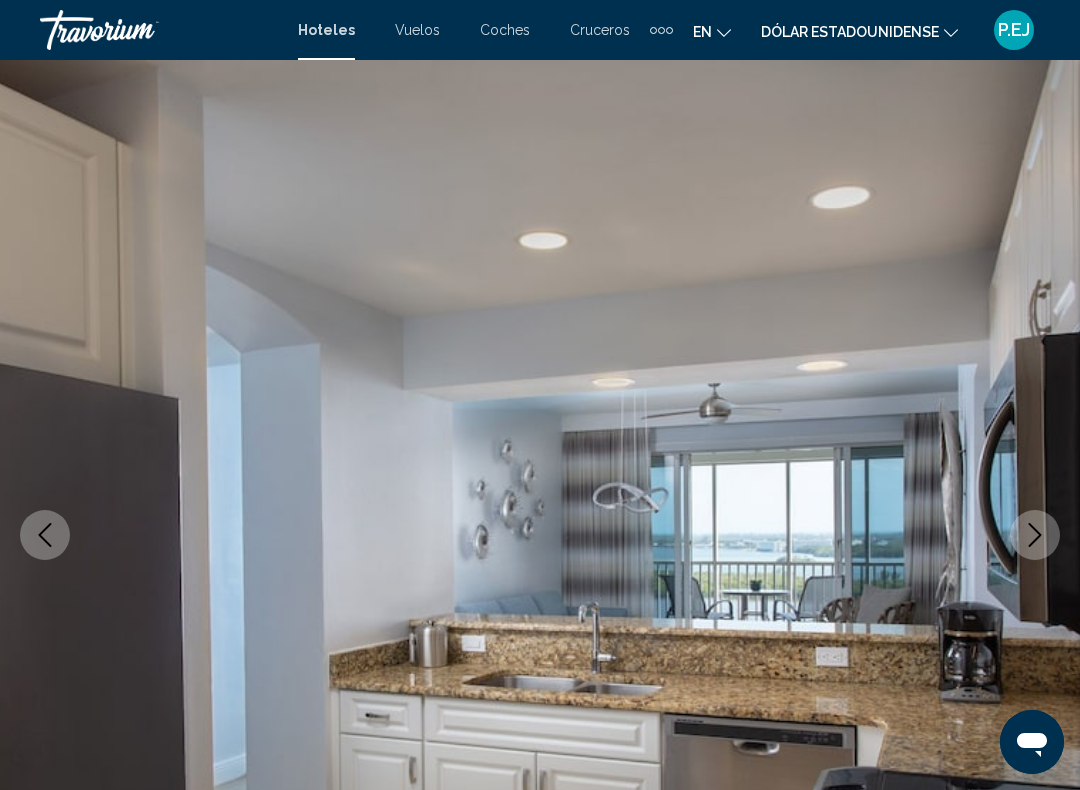 click at bounding box center (1035, 535) 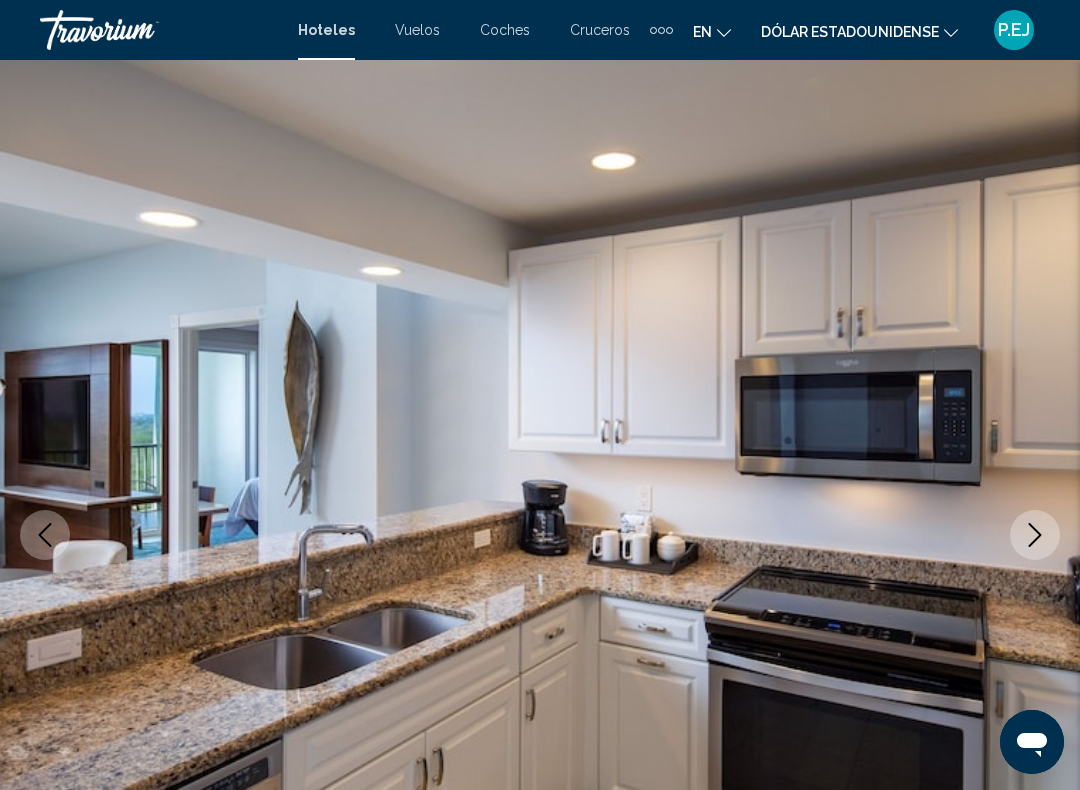 click 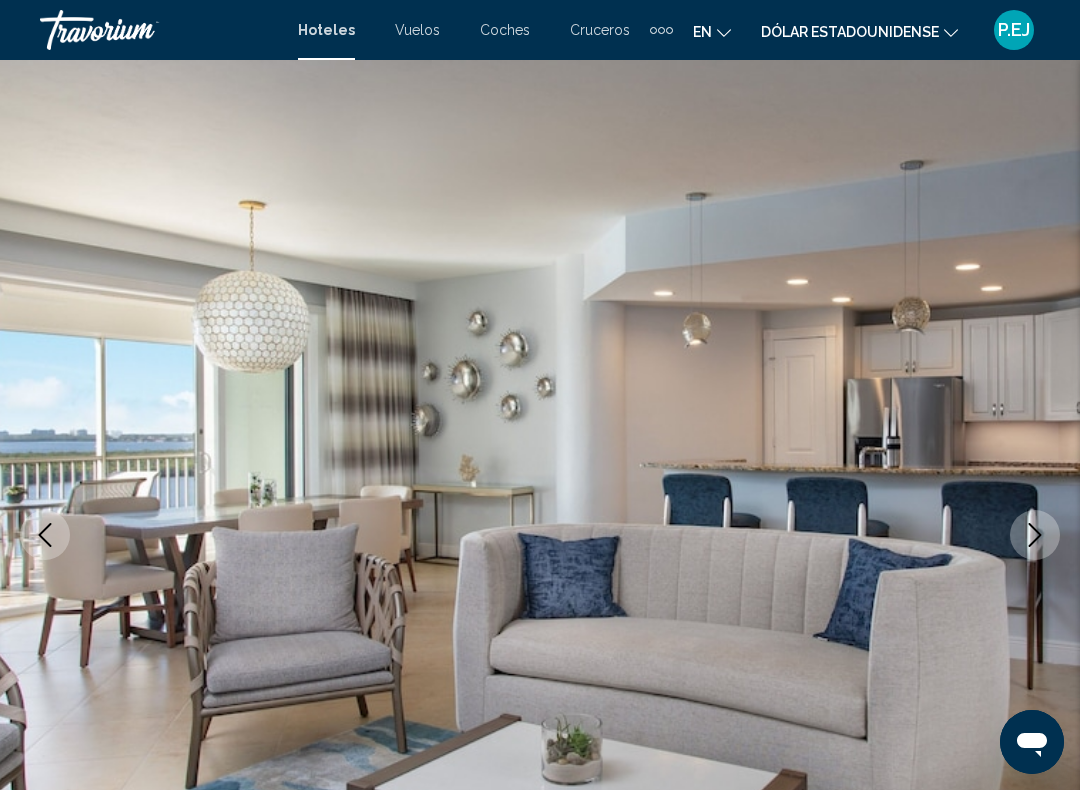 click at bounding box center (1035, 535) 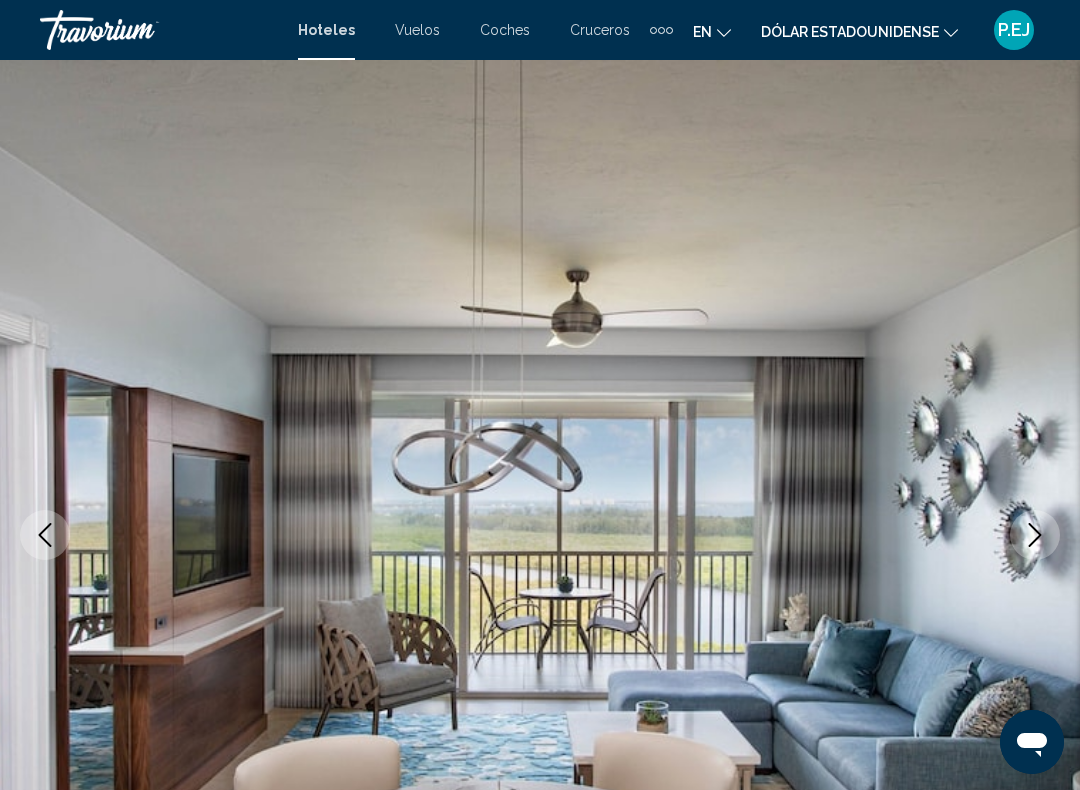 click at bounding box center [1035, 535] 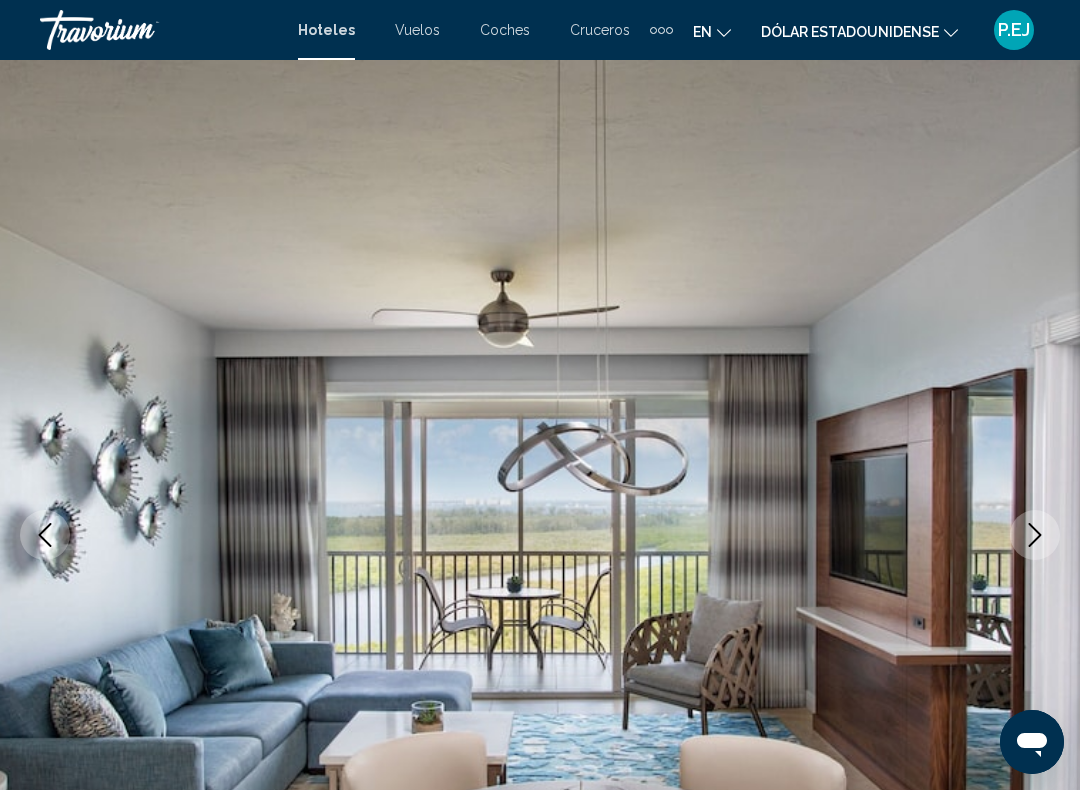 click 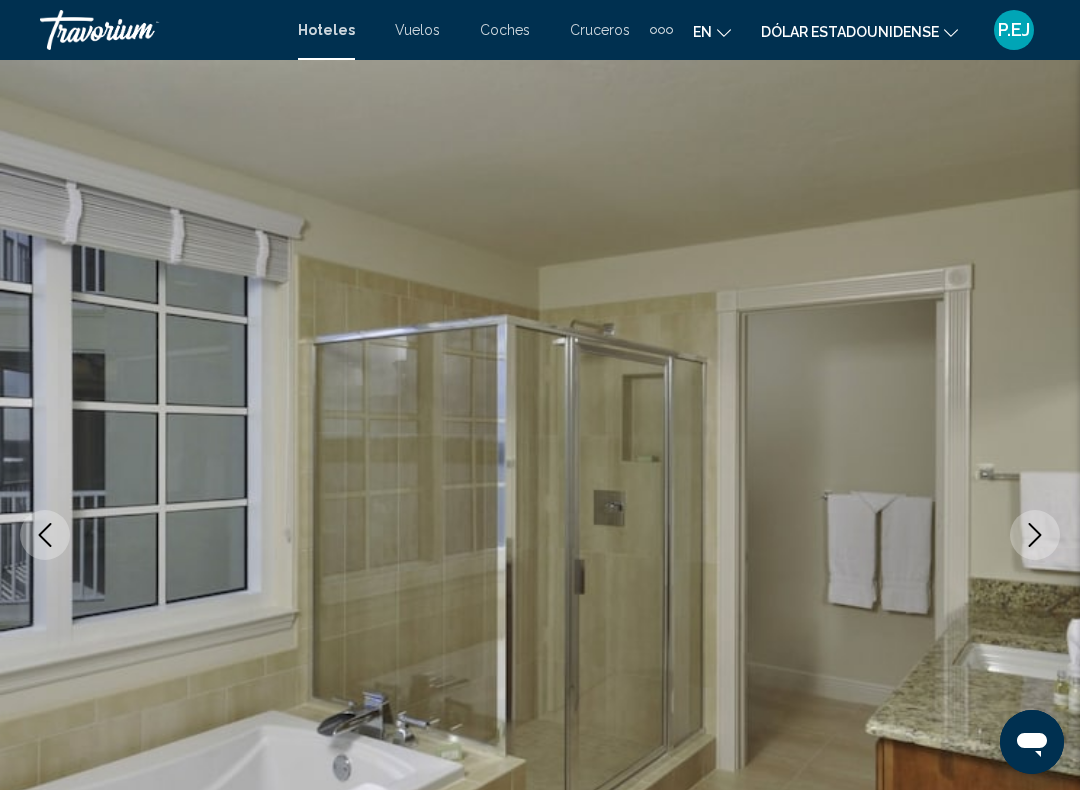 click at bounding box center (540, 535) 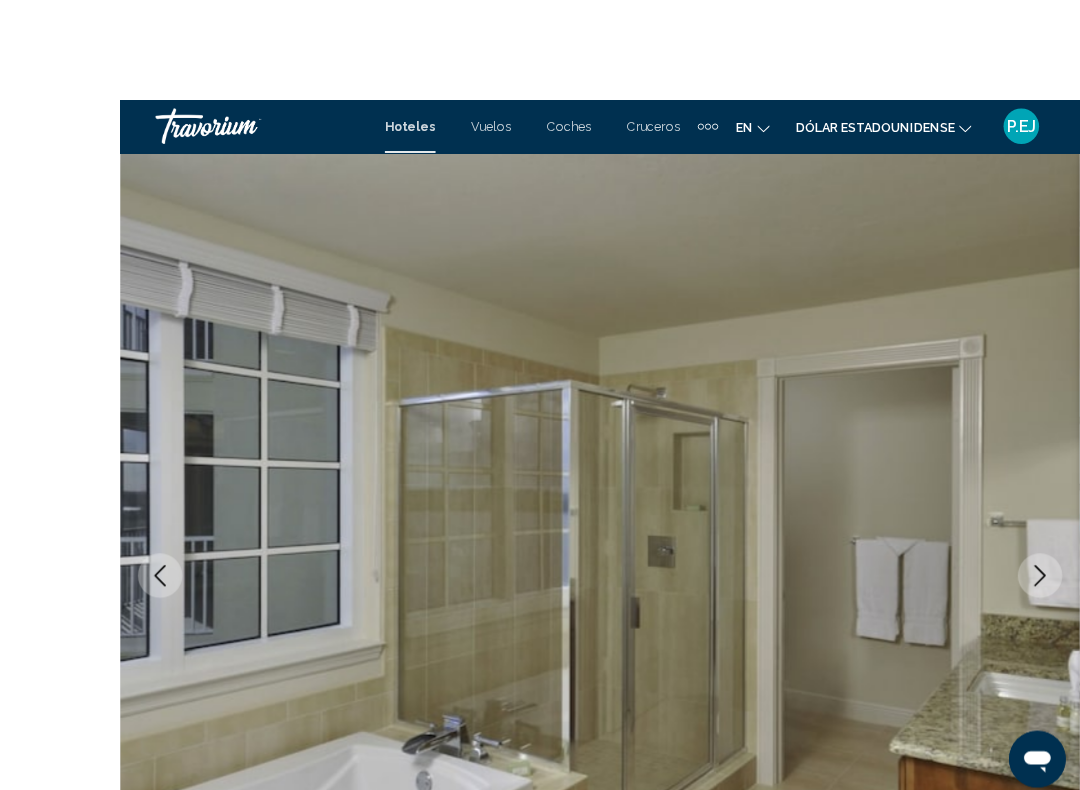 scroll, scrollTop: 6, scrollLeft: 0, axis: vertical 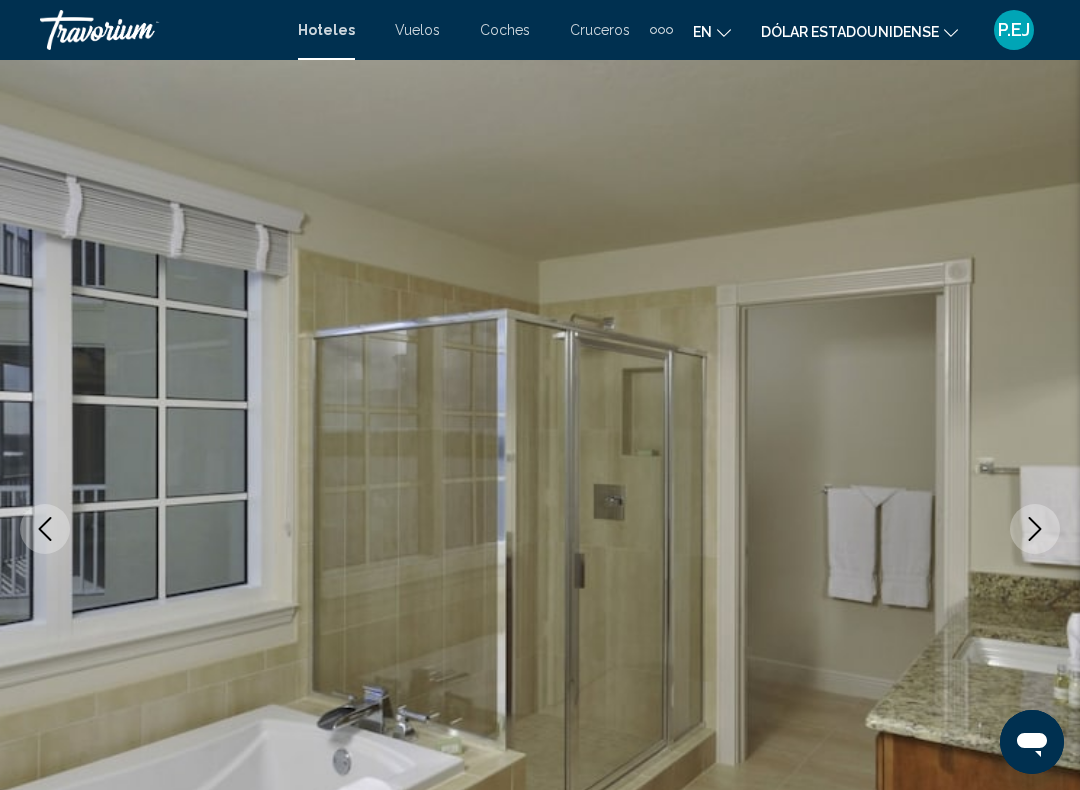 click at bounding box center (540, 529) 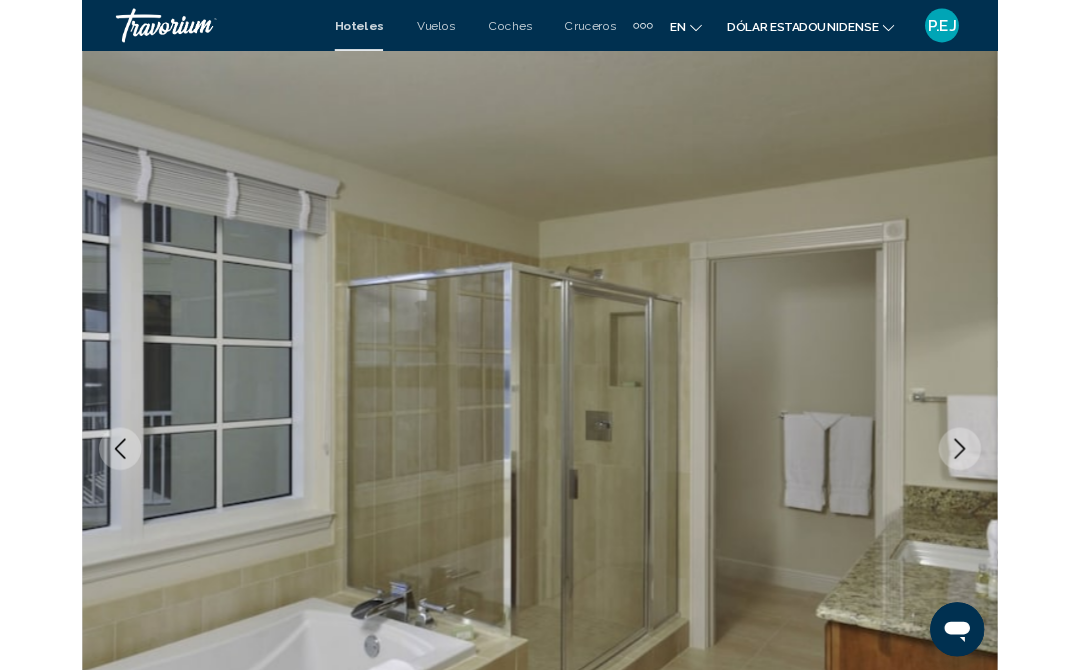 scroll, scrollTop: 0, scrollLeft: 0, axis: both 